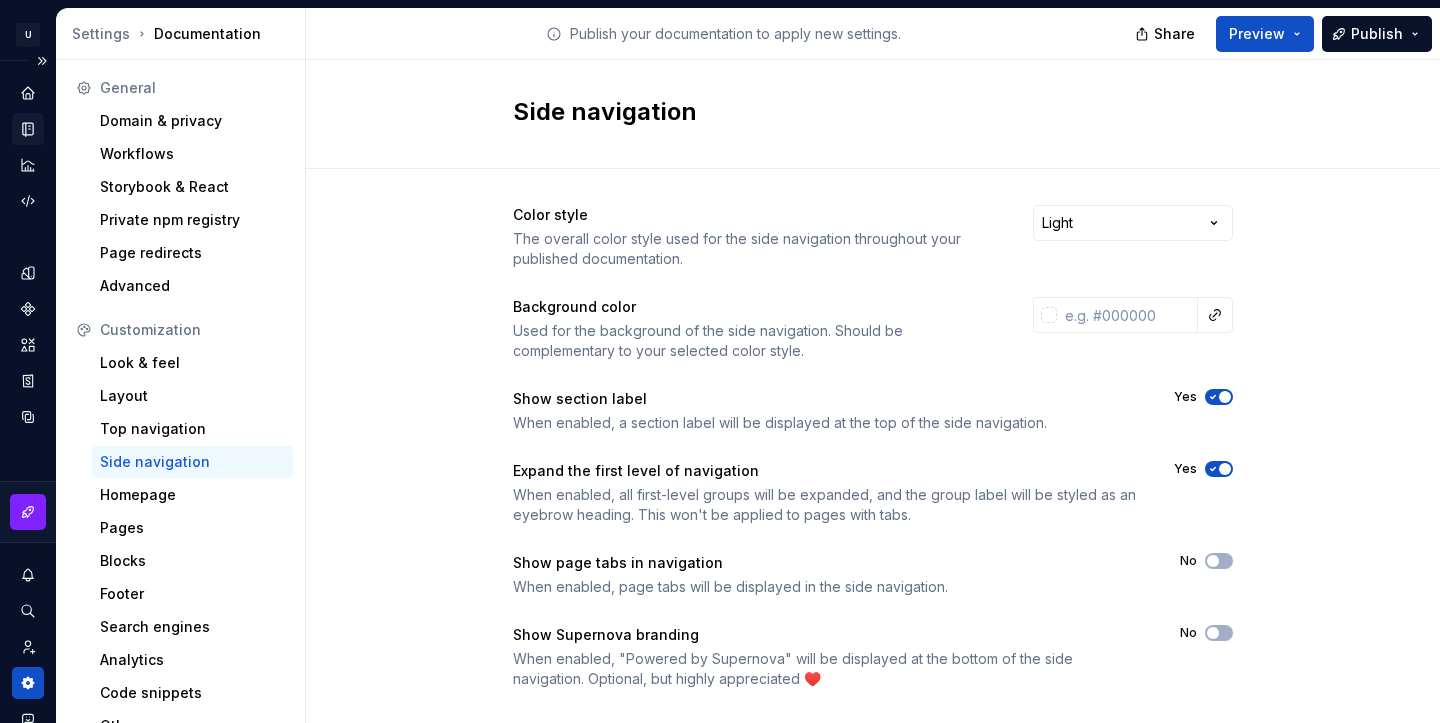 scroll, scrollTop: 0, scrollLeft: 0, axis: both 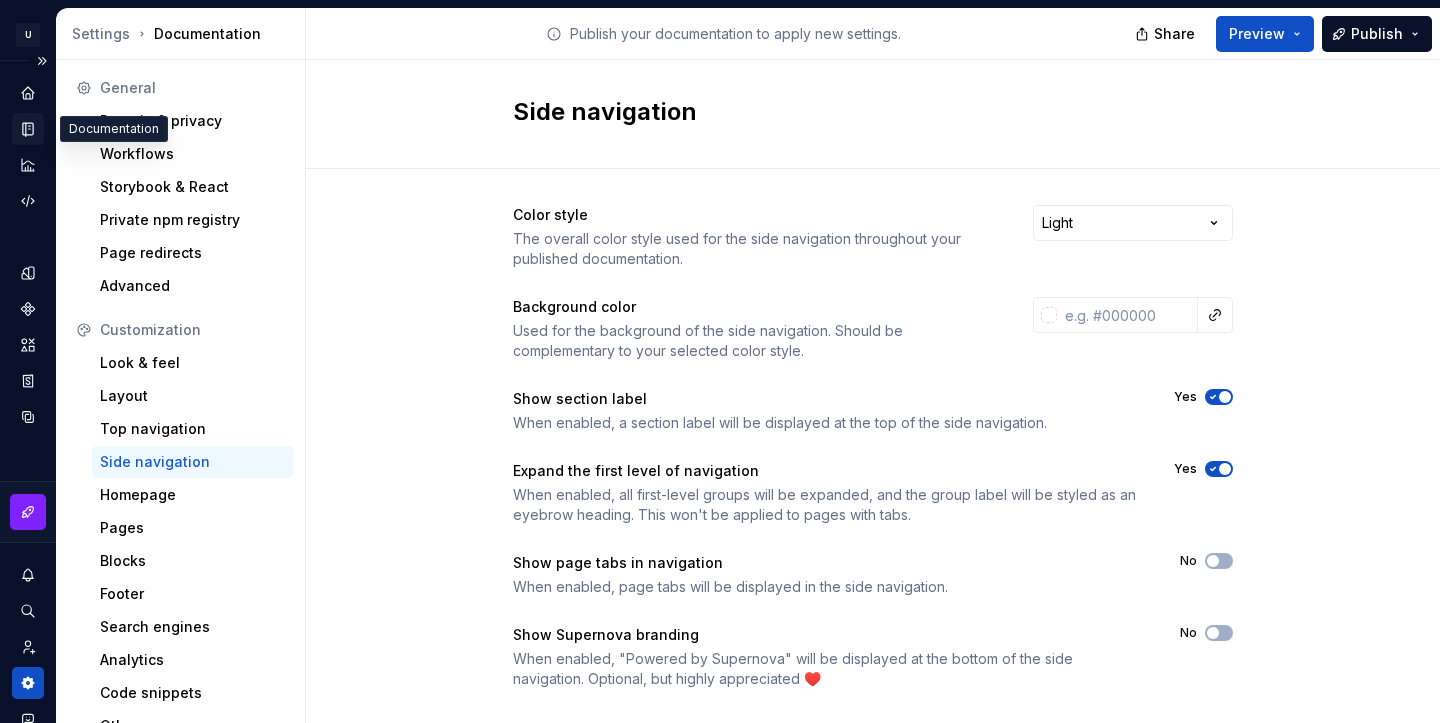 click 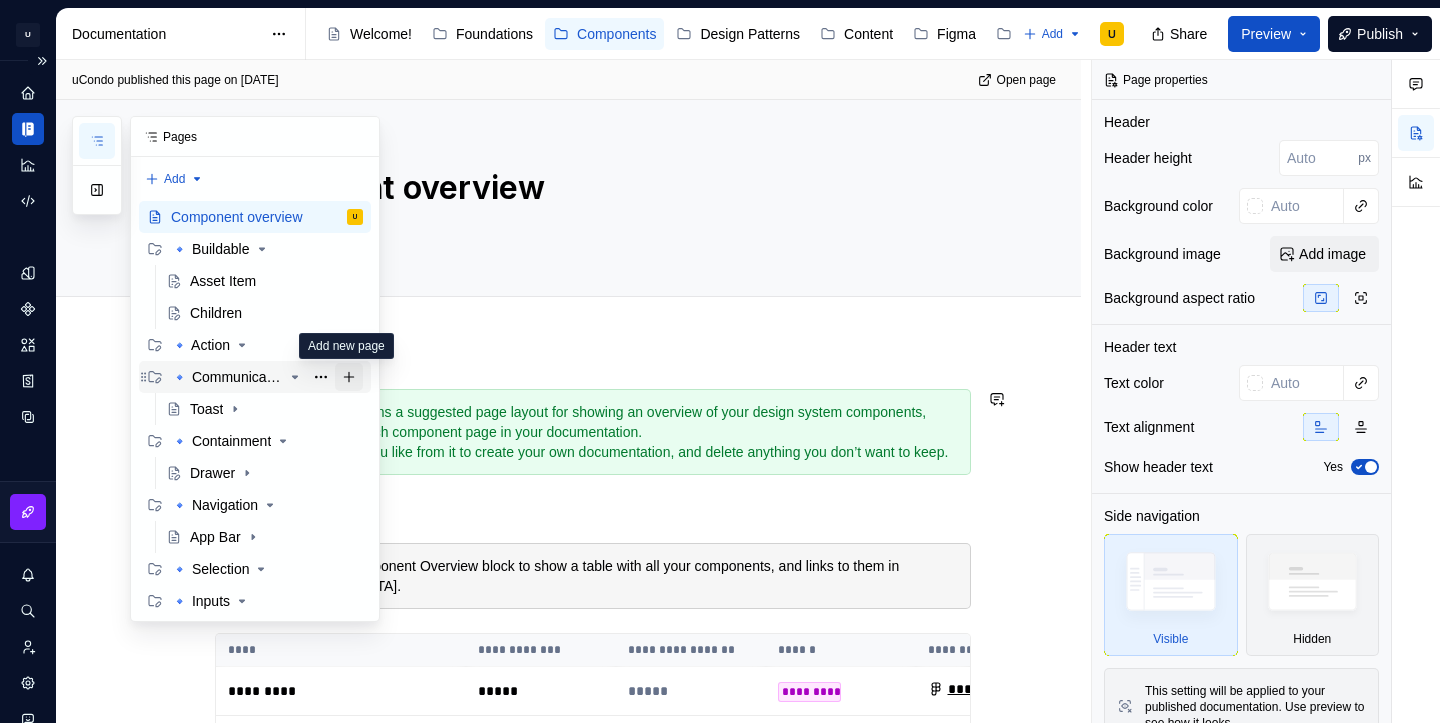 click at bounding box center (349, 377) 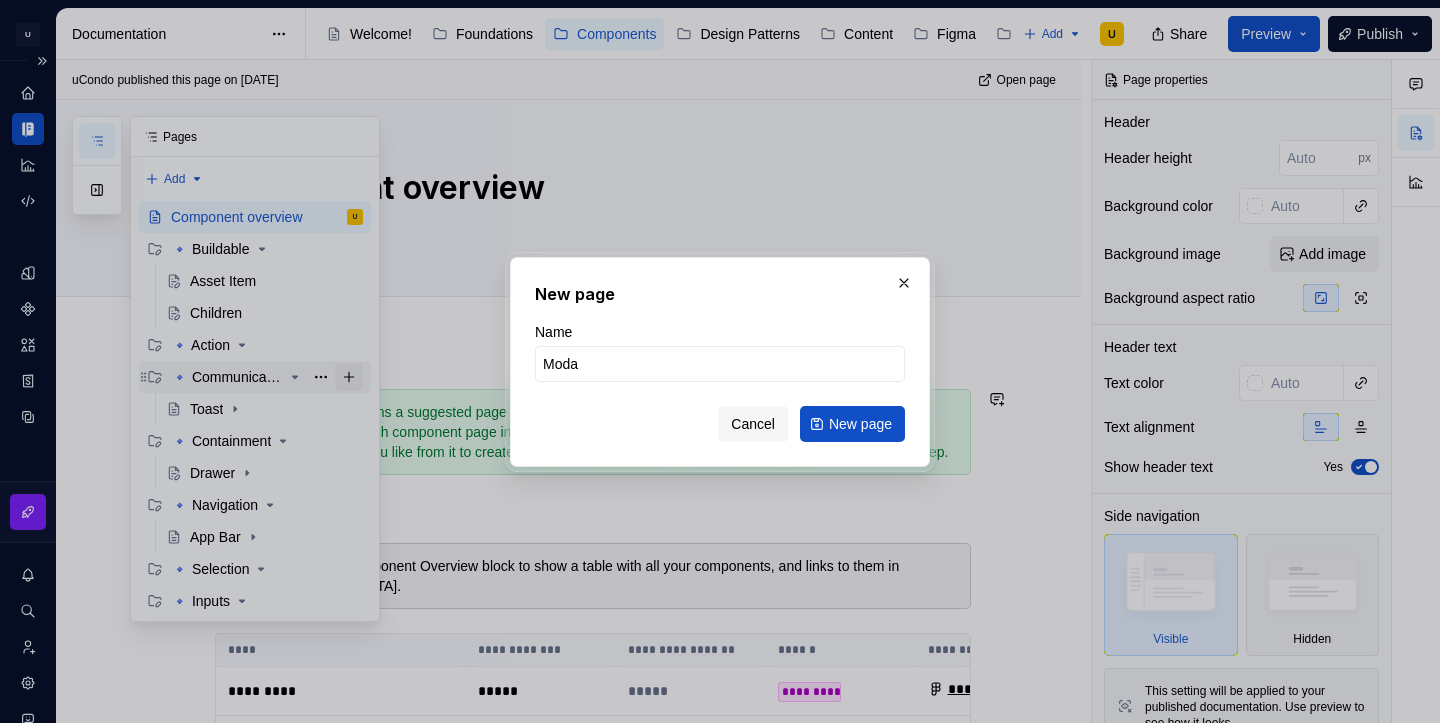 type on "Modal" 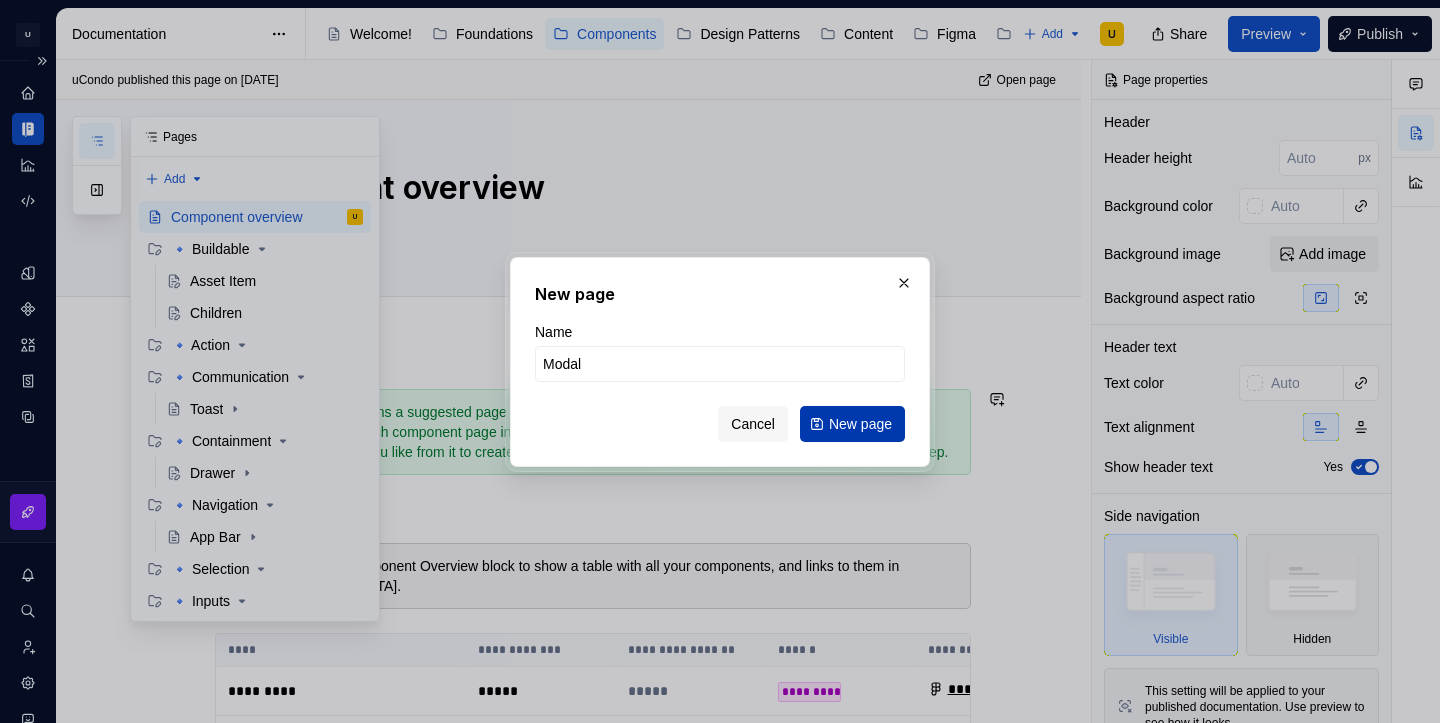 click on "New page" at bounding box center (860, 424) 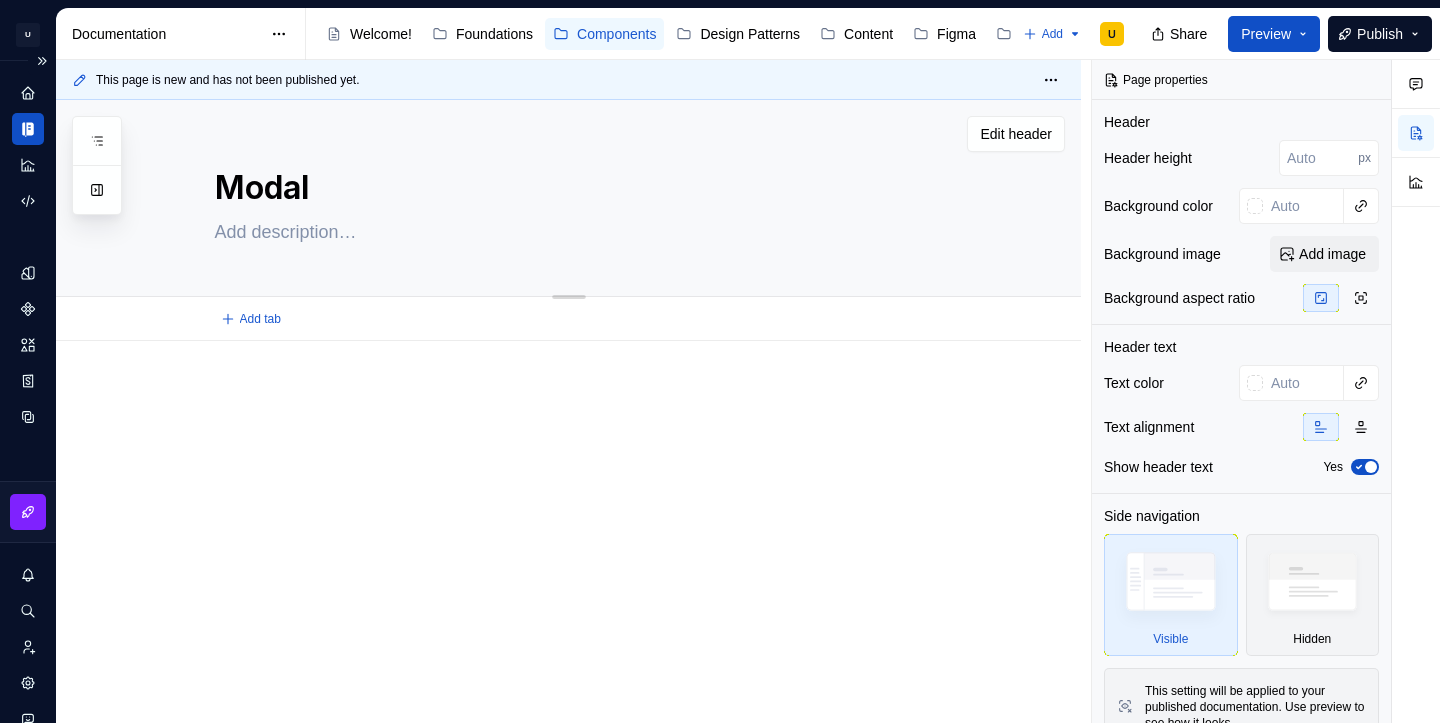 click at bounding box center (589, 232) 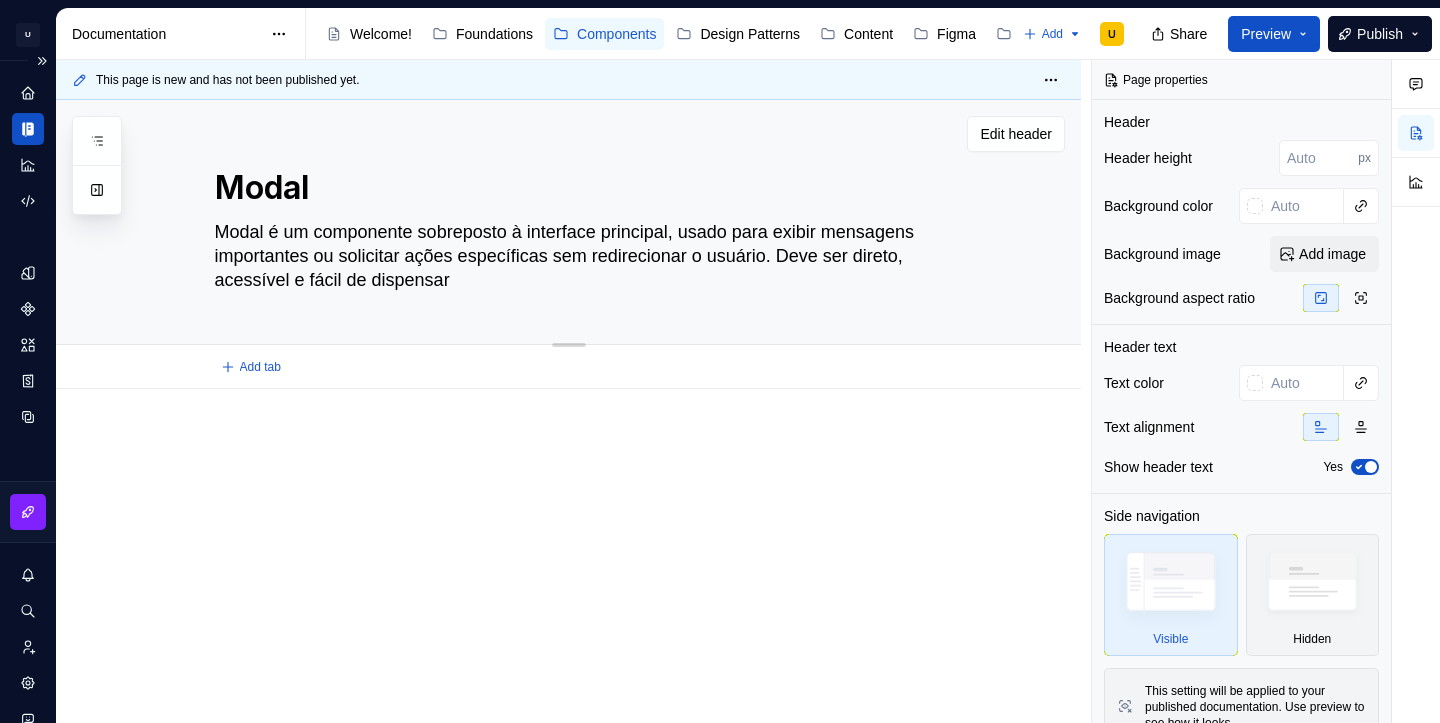 type on "*" 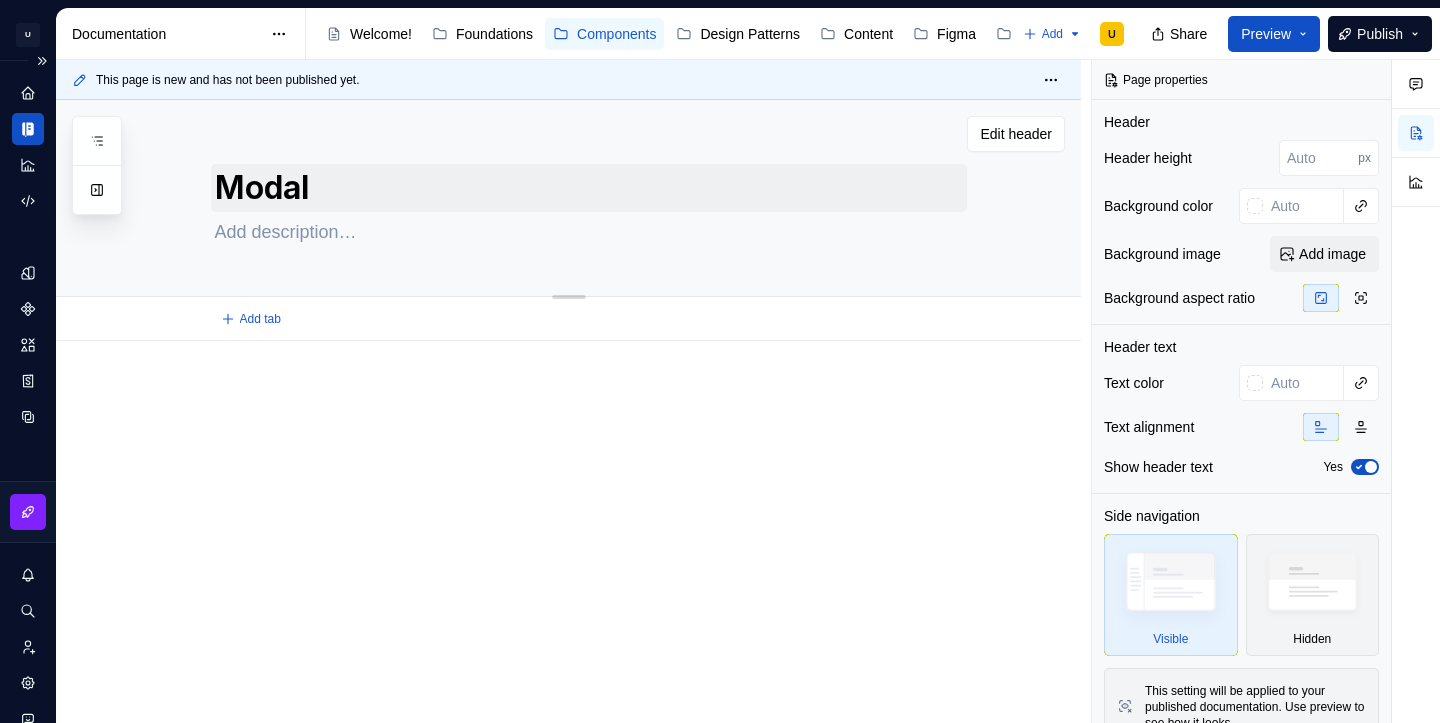 paste on "Modal é uma janela sobreposta usada para exibir mensagens ou ações importantes, de forma direta e fácil de fechar." 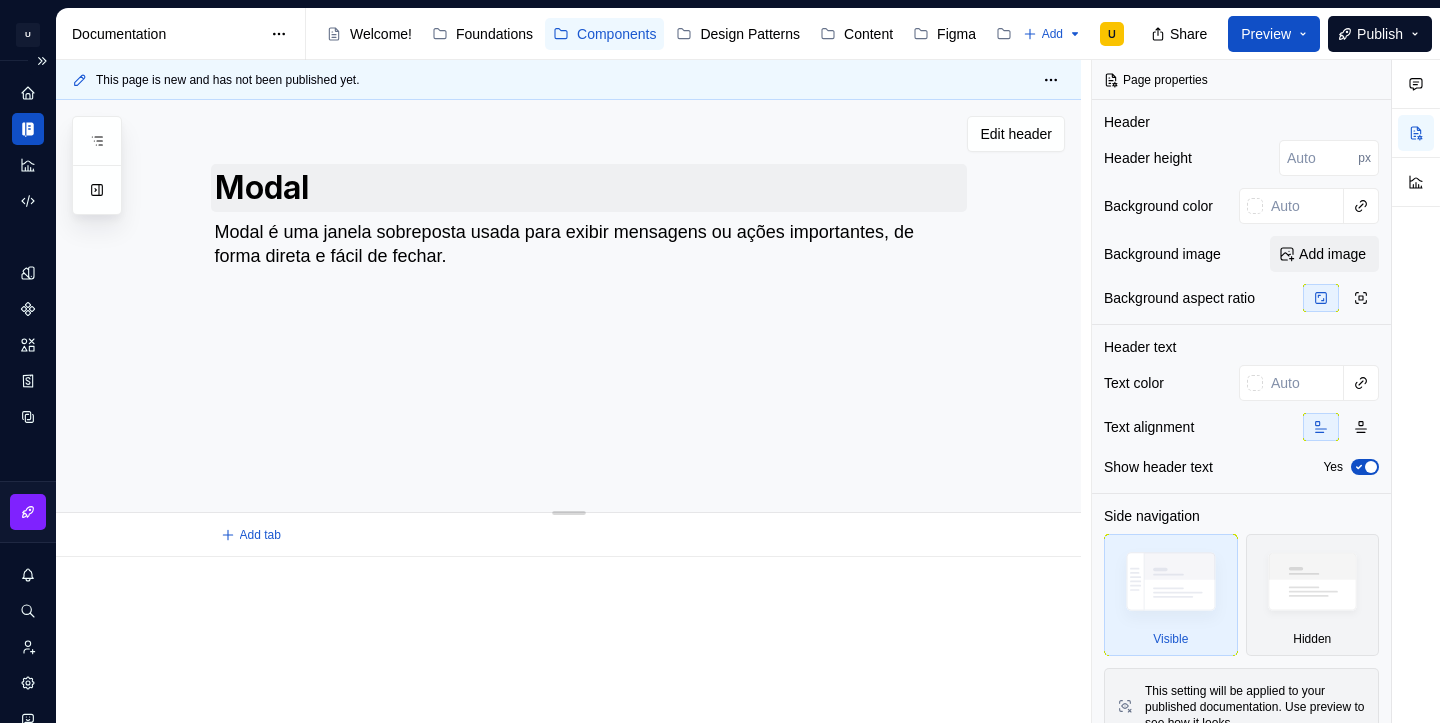 type on "*" 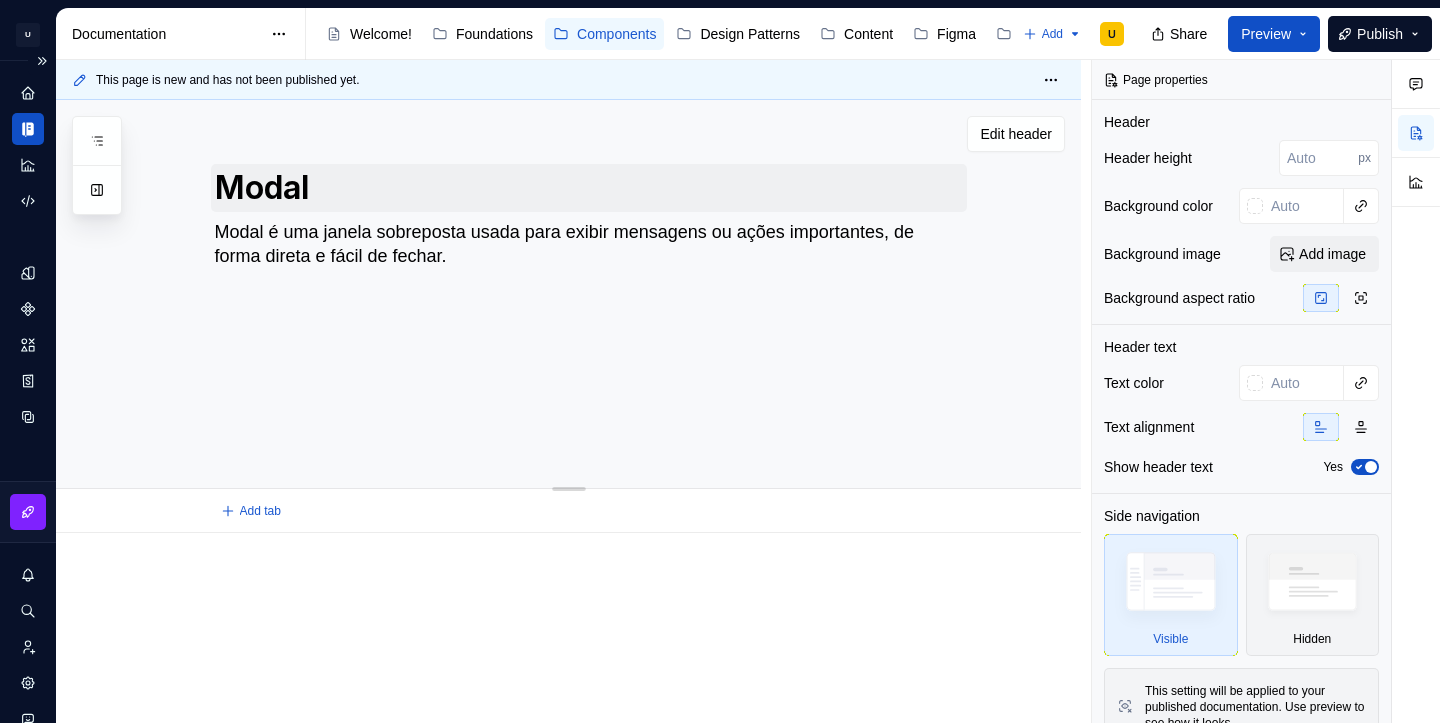 type on "*" 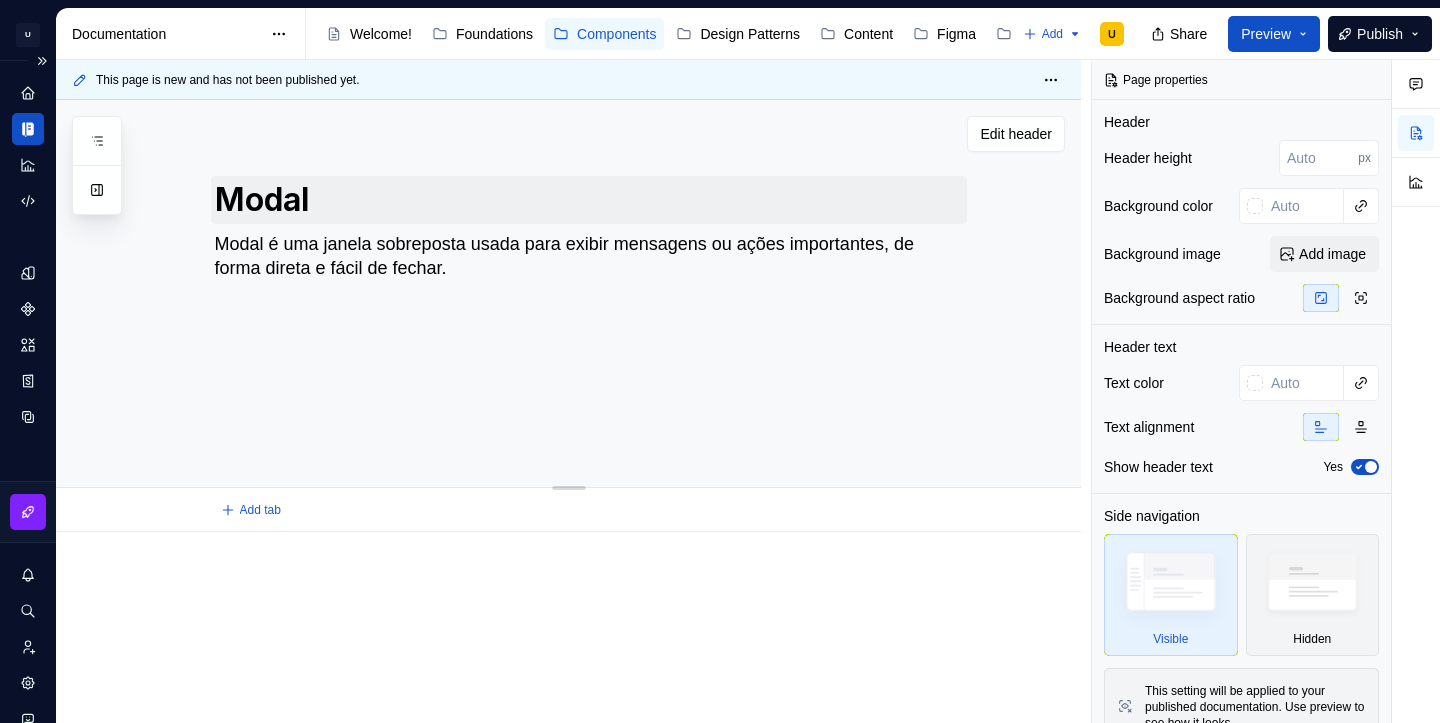 type on "*" 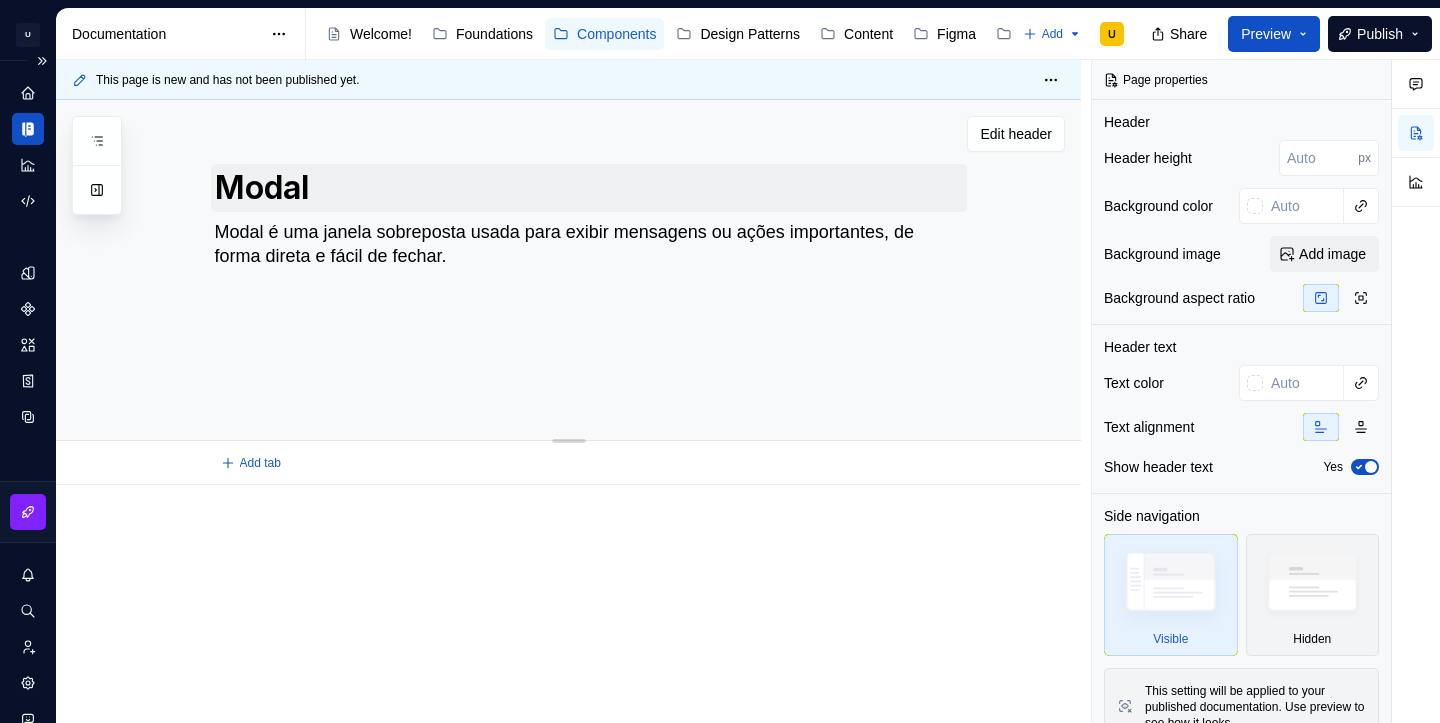 type on "*" 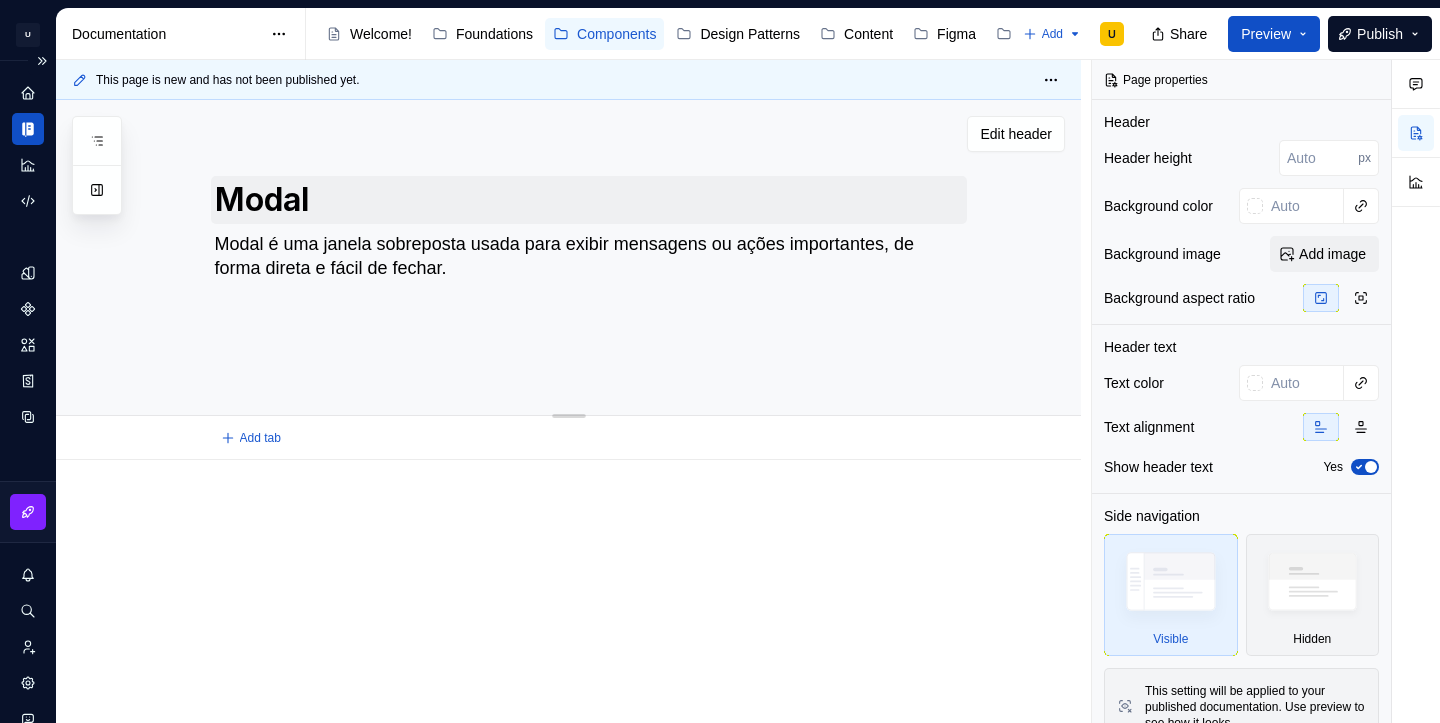type on "*" 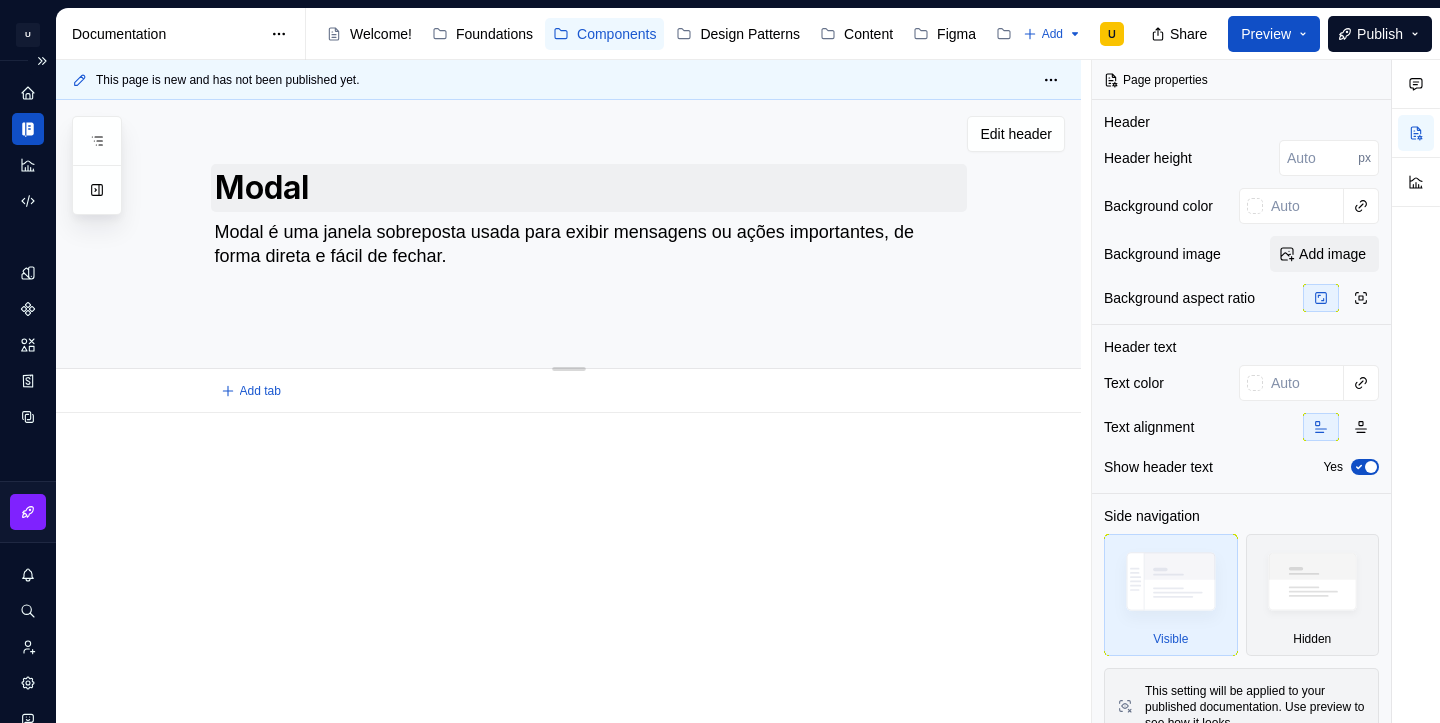 type on "*" 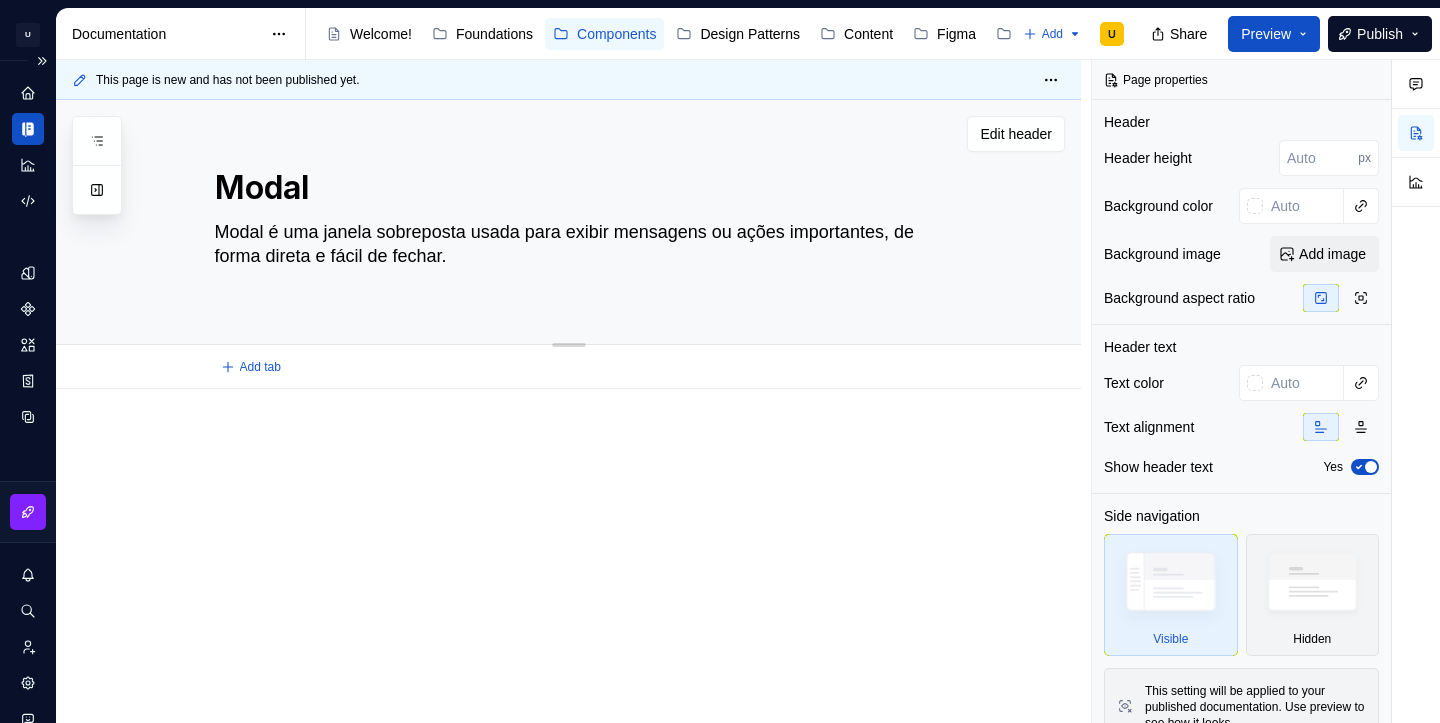 type on "*" 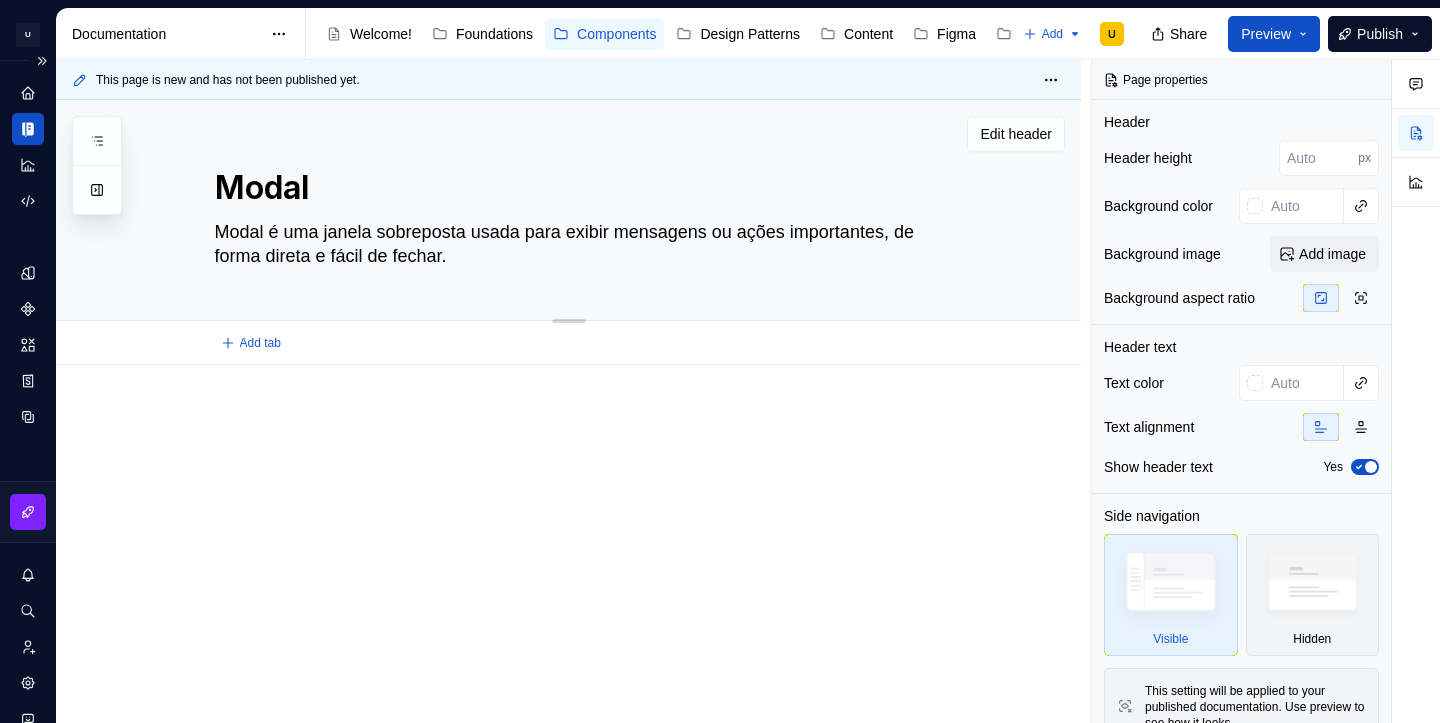 type on "*" 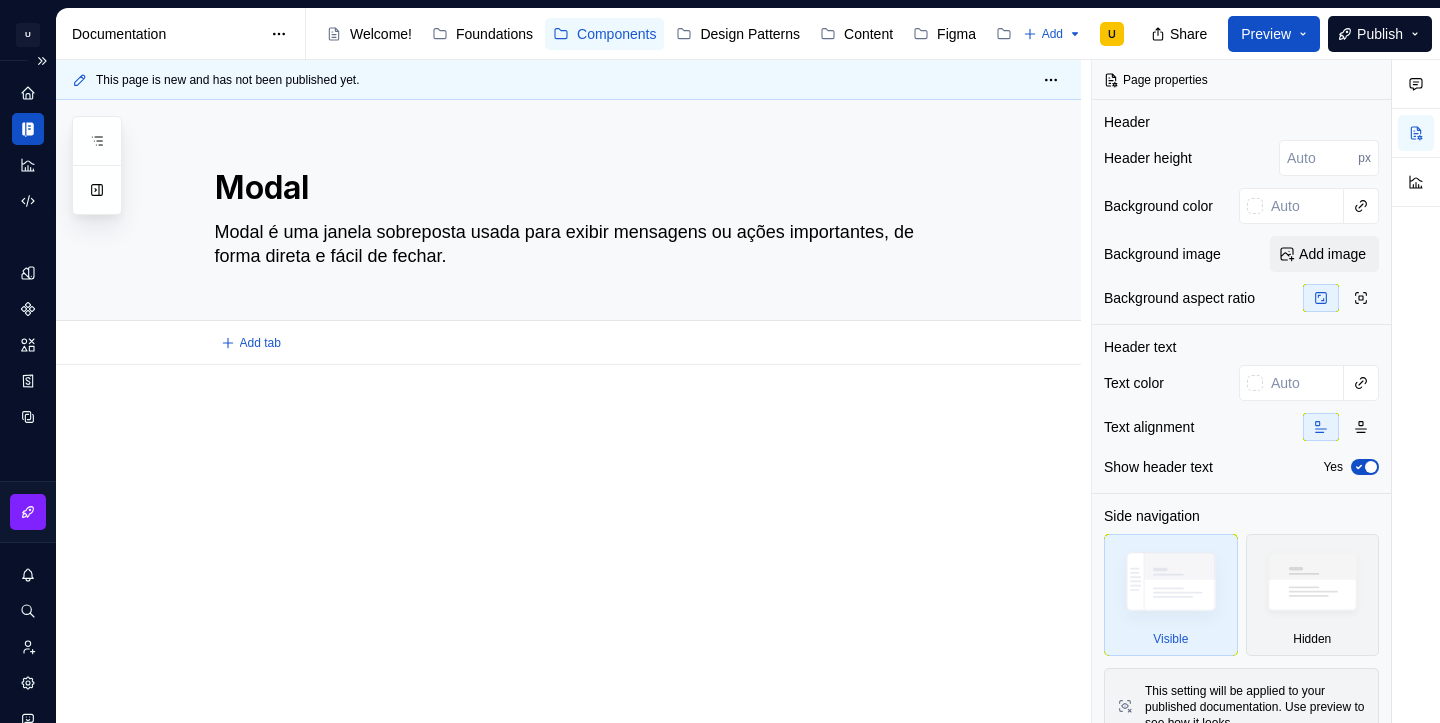 type on "*" 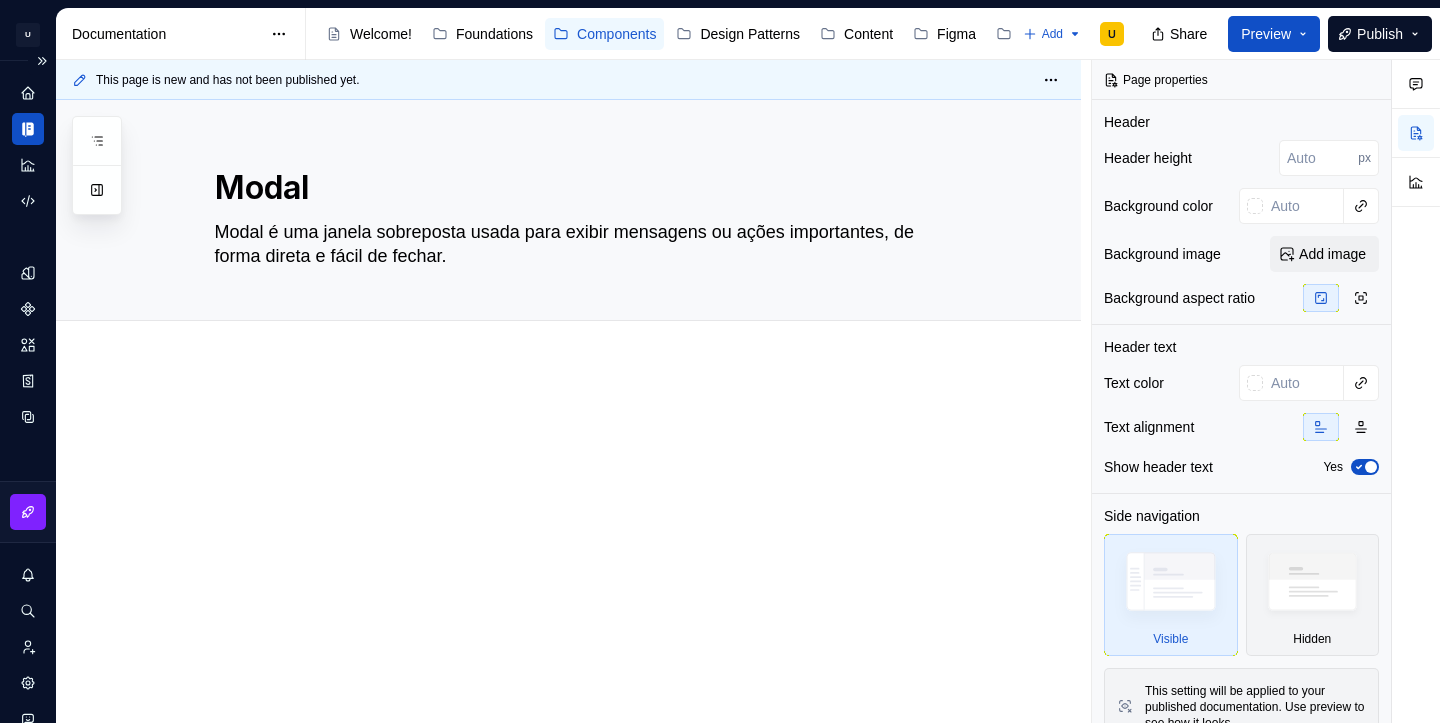 click at bounding box center [593, 451] 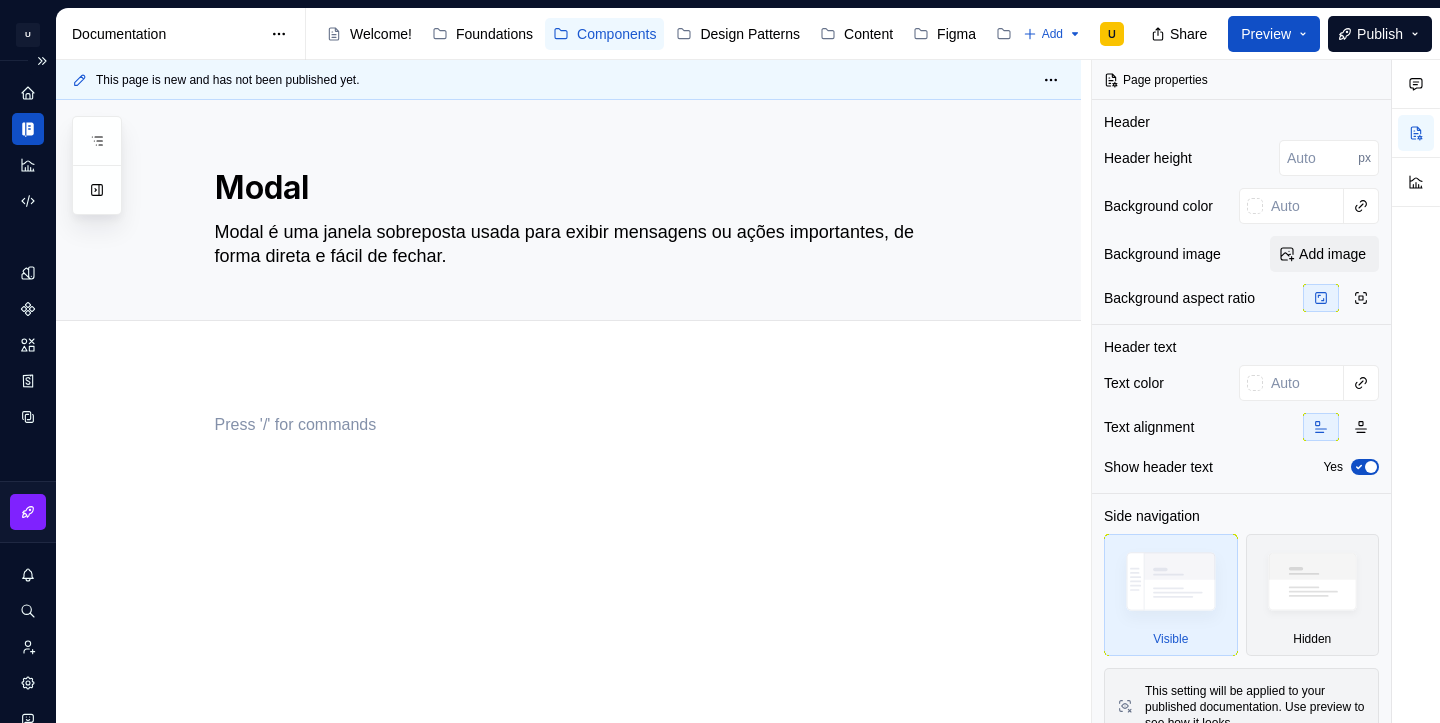 type 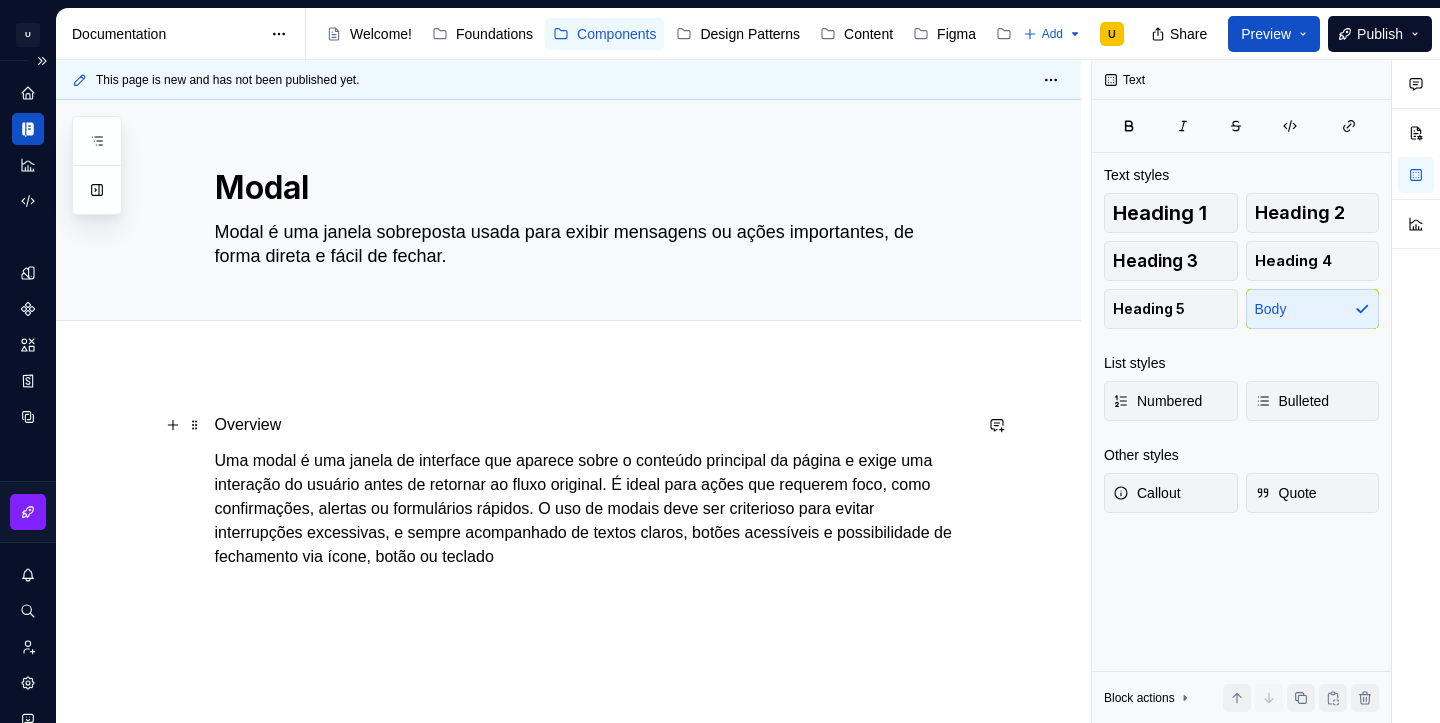 click on "Overview" at bounding box center [593, 425] 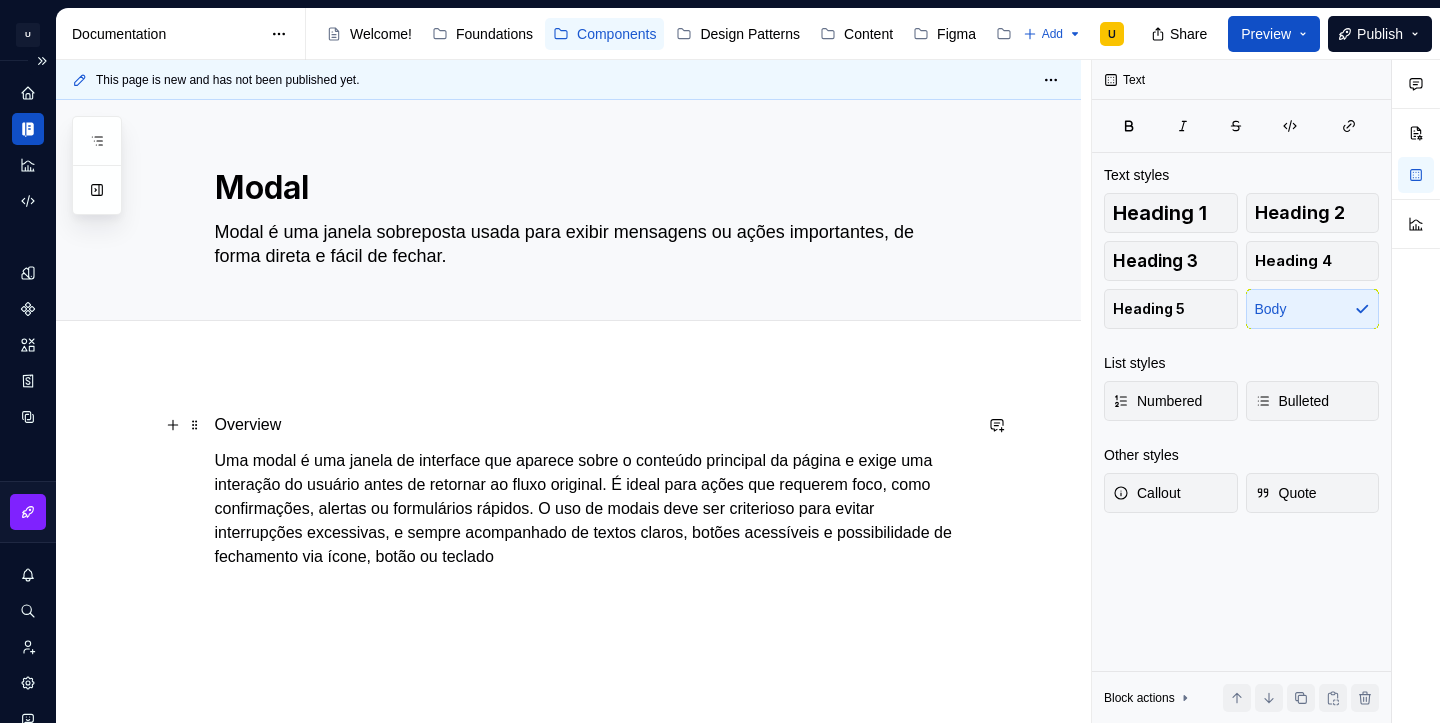 click on "Overview" at bounding box center (593, 425) 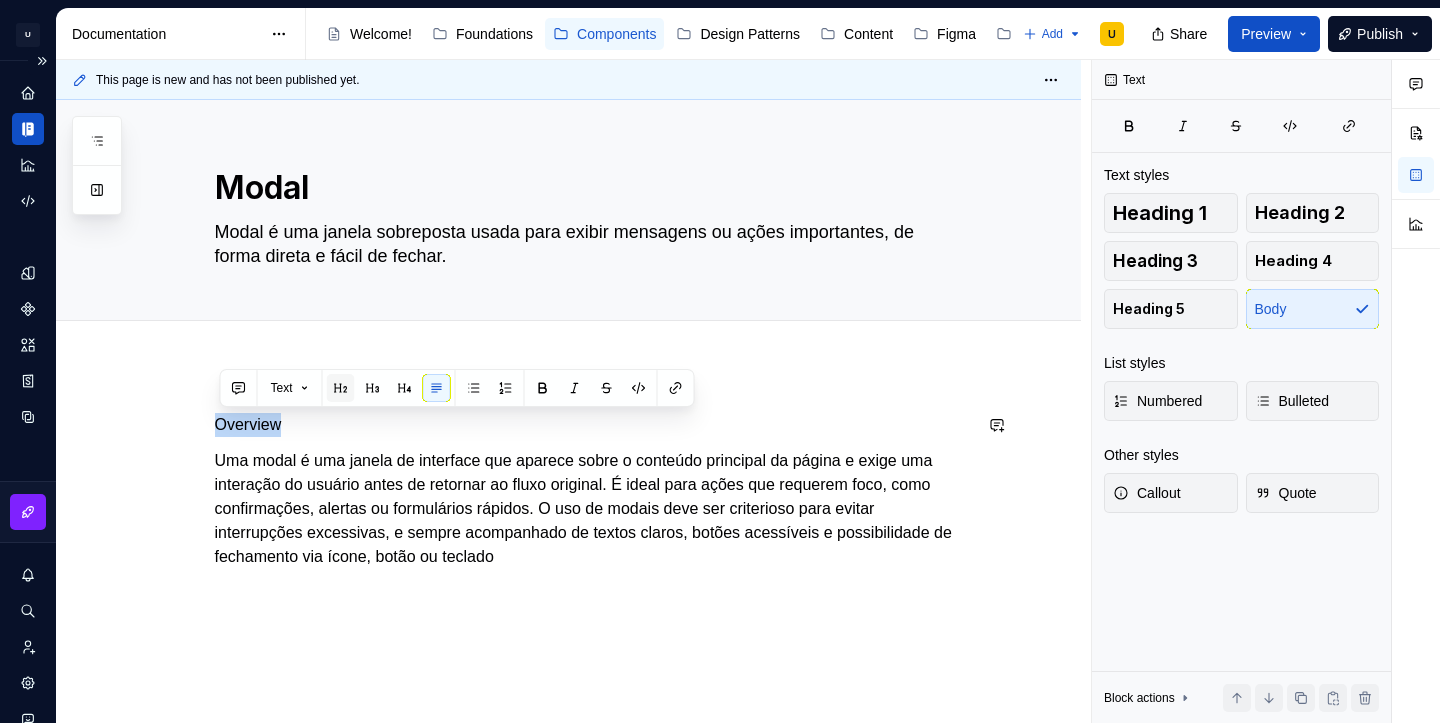 click at bounding box center (341, 388) 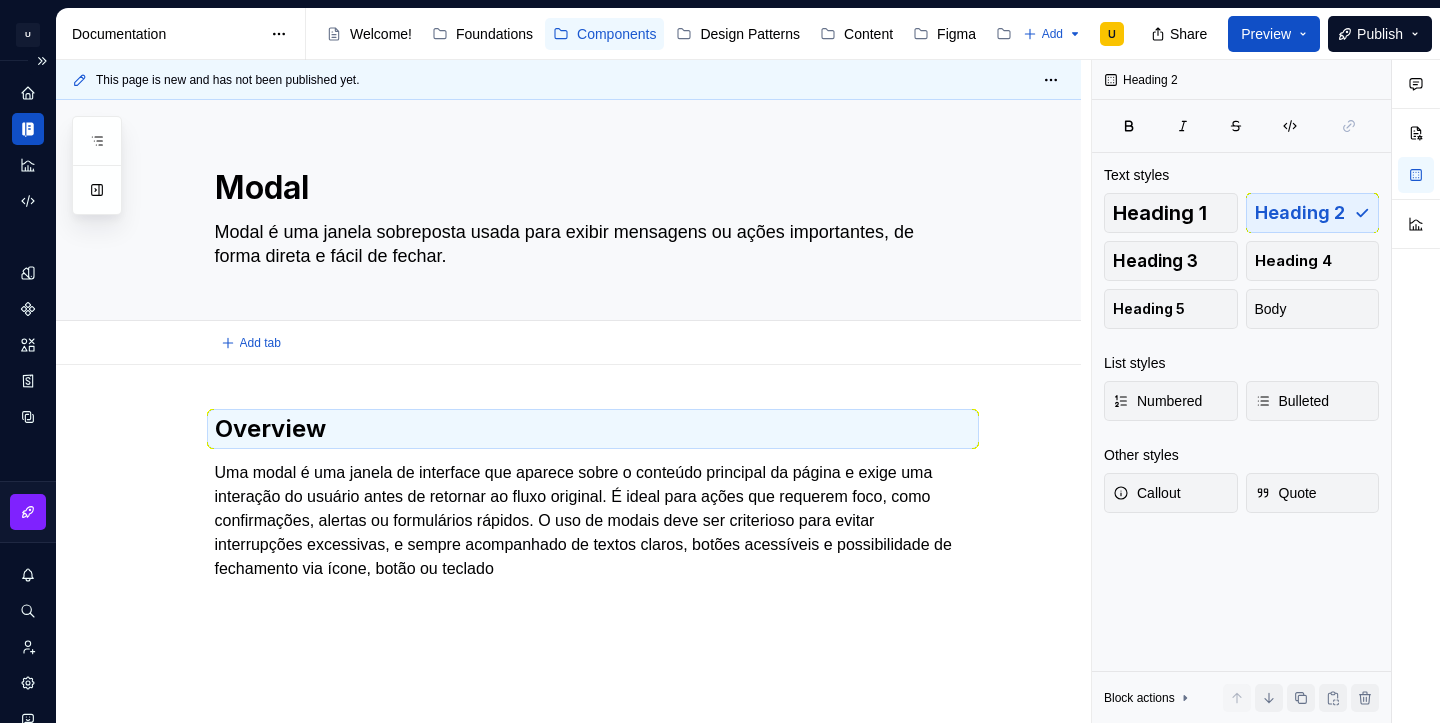 click on "Add tab" at bounding box center [593, 343] 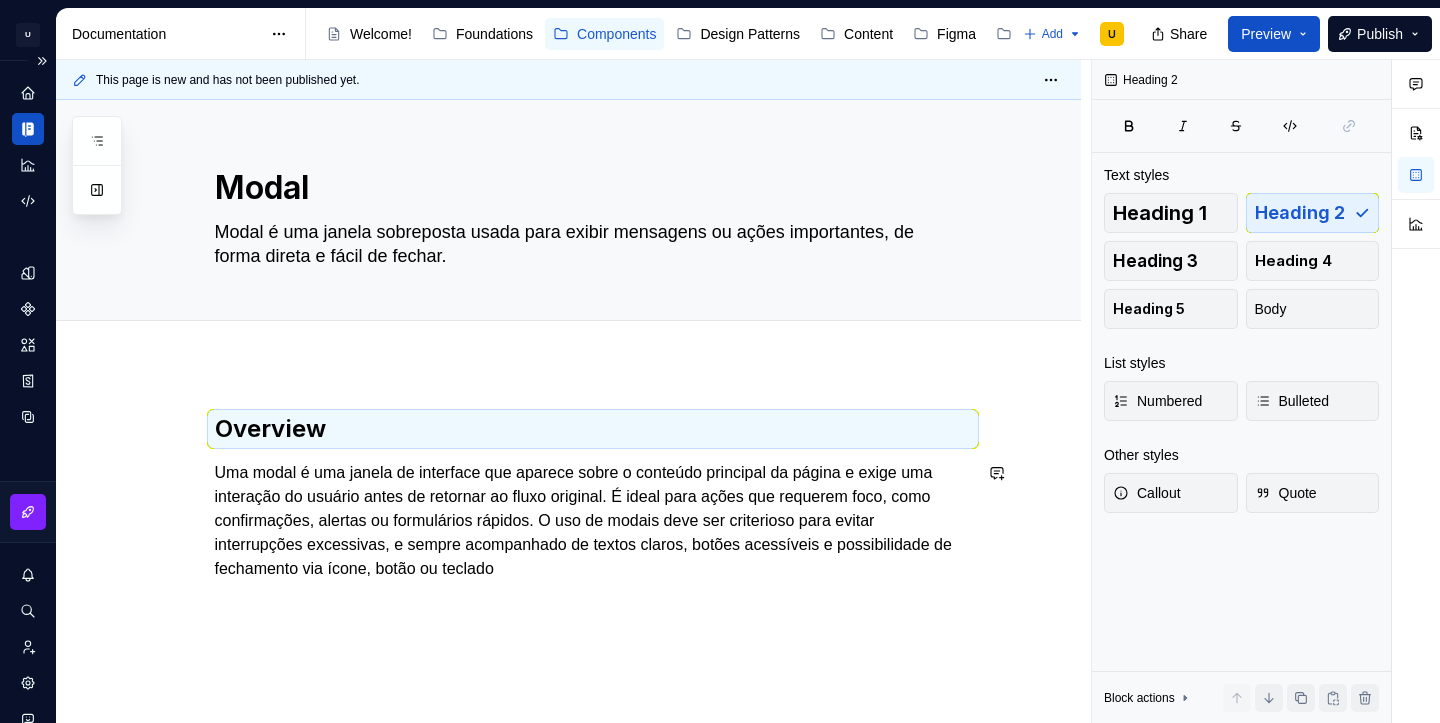 click on "Overview Uma modal é uma janela de interface que aparece sobre o conteúdo principal da página e exige uma interação do usuário antes de retornar ao fluxo original. É ideal para ações que requerem foco, como confirmações, alertas ou formulários rápidos. O uso de modais deve ser criterioso para evitar interrupções excessivas, e sempre acompanhado de textos claros, botões acessíveis e possibilidade de fechamento via ícone, botão ou teclado" at bounding box center [568, 593] 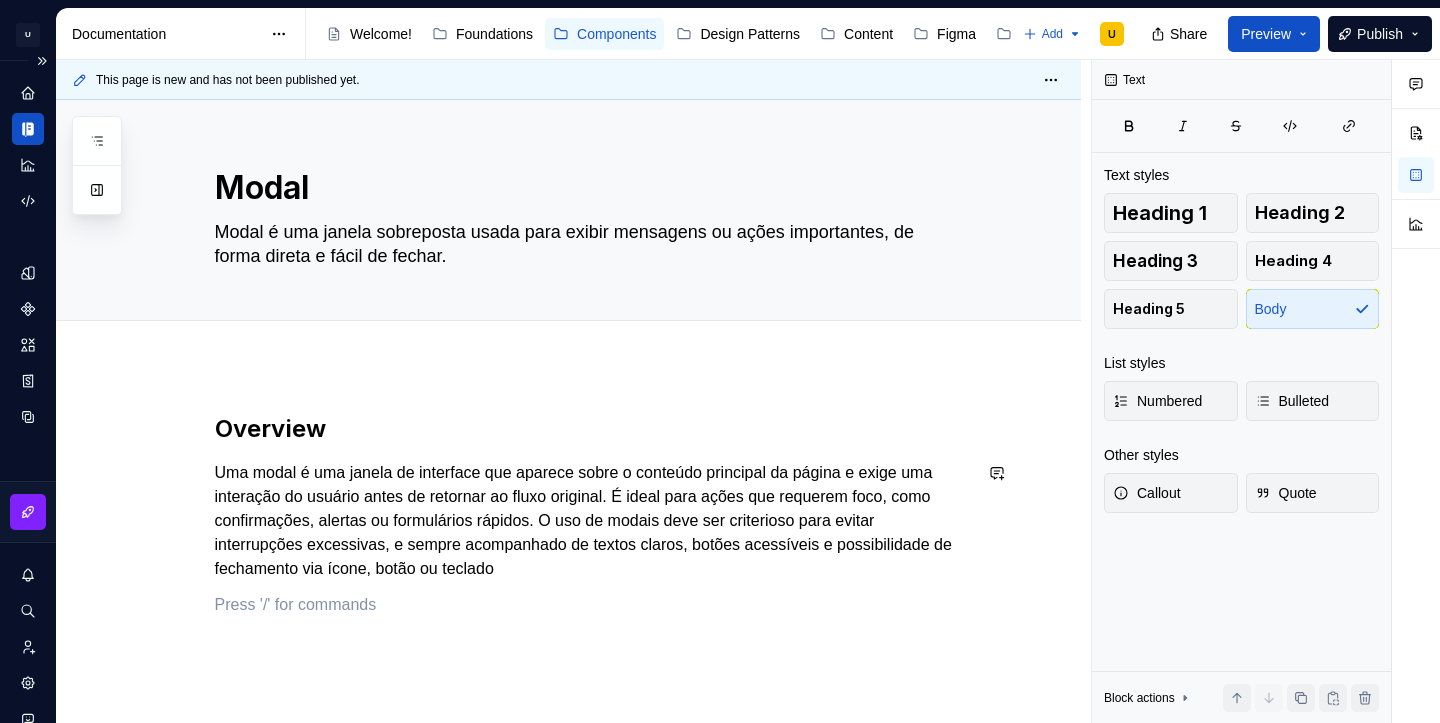 scroll, scrollTop: 91, scrollLeft: 0, axis: vertical 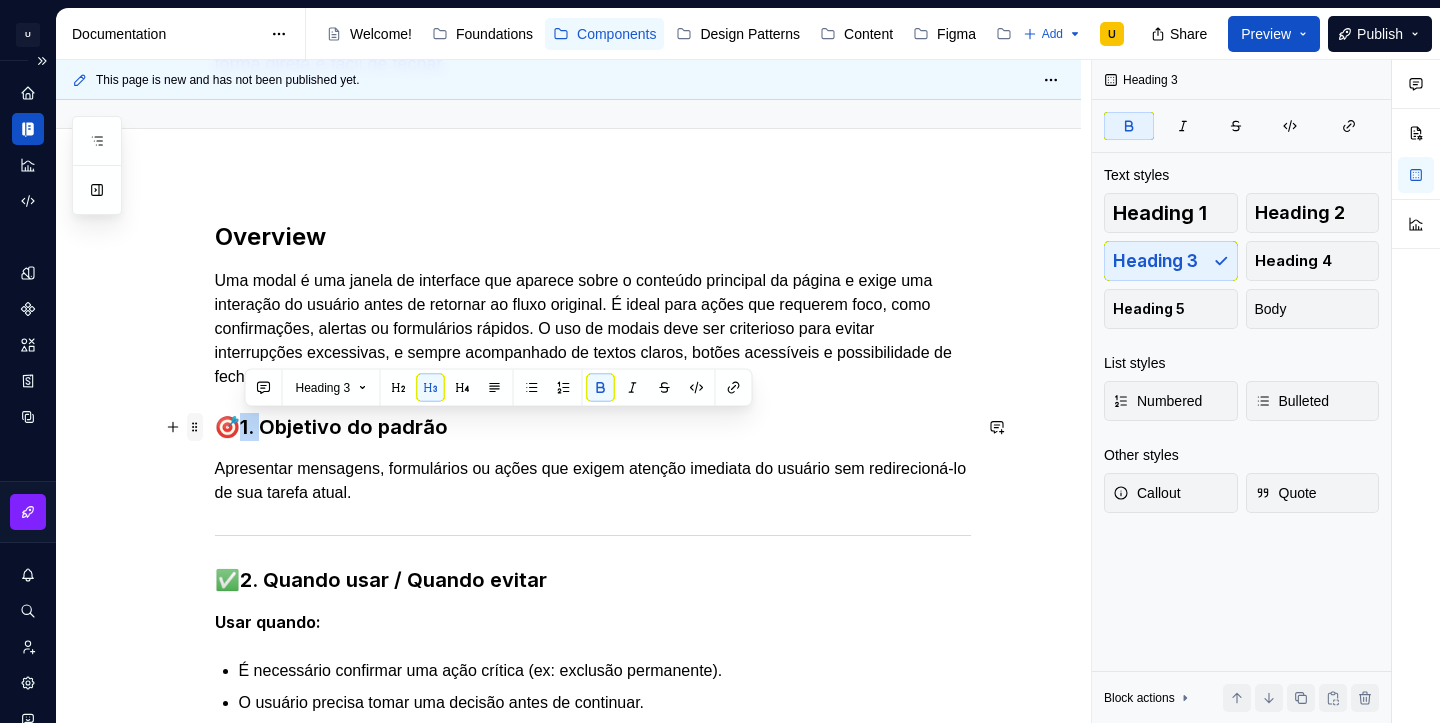 drag, startPoint x: 266, startPoint y: 427, endPoint x: 203, endPoint y: 422, distance: 63.1981 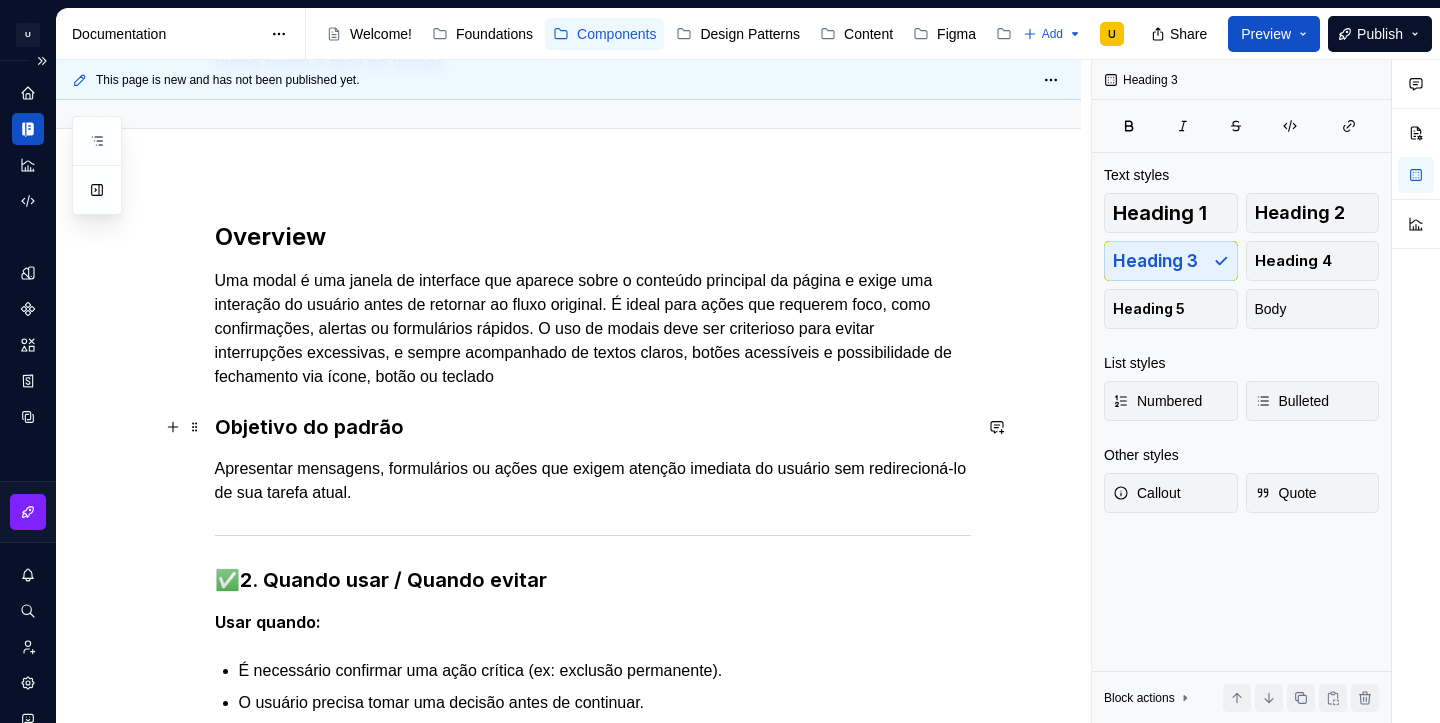 click on "Objetivo do padrão" at bounding box center (309, 427) 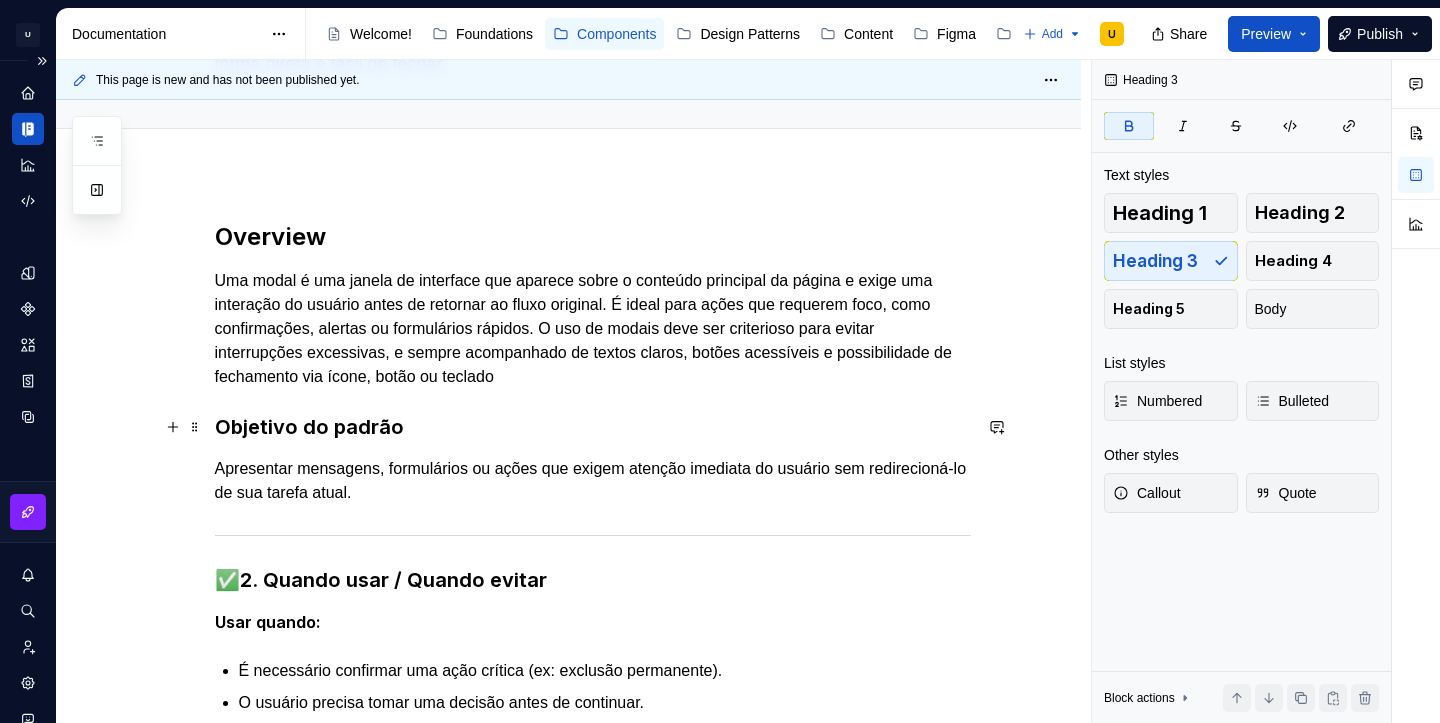 click on "Objetivo do padrão" at bounding box center (309, 427) 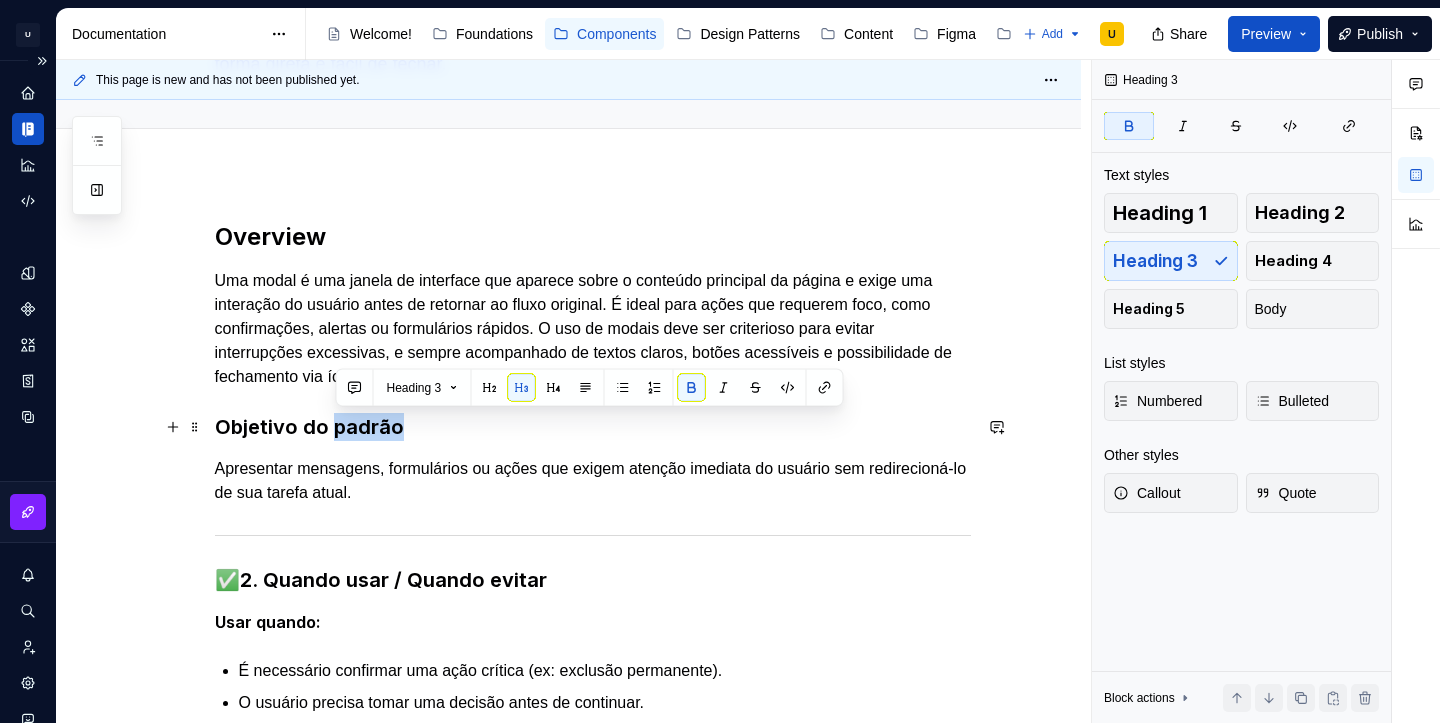 click on "Objetivo do padrão" at bounding box center [309, 427] 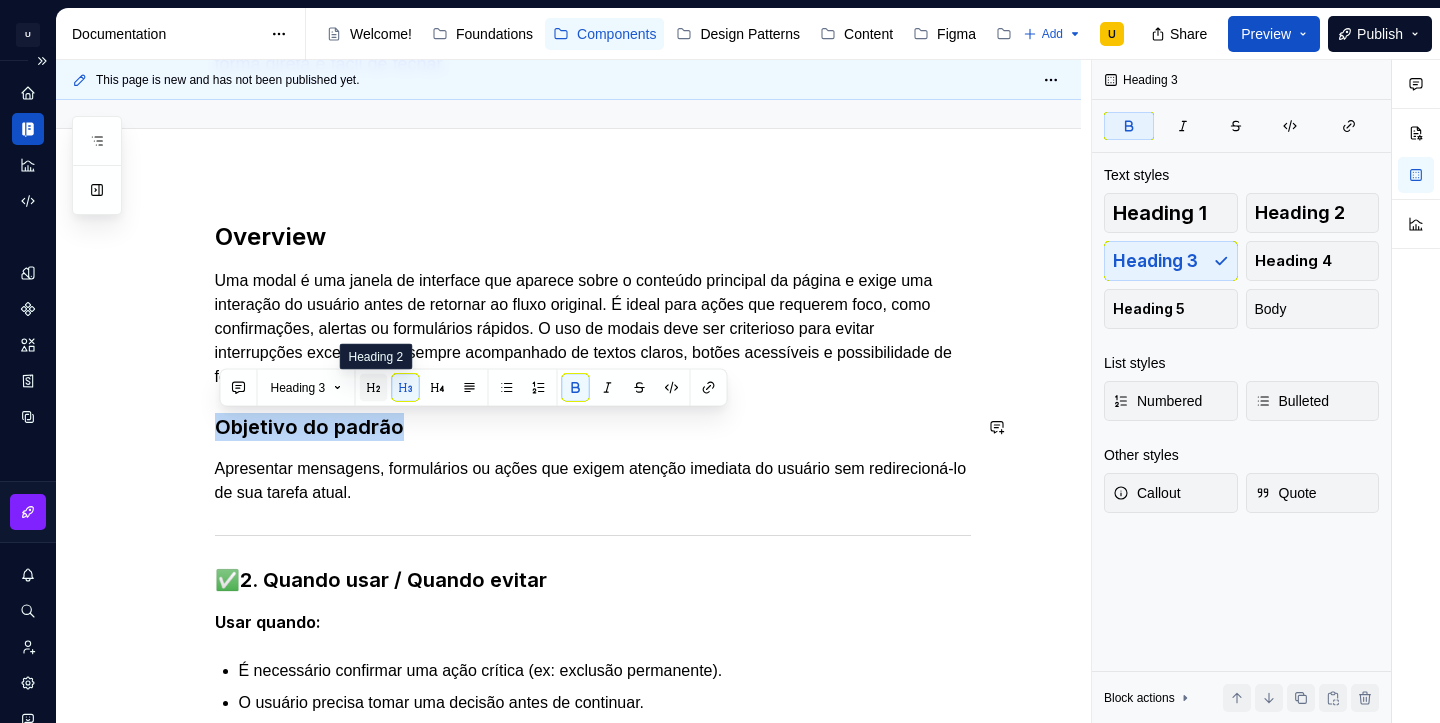 click at bounding box center (373, 388) 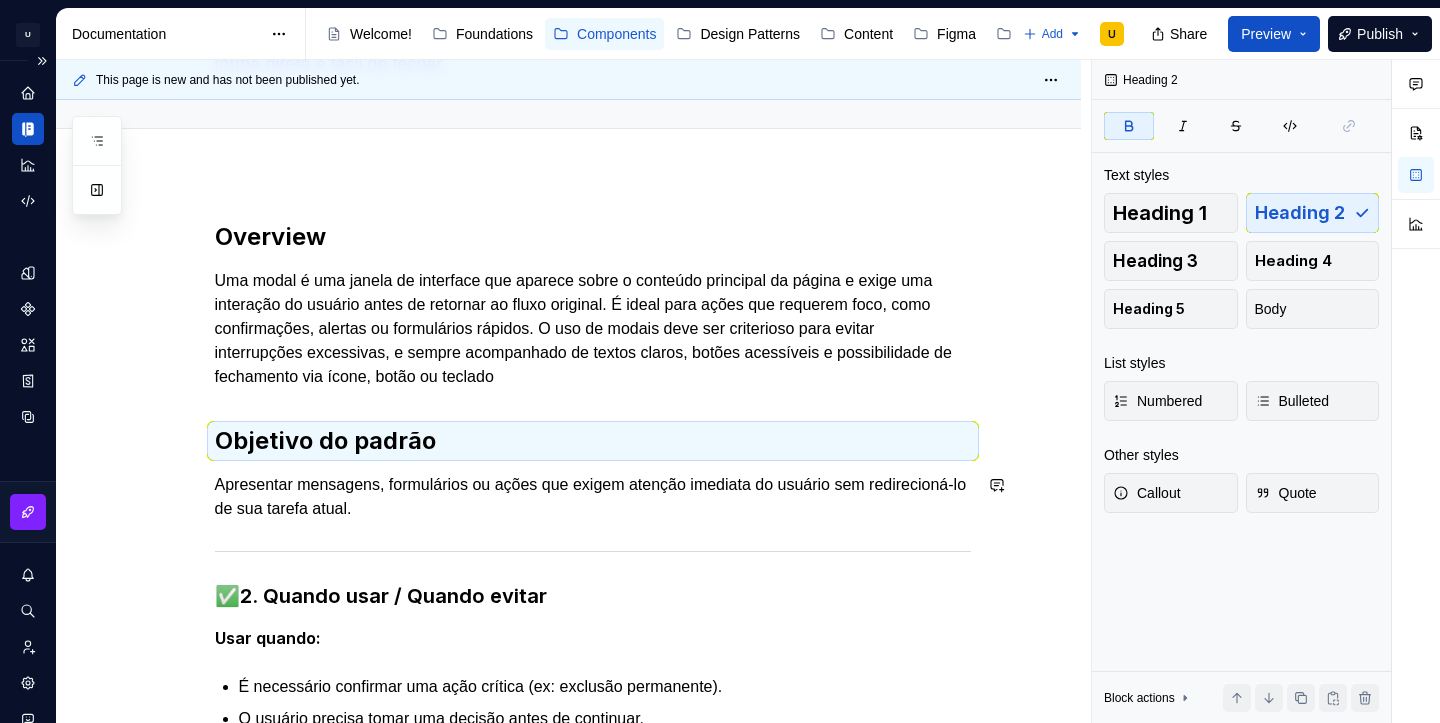 click on "Overview Uma modal é uma janela de interface que aparece sobre o conteúdo principal da página e exige uma interação do usuário antes de retornar ao fluxo original. É ideal para ações que requerem foco, como confirmações, alertas ou formulários rápidos. O uso de modais deve ser criterioso para evitar interrupções excessivas, e sempre acompanhado de textos claros, botões acessíveis e possibilidade de fechamento via ícone, botão ou teclado Objetivo do padrão Apresentar mensagens, formulários ou ações que exigem atenção imediata do usuário sem redirecioná-lo de sua tarefa atual. ✅  2. Quando usar / Quando evitar Usar quando: É necessário confirmar uma ação crítica (ex: exclusão permanente). O usuário precisa tomar uma decisão antes de continuar. Exibir informações relevantes sem sair da tela (ex: detalhes, formulários rápidos). Evitar quando: A informação pode ser mostrada inline ou via toast. Interromper o usuário não é essencial para o contexto. 📦  Overlay 🧭" at bounding box center [593, 1817] 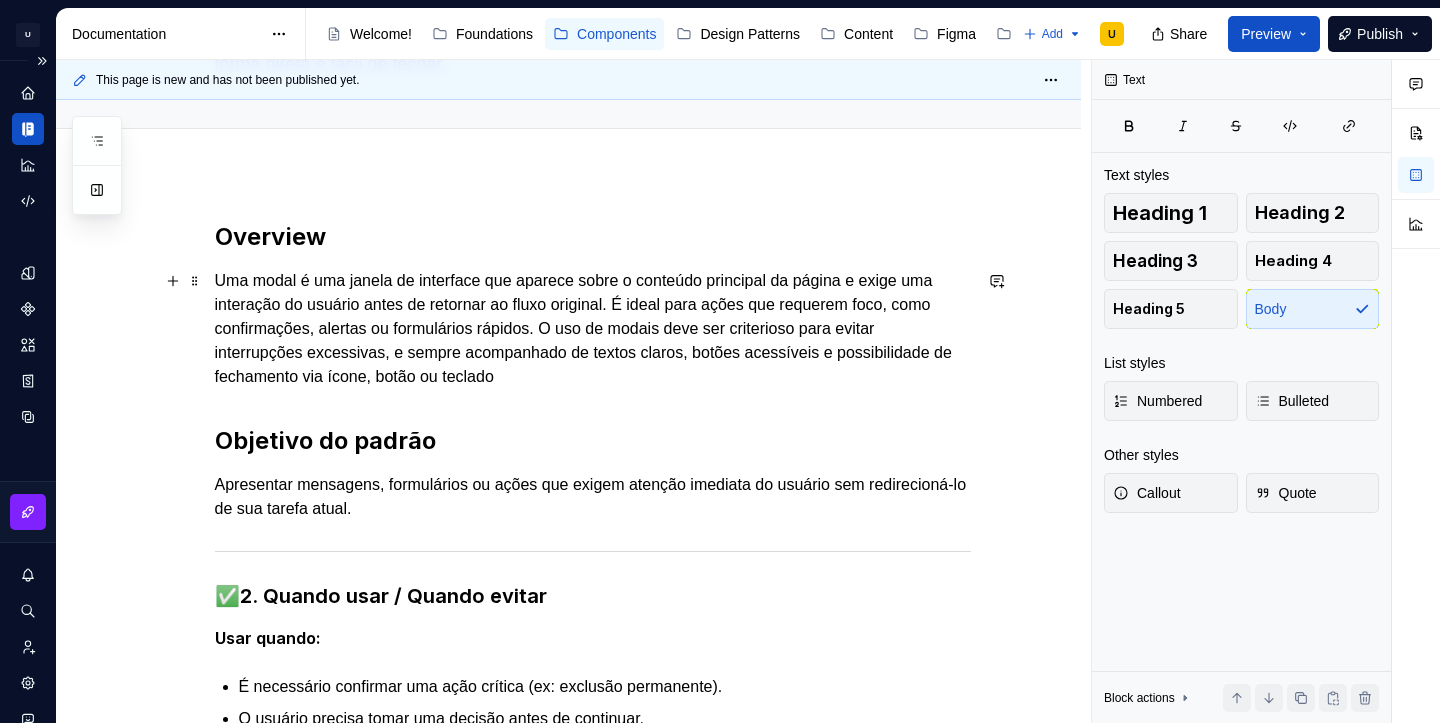 click on "Uma modal é uma janela de interface que aparece sobre o conteúdo principal da página e exige uma interação do usuário antes de retornar ao fluxo original. É ideal para ações que requerem foco, como confirmações, alertas ou formulários rápidos. O uso de modais deve ser criterioso para evitar interrupções excessivas, e sempre acompanhado de textos claros, botões acessíveis e possibilidade de fechamento via ícone, botão ou teclado" at bounding box center [593, 329] 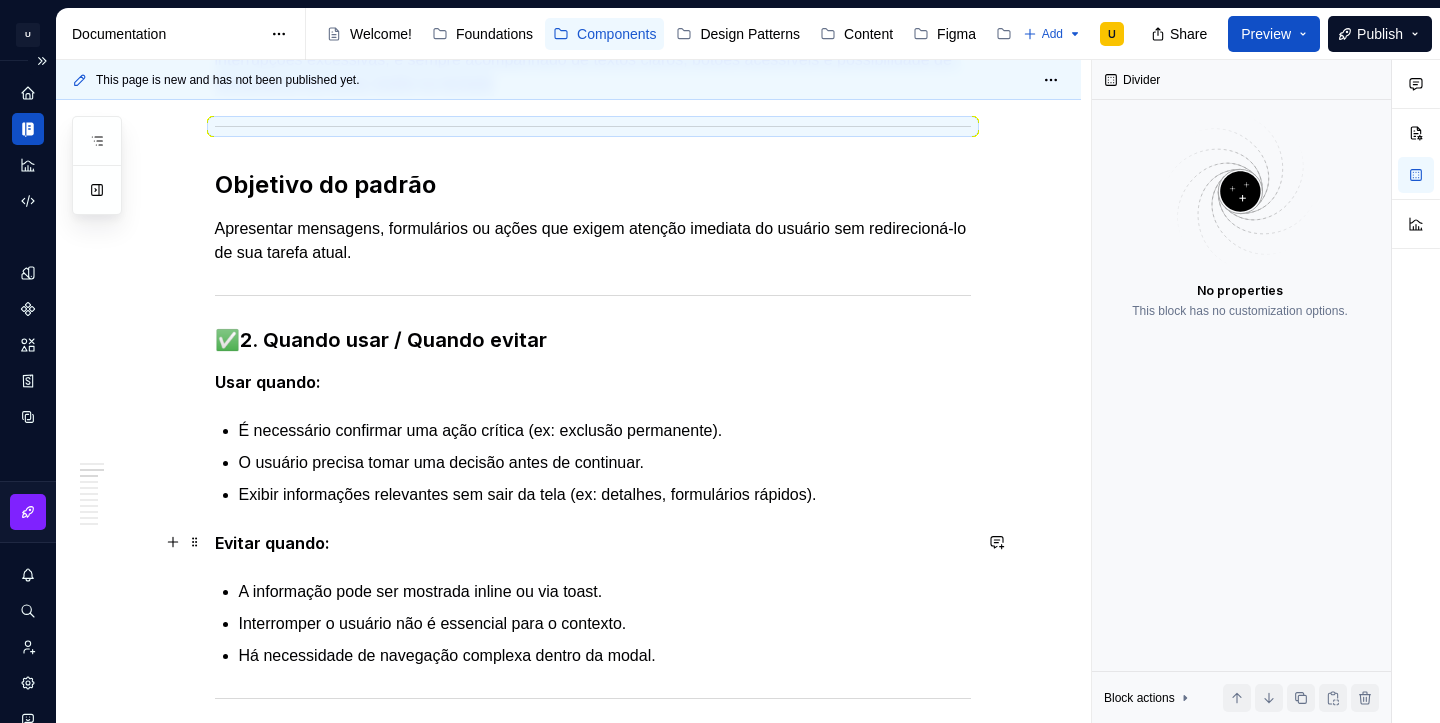scroll, scrollTop: 487, scrollLeft: 0, axis: vertical 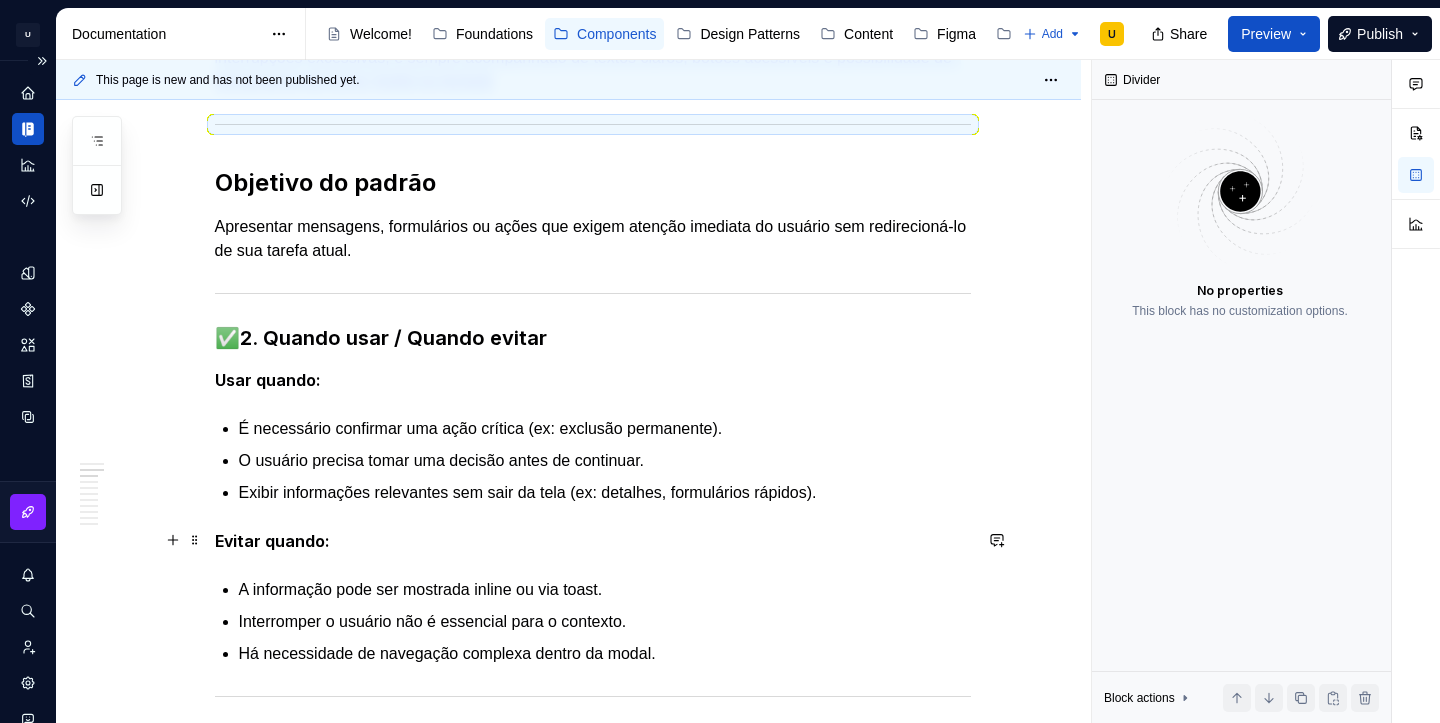 click on "Evitar quando:" at bounding box center (593, 541) 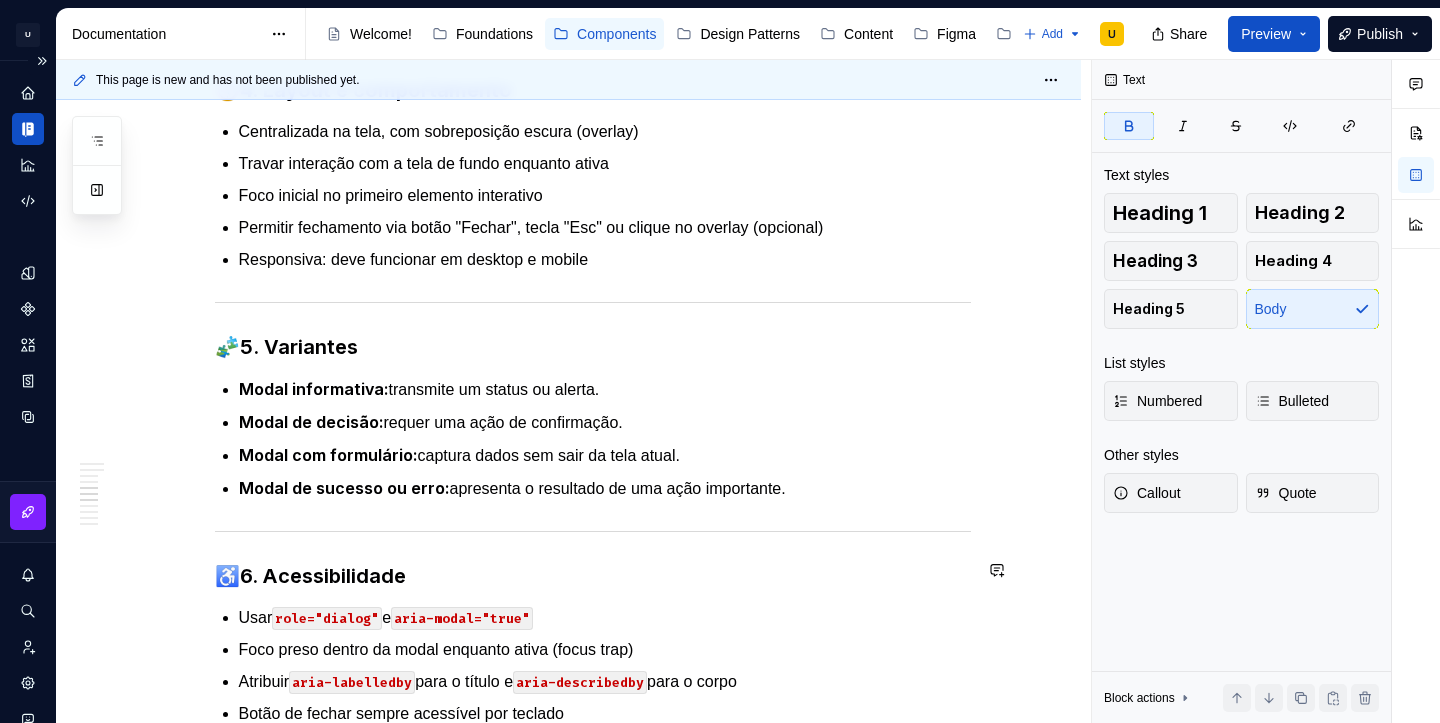 scroll, scrollTop: 1326, scrollLeft: 0, axis: vertical 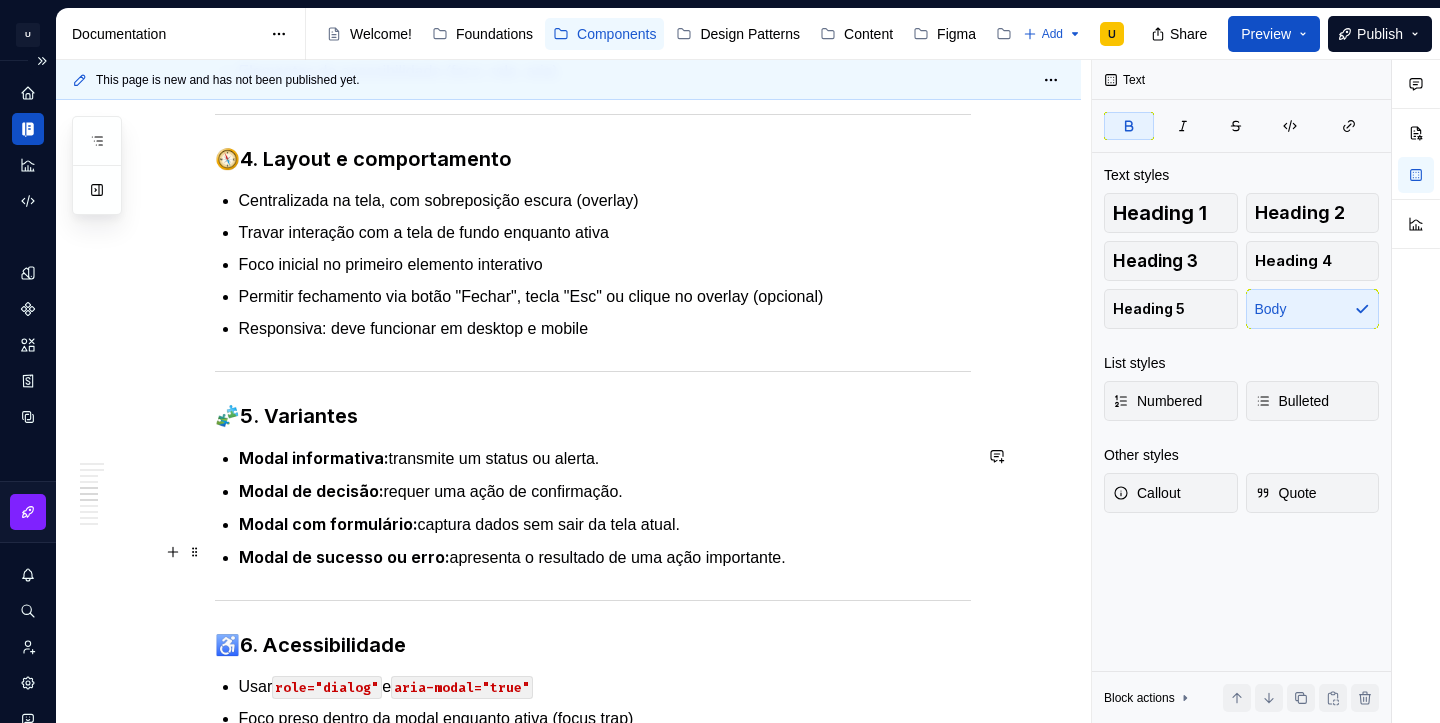 click on "Modal de sucesso ou erro:" at bounding box center (344, 557) 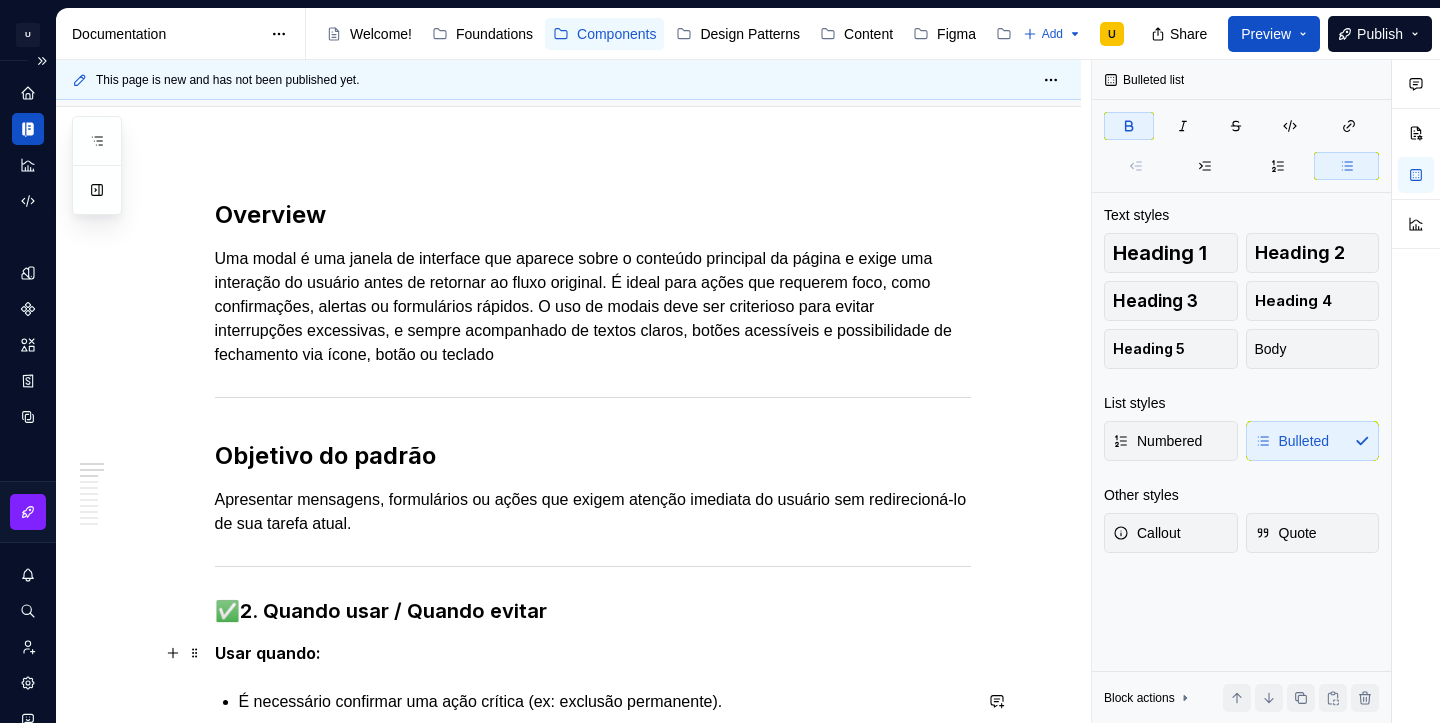 scroll, scrollTop: 199, scrollLeft: 0, axis: vertical 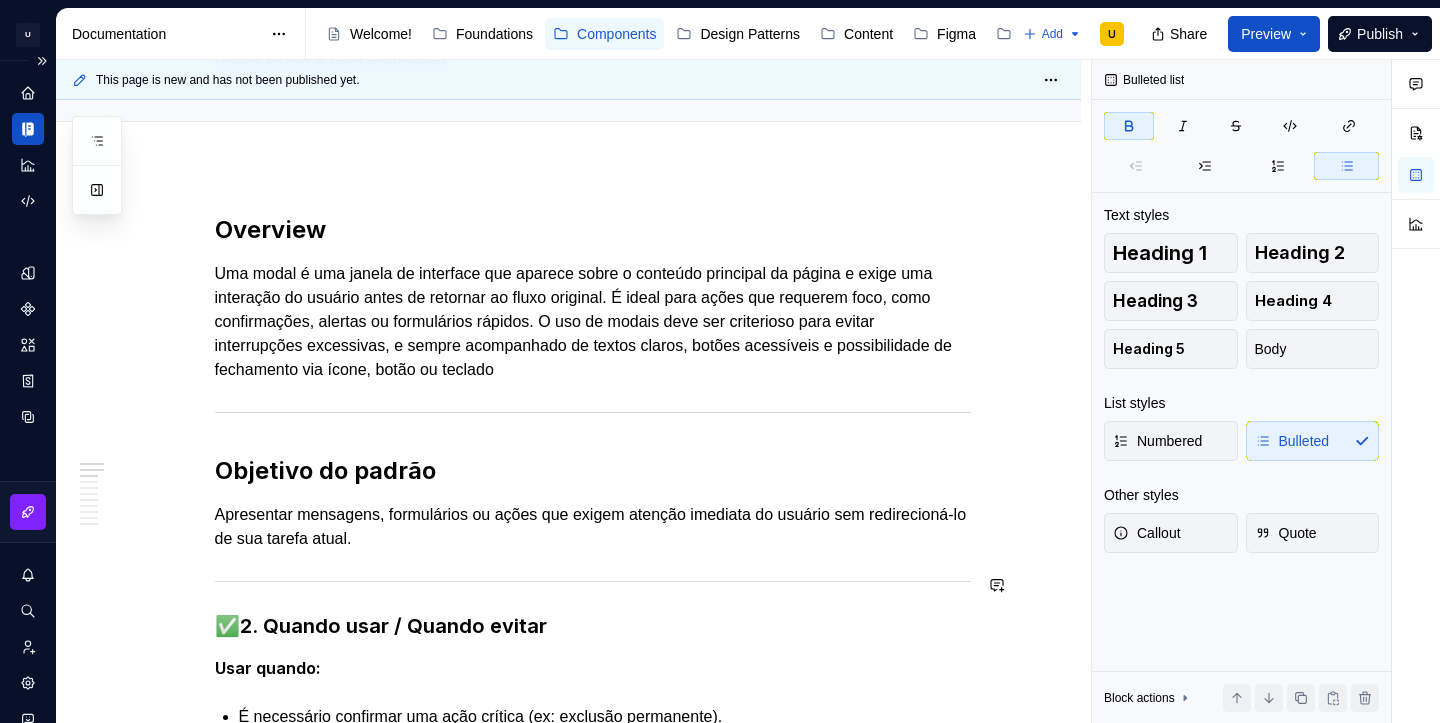 click on "Overview Uma modal é uma janela de interface que aparece sobre o conteúdo principal da página e exige uma interação do usuário antes de retornar ao fluxo original. É ideal para ações que requerem foco, como confirmações, alertas ou formulários rápidos. O uso de modais deve ser criterioso para evitar interrupções excessivas, e sempre acompanhado de textos claros, botões acessíveis e possibilidade de fechamento via ícone, botão ou teclado Objetivo do padrão Apresentar mensagens, formulários ou ações que exigem atenção imediata do usuário sem redirecioná-lo de sua tarefa atual. ✅  2. Quando usar / Quando evitar Usar quando: É necessário confirmar uma ação crítica (ex: exclusão permanente). O usuário precisa tomar uma decisão antes de continuar. Exibir informações relevantes sem sair da tela (ex: detalhes, formulários rápidos). Evitar quando: A informação pode ser mostrada inline ou via toast. Interromper o usuário não é essencial para o contexto. 📦  Overlay 🧭" at bounding box center [568, 1925] 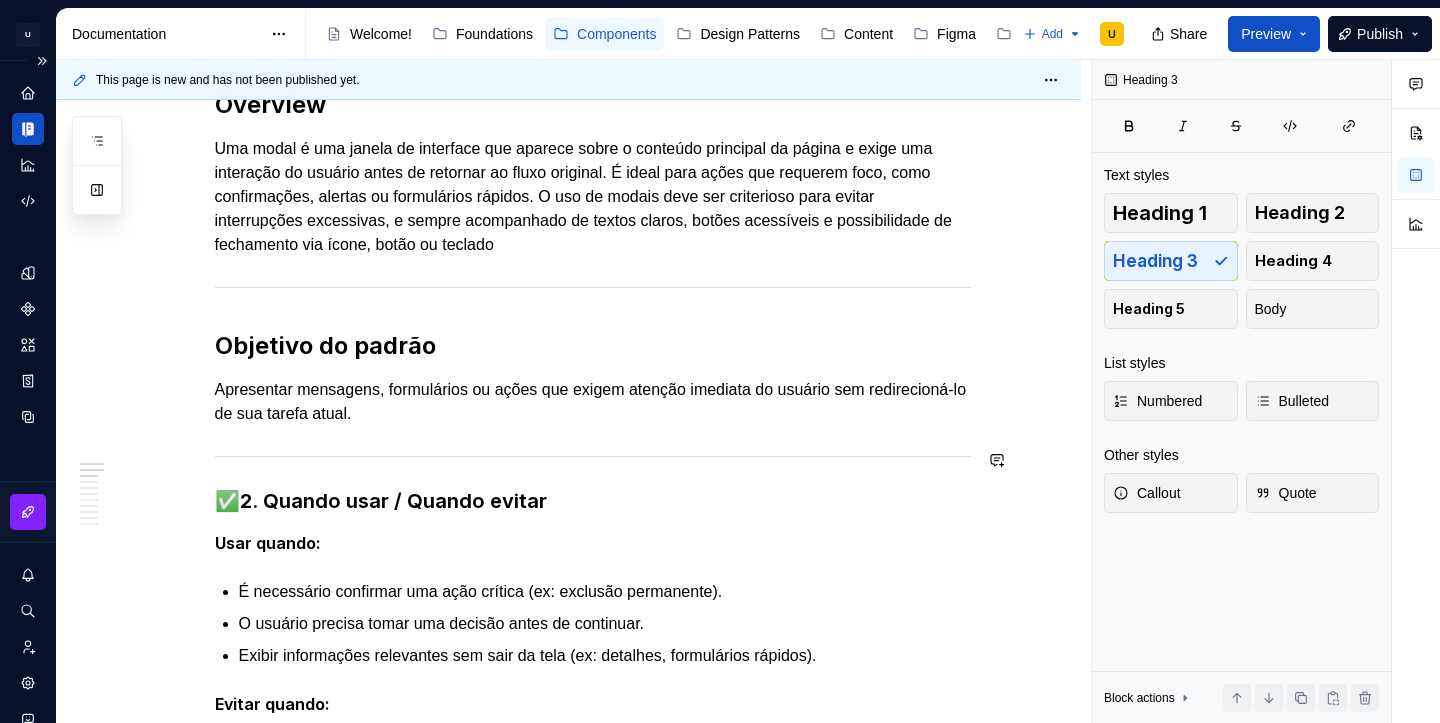 scroll, scrollTop: 326, scrollLeft: 0, axis: vertical 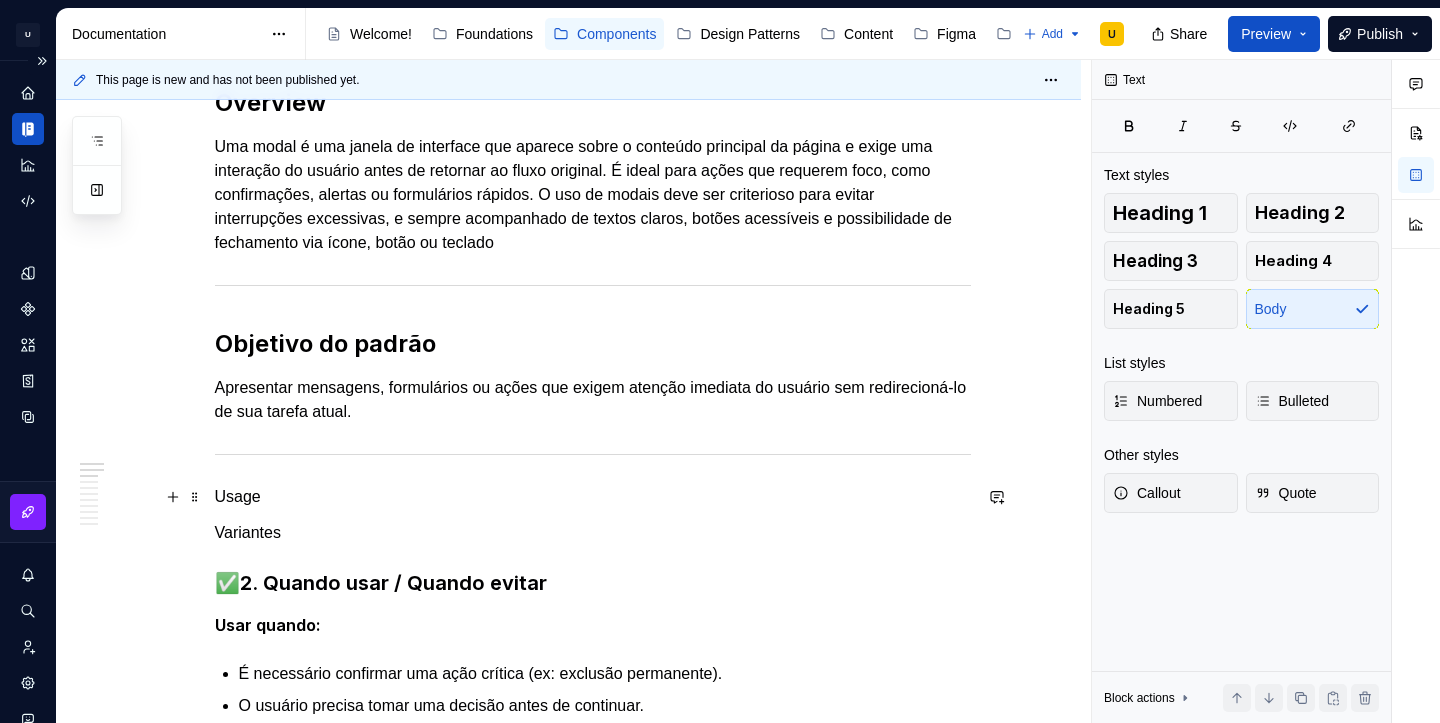 click on "Usage" at bounding box center (593, 497) 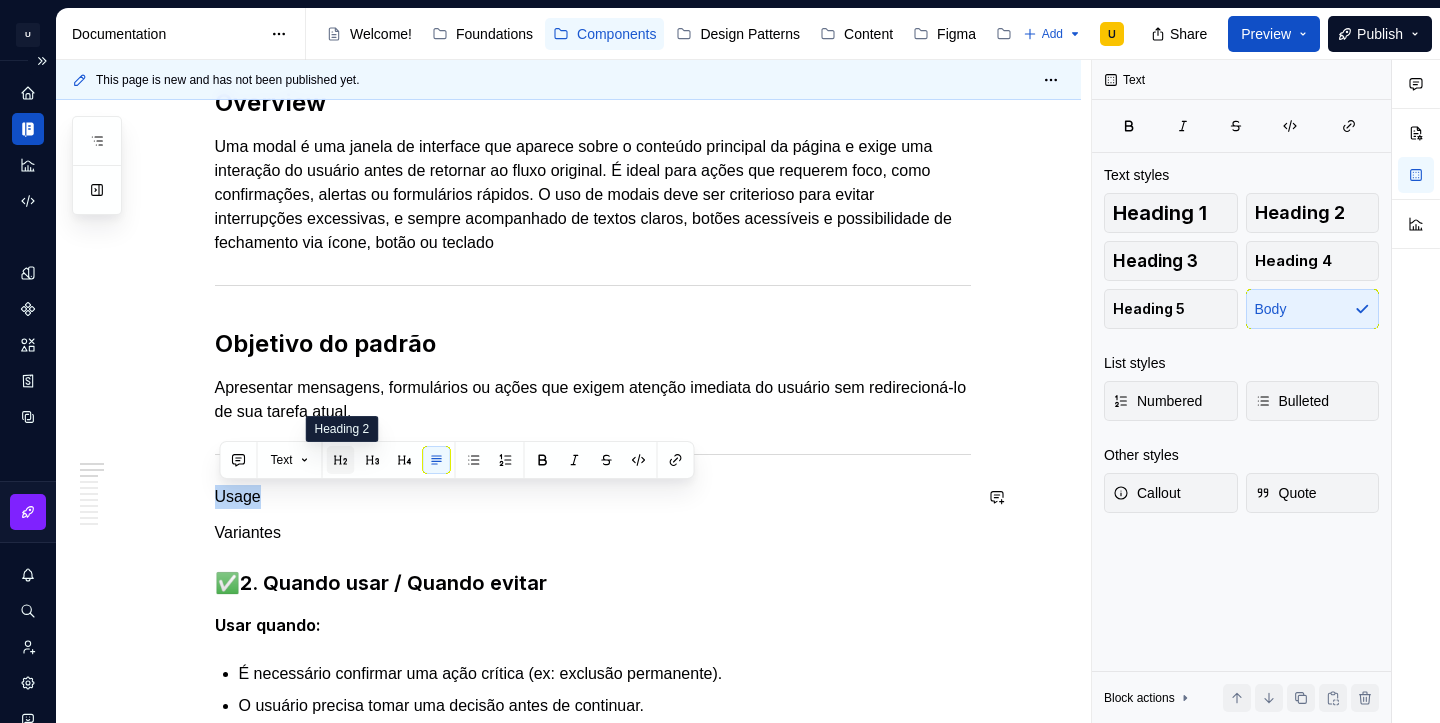 click at bounding box center [341, 460] 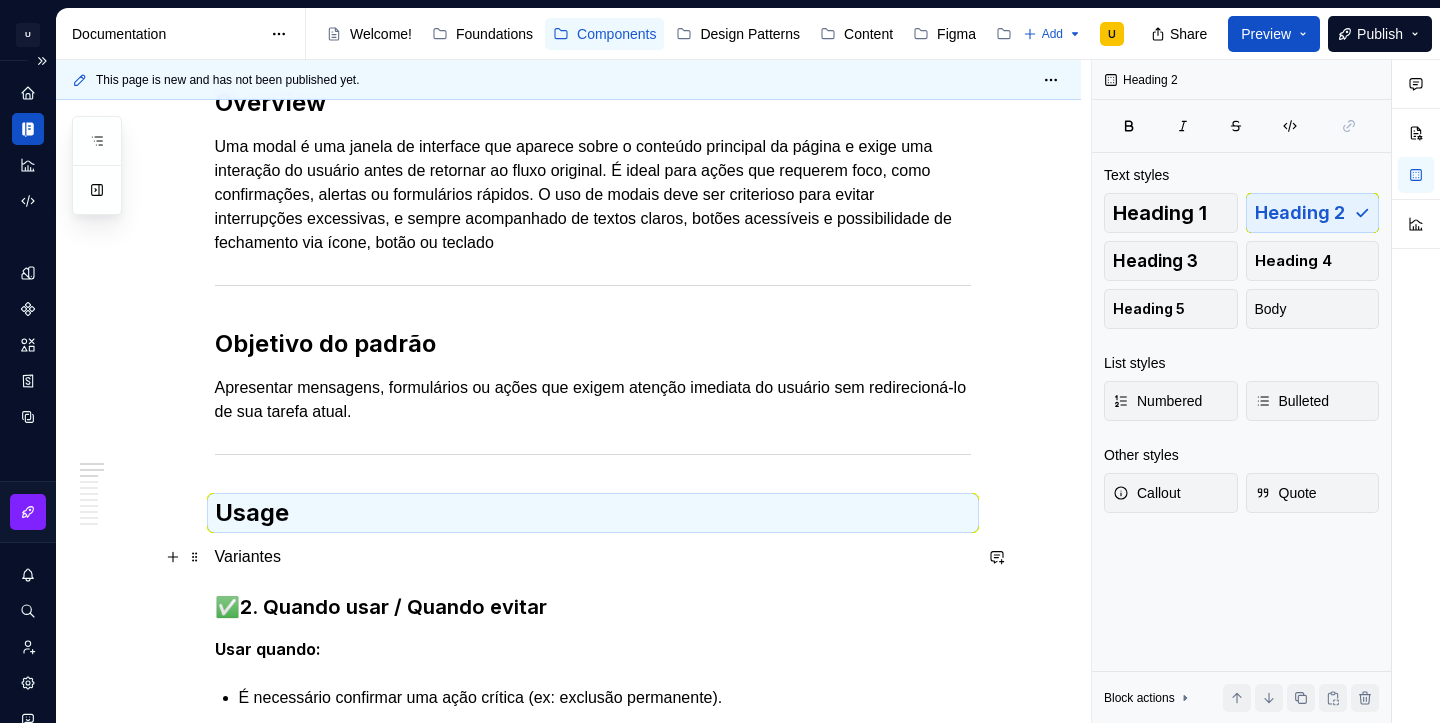 click on "Variantes" at bounding box center (593, 557) 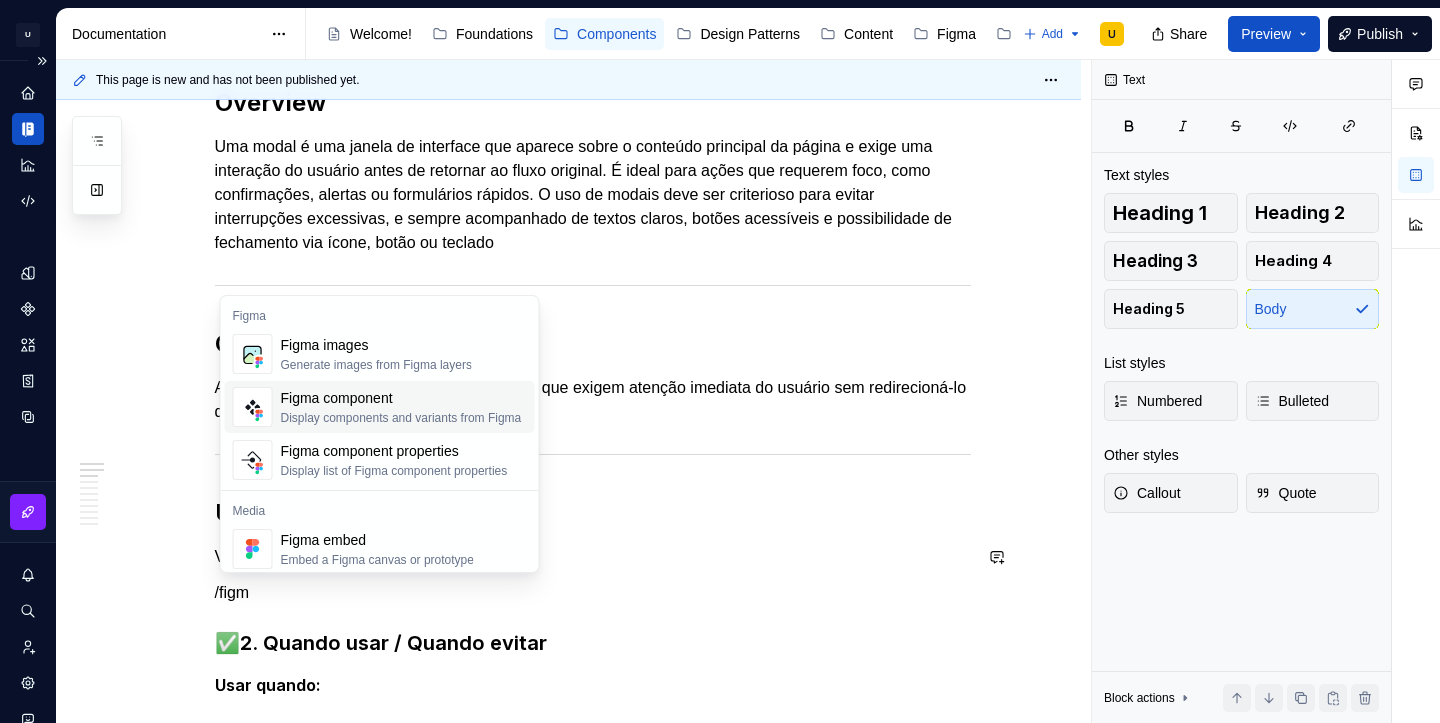 click on "Display components and variants from Figma" at bounding box center (401, 418) 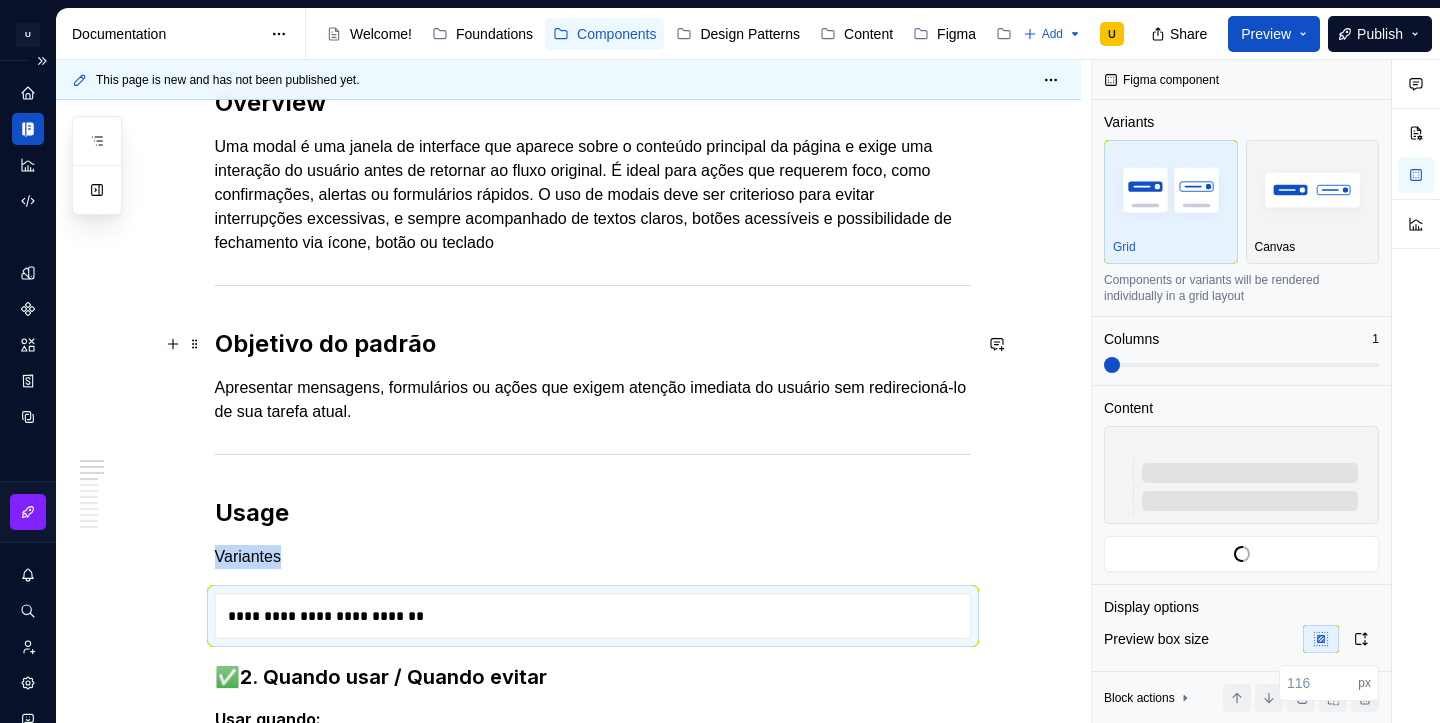 type on "*" 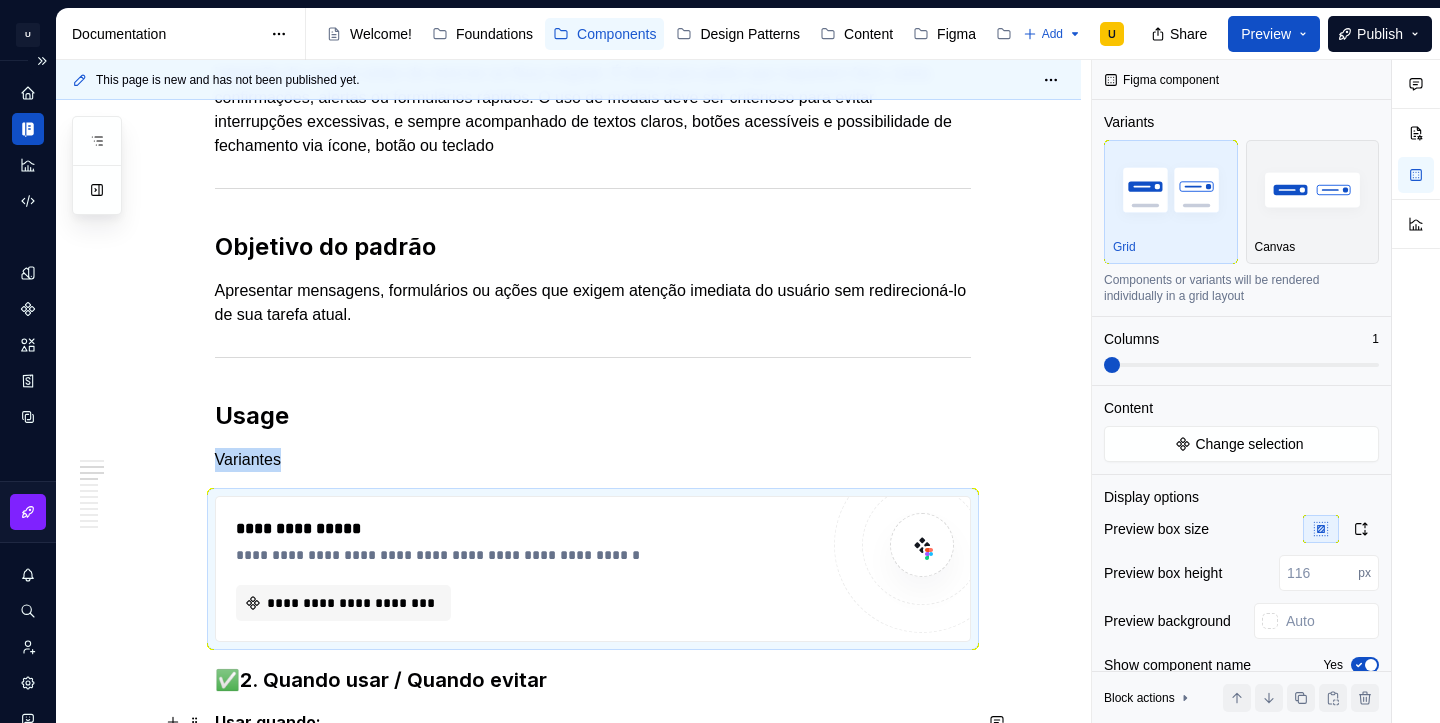 scroll, scrollTop: 447, scrollLeft: 0, axis: vertical 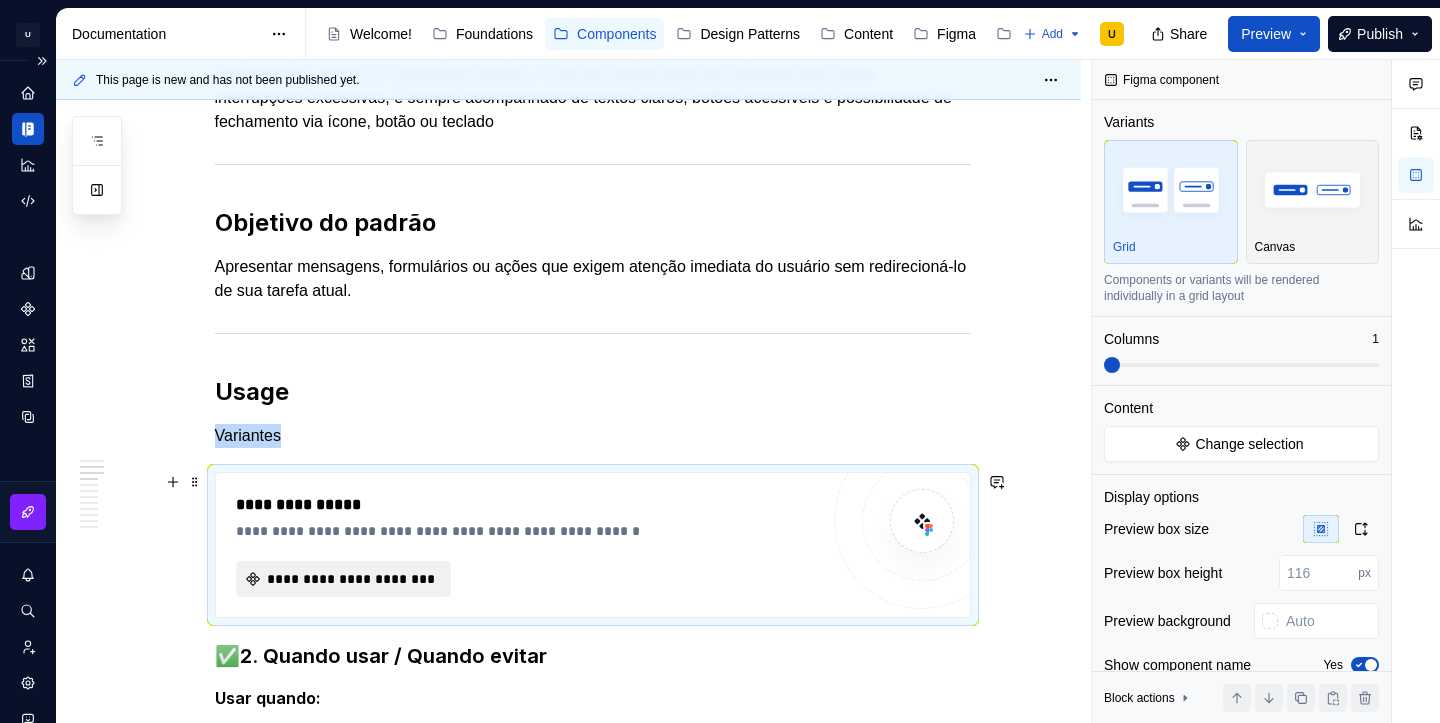 click on "**********" at bounding box center [344, 579] 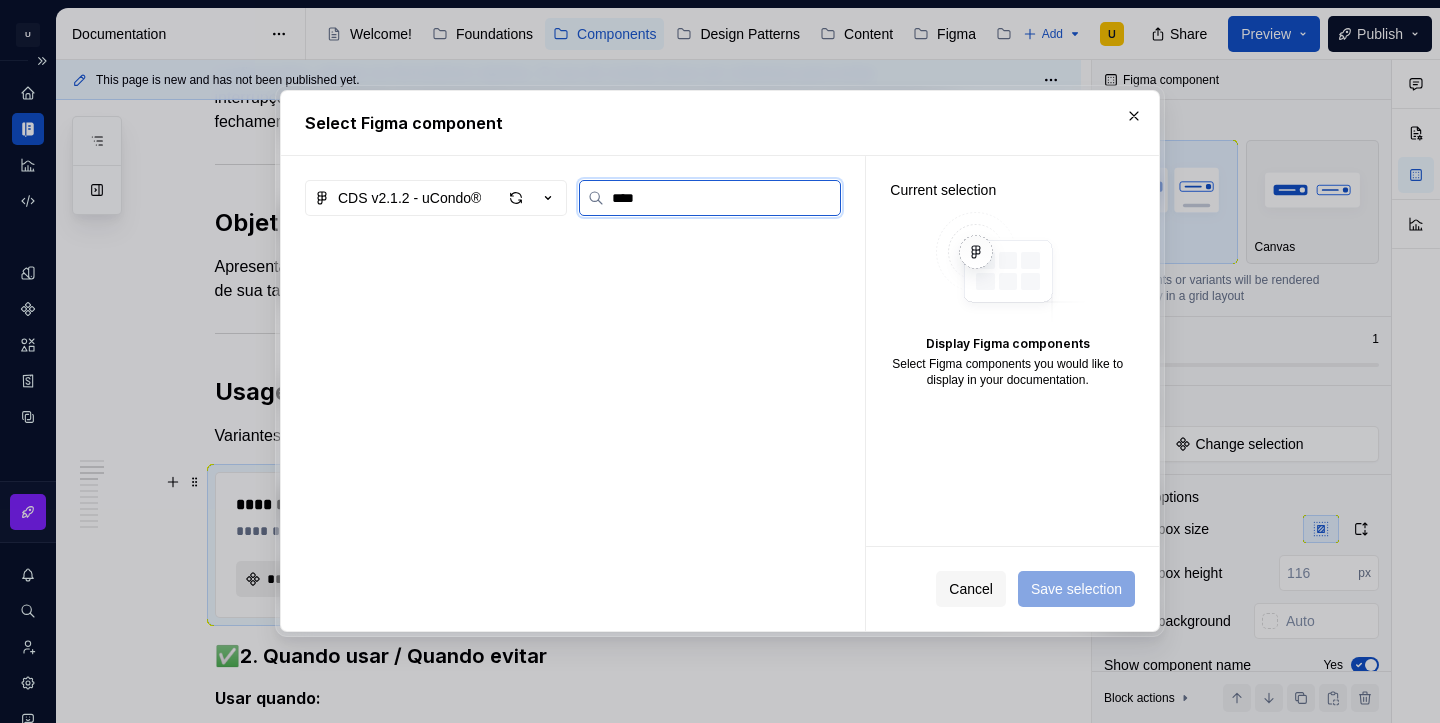 type on "*****" 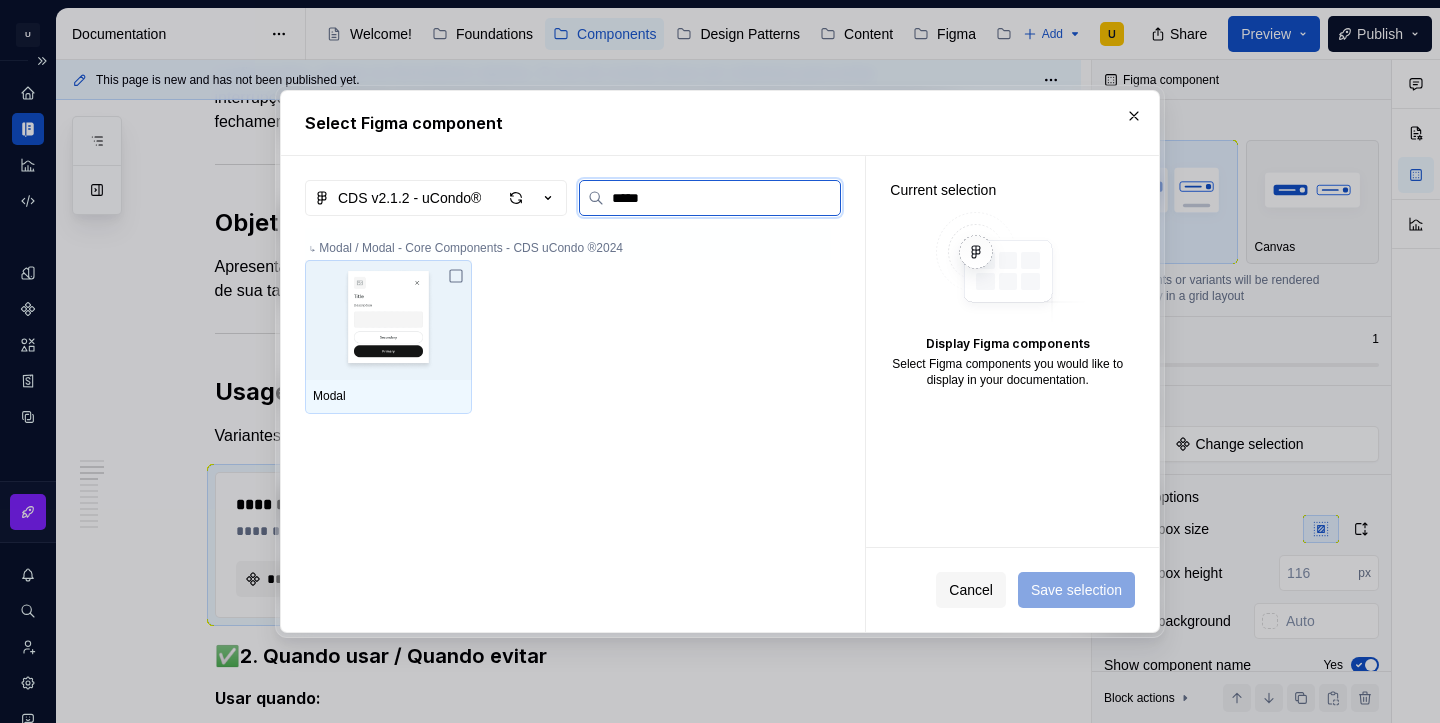 click at bounding box center (388, 320) 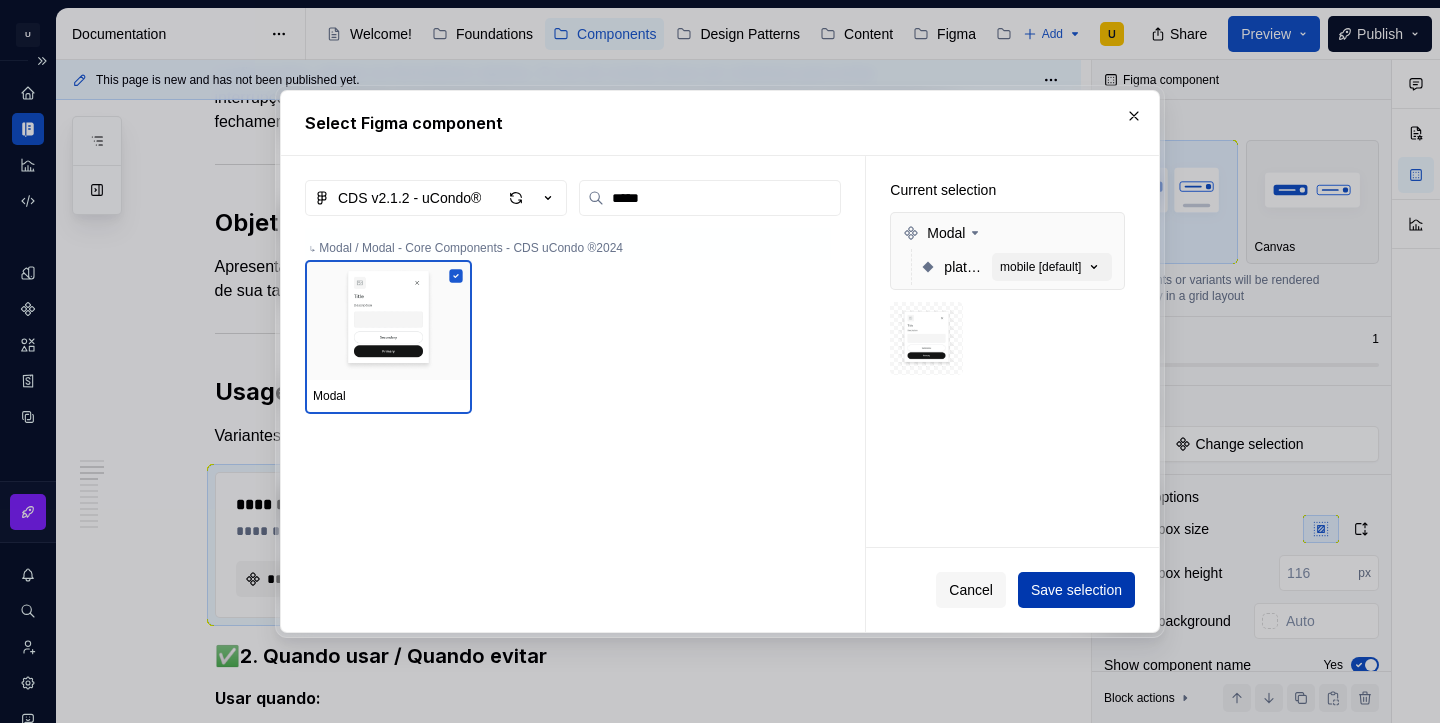 click on "Save selection" at bounding box center (1076, 590) 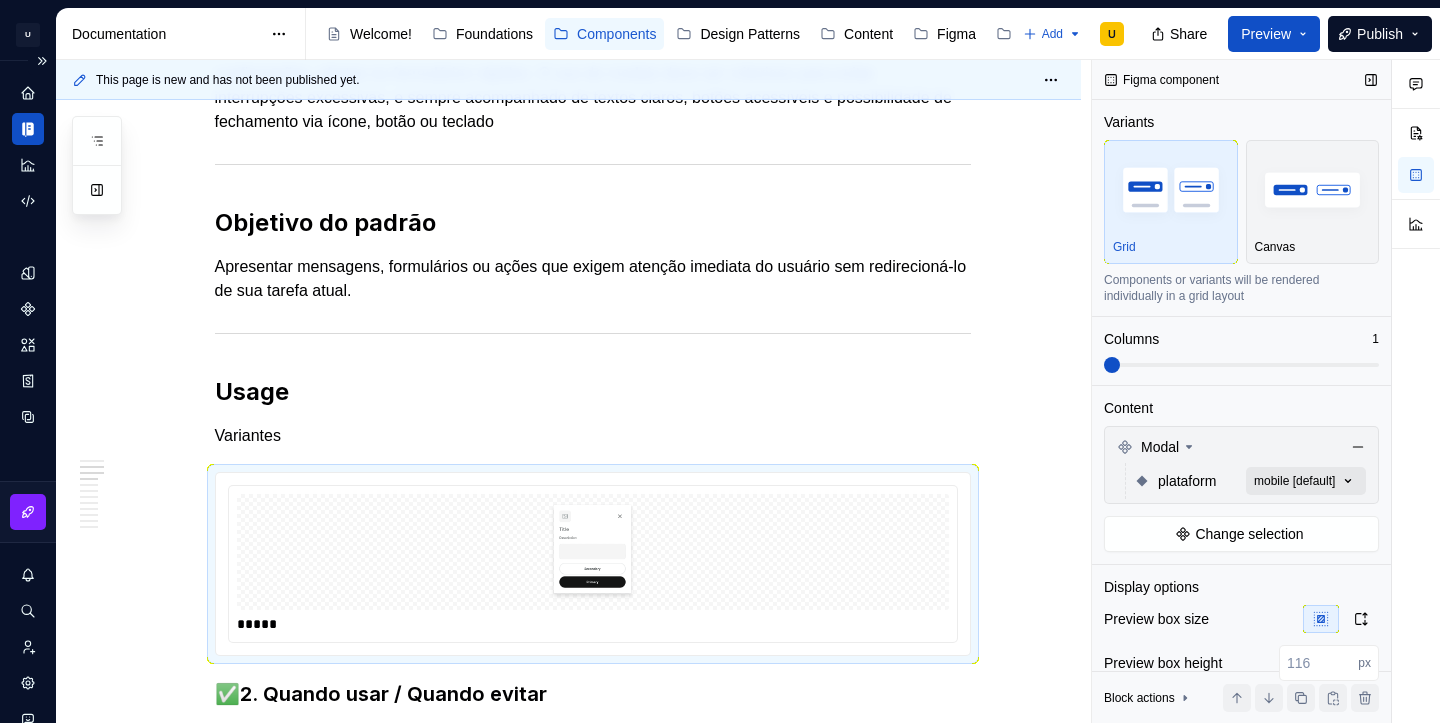 click on "Comments Open comments No comments yet Select ‘Comment’ from the block context menu to add one. Figma component Variants Grid Canvas Components or variants will be rendered individually in a grid layout Columns 1 Content Modal plataform mobile [default] Change selection Display options Preview box size Preview box height px Preview background Show component name Yes Show properties details Yes Show variant description Yes Block actions Move up Move down Duplicate Copy (⌘C) Cut (⌘X) Delete" at bounding box center (1266, 391) 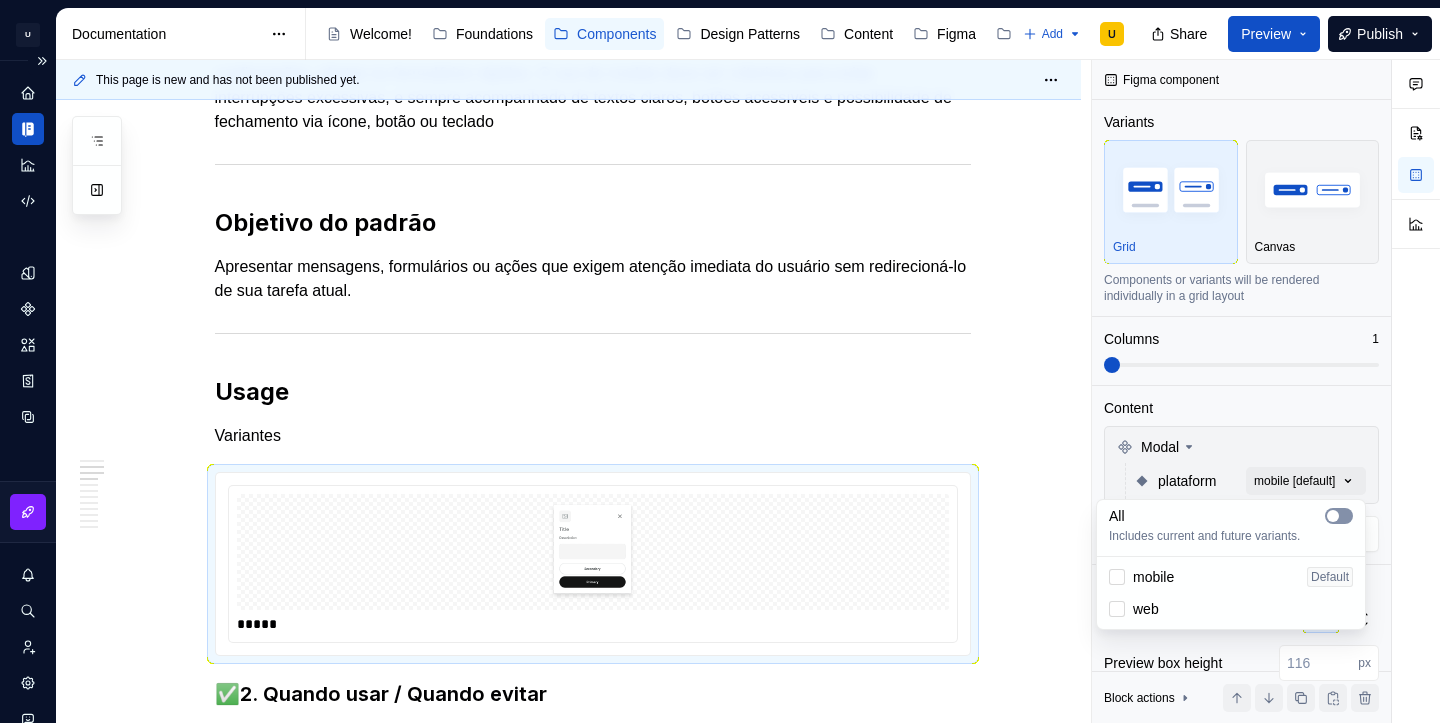 click at bounding box center [1339, 516] 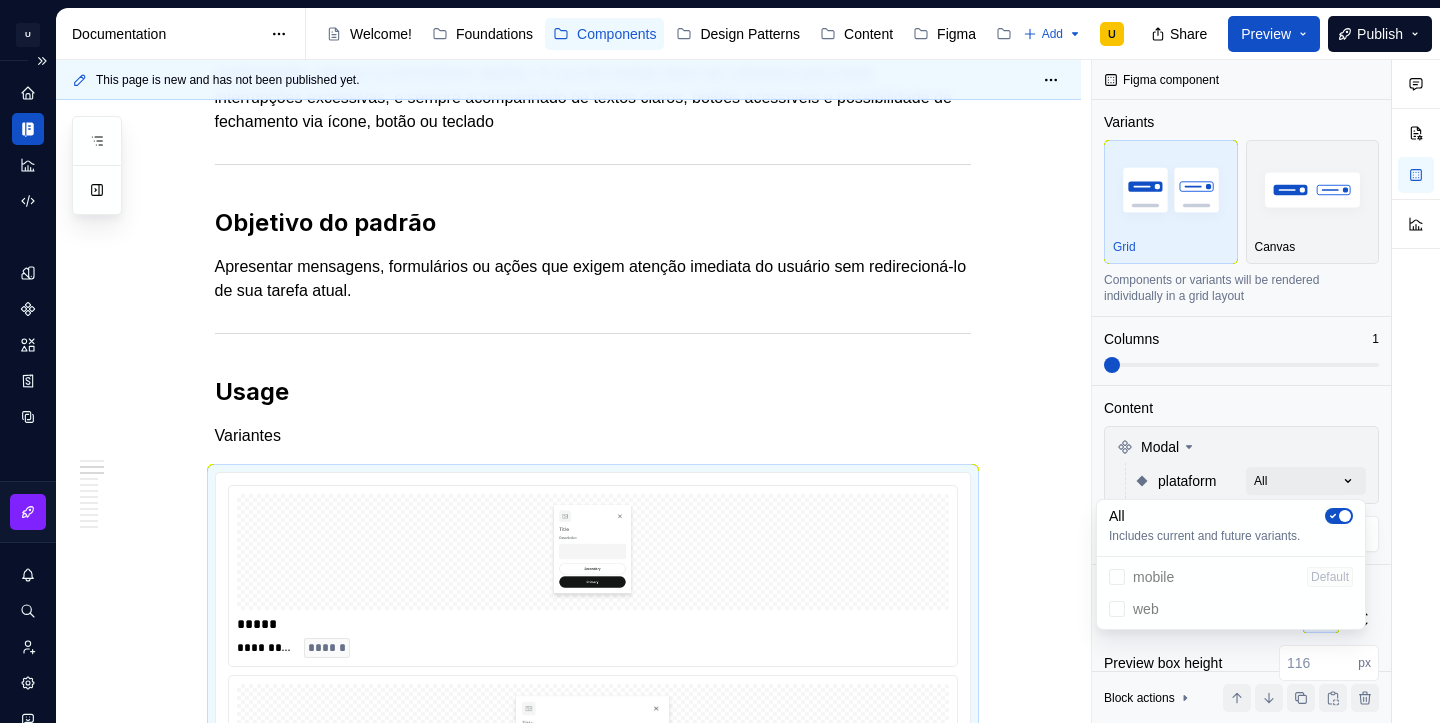 click on "Comments Open comments No comments yet Select ‘Comment’ from the block context menu to add one. Figma component Variants Grid Canvas Components or variants will be rendered individually in a grid layout Columns 1 Content Modal plataform All Change selection Display options Preview box size Preview box height px Preview background Show component name Yes Show properties details Yes Show variant description Yes Block actions Move up Move down Duplicate Copy (⌘C) Cut (⌘X) Delete" at bounding box center [1266, 391] 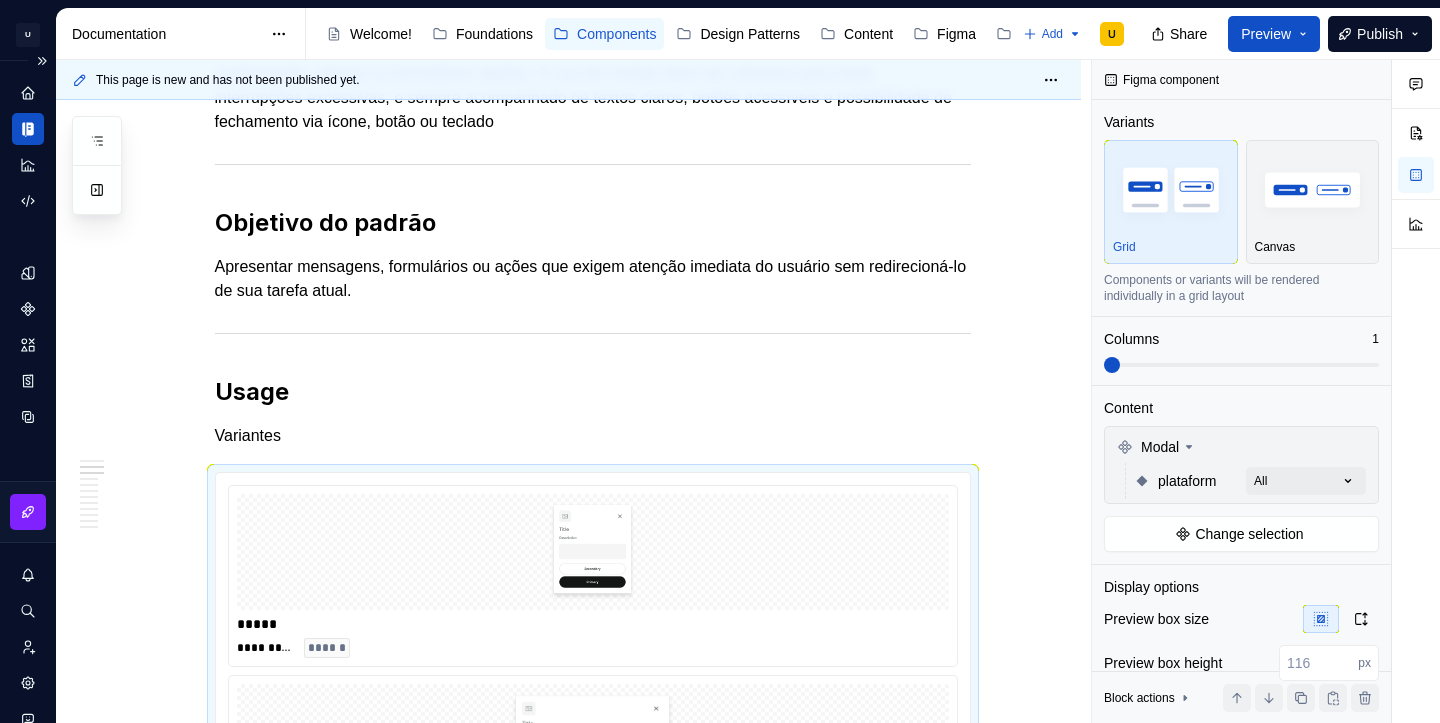 click at bounding box center (1241, 365) 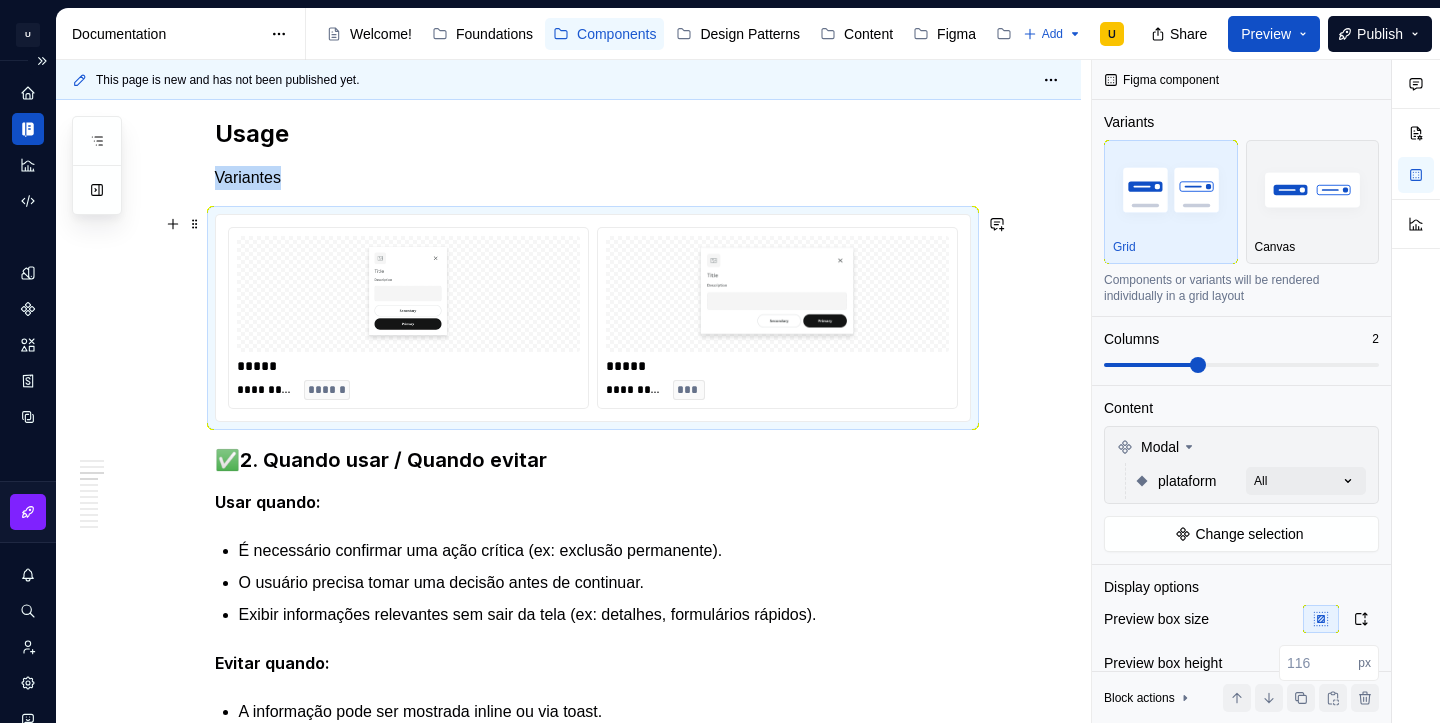 scroll, scrollTop: 706, scrollLeft: 0, axis: vertical 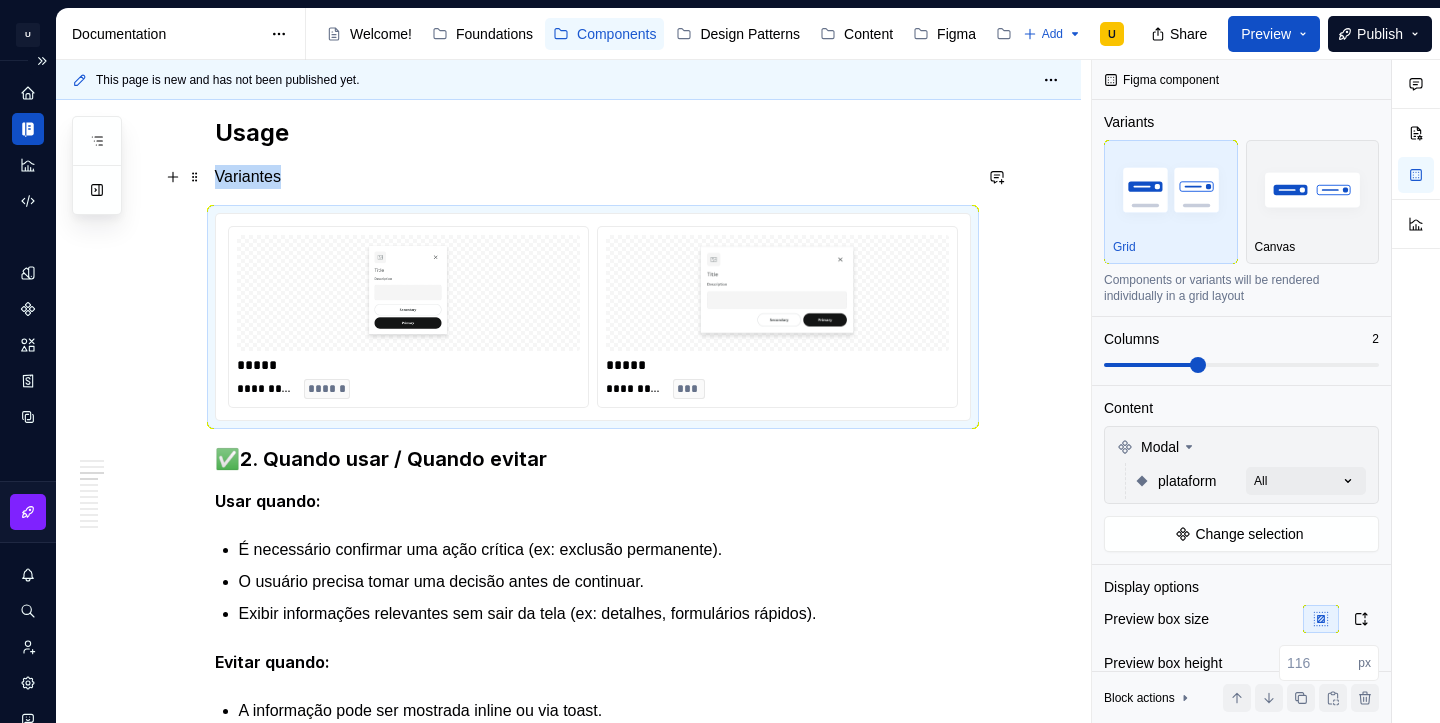 click on "Variantes" at bounding box center (593, 177) 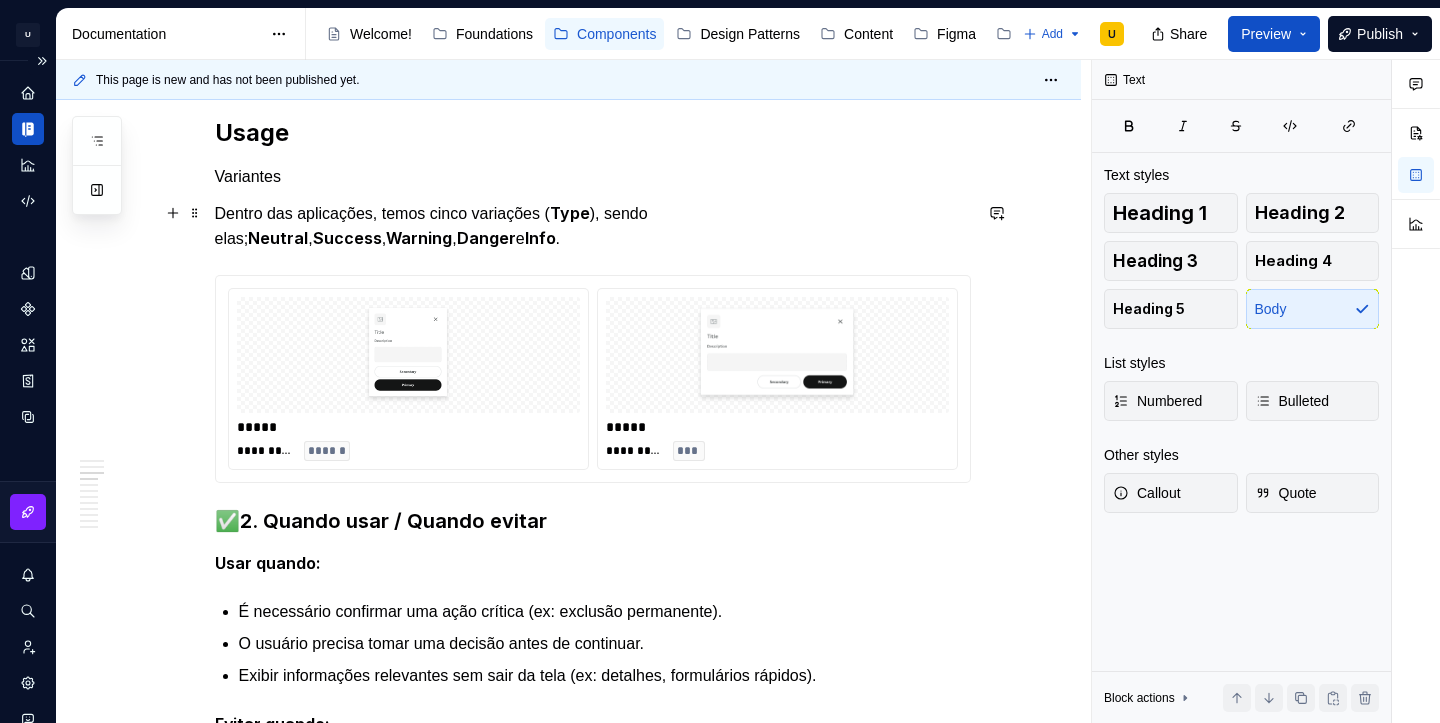 click on "Dentro das aplicações, temos cinco variações ( Type ), sendo elas;  Neutral ,  Success ,  Warning ,  Danger  e  Info ." at bounding box center [593, 226] 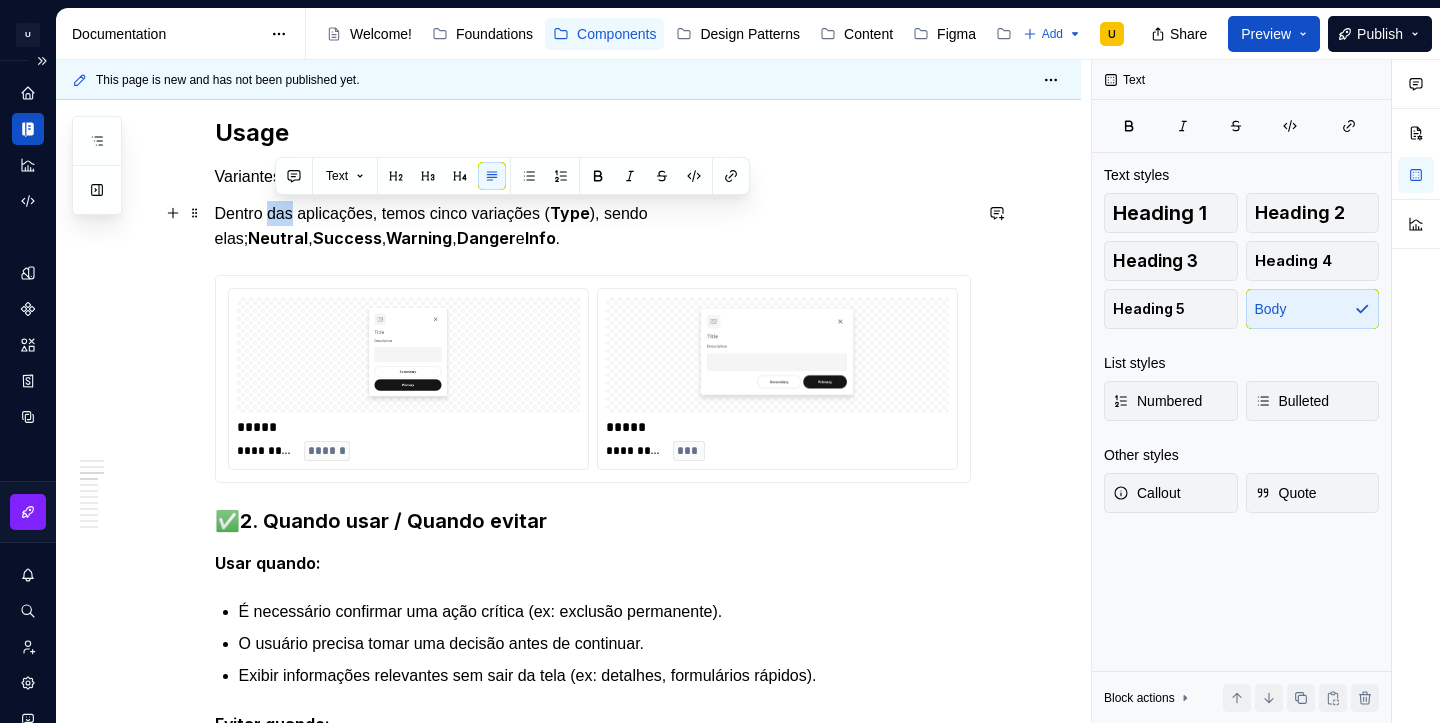 click on "Dentro das aplicações, temos cinco variações ( Type ), sendo elas;  Neutral ,  Success ,  Warning ,  Danger  e  Info ." at bounding box center [593, 226] 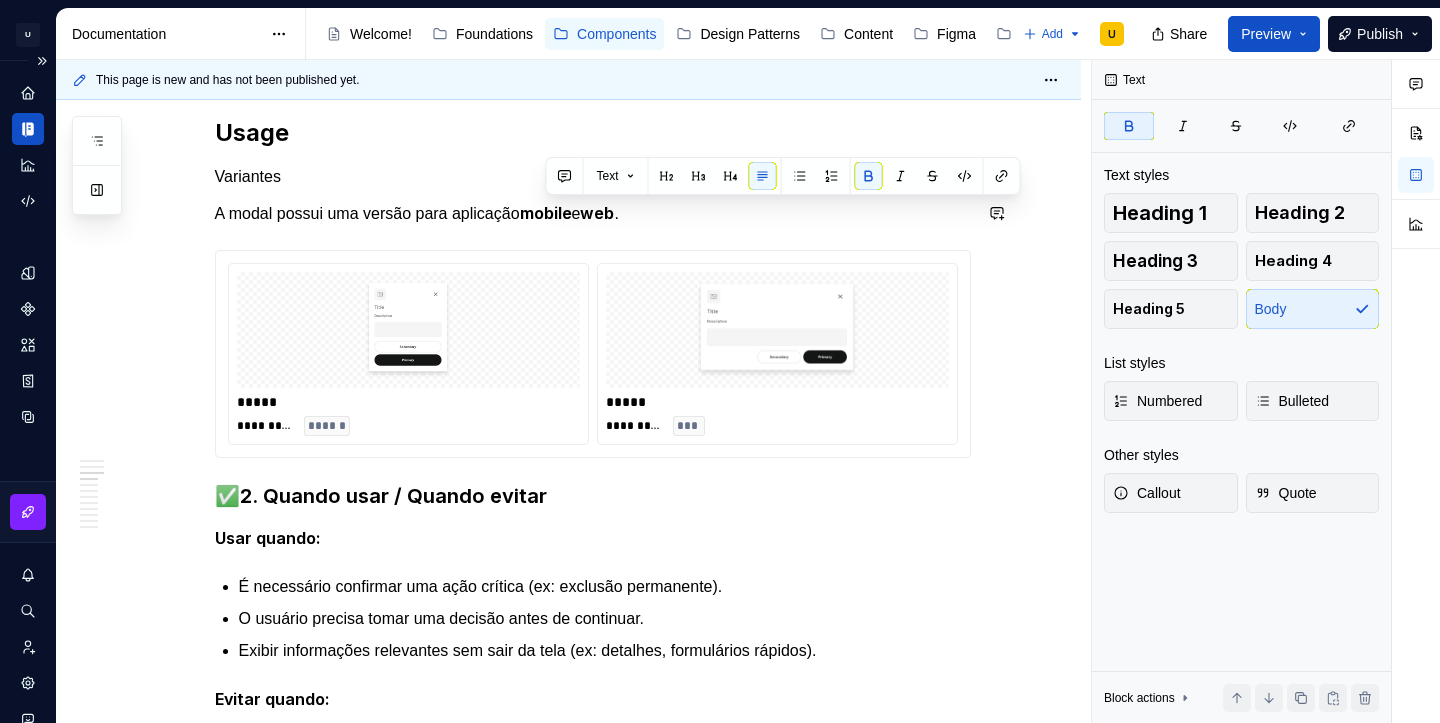 click on "Variantes" at bounding box center (593, 177) 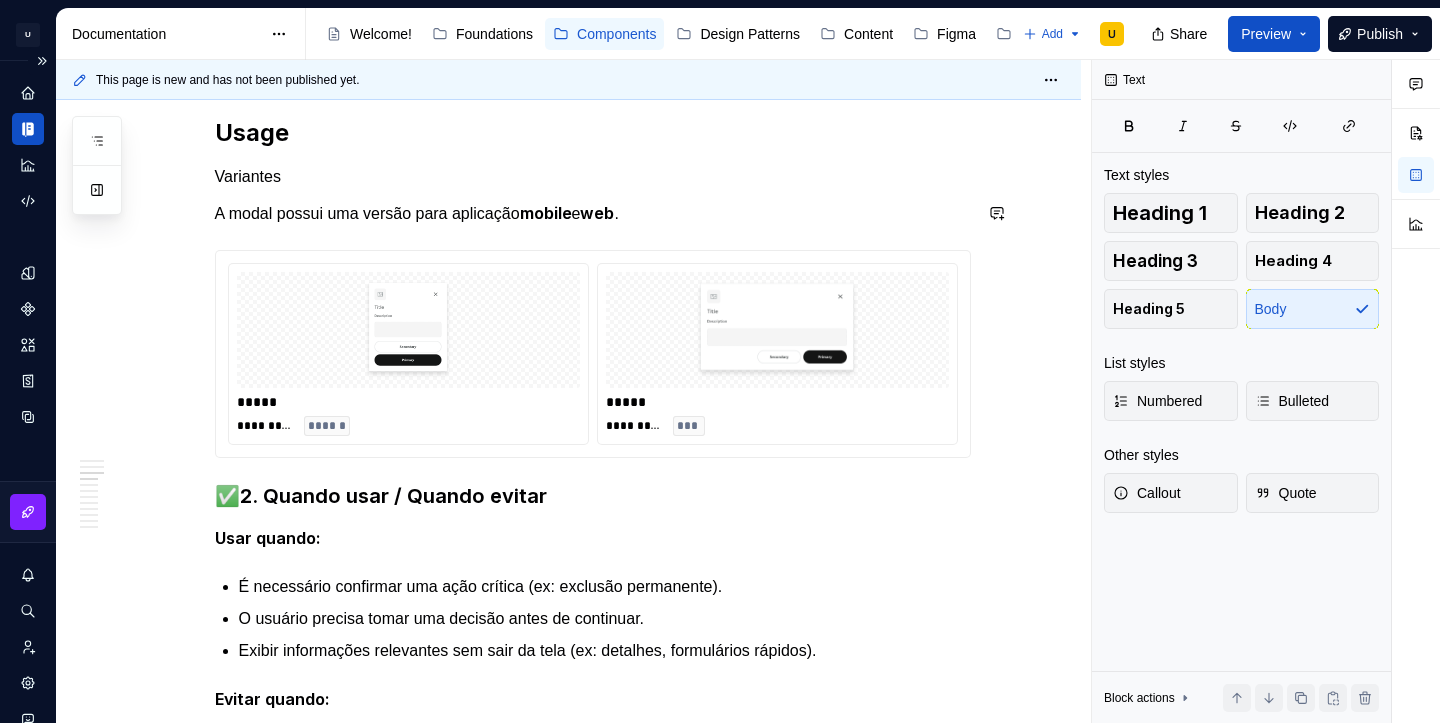 click on "Variantes" at bounding box center (593, 177) 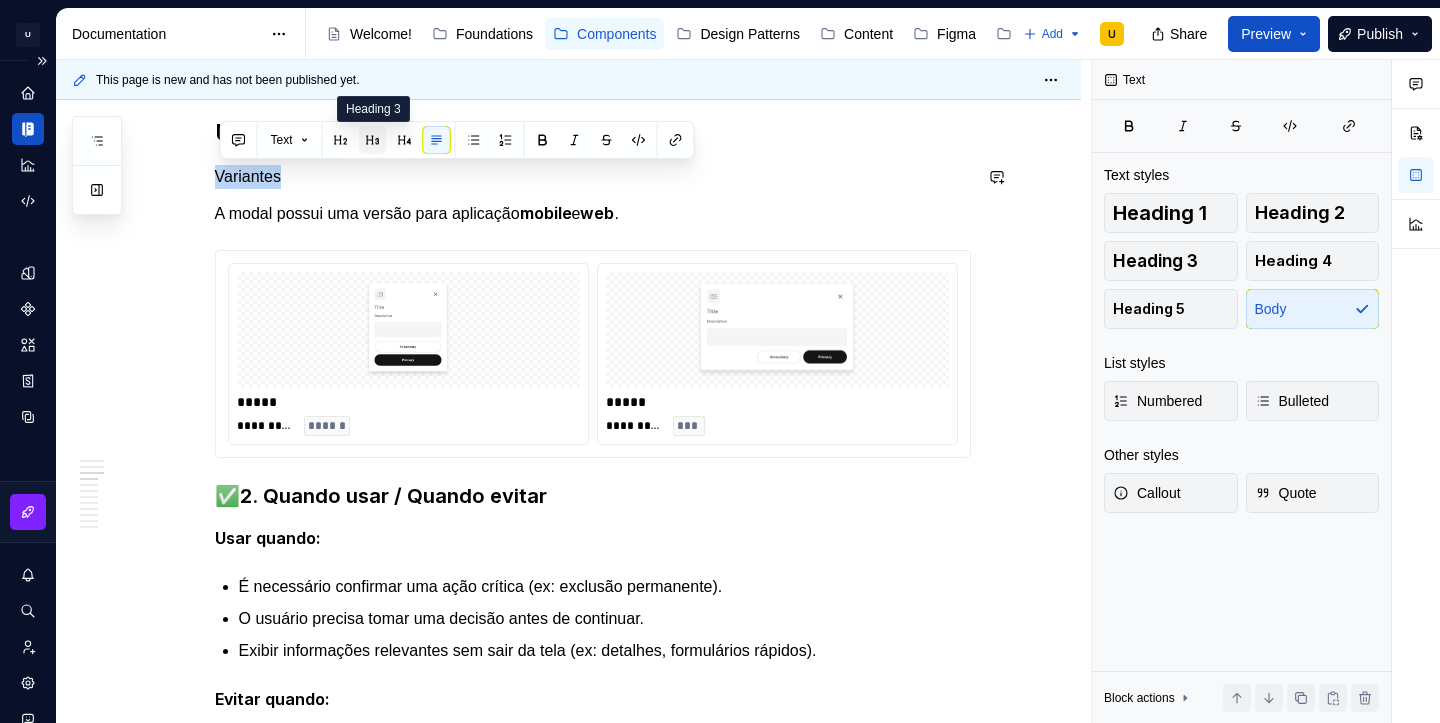 click at bounding box center (373, 140) 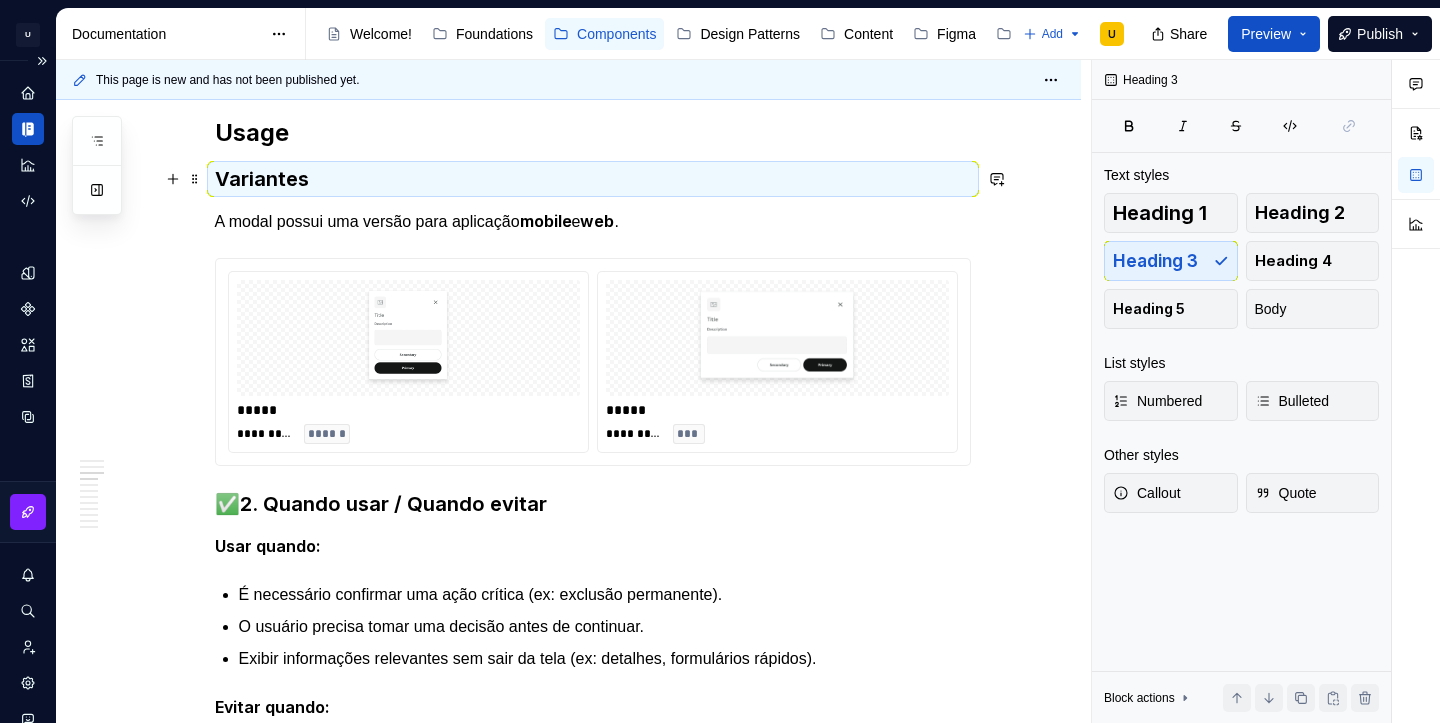 click on "Variantes" at bounding box center [593, 179] 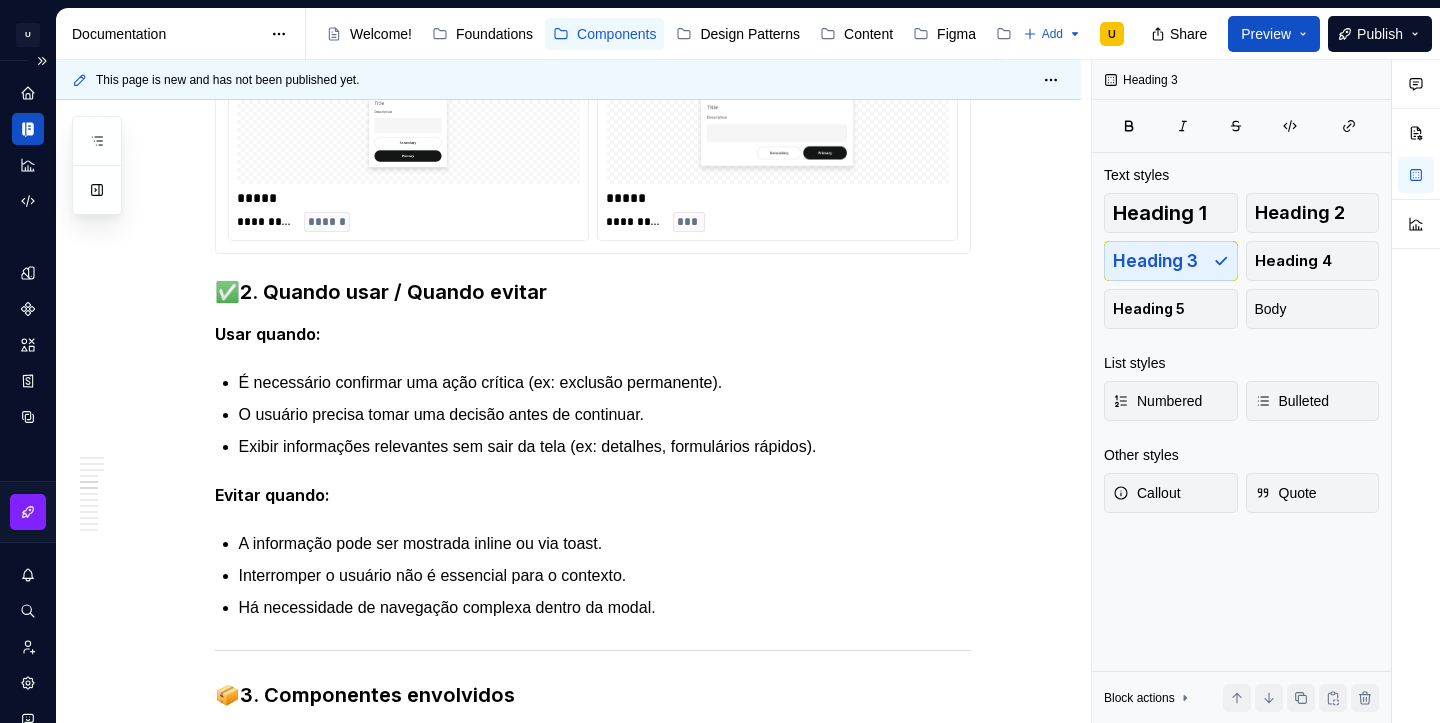 scroll, scrollTop: 896, scrollLeft: 0, axis: vertical 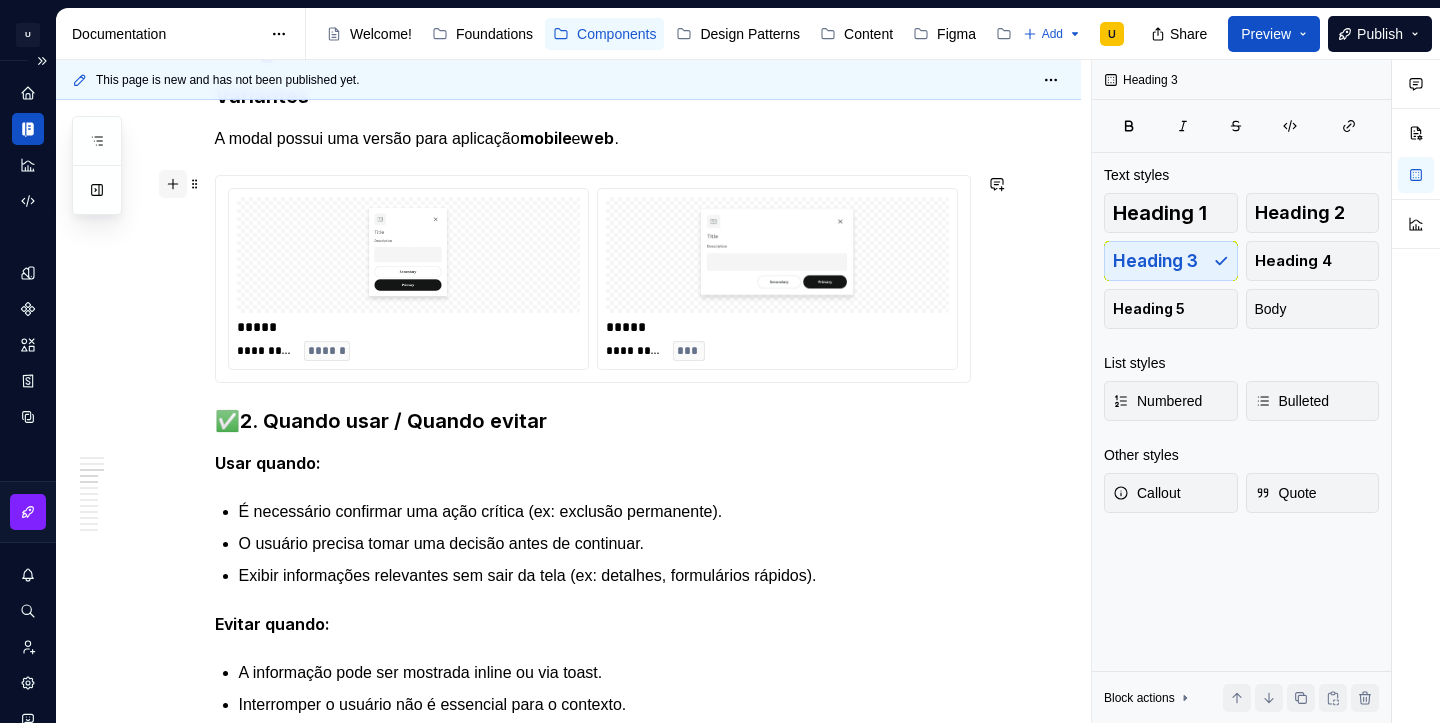 click at bounding box center (173, 184) 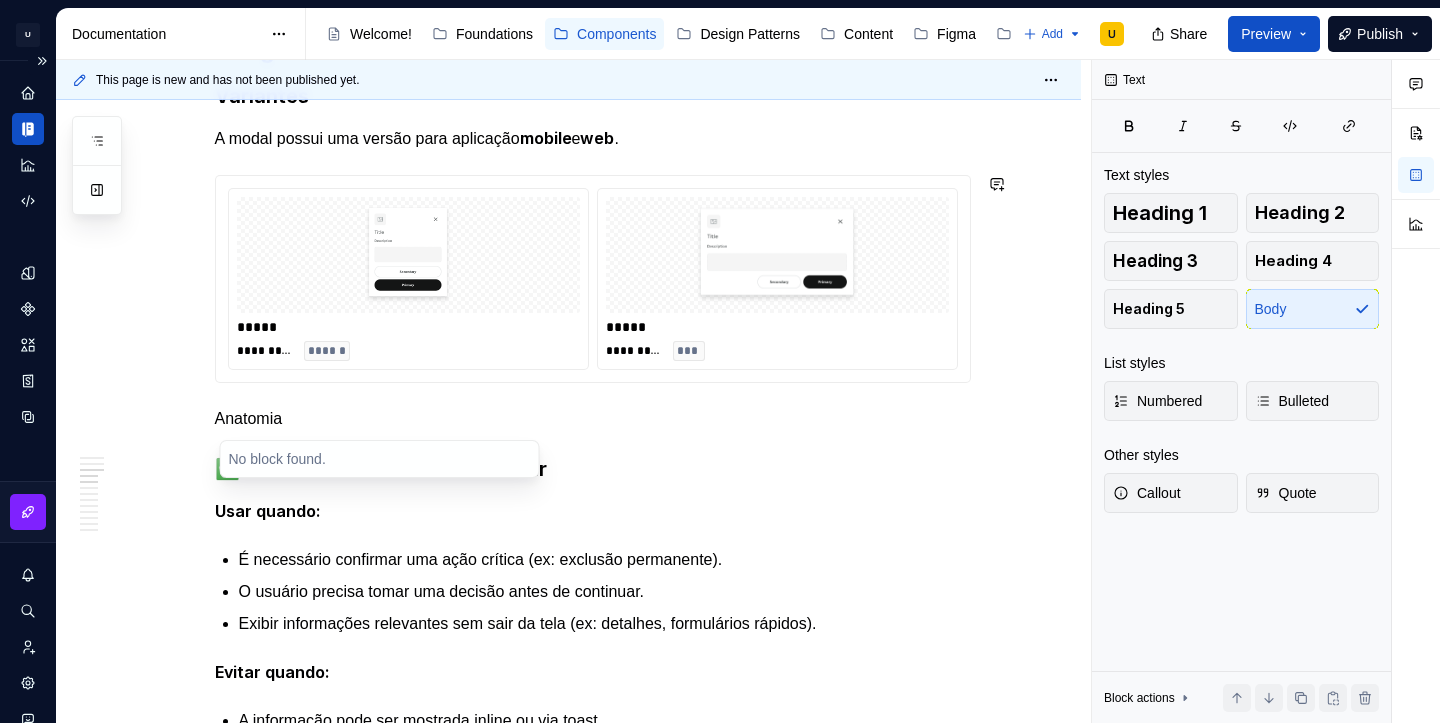 click on "Overview Uma modal é uma janela de interface que aparece sobre o conteúdo principal da página e exige uma interação do usuário antes de retornar ao fluxo original. É ideal para ações que requerem foco, como confirmações, alertas ou formulários rápidos. O uso de modais deve ser criterioso para evitar interrupções excessivas, e sempre acompanhado de textos claros, botões acessíveis e possibilidade de fechamento via ícone, botão ou teclado Objetivo do padrão Apresentar mensagens, formulários ou ações que exigem atenção imediata do usuário sem redirecioná-lo de sua tarefa atual. Usage Variantes A modal possui uma versão para aplicação  mobile  e  web . ***** ********* ****** ***** ********* *** Anatomia ✅  2. Quando usar / Quando evitar Usar quando: É necessário confirmar uma ação crítica (ex: exclusão permanente). O usuário precisa tomar uma decisão antes de continuar. Exibir informações relevantes sem sair da tela (ex: detalhes, formulários rápidos). Evitar quando:" at bounding box center (593, 1455) 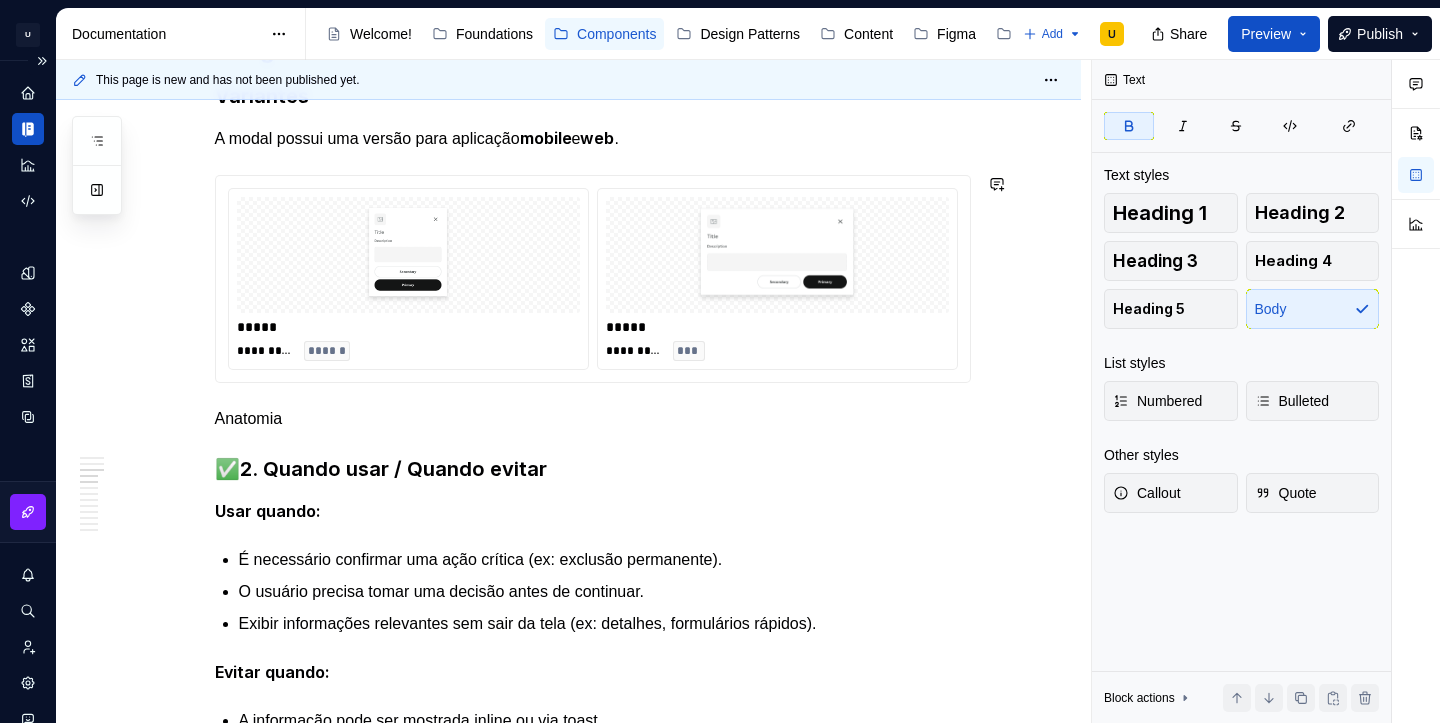 scroll, scrollTop: 818, scrollLeft: 0, axis: vertical 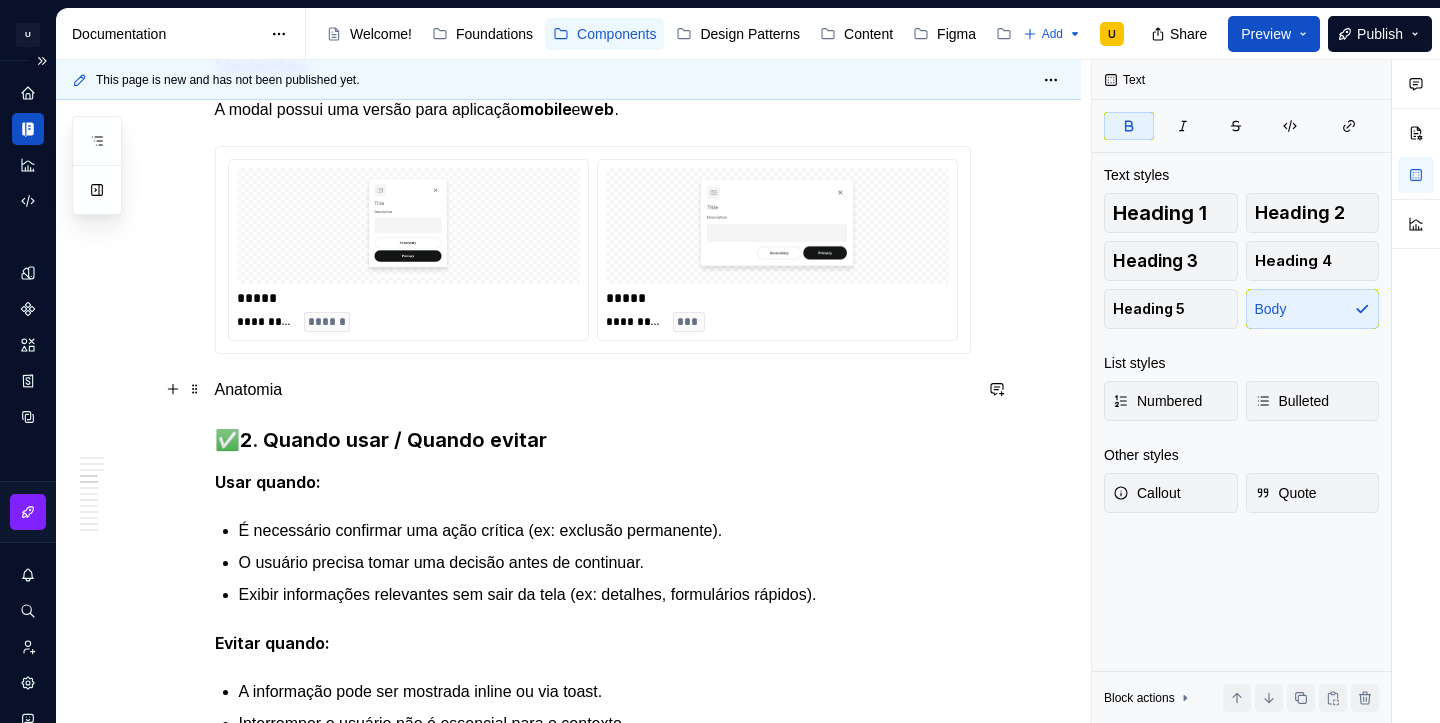 click on "Anatomia" at bounding box center [593, 390] 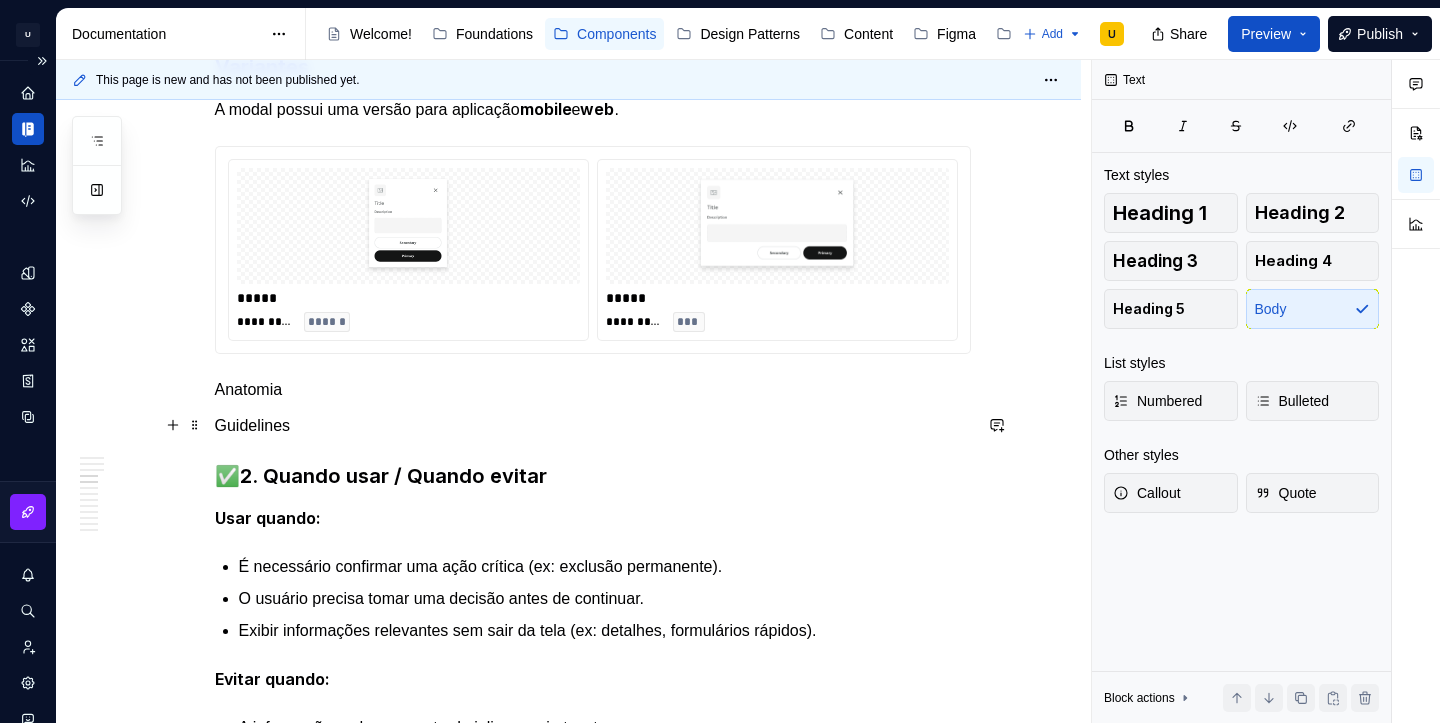 click on "Guidelines" at bounding box center (593, 426) 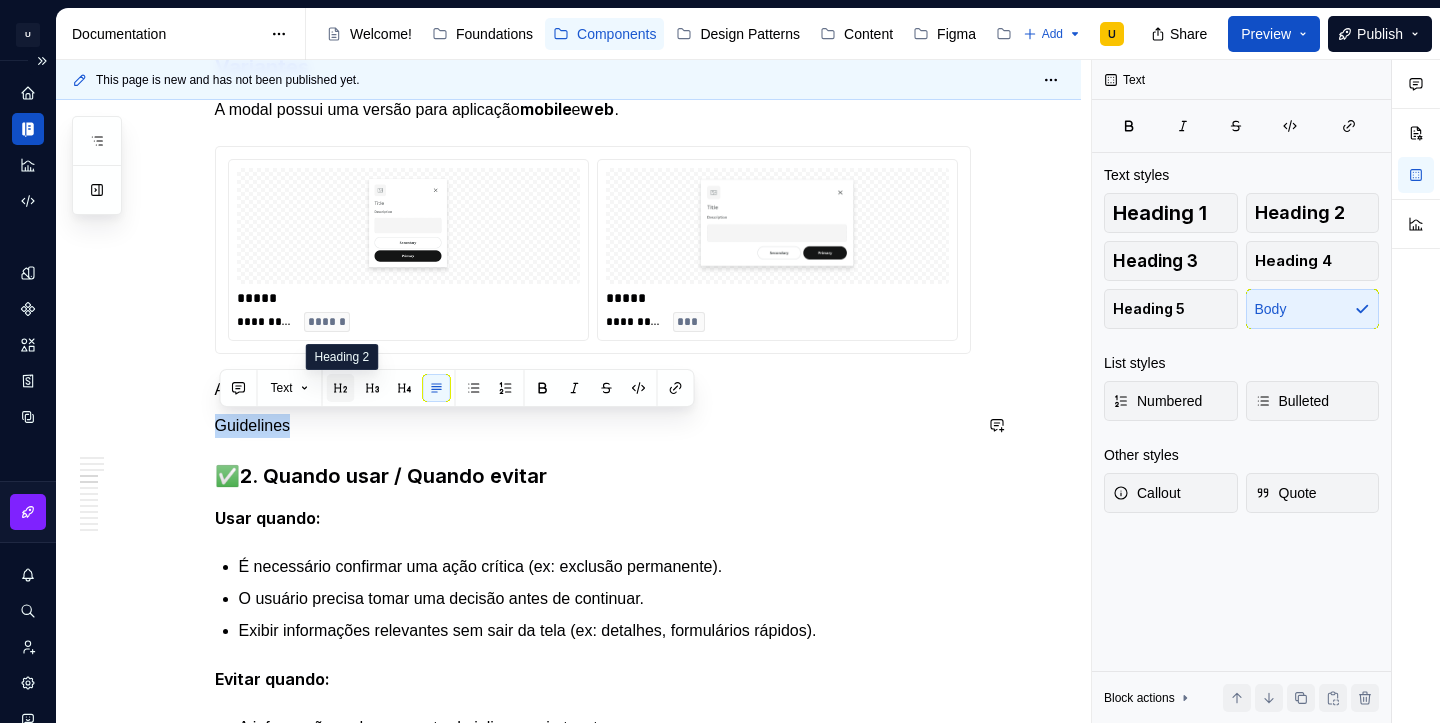 click at bounding box center [341, 388] 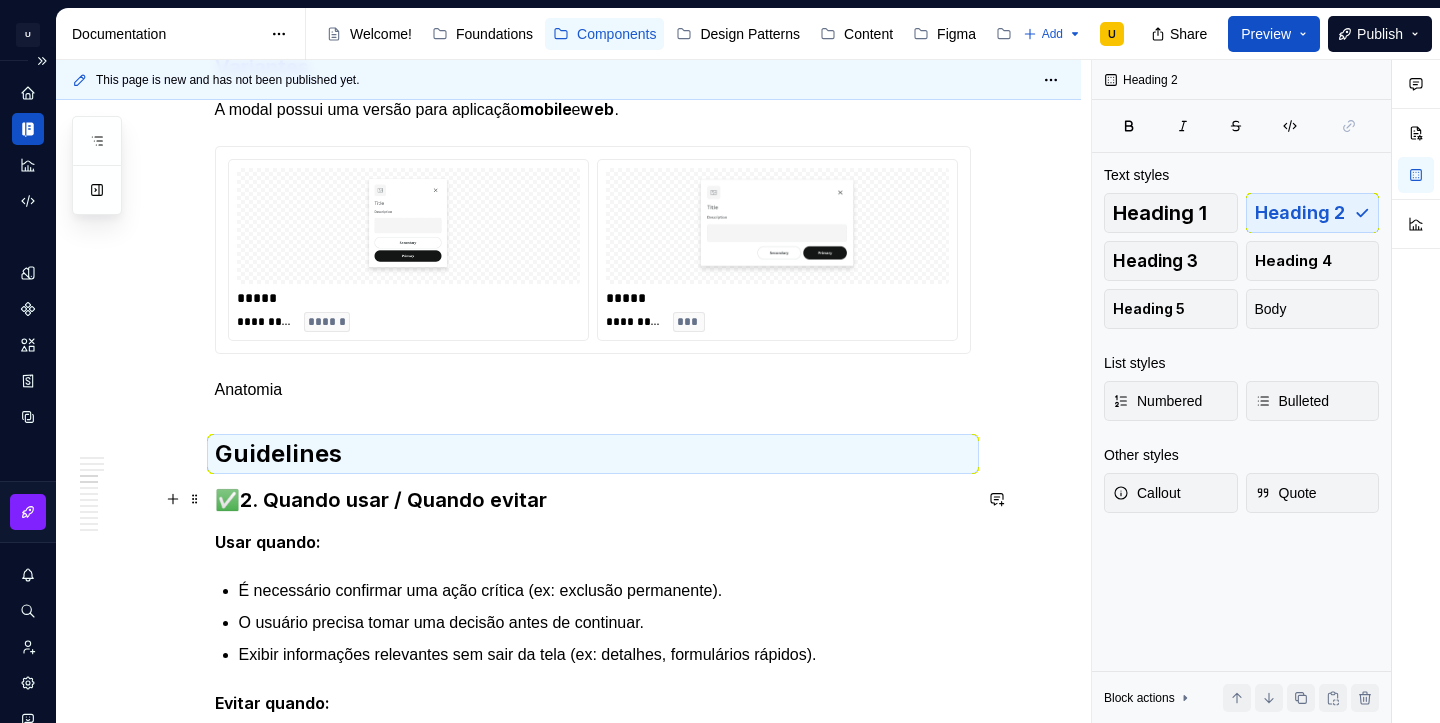 click on "2. Quando usar / Quando evitar" at bounding box center [393, 500] 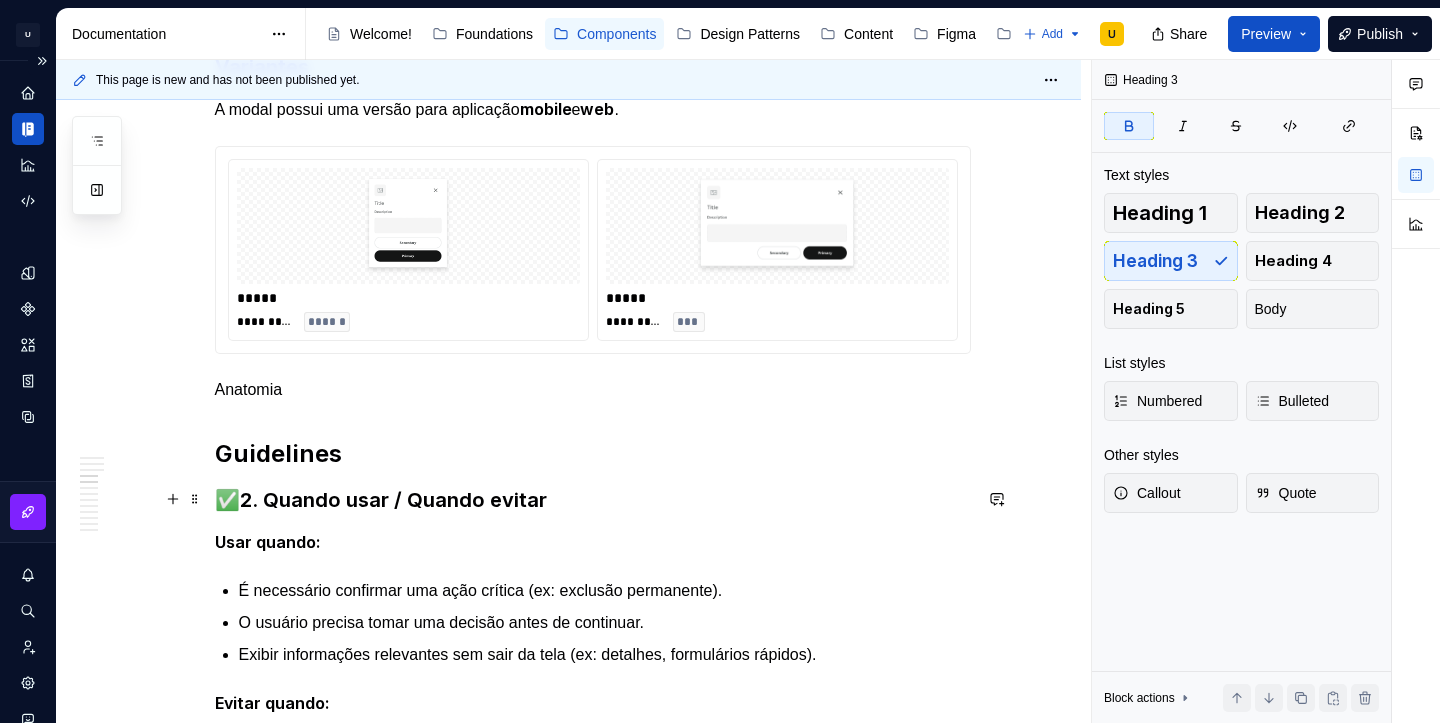click on "2. Quando usar / Quando evitar" at bounding box center [393, 500] 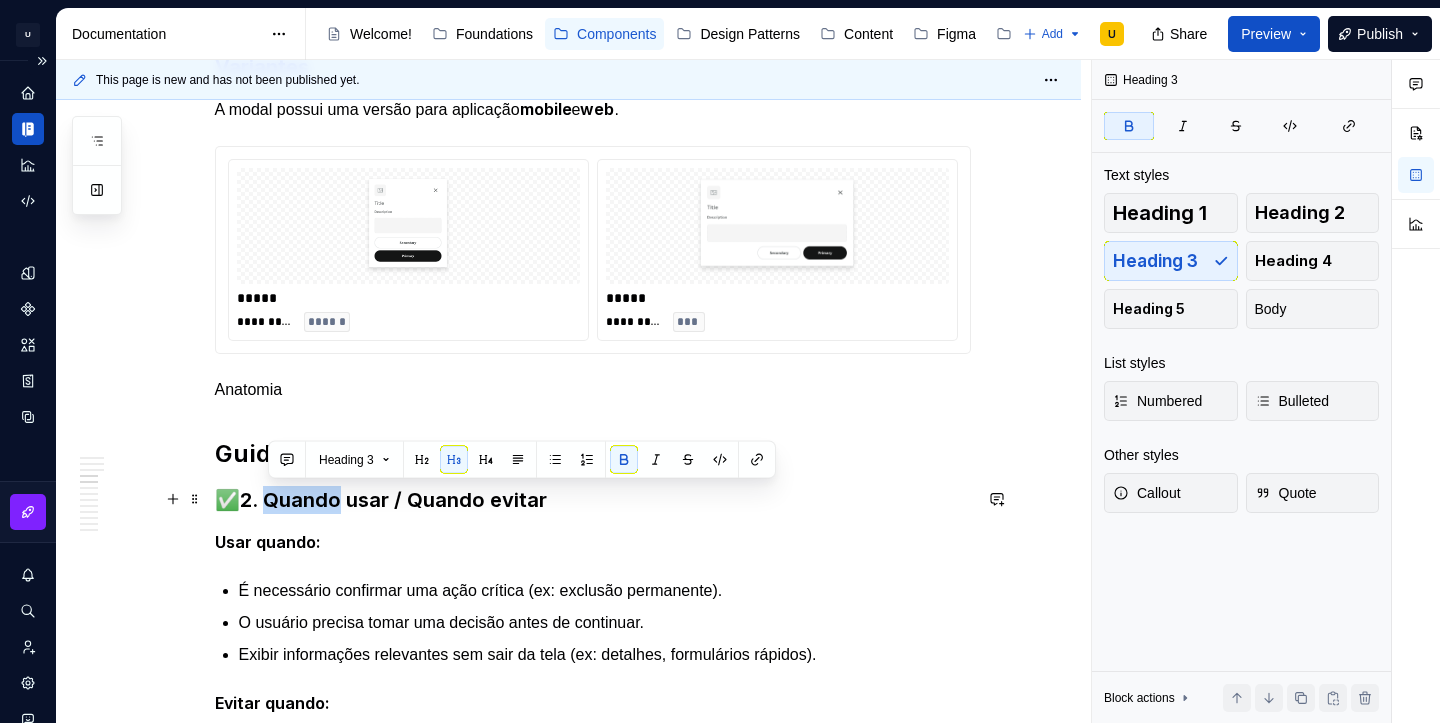 click on "2. Quando usar / Quando evitar" at bounding box center [393, 500] 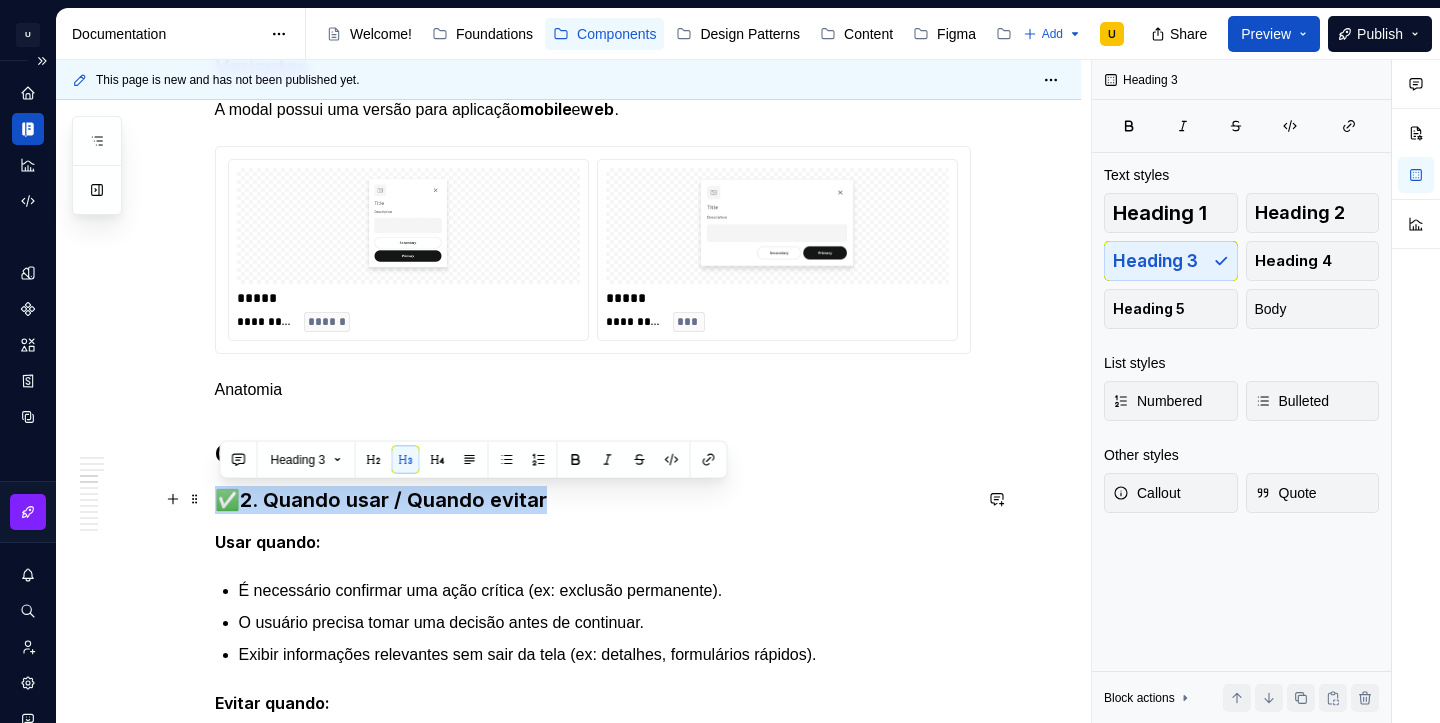 click on "2. Quando usar / Quando evitar" at bounding box center [393, 500] 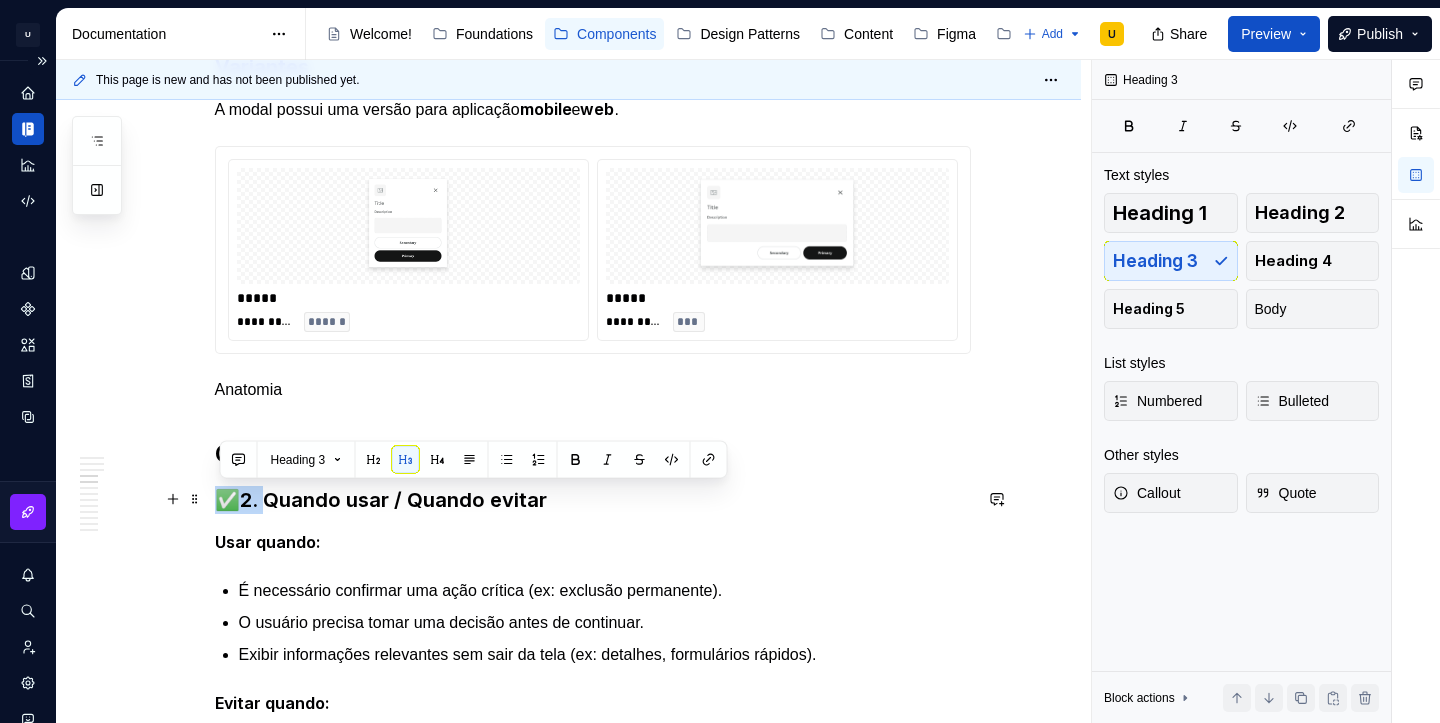 drag, startPoint x: 269, startPoint y: 502, endPoint x: 214, endPoint y: 504, distance: 55.03635 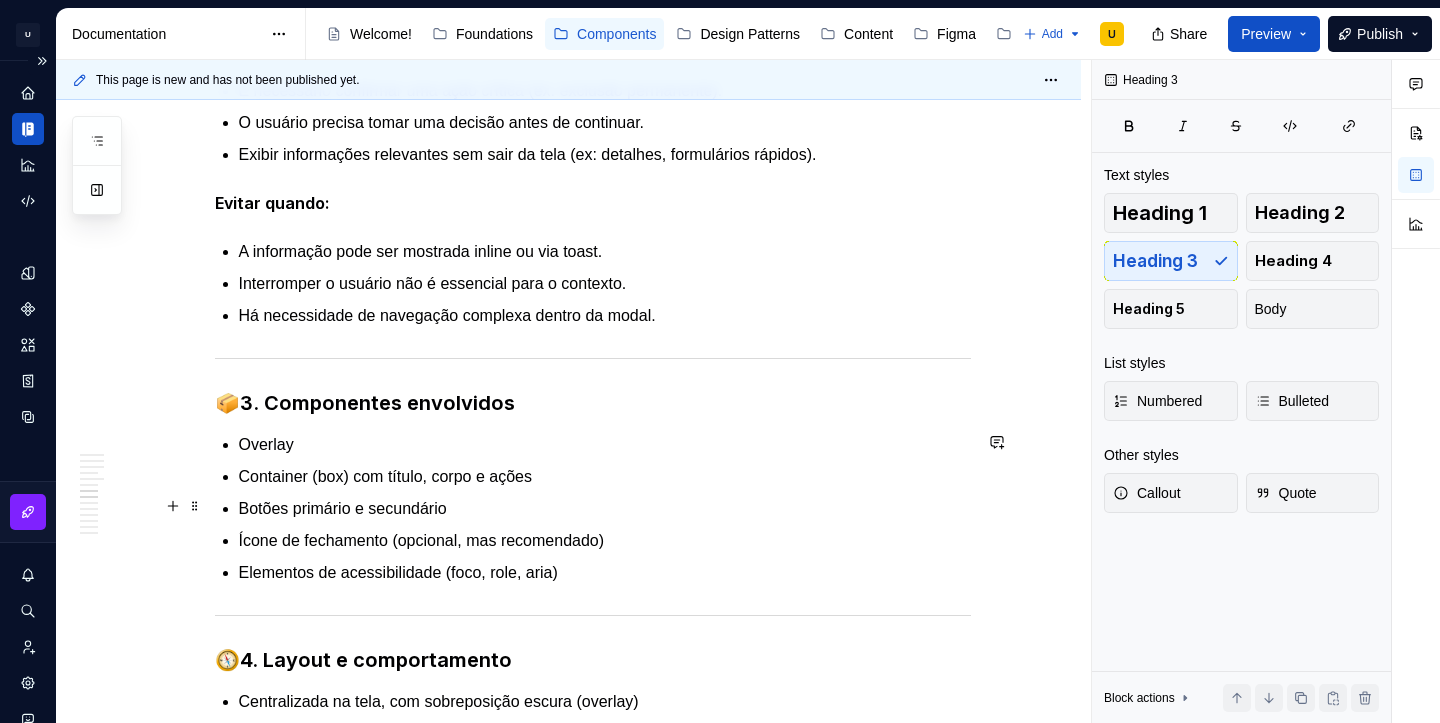 scroll, scrollTop: 1324, scrollLeft: 0, axis: vertical 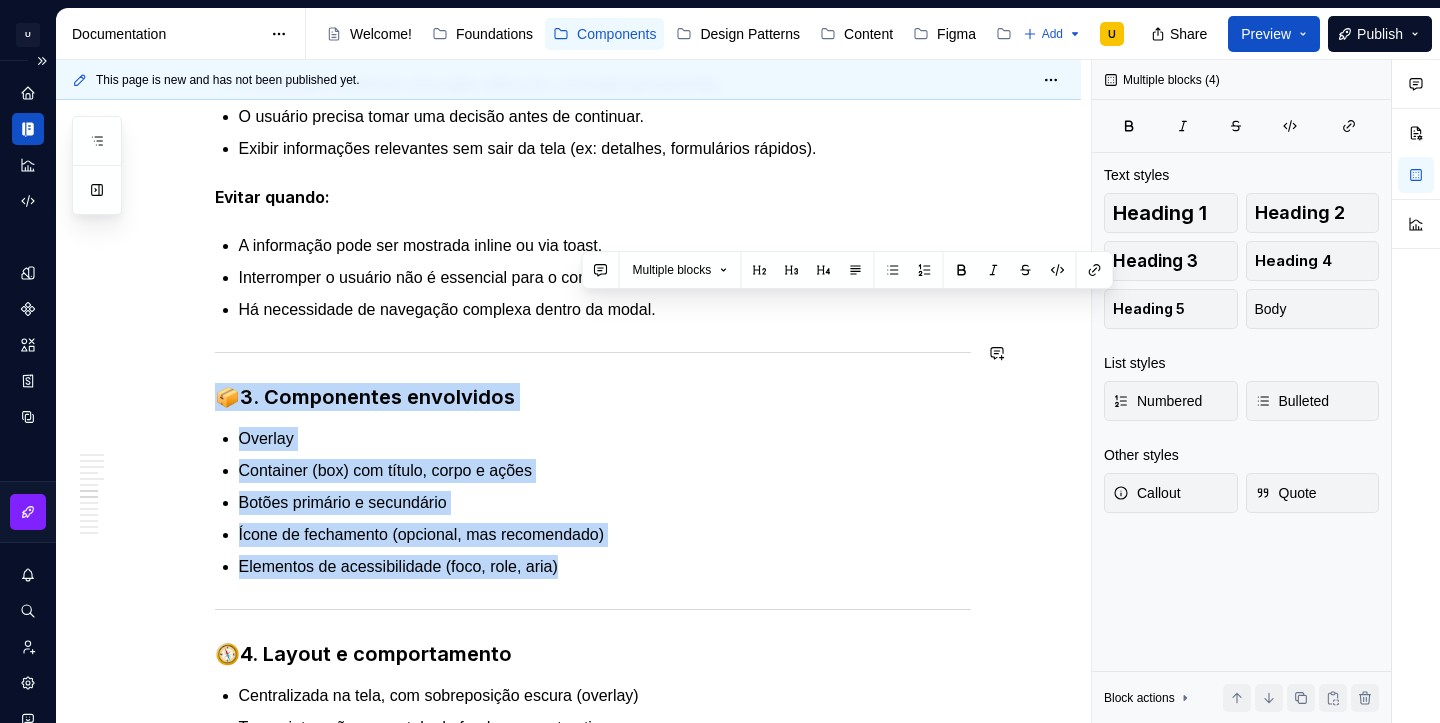 drag, startPoint x: 623, startPoint y: 561, endPoint x: 207, endPoint y: 338, distance: 472.00107 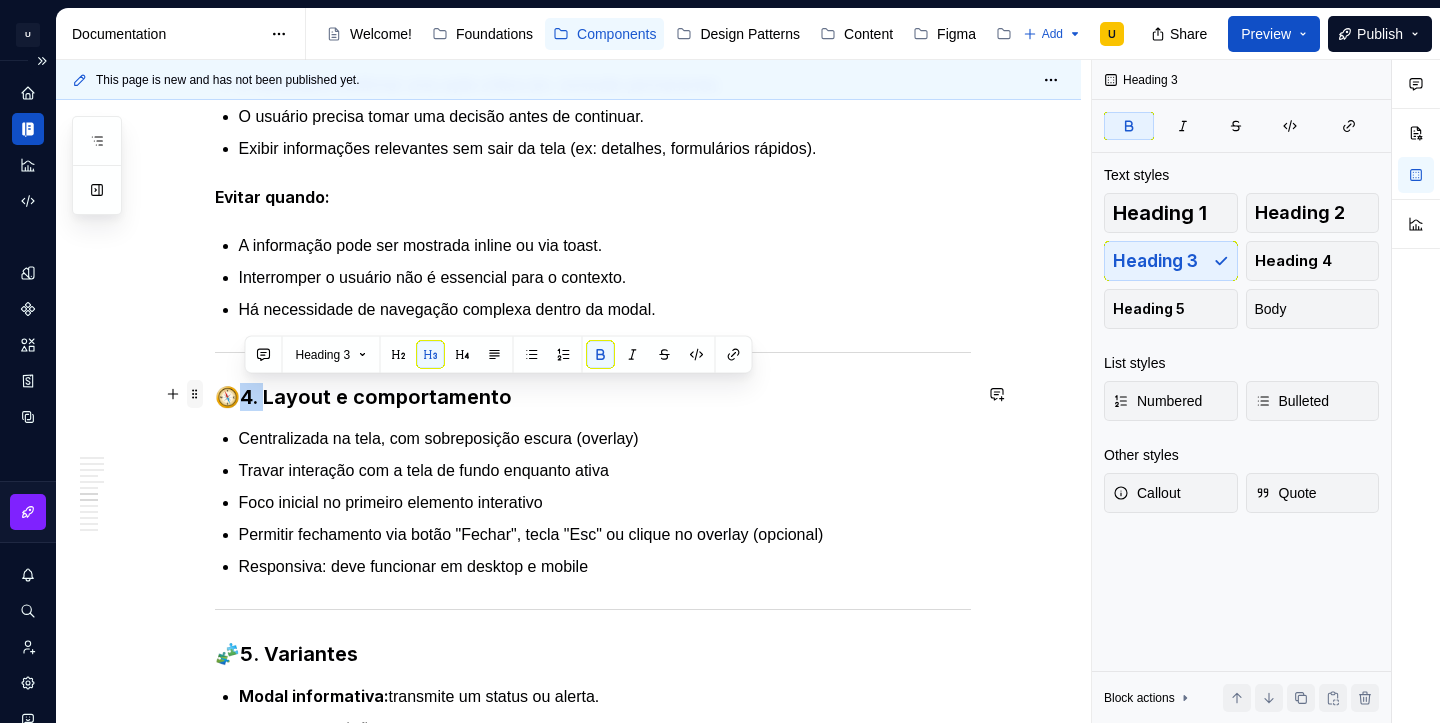 drag, startPoint x: 269, startPoint y: 394, endPoint x: 204, endPoint y: 392, distance: 65.03076 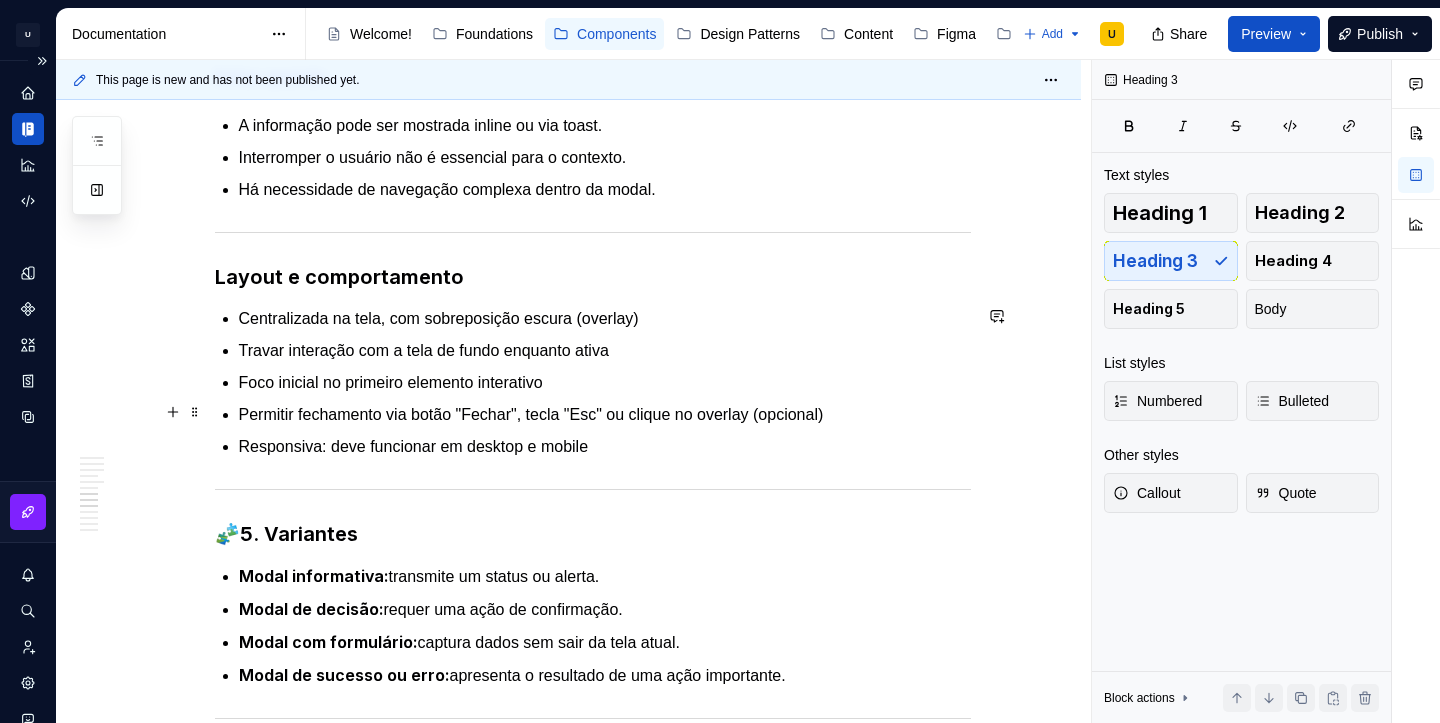 scroll, scrollTop: 1419, scrollLeft: 0, axis: vertical 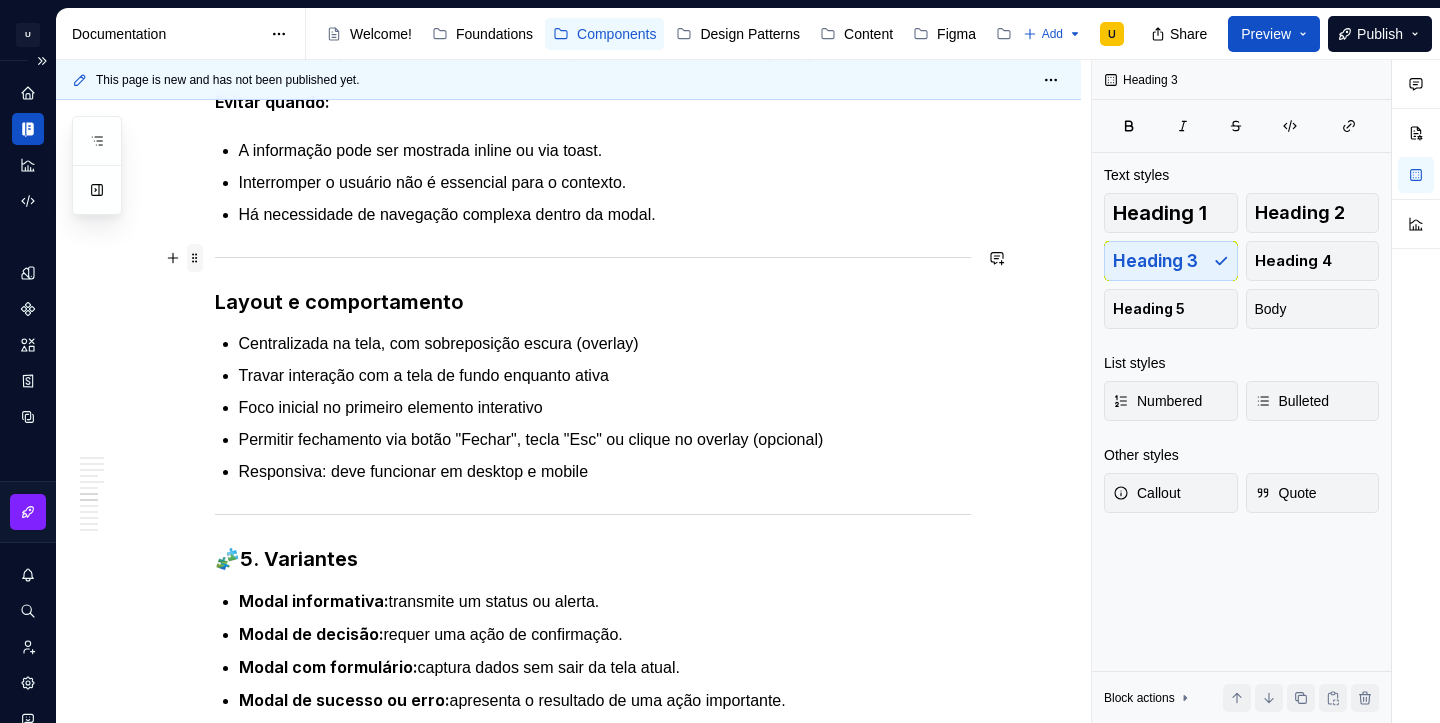 click at bounding box center [195, 258] 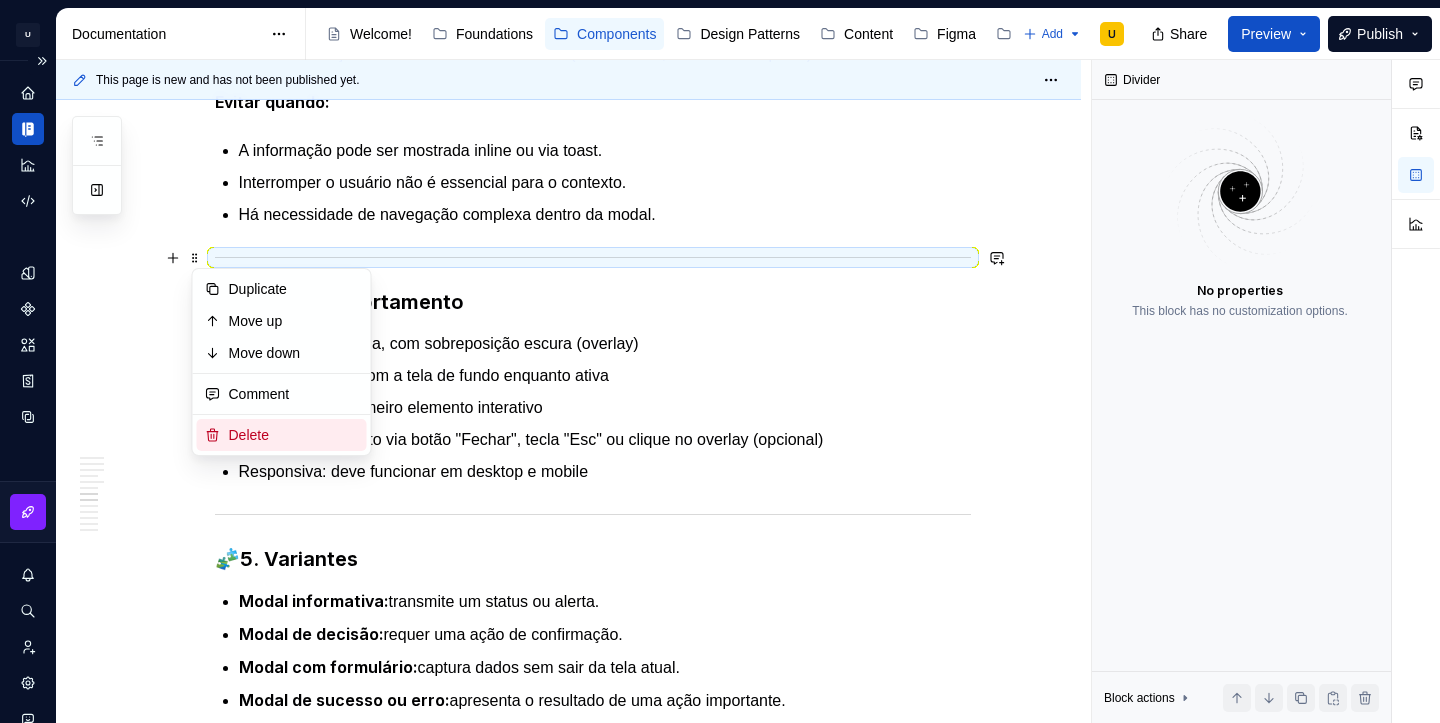 click on "Delete" at bounding box center (294, 435) 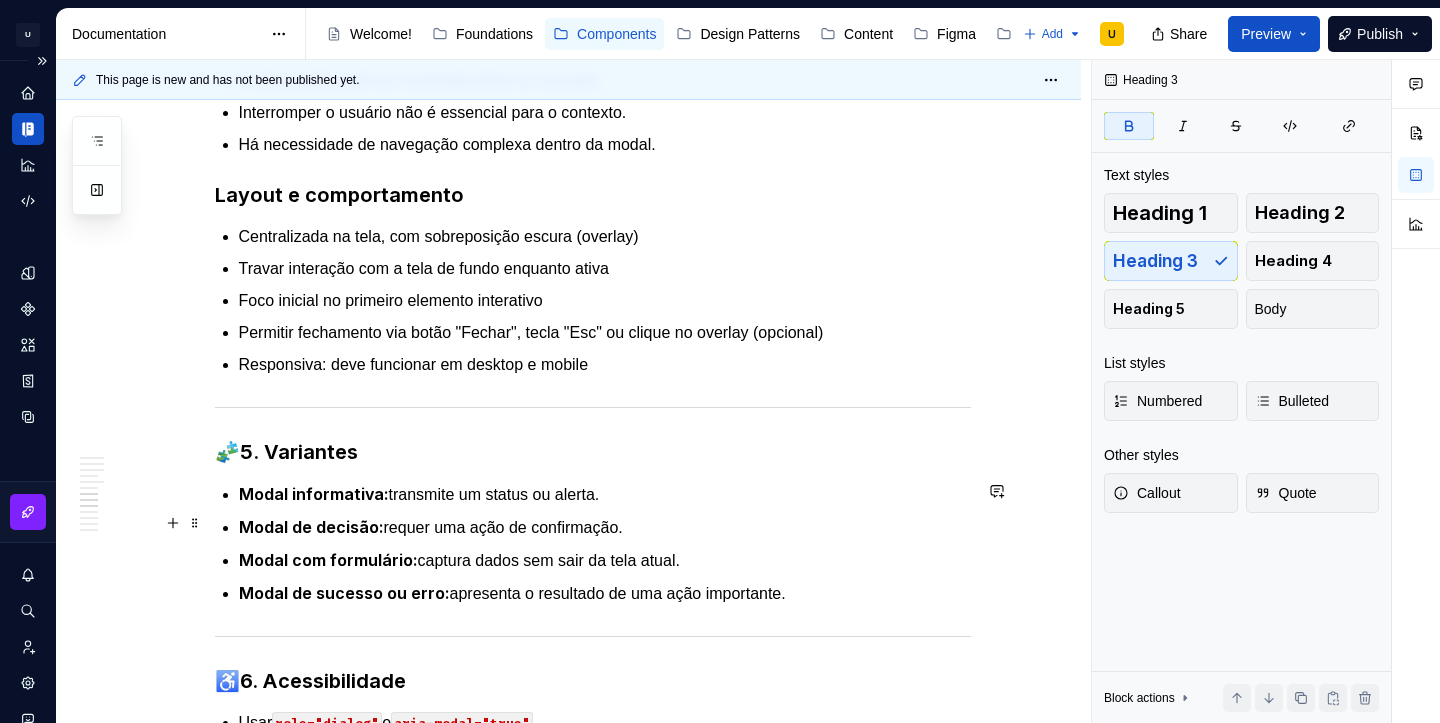 scroll, scrollTop: 1501, scrollLeft: 0, axis: vertical 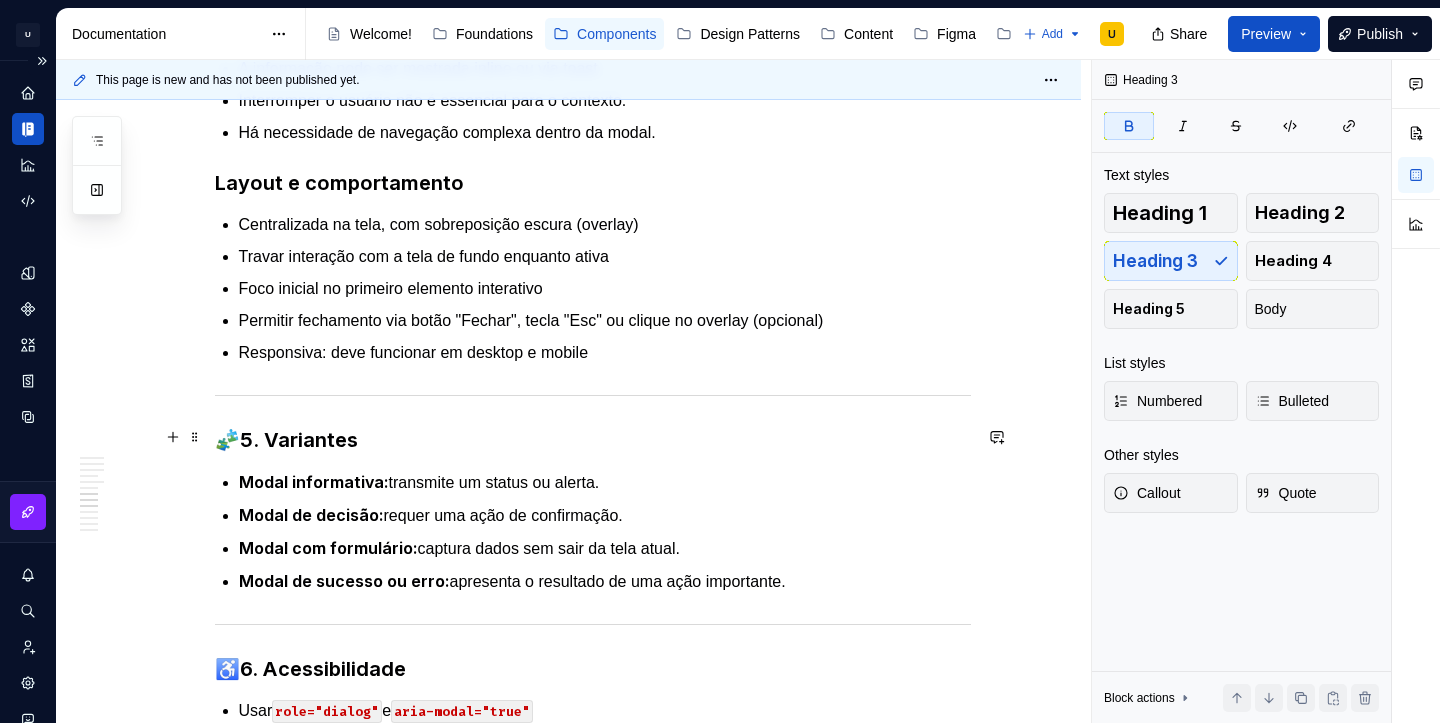 click on "5. Variantes" at bounding box center [299, 440] 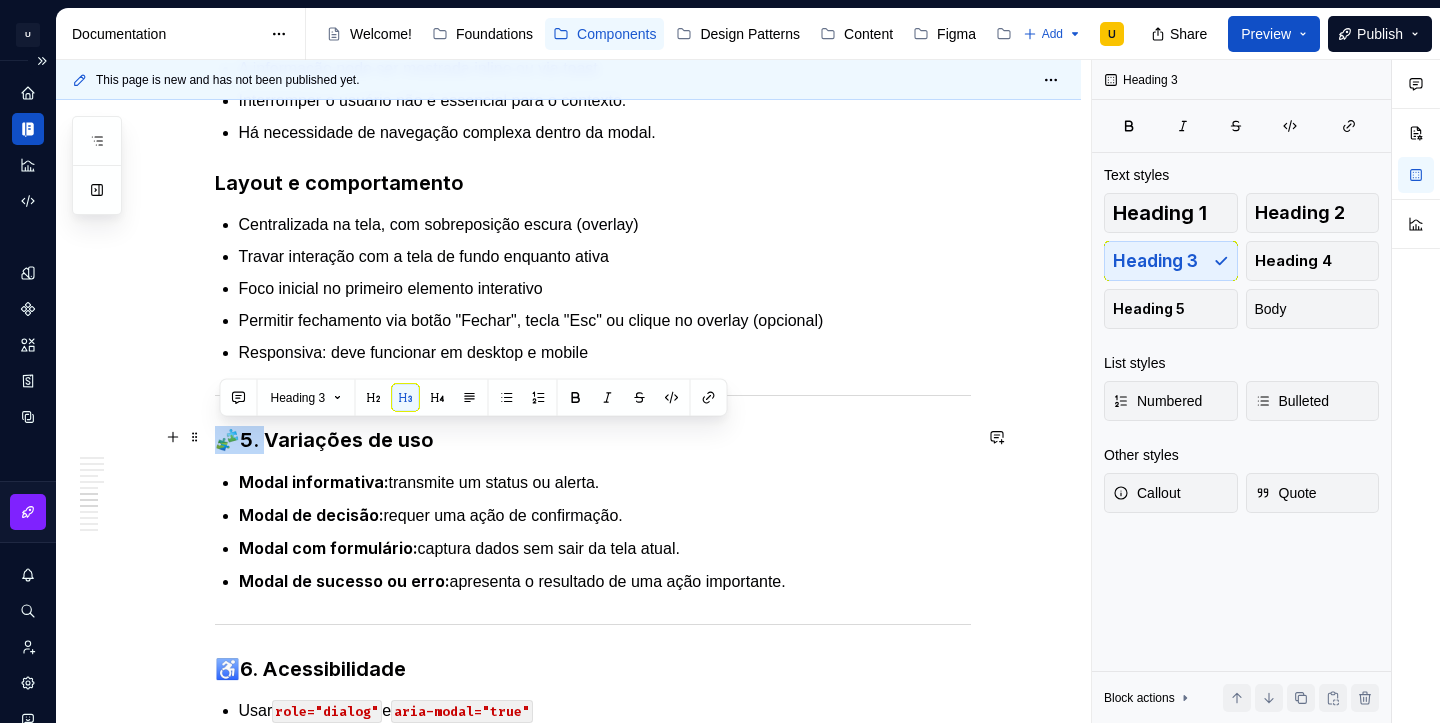 drag, startPoint x: 269, startPoint y: 441, endPoint x: 213, endPoint y: 440, distance: 56.008926 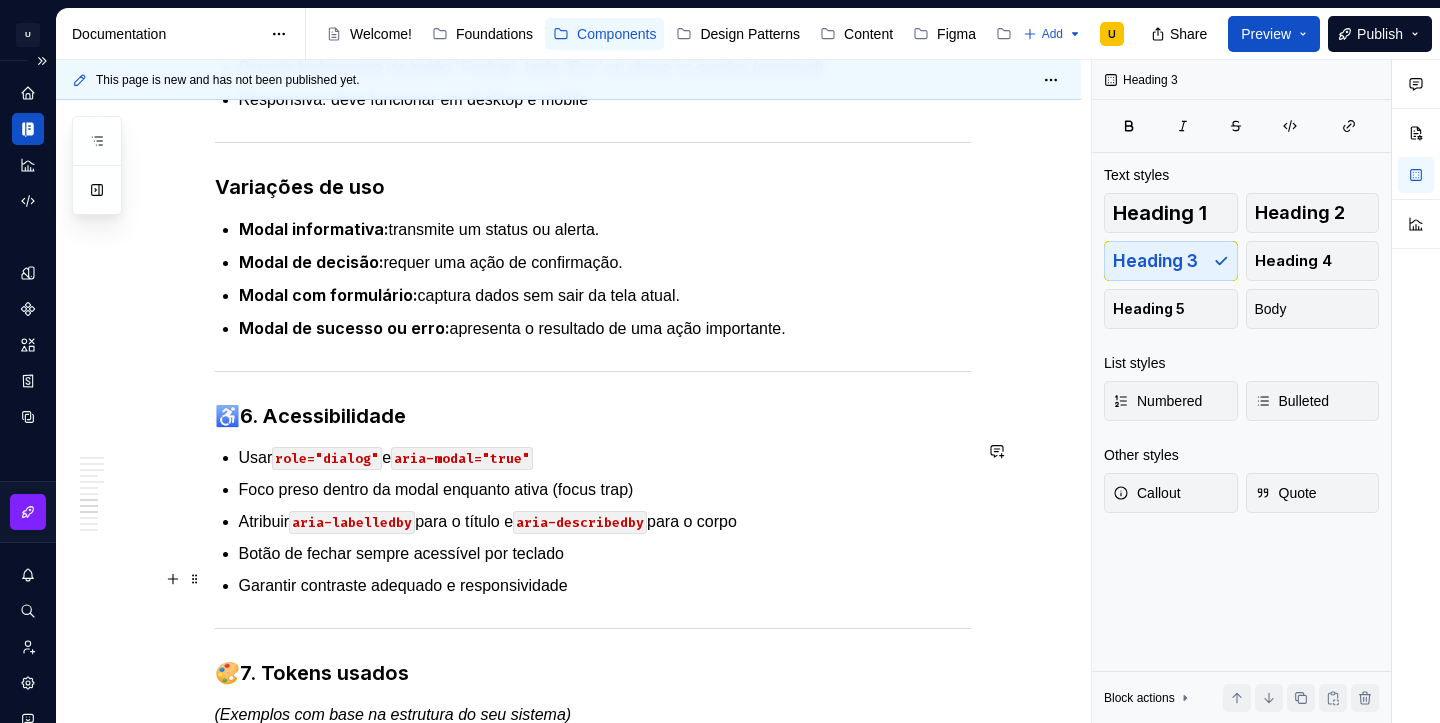 scroll, scrollTop: 1776, scrollLeft: 0, axis: vertical 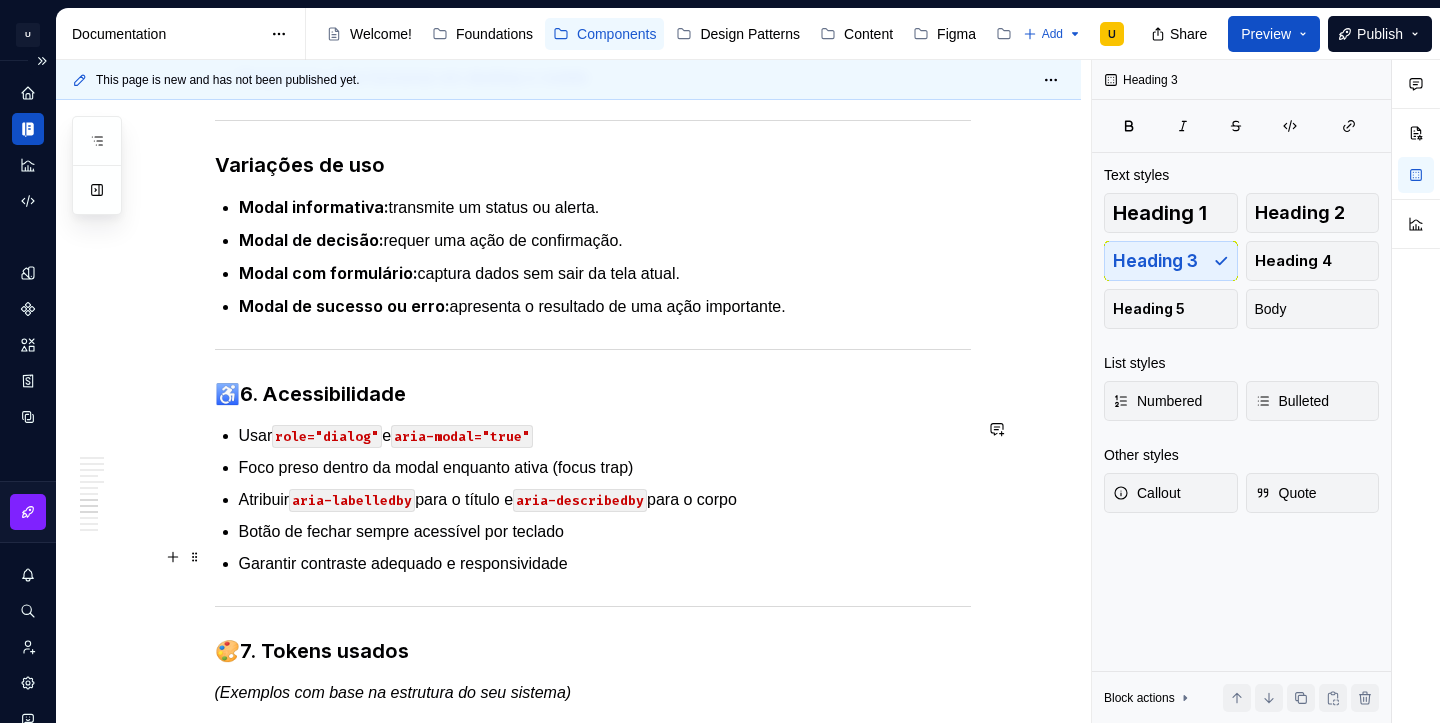 click on "Garantir contraste adequado e responsividade" at bounding box center [605, 564] 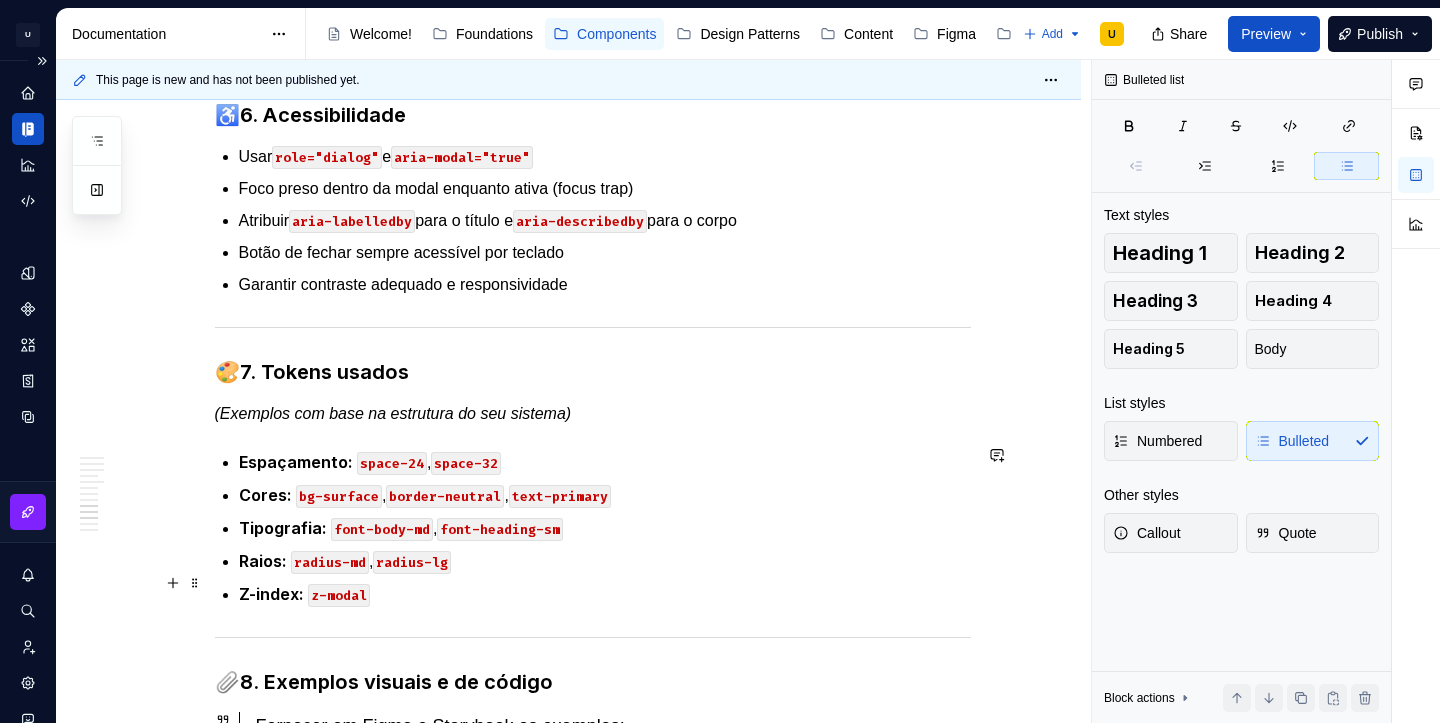 scroll, scrollTop: 2088, scrollLeft: 0, axis: vertical 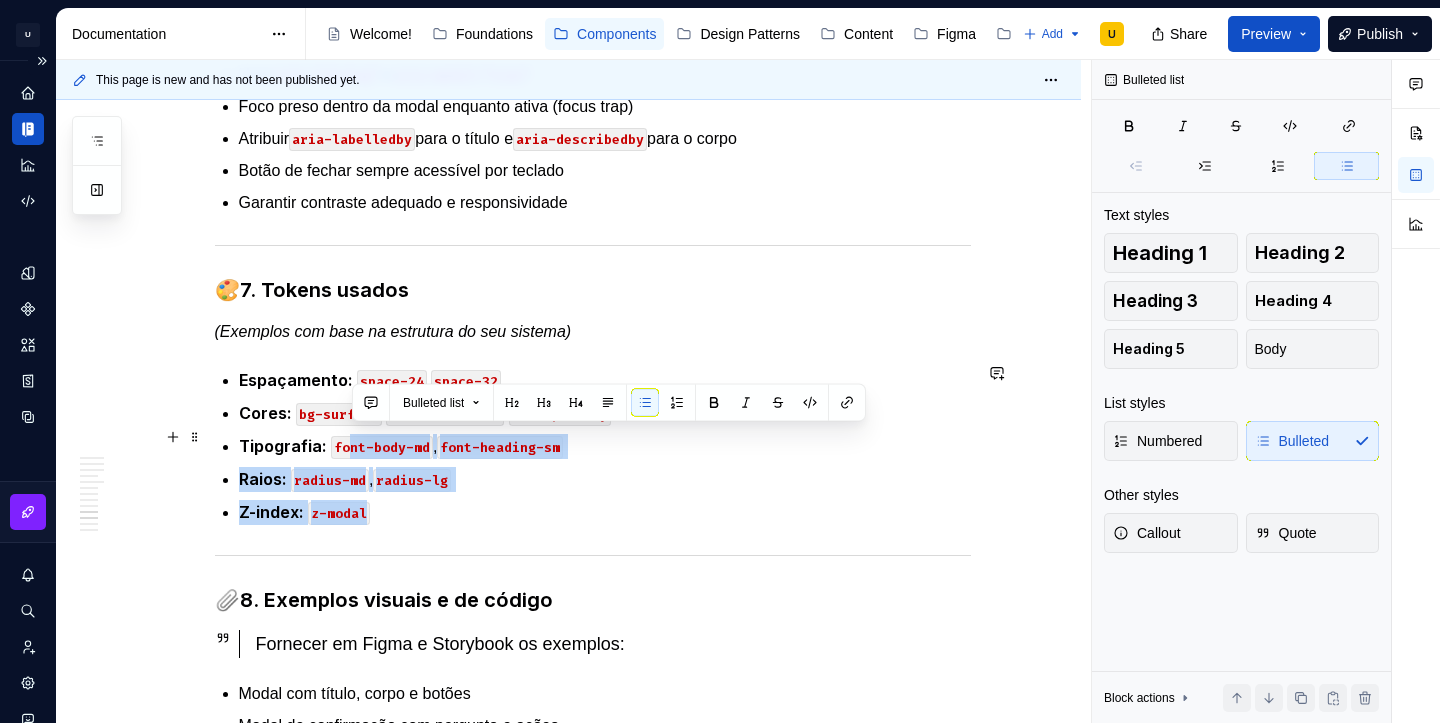 drag, startPoint x: 417, startPoint y: 548, endPoint x: 353, endPoint y: 446, distance: 120.41595 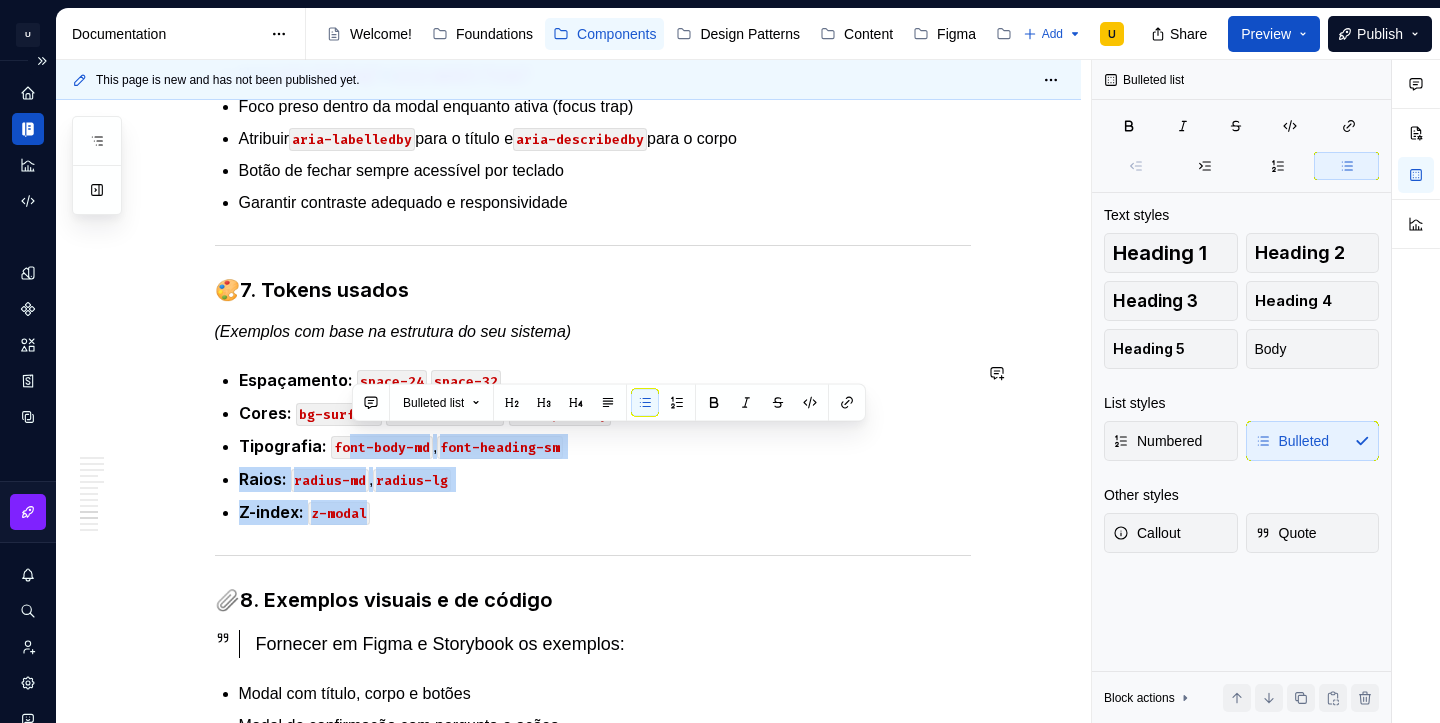 click on "Espaçamento:   space-24 ,  space-32 Cores:   bg-surface ,  border-neutral ,  text-primary Tipografia:   font-body-md ,  font-heading-sm Raios:   radius-md ,  radius-lg Z-index:   z-modal" at bounding box center (605, 446) 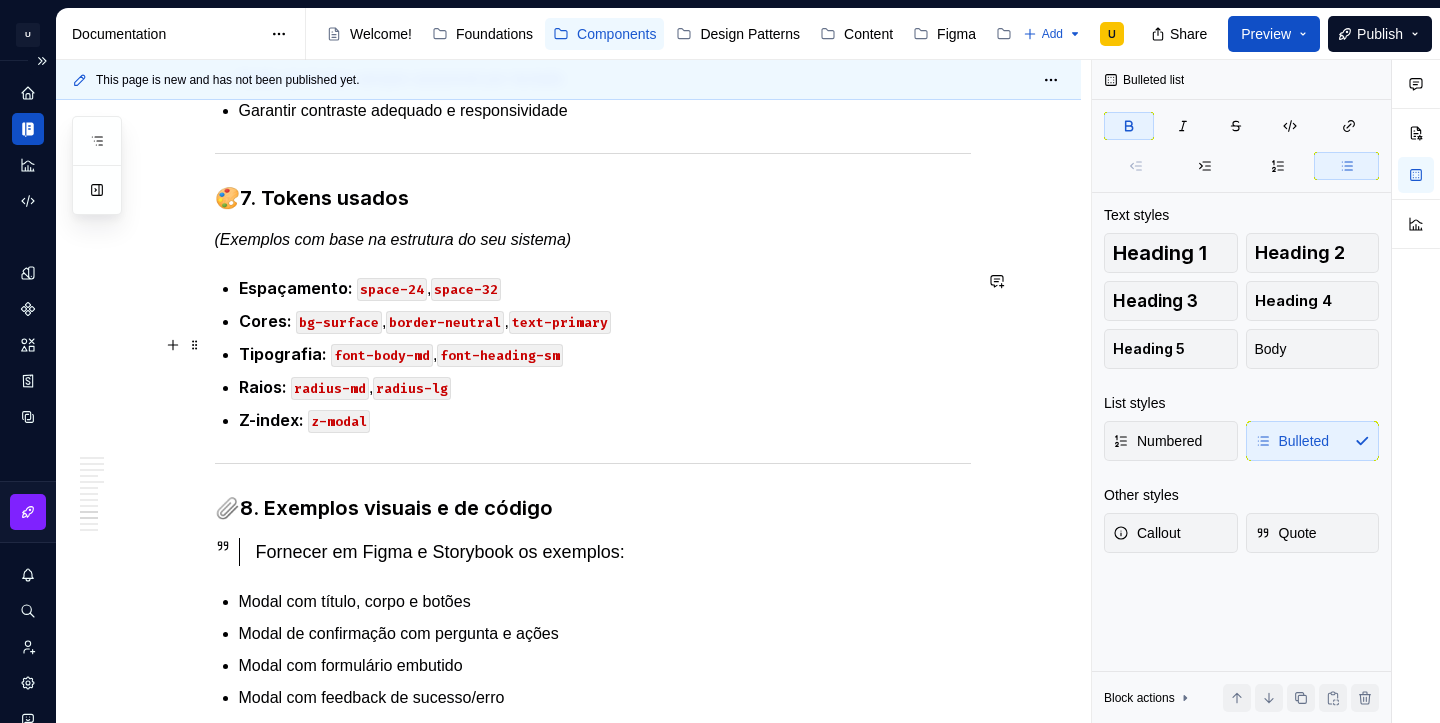 scroll, scrollTop: 2275, scrollLeft: 0, axis: vertical 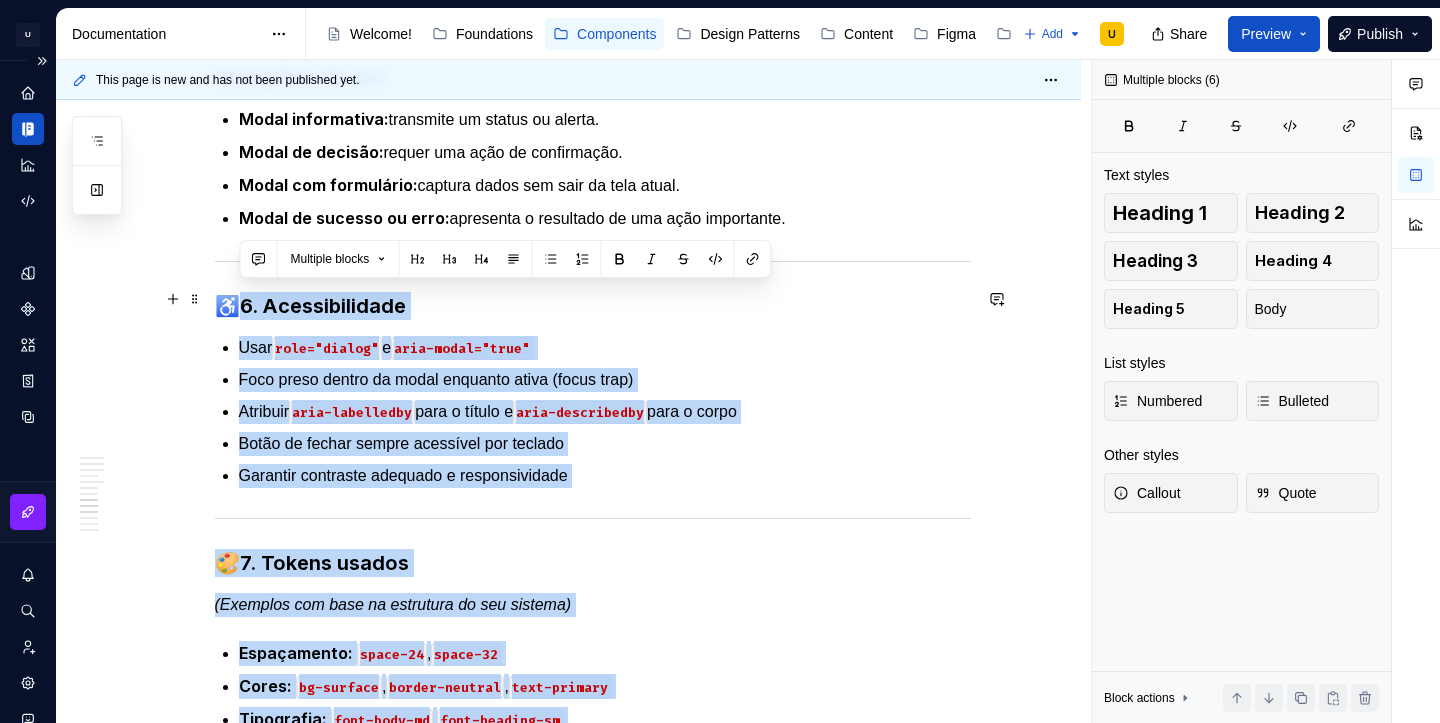 drag, startPoint x: 409, startPoint y: 368, endPoint x: 237, endPoint y: 287, distance: 190.11838 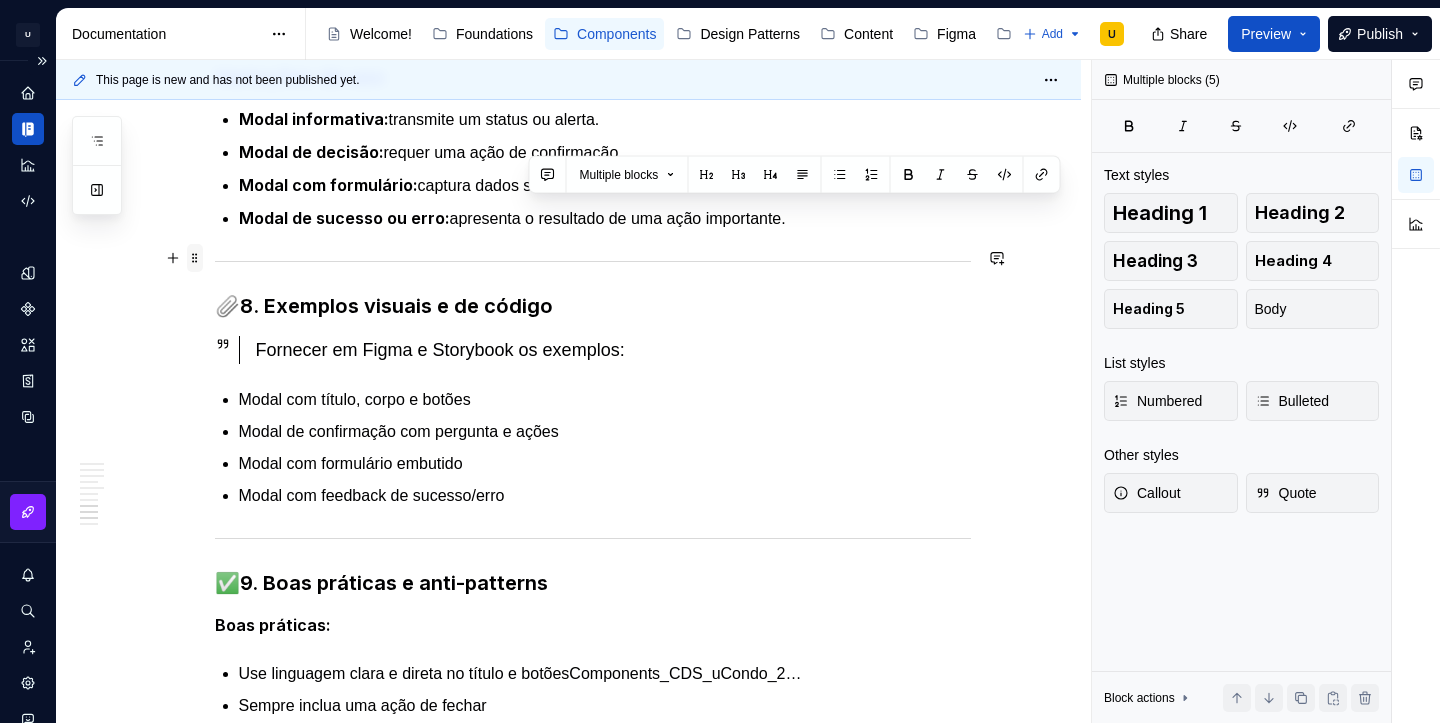 drag, startPoint x: 543, startPoint y: 484, endPoint x: 201, endPoint y: 253, distance: 412.7045 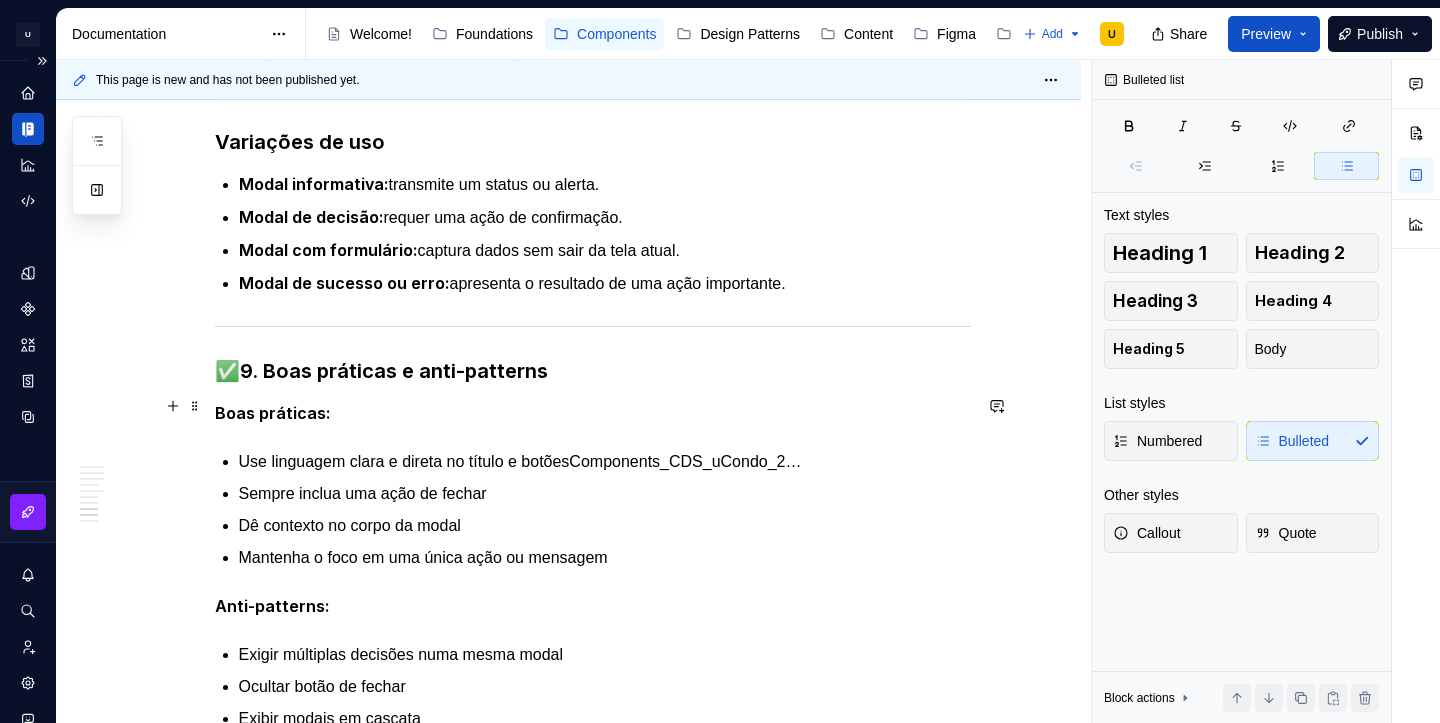 scroll, scrollTop: 1832, scrollLeft: 0, axis: vertical 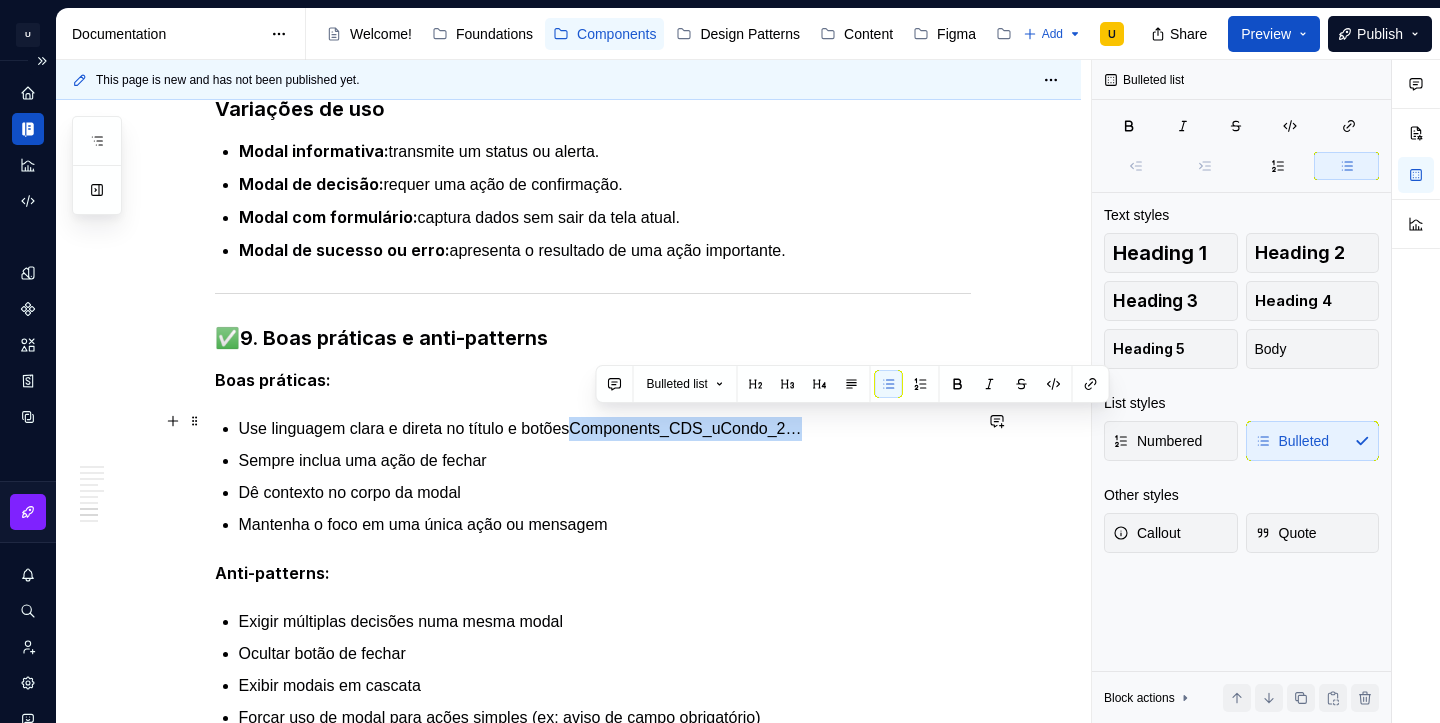 drag, startPoint x: 596, startPoint y: 423, endPoint x: 829, endPoint y: 419, distance: 233.03433 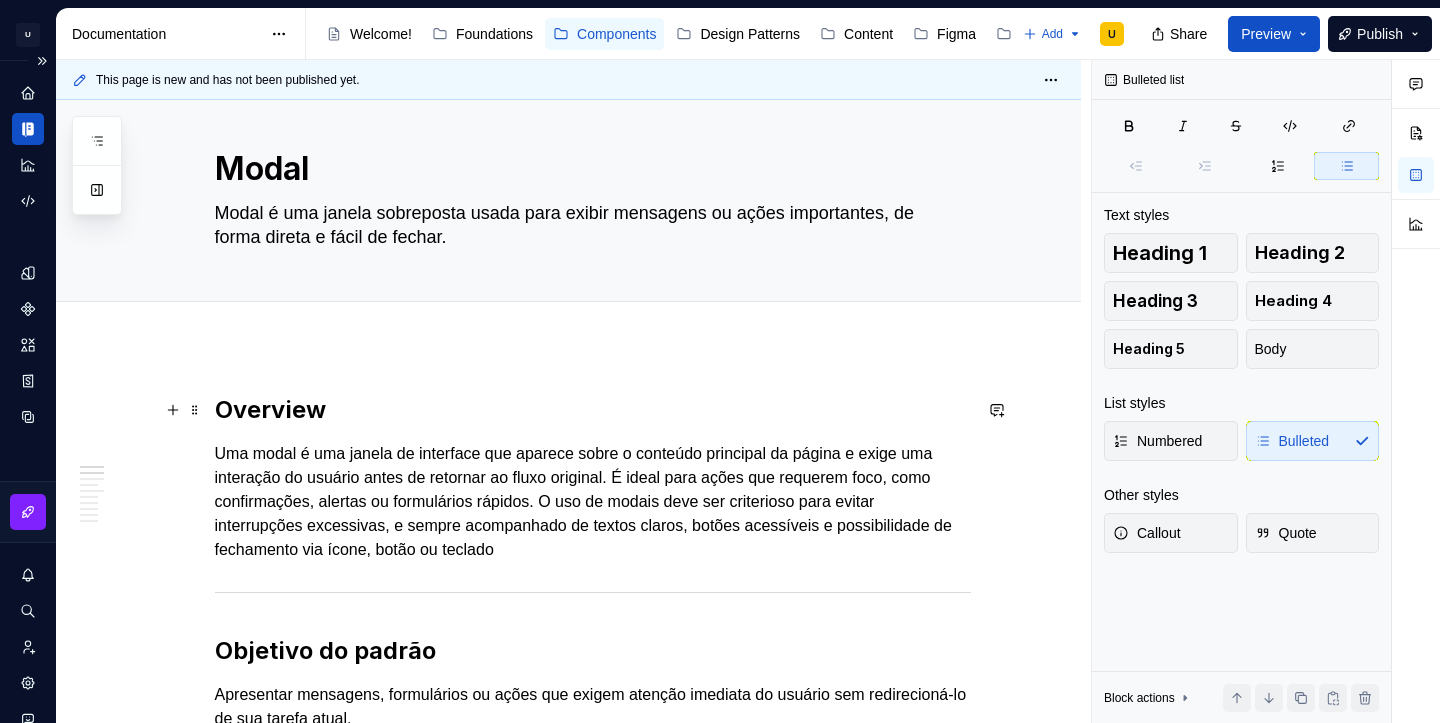 scroll, scrollTop: 0, scrollLeft: 0, axis: both 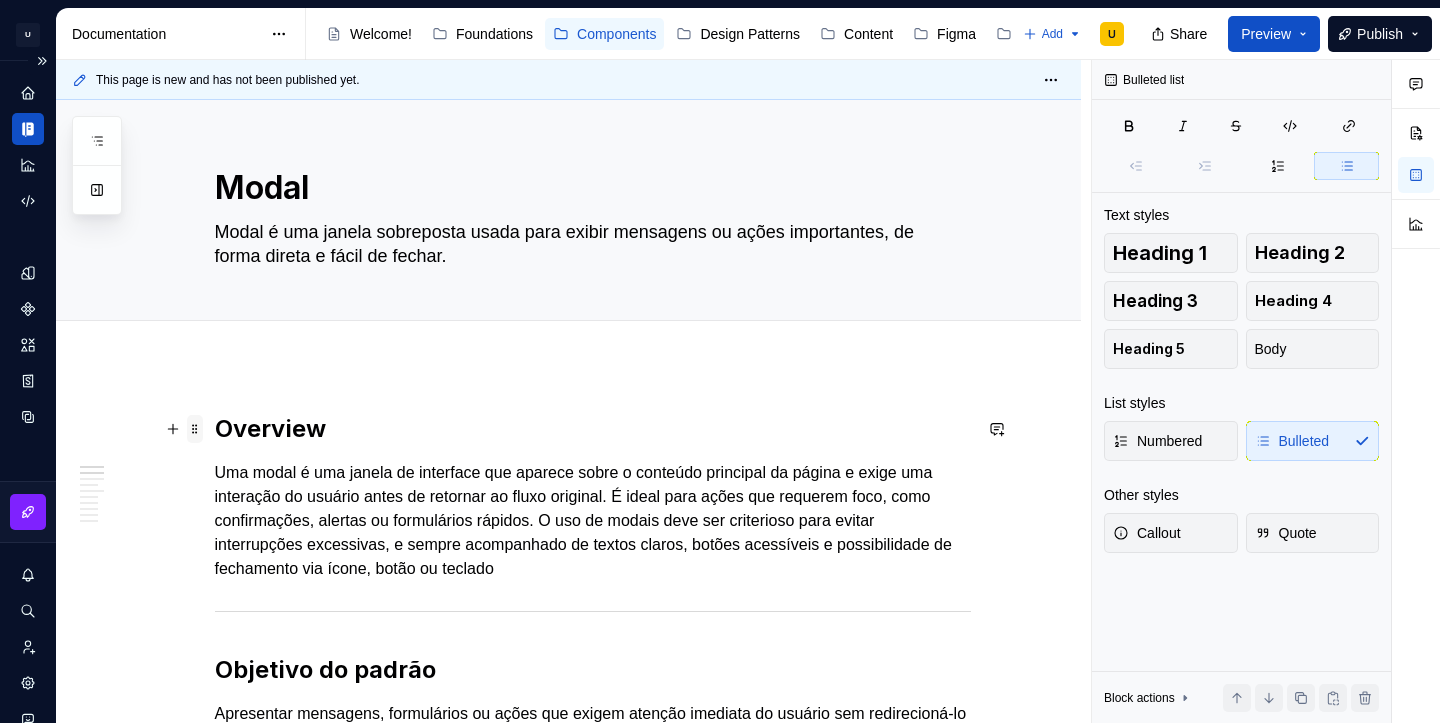 click at bounding box center [195, 429] 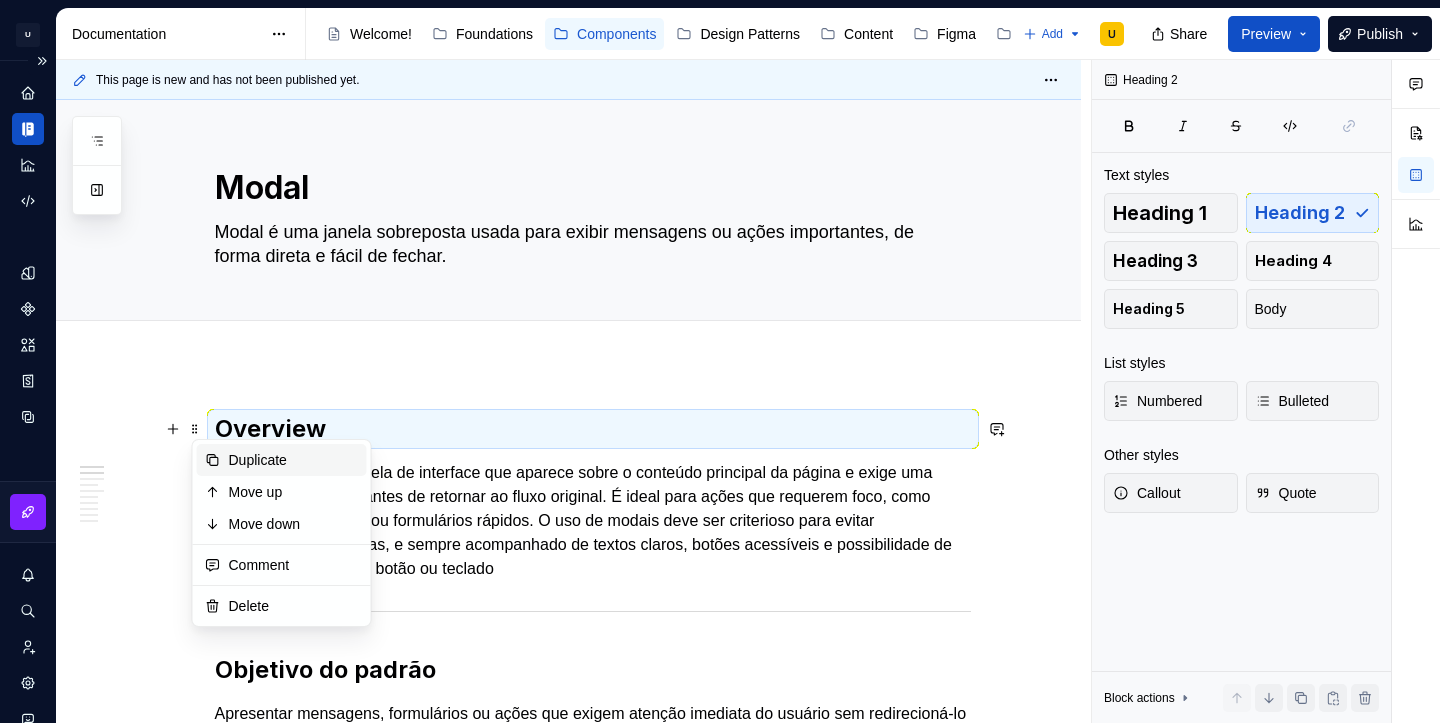 click on "Duplicate" at bounding box center [282, 460] 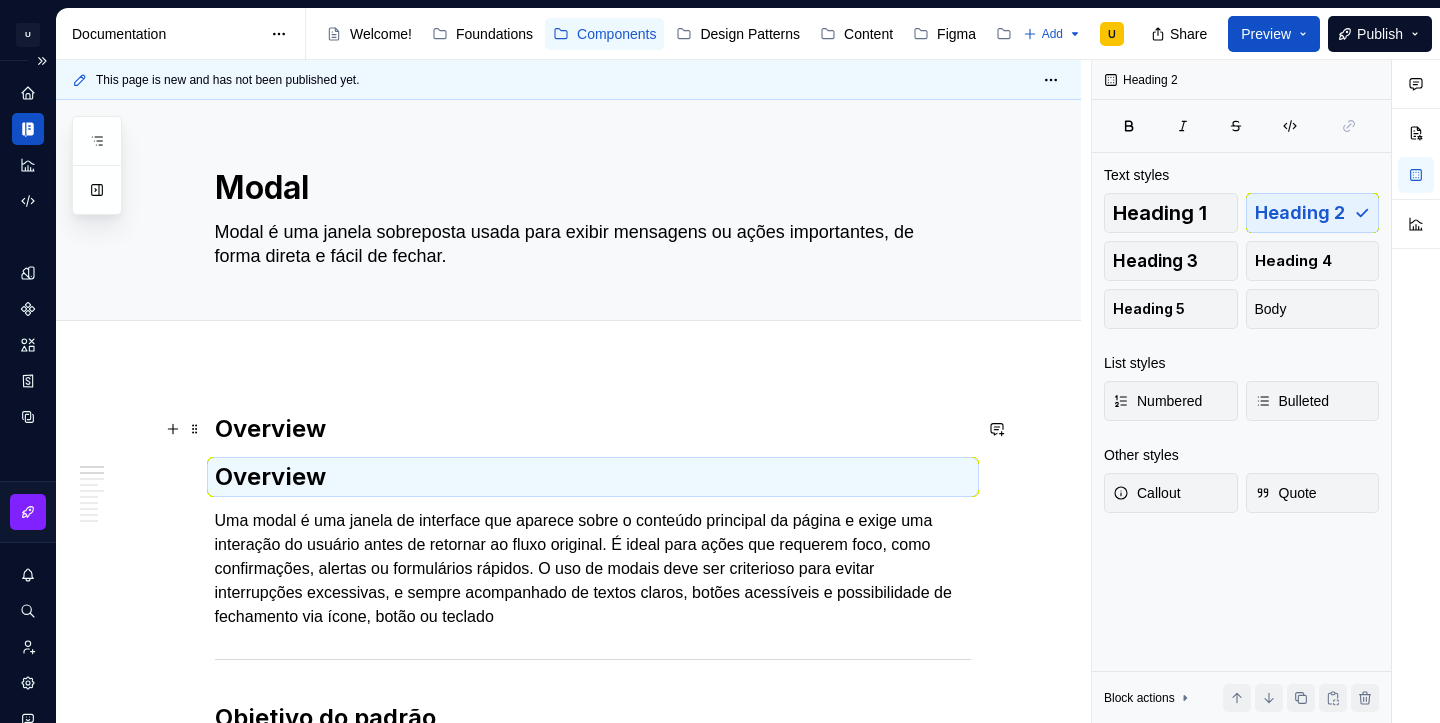 click on "Overview" at bounding box center [593, 429] 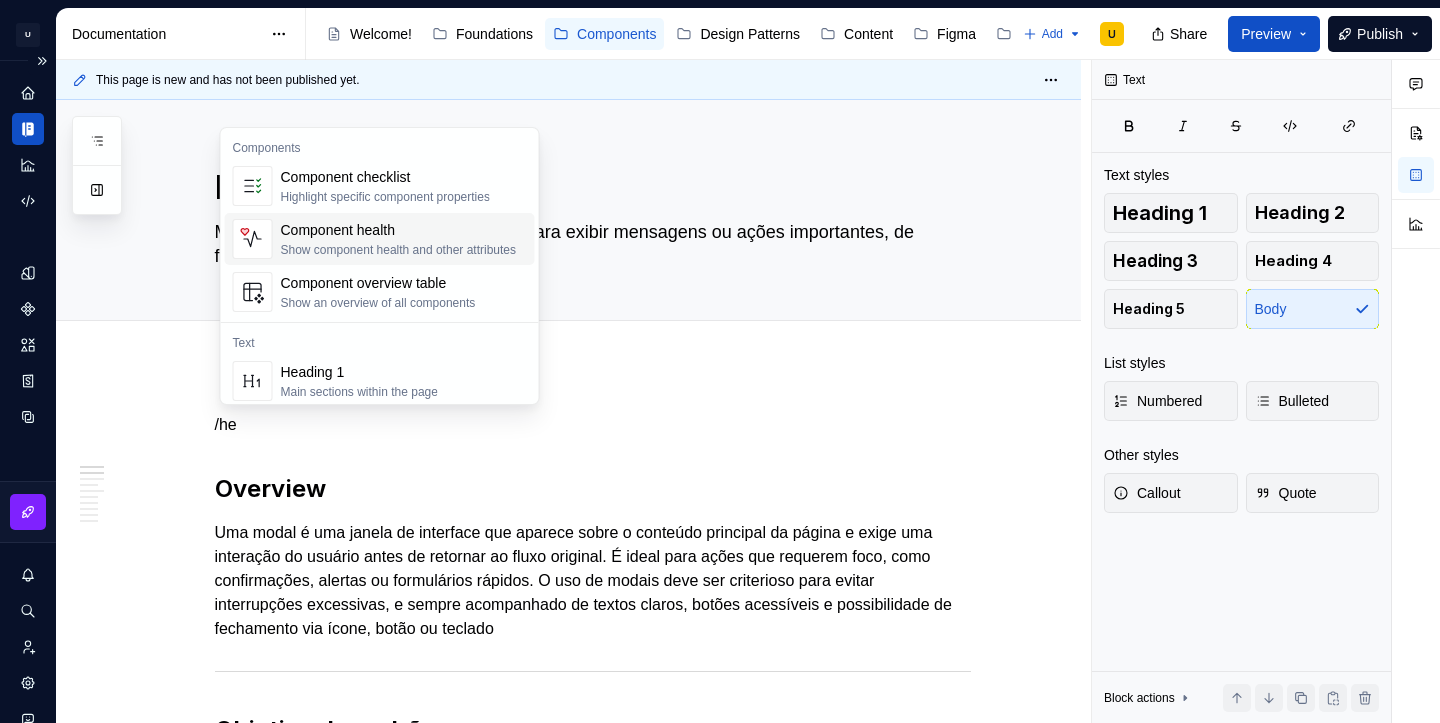 click on "Show component health and other attributes" at bounding box center (399, 250) 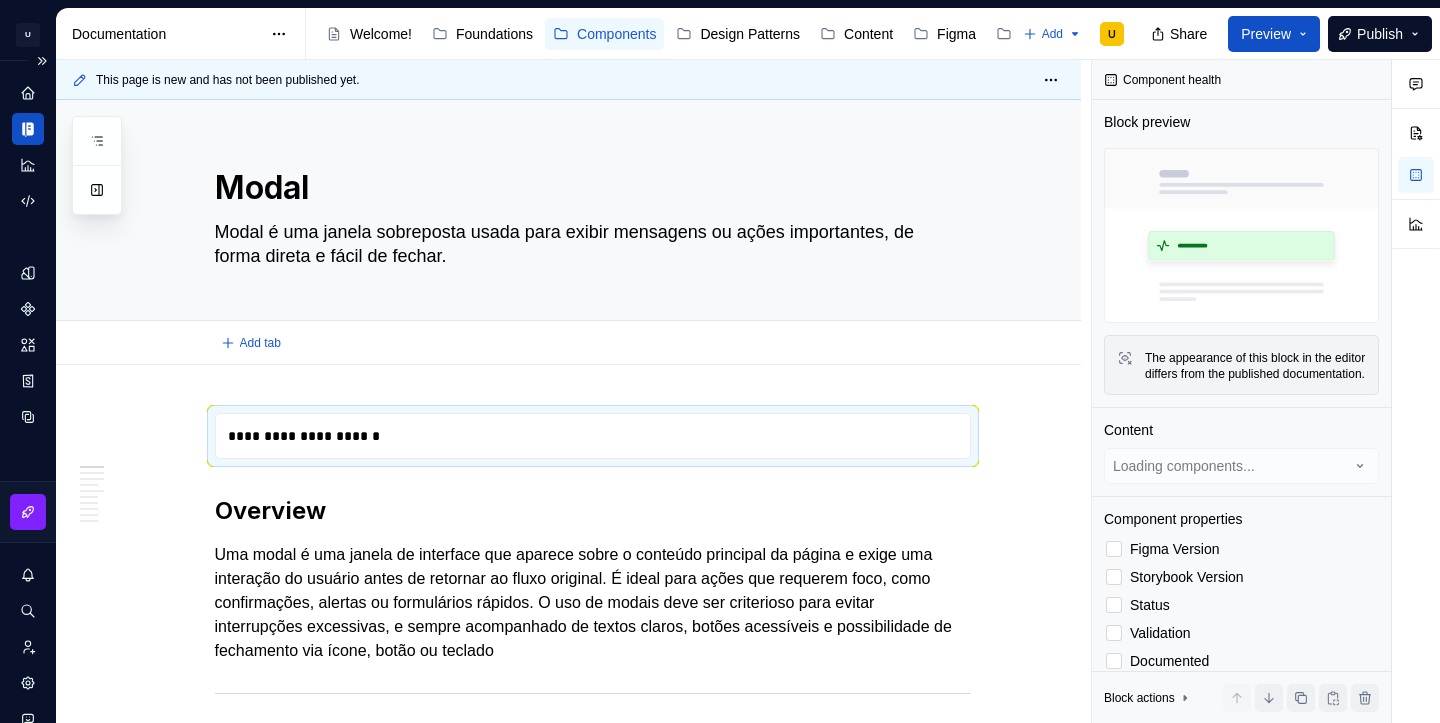 type on "*" 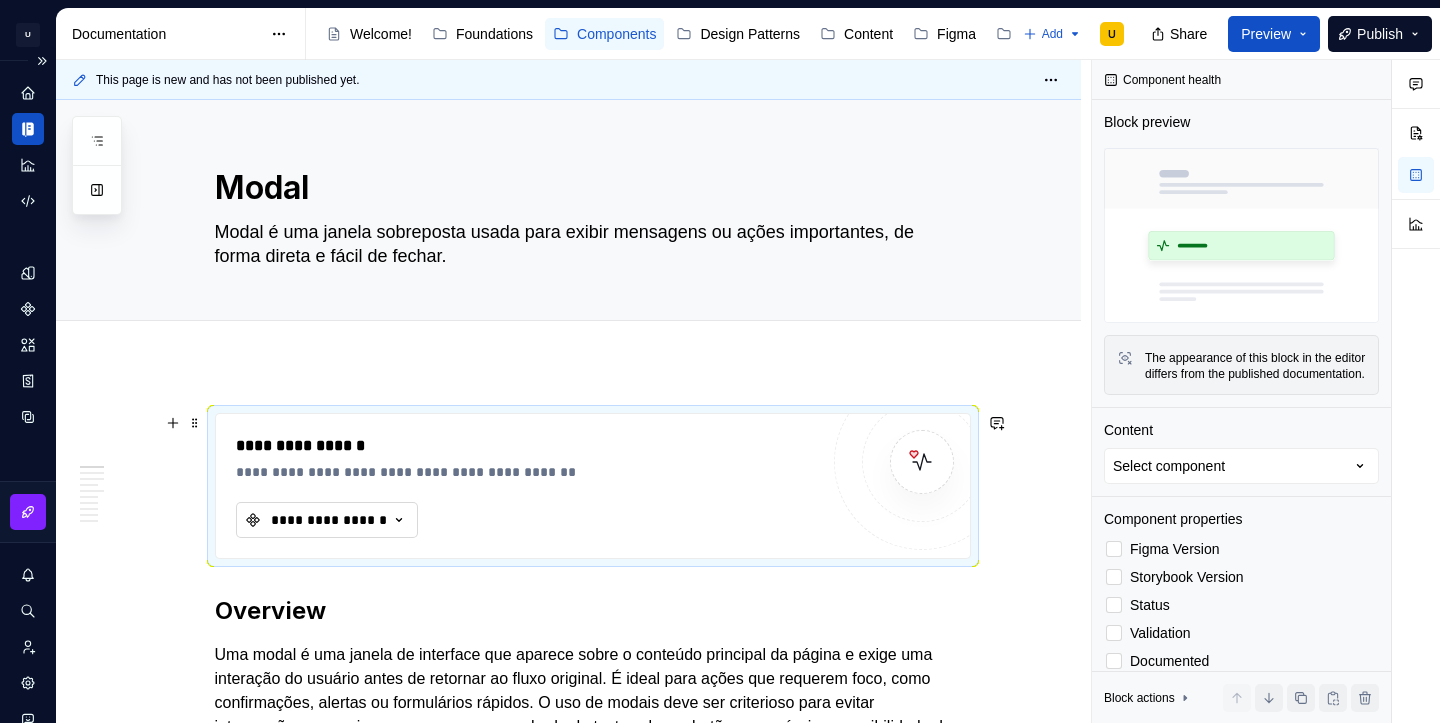 click on "**********" at bounding box center (329, 520) 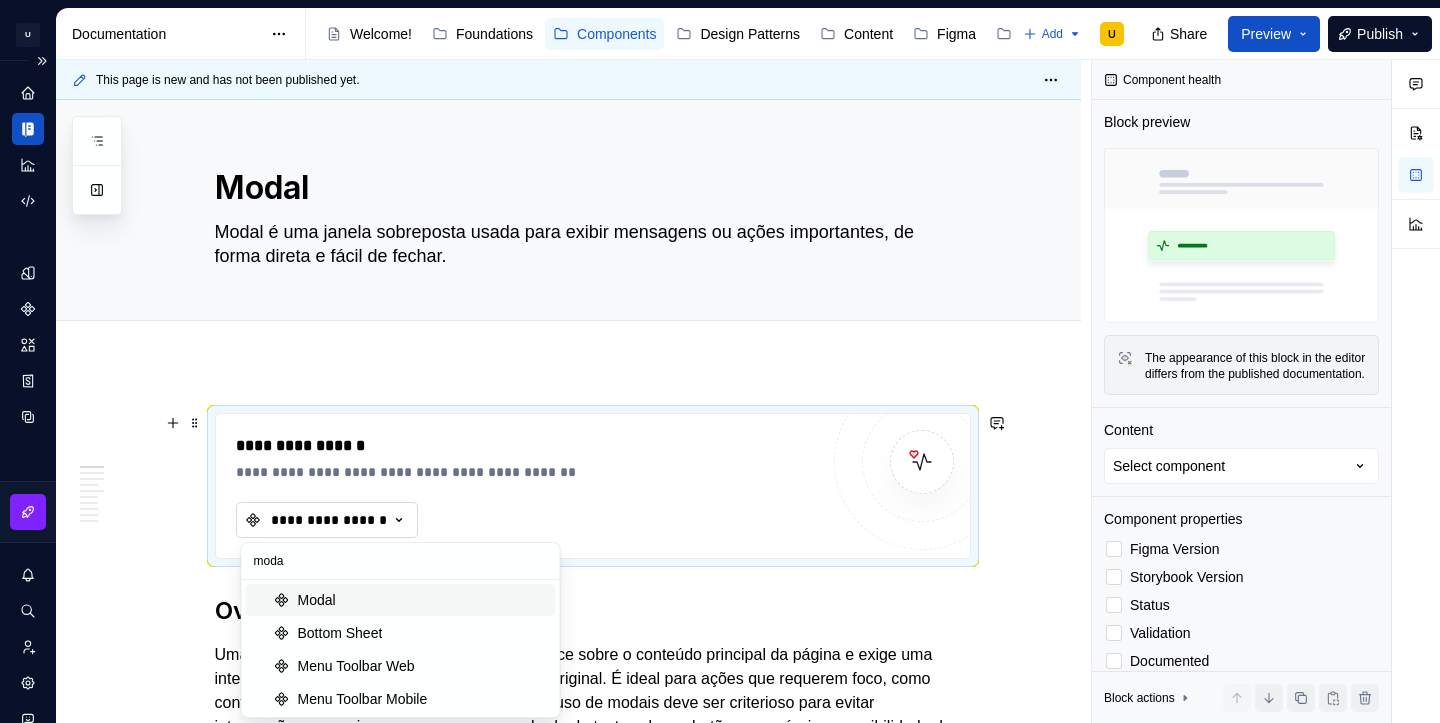 type on "modal" 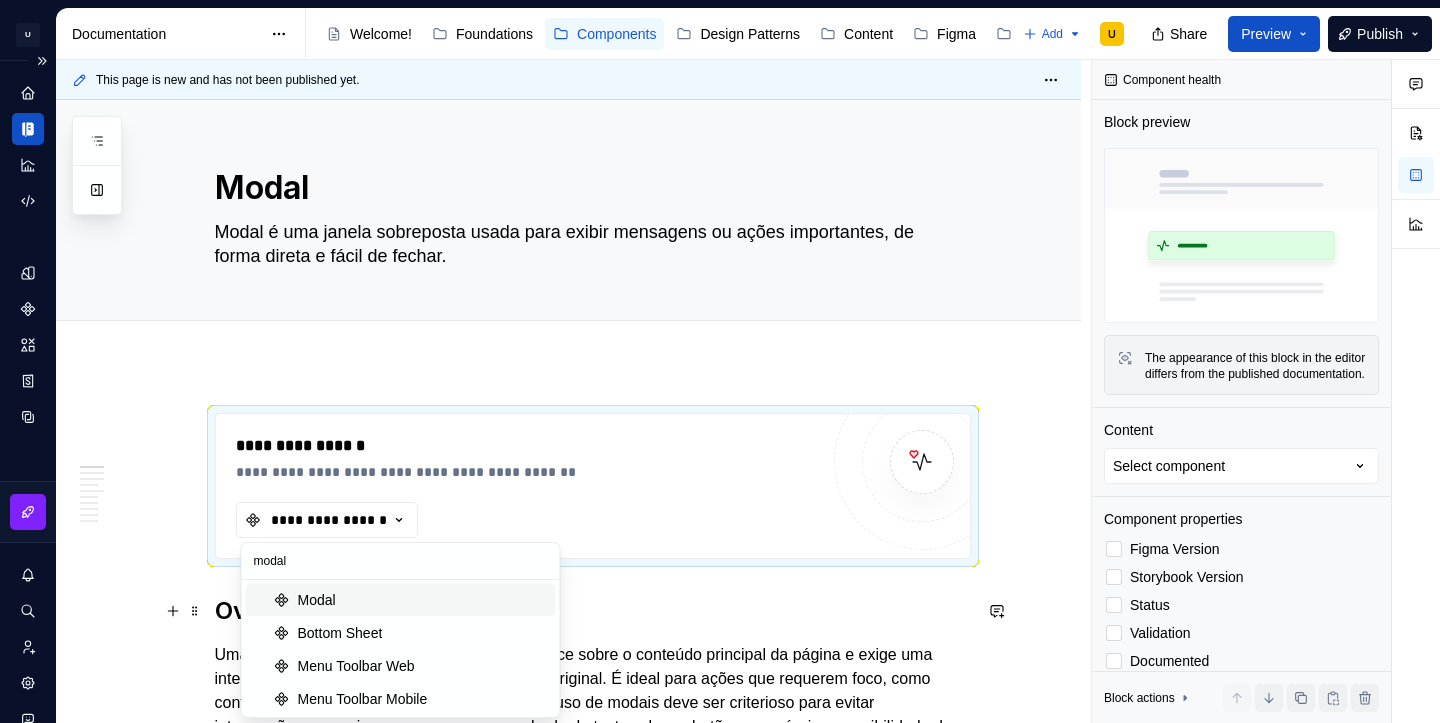 click on "Modal" at bounding box center [423, 600] 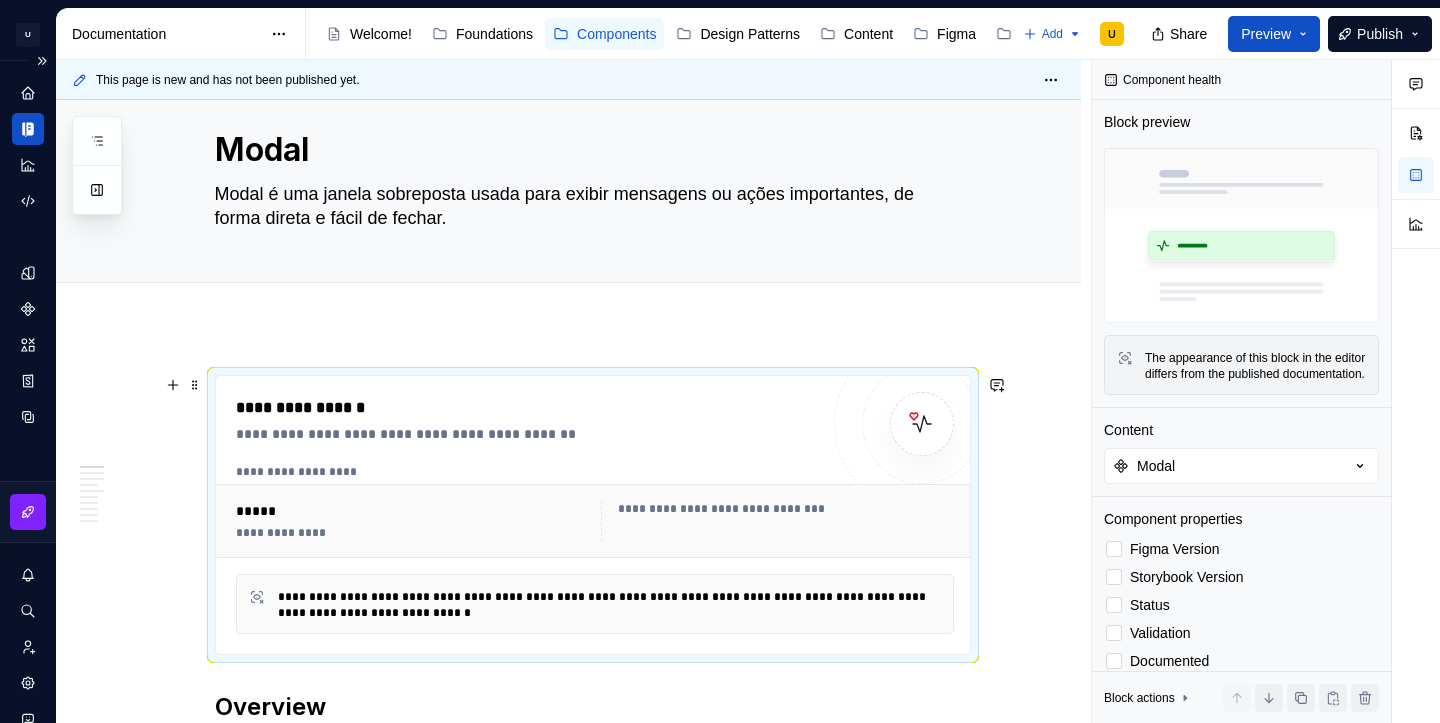 scroll, scrollTop: 51, scrollLeft: 0, axis: vertical 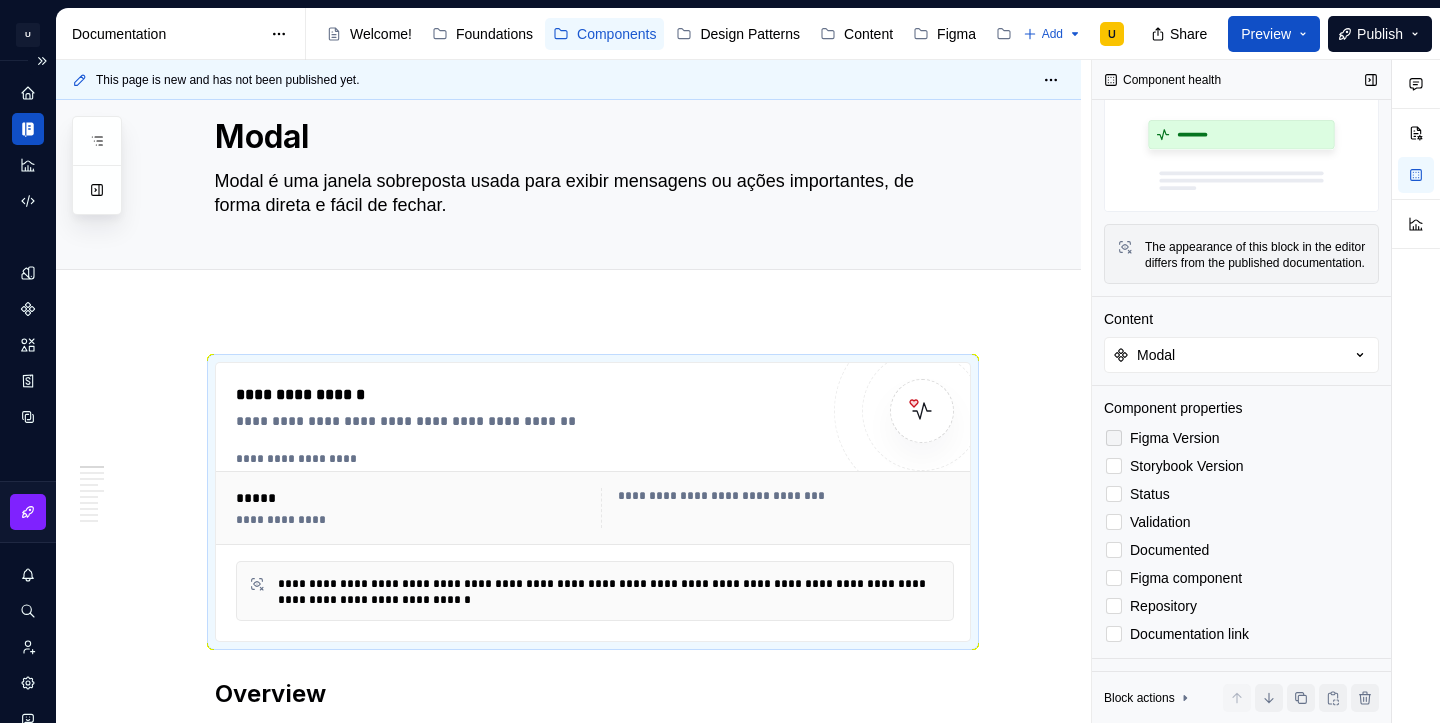 click at bounding box center (1114, 438) 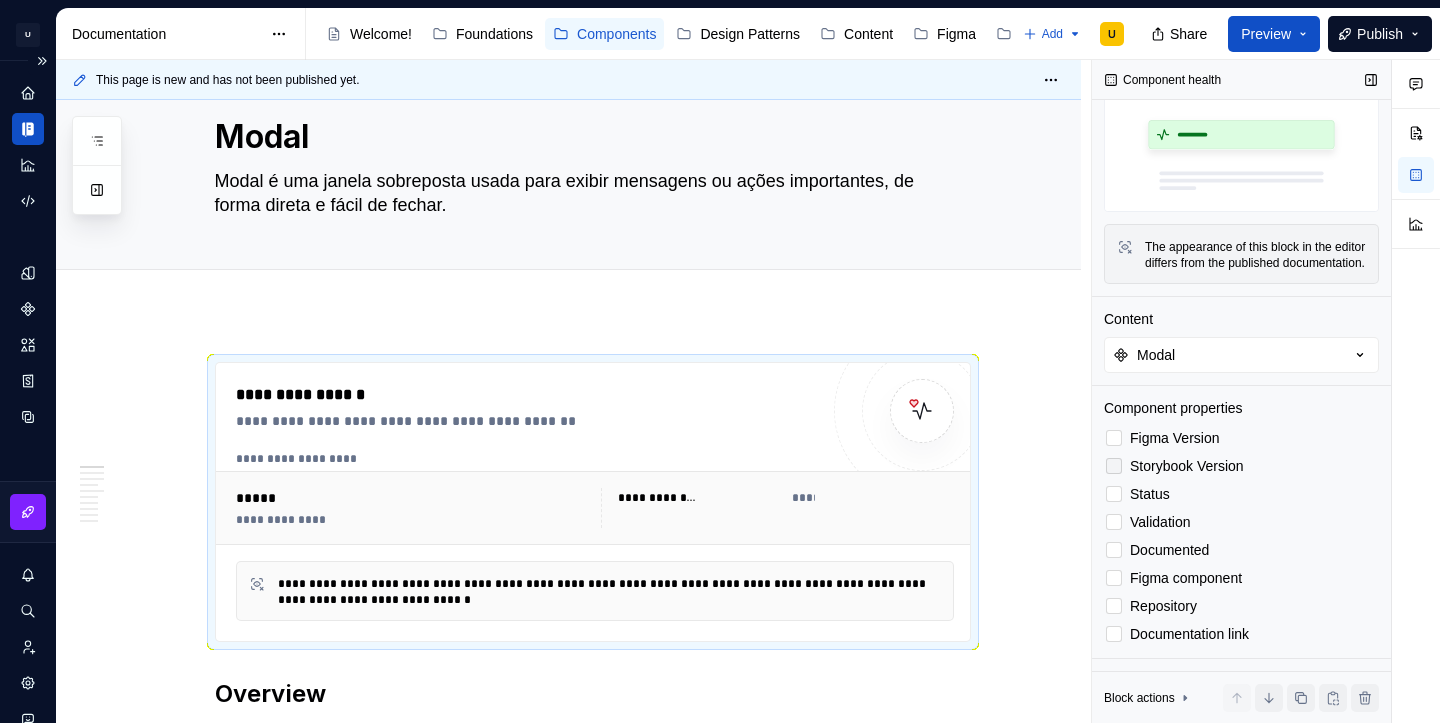 click at bounding box center (1114, 466) 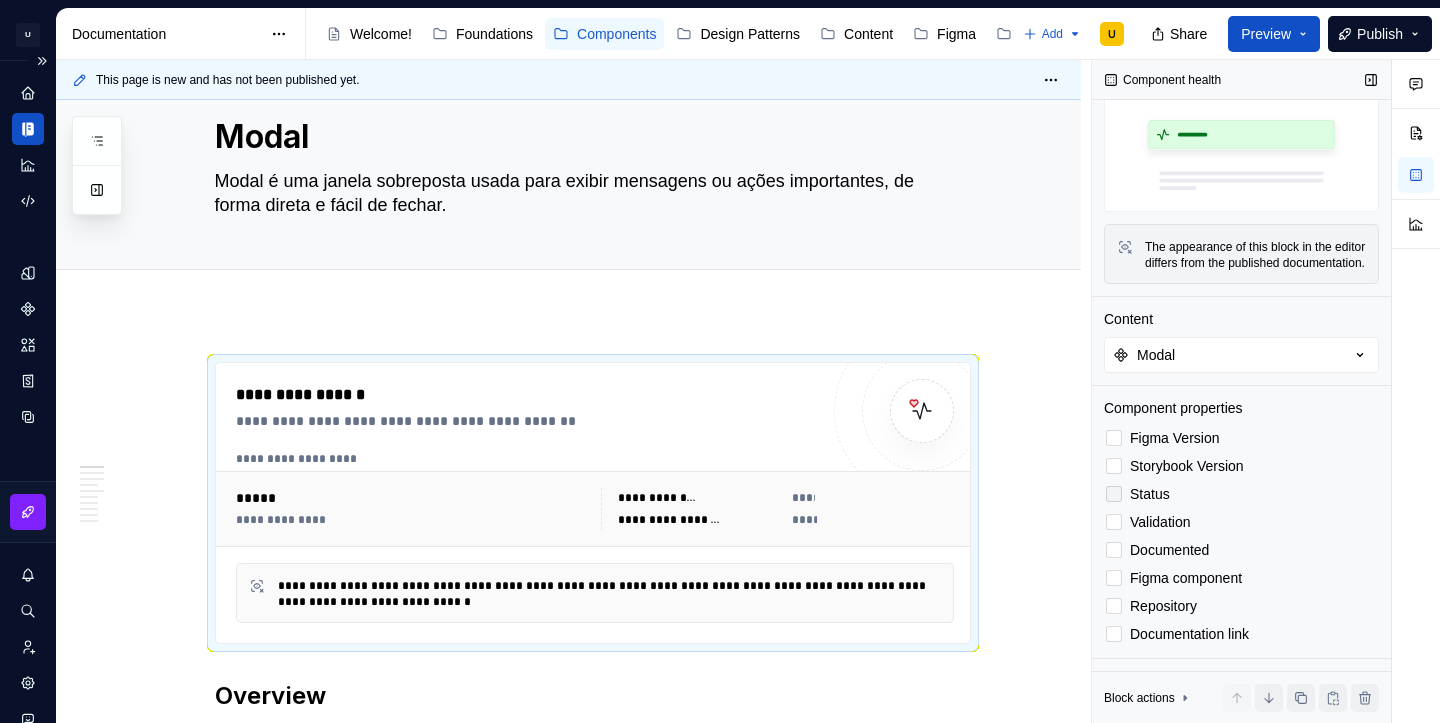 click at bounding box center [1114, 494] 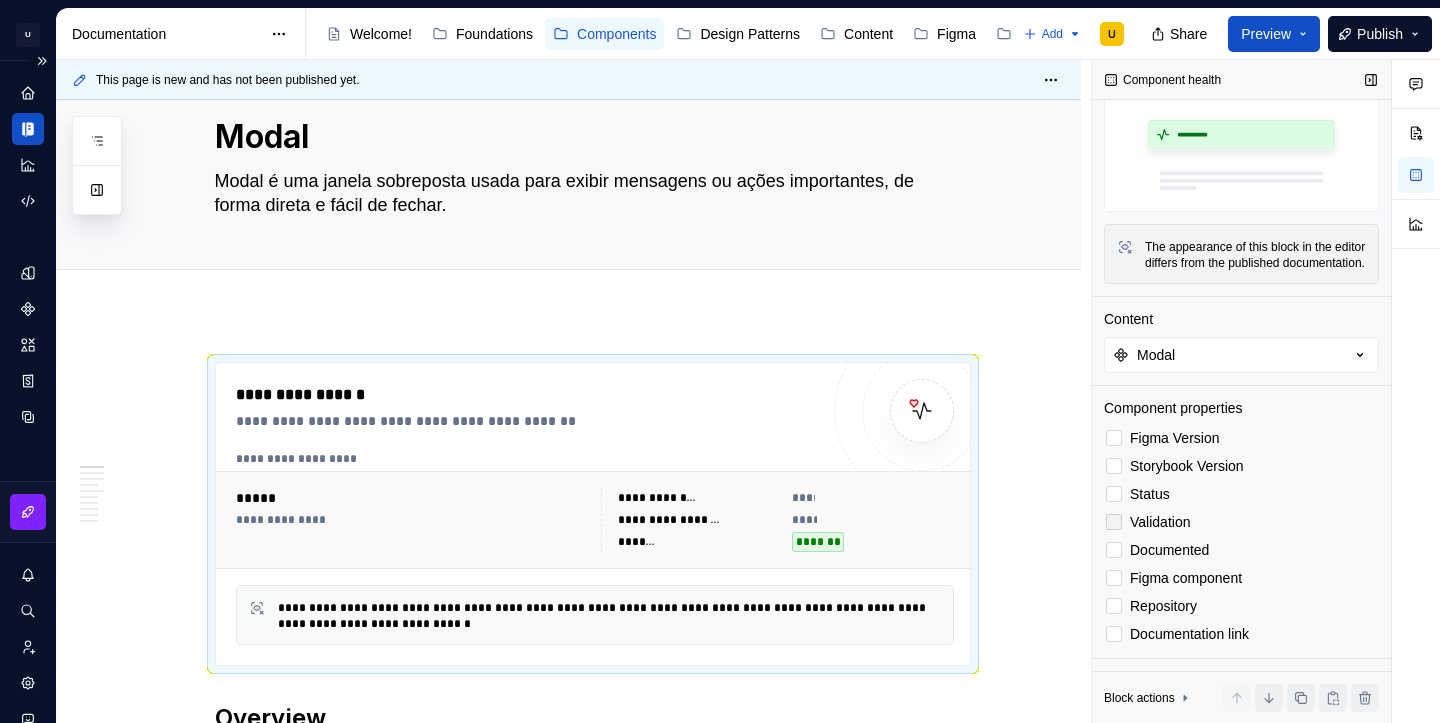 click at bounding box center [1114, 522] 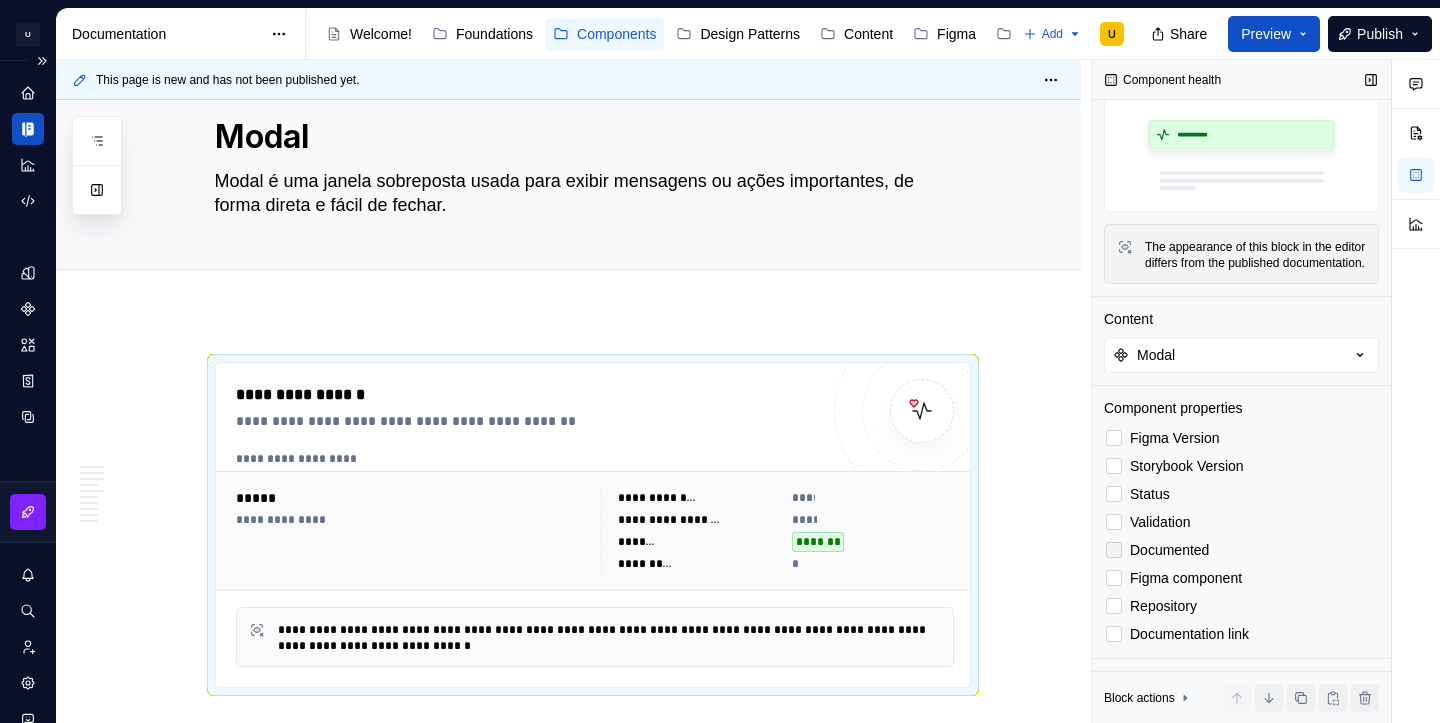 click on "Documented" at bounding box center (1241, 550) 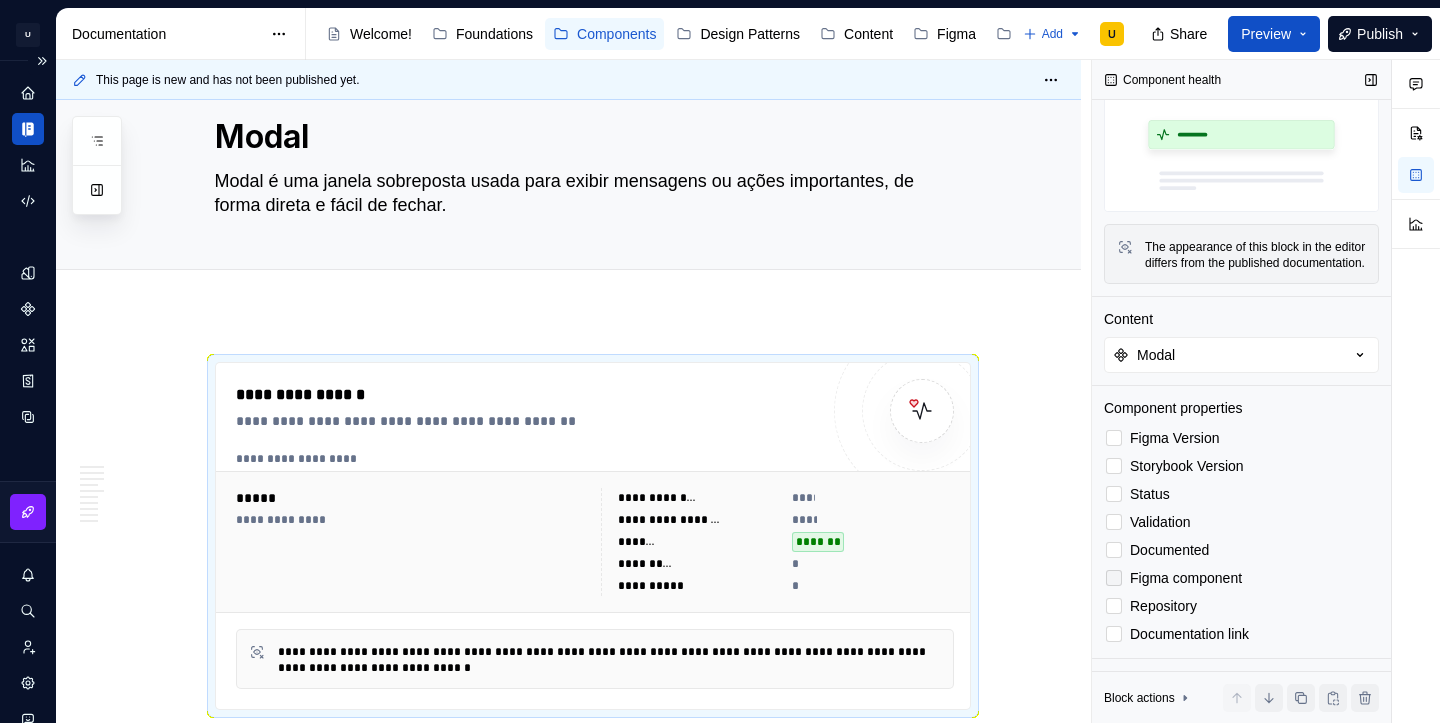 click at bounding box center (1114, 578) 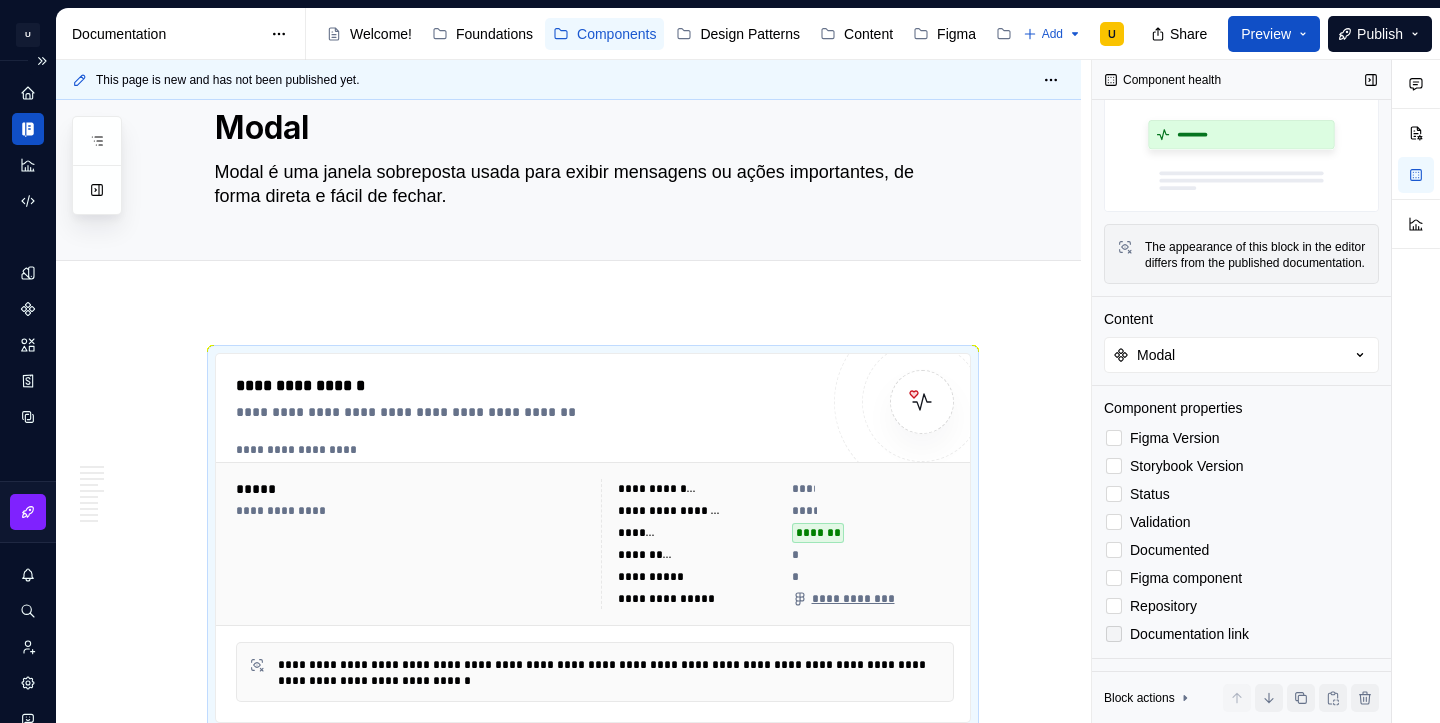 click at bounding box center (1114, 634) 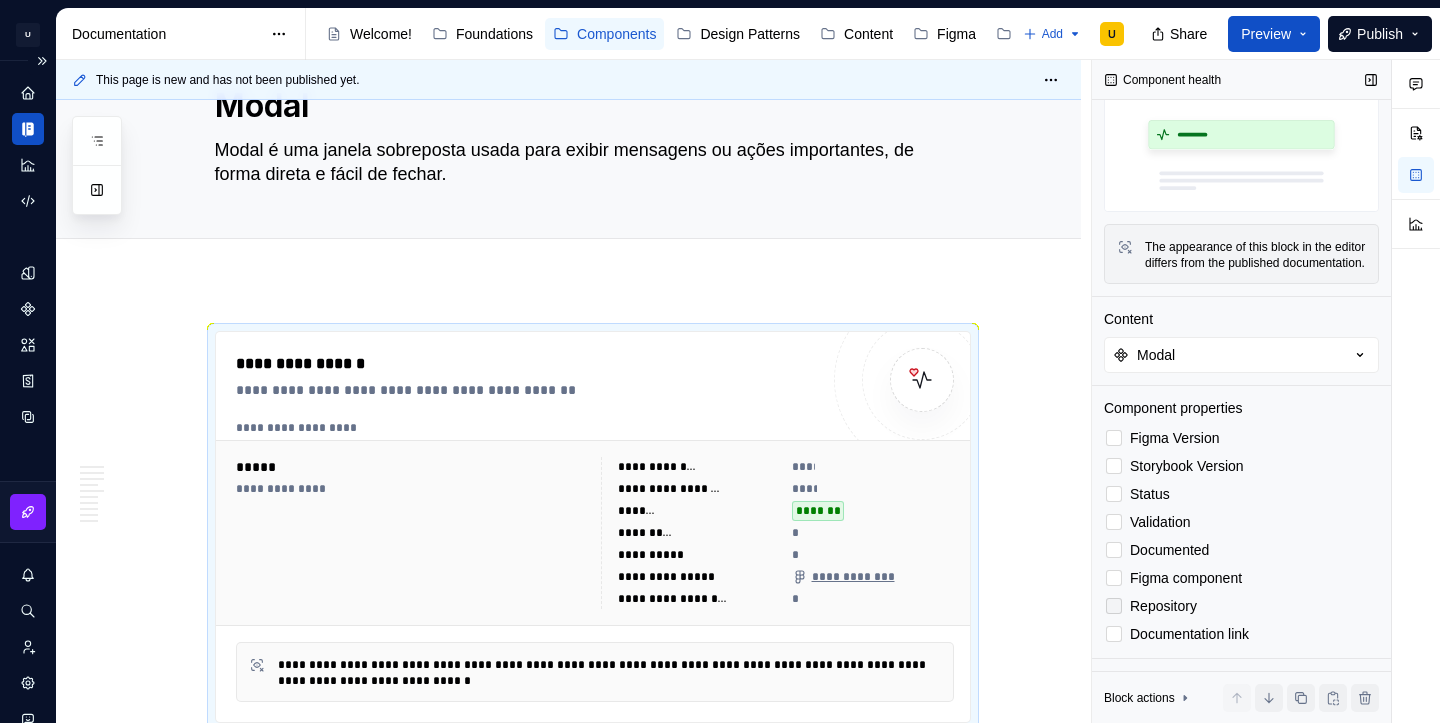 click at bounding box center (1114, 606) 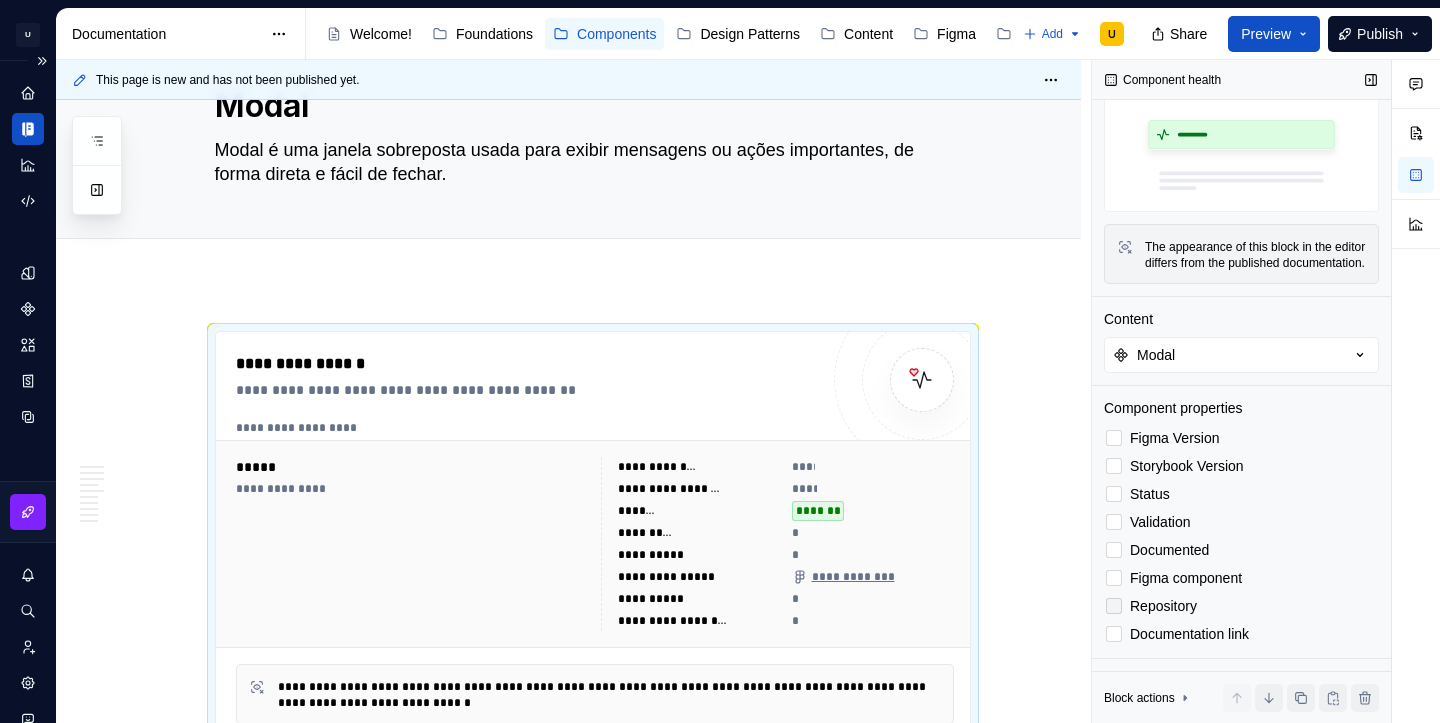 scroll, scrollTop: 104, scrollLeft: 0, axis: vertical 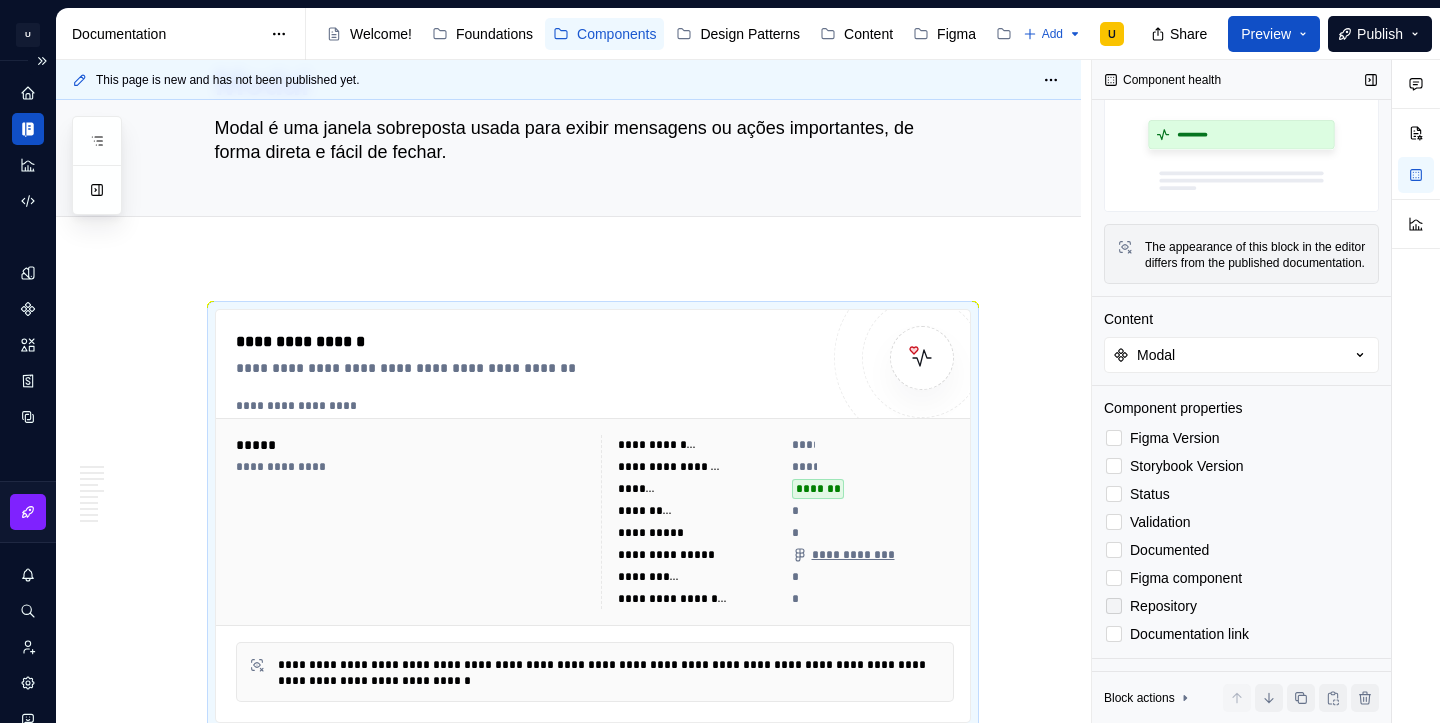 click 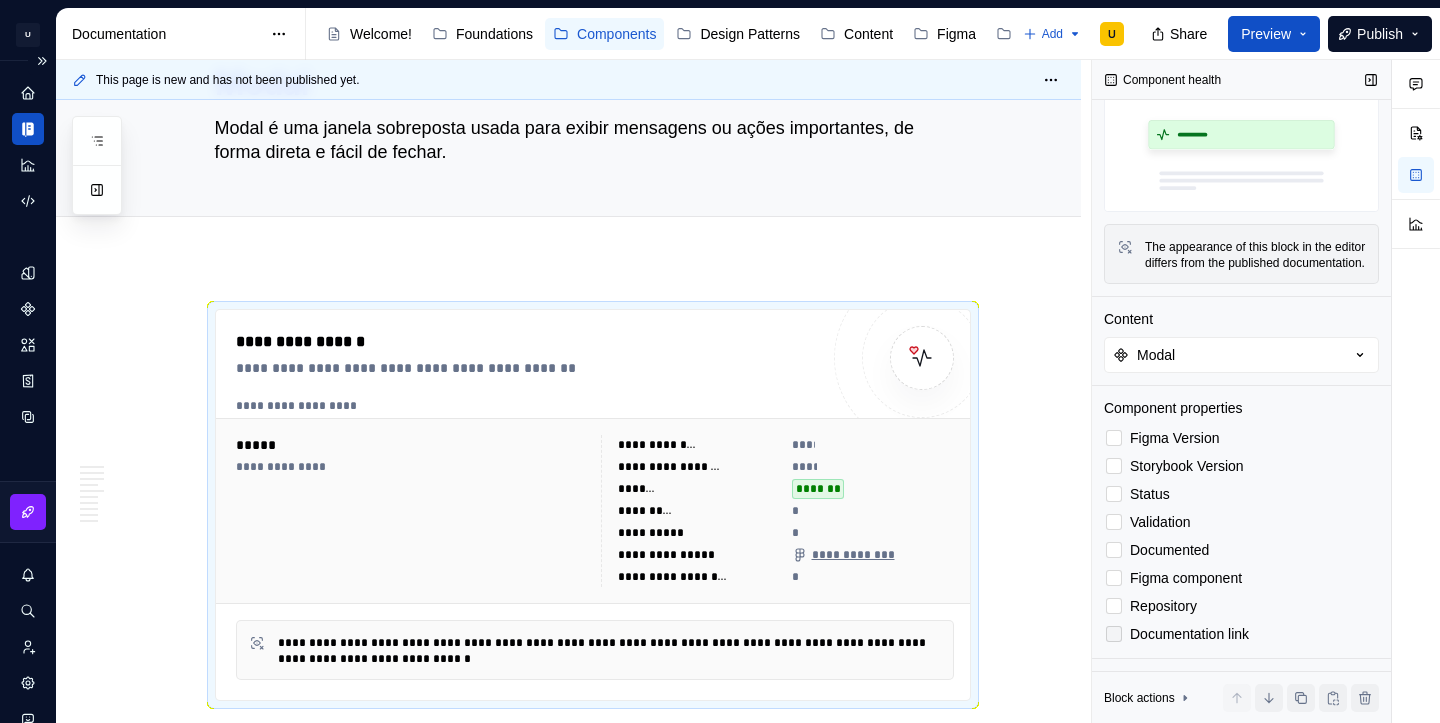 click 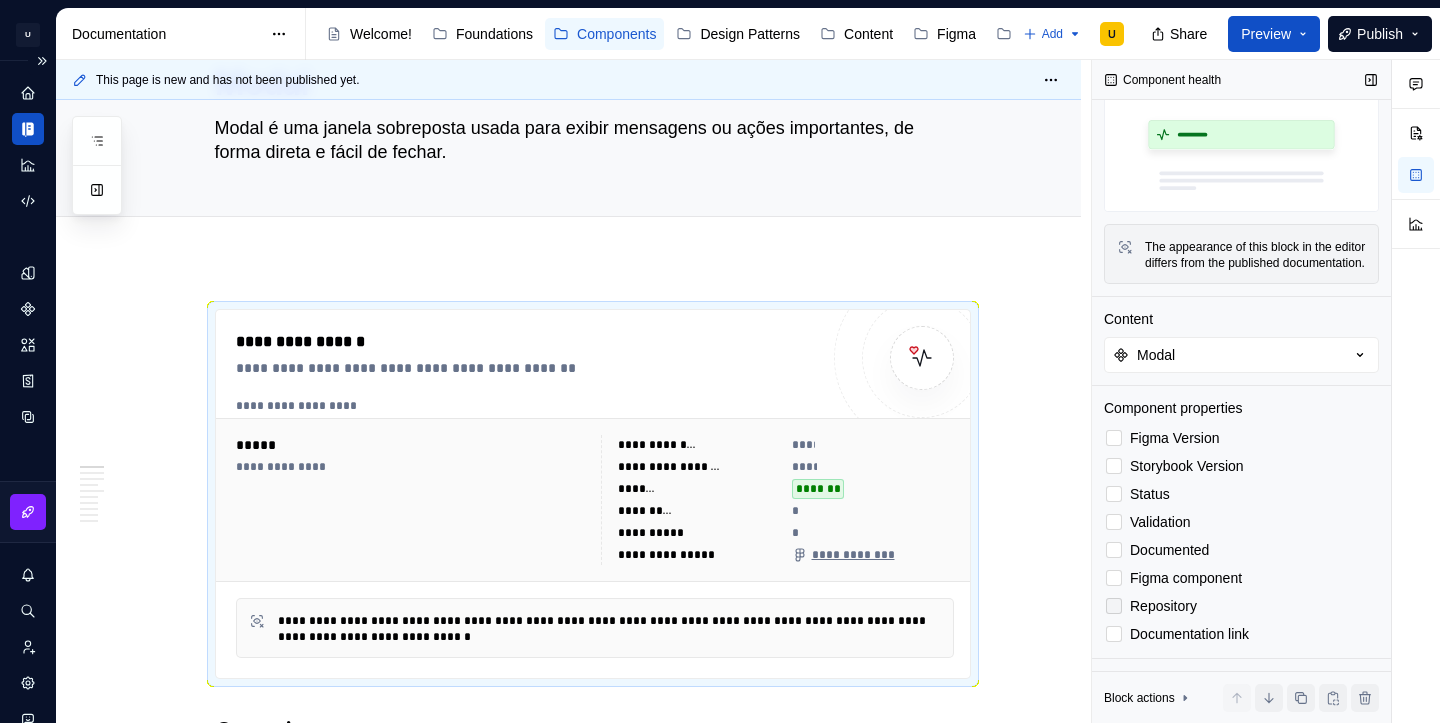 click at bounding box center (1114, 606) 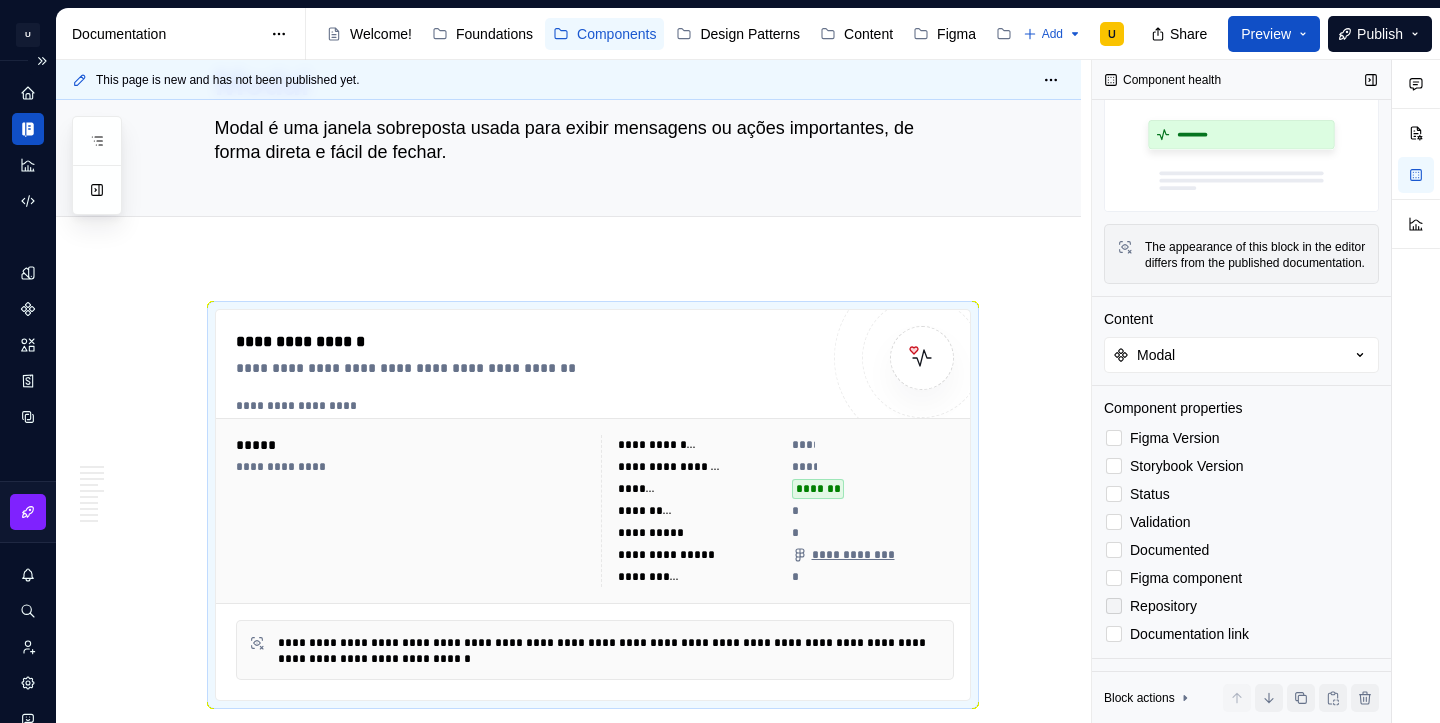 click 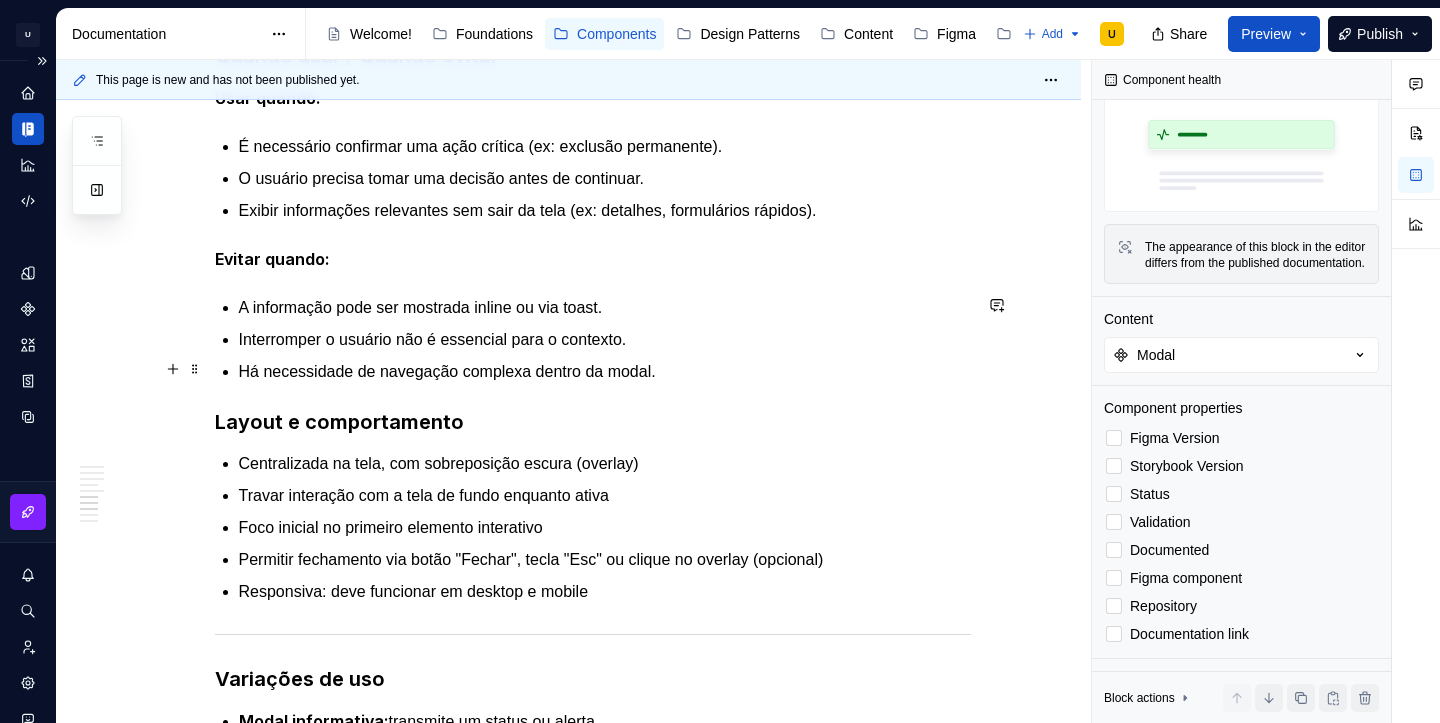 scroll, scrollTop: 1666, scrollLeft: 0, axis: vertical 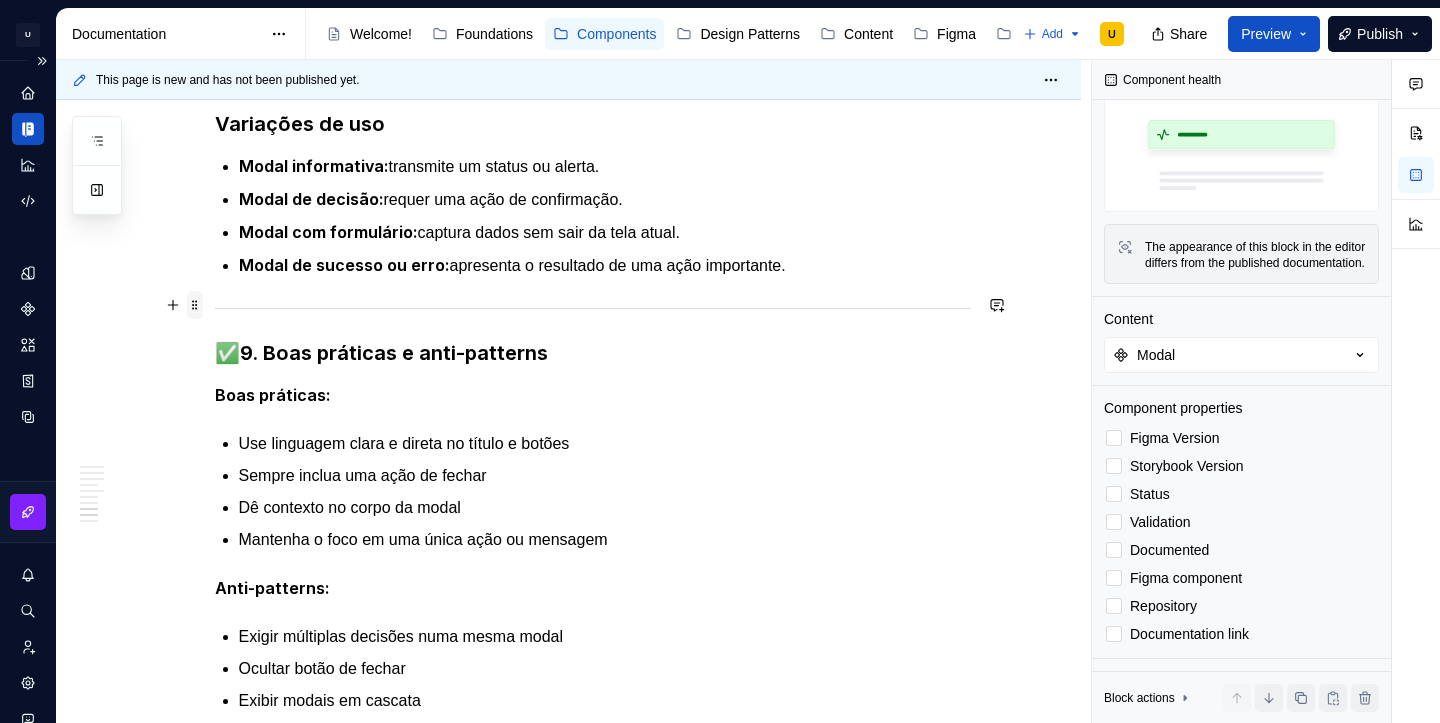 click at bounding box center (195, 305) 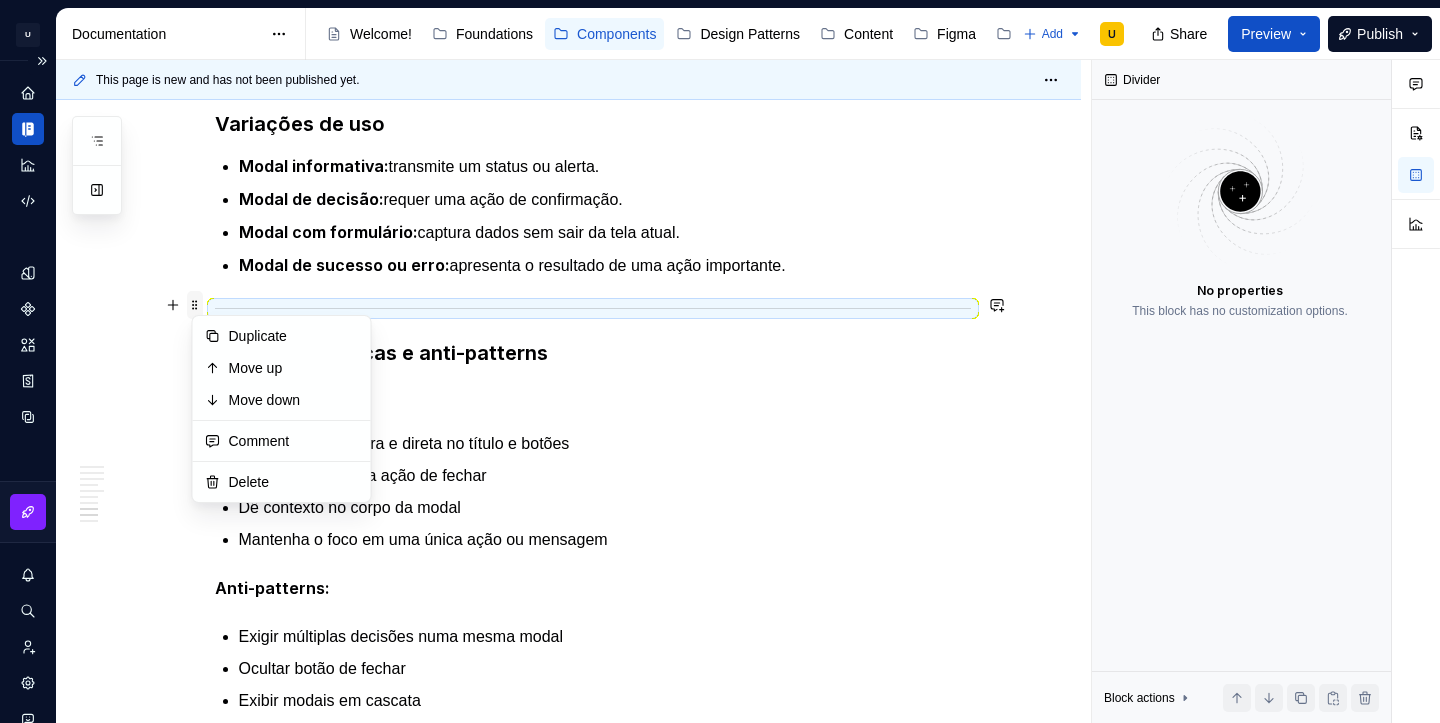 scroll, scrollTop: 0, scrollLeft: 0, axis: both 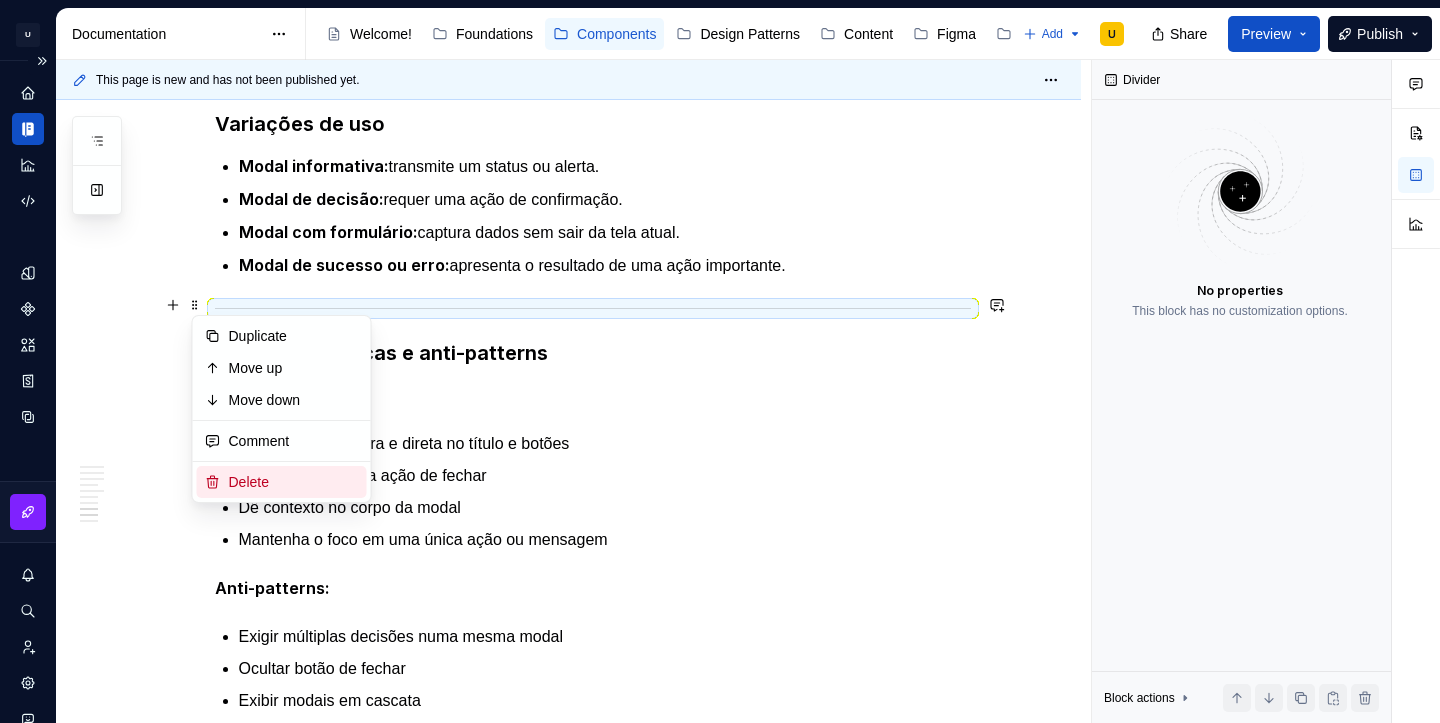 click on "Delete" at bounding box center (294, 482) 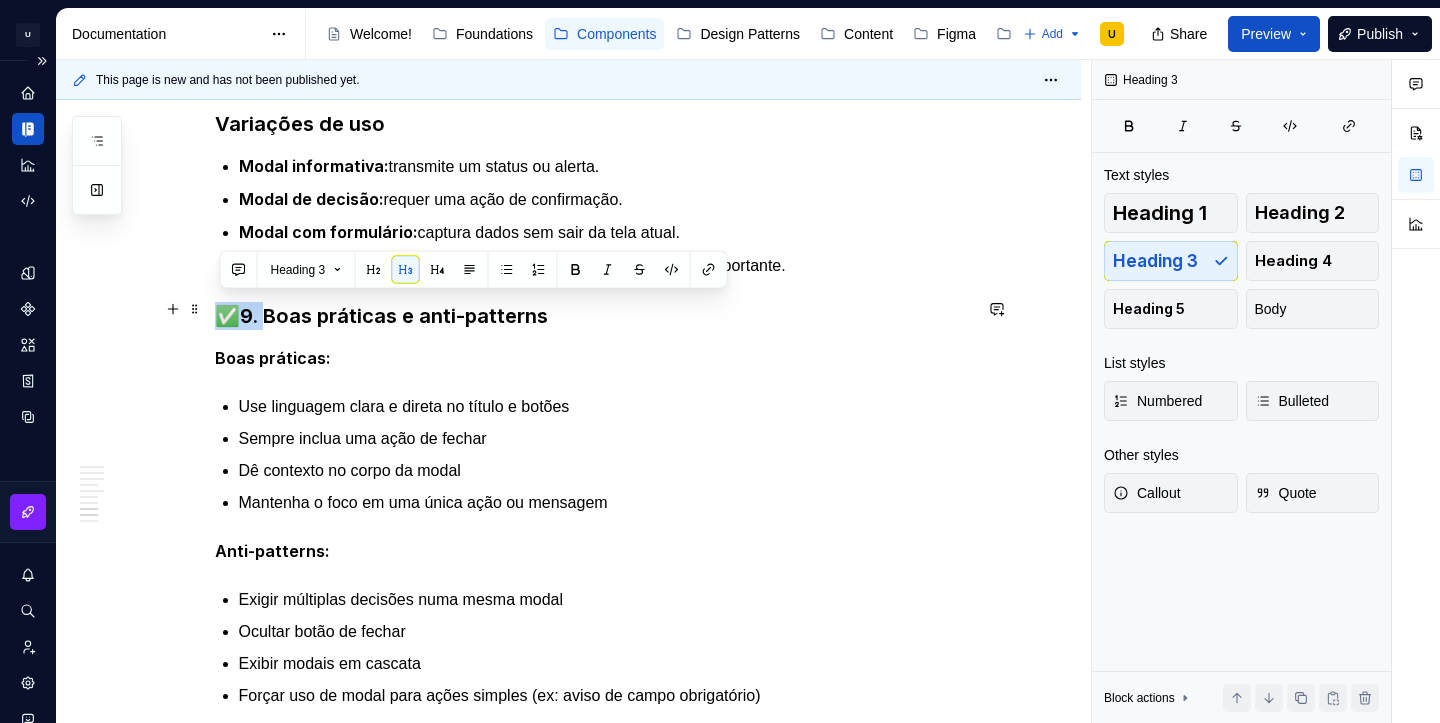 drag, startPoint x: 268, startPoint y: 306, endPoint x: 217, endPoint y: 310, distance: 51.156624 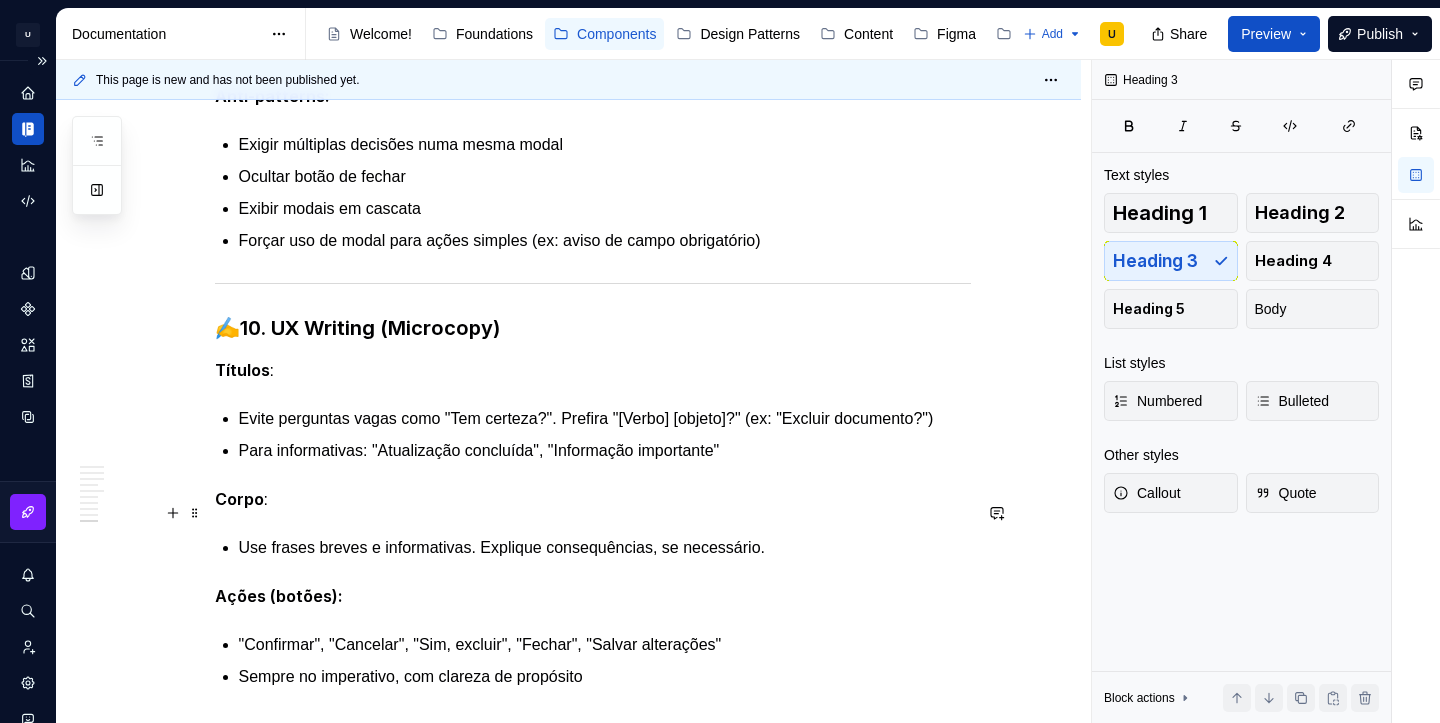 scroll, scrollTop: 2677, scrollLeft: 0, axis: vertical 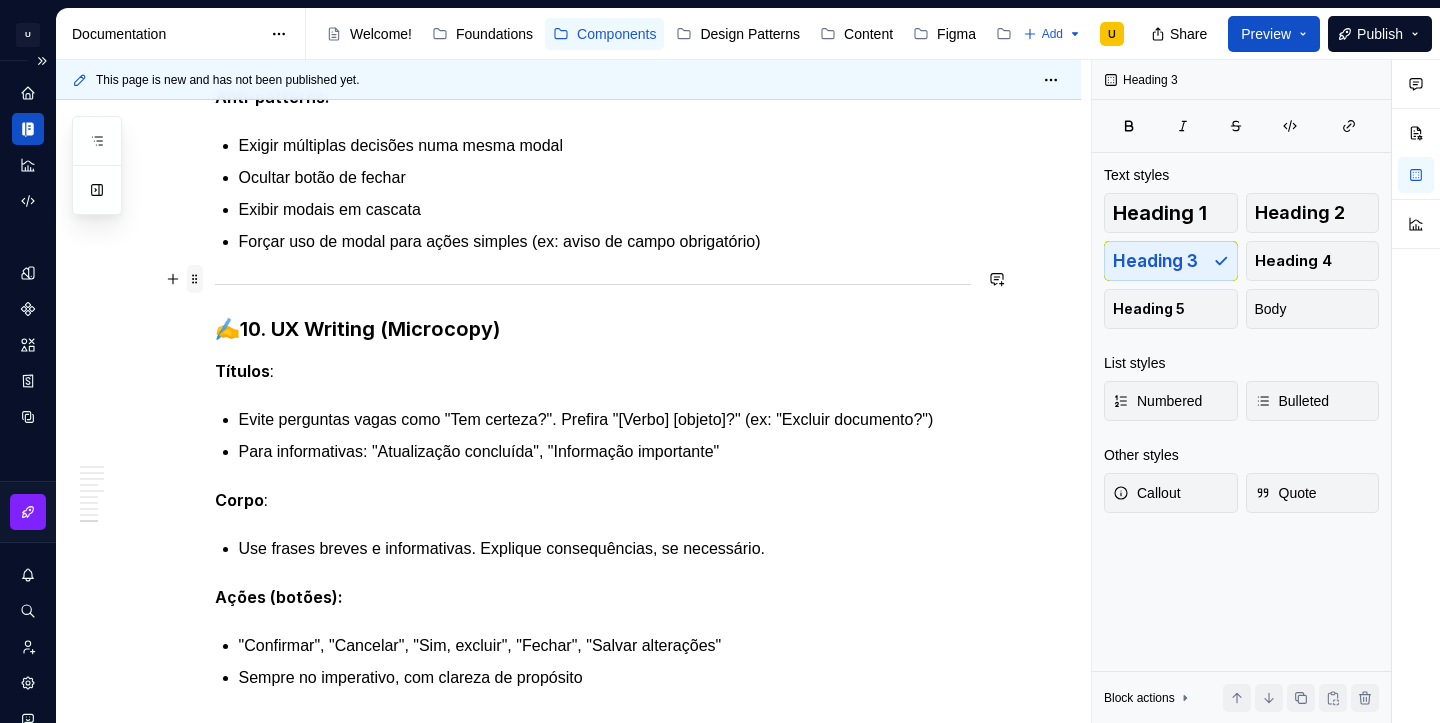 click at bounding box center (195, 279) 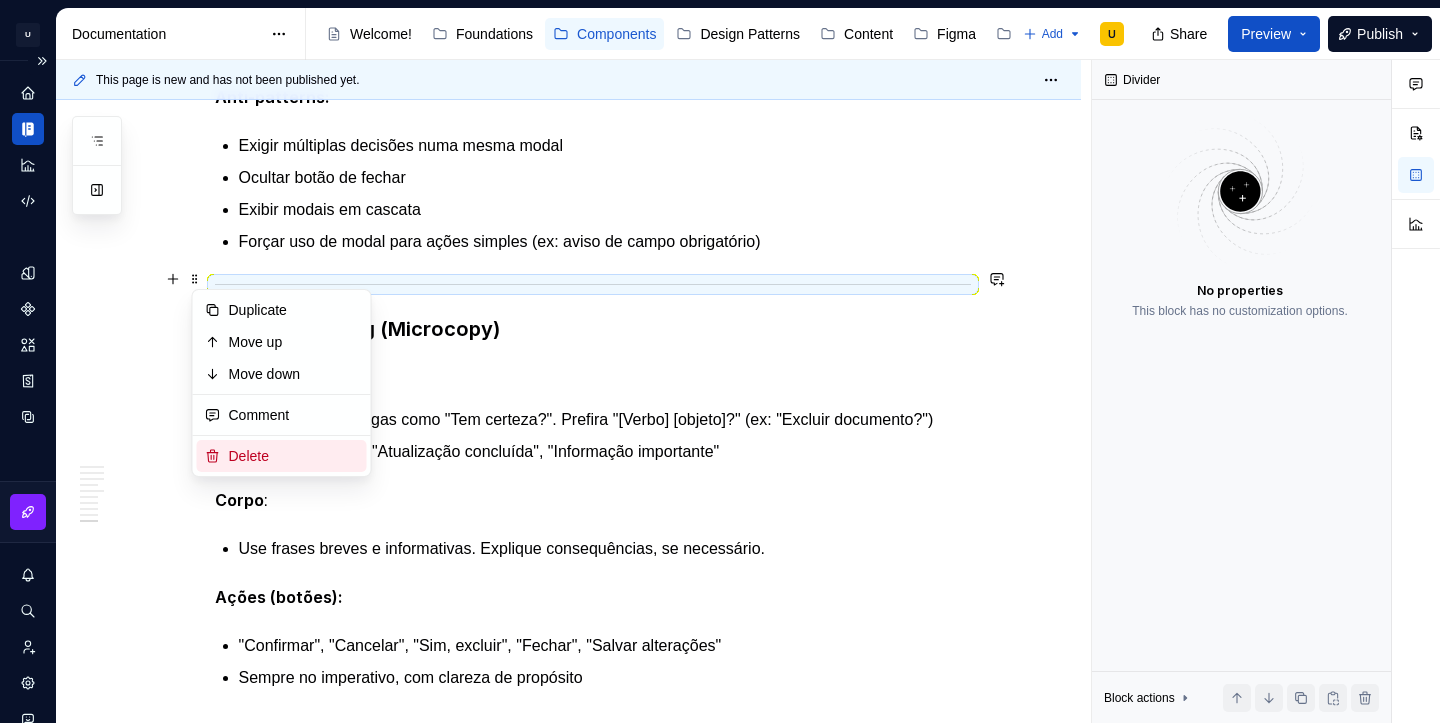 click on "Delete" at bounding box center (294, 456) 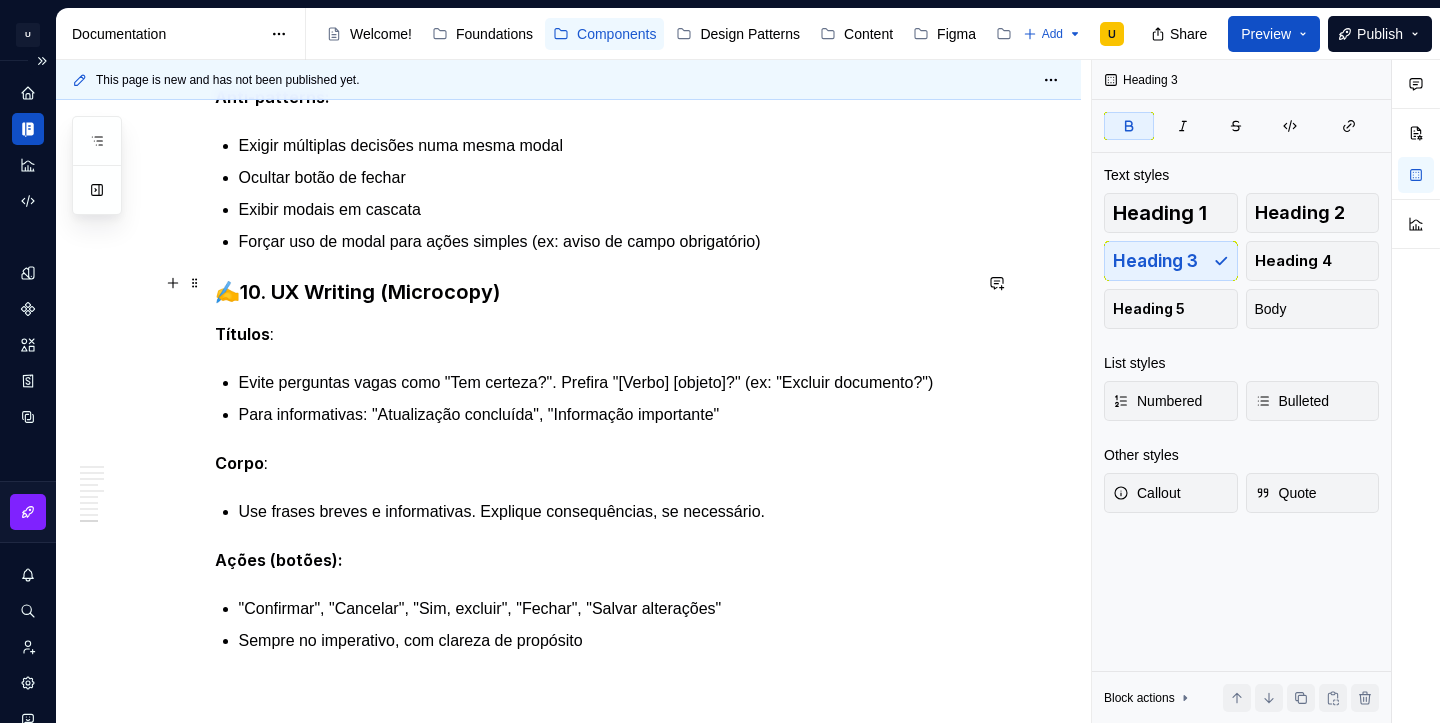 click on "10. UX Writing (Microcopy)" at bounding box center (370, 292) 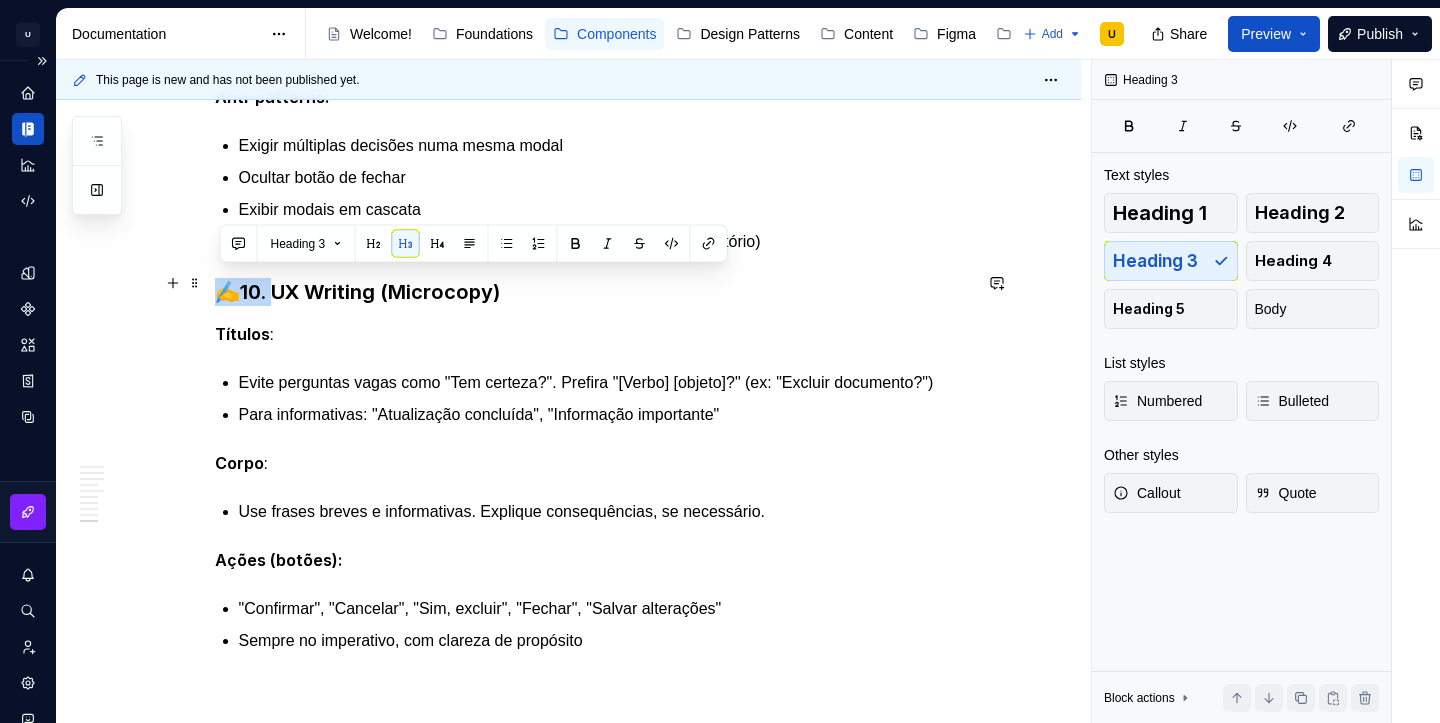 drag, startPoint x: 277, startPoint y: 275, endPoint x: 225, endPoint y: 280, distance: 52.23983 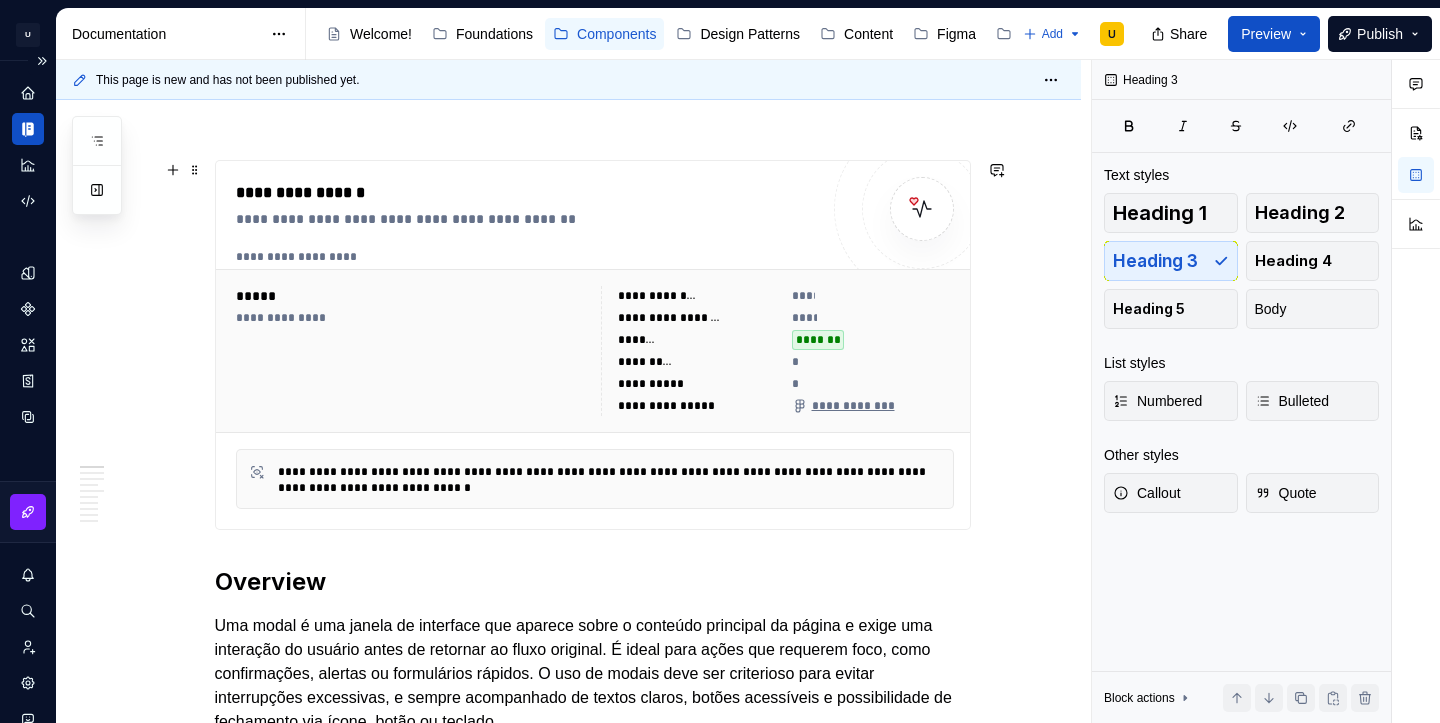 scroll, scrollTop: 0, scrollLeft: 0, axis: both 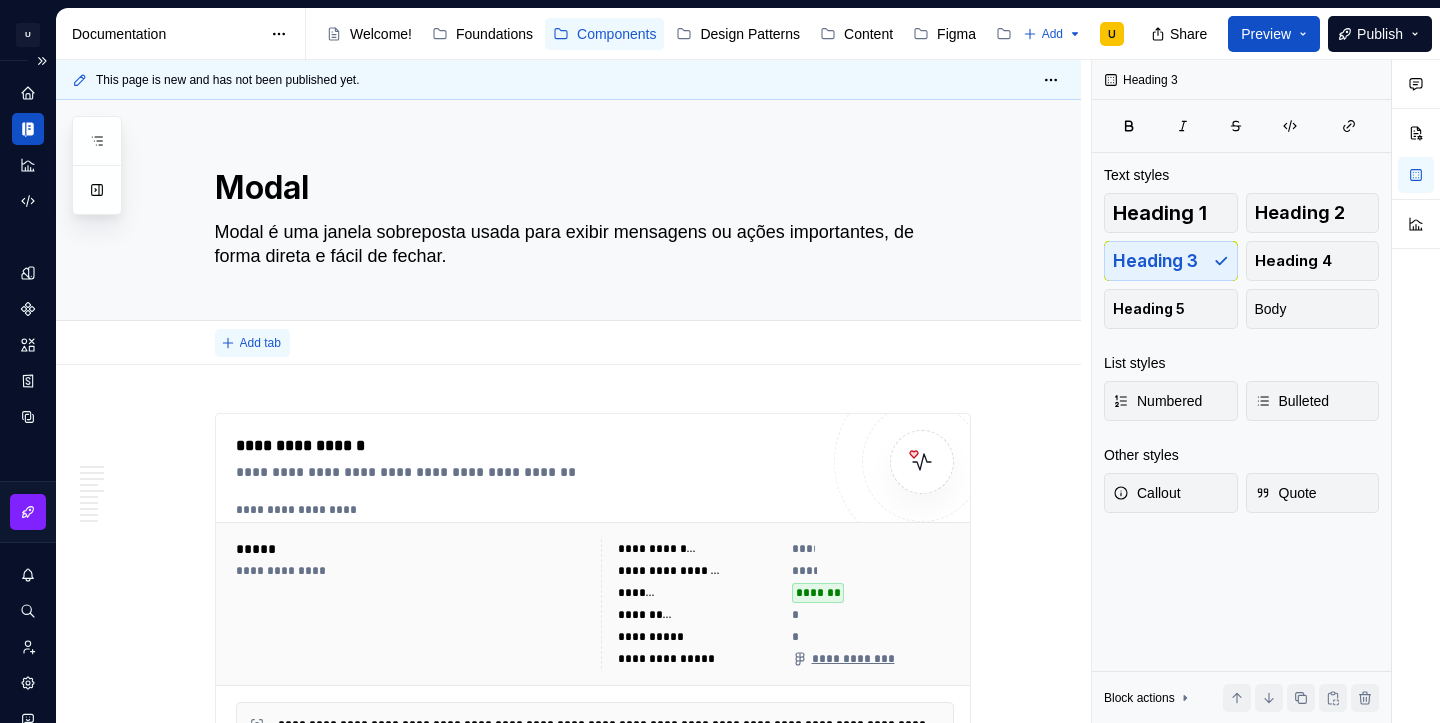 click on "Add tab" at bounding box center (260, 343) 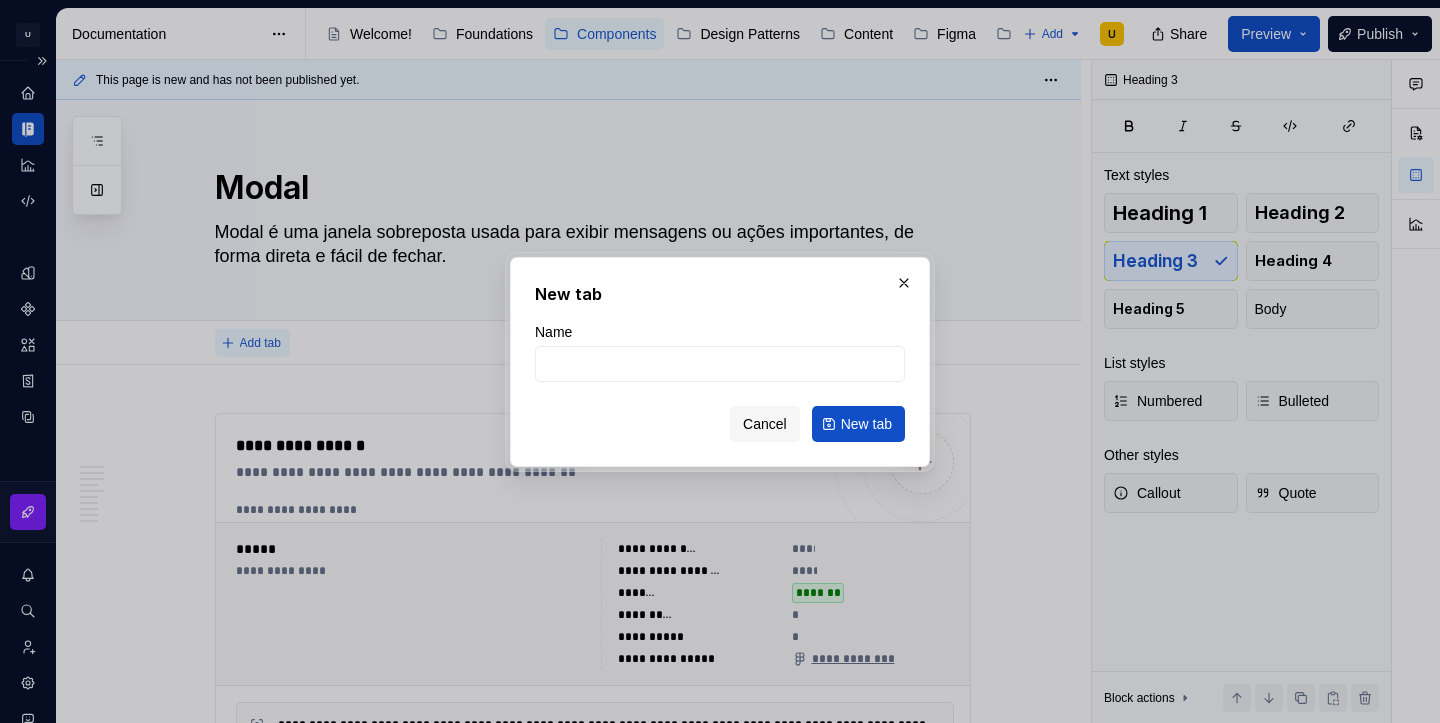 type on "*" 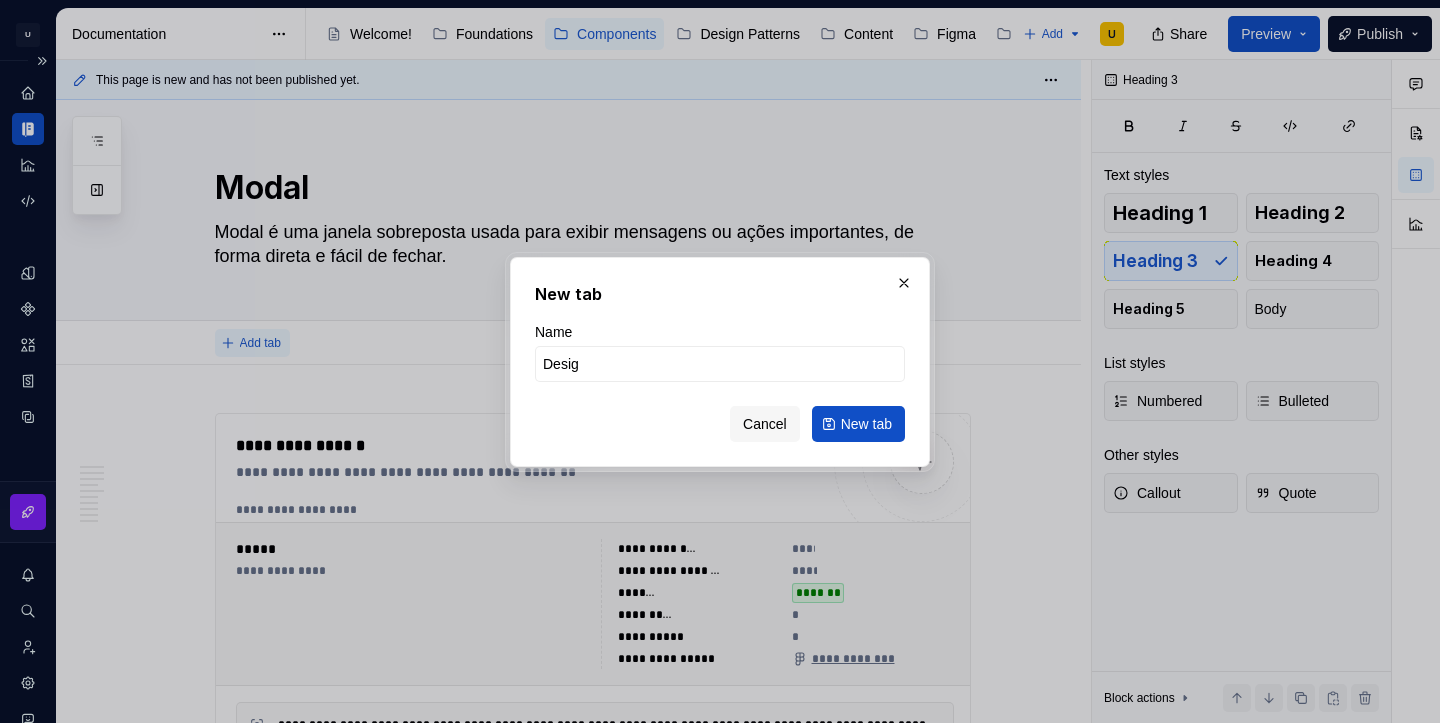 type on "Design" 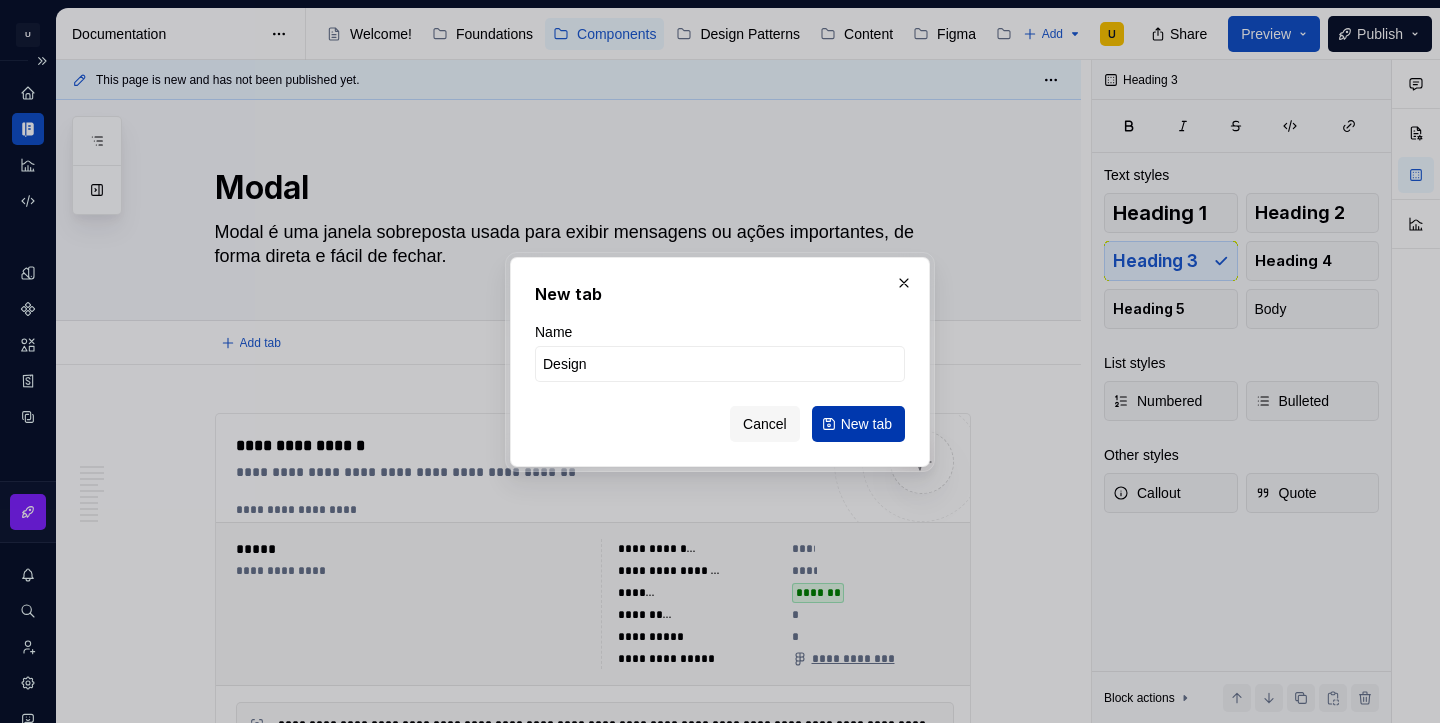 click on "New tab" at bounding box center [866, 424] 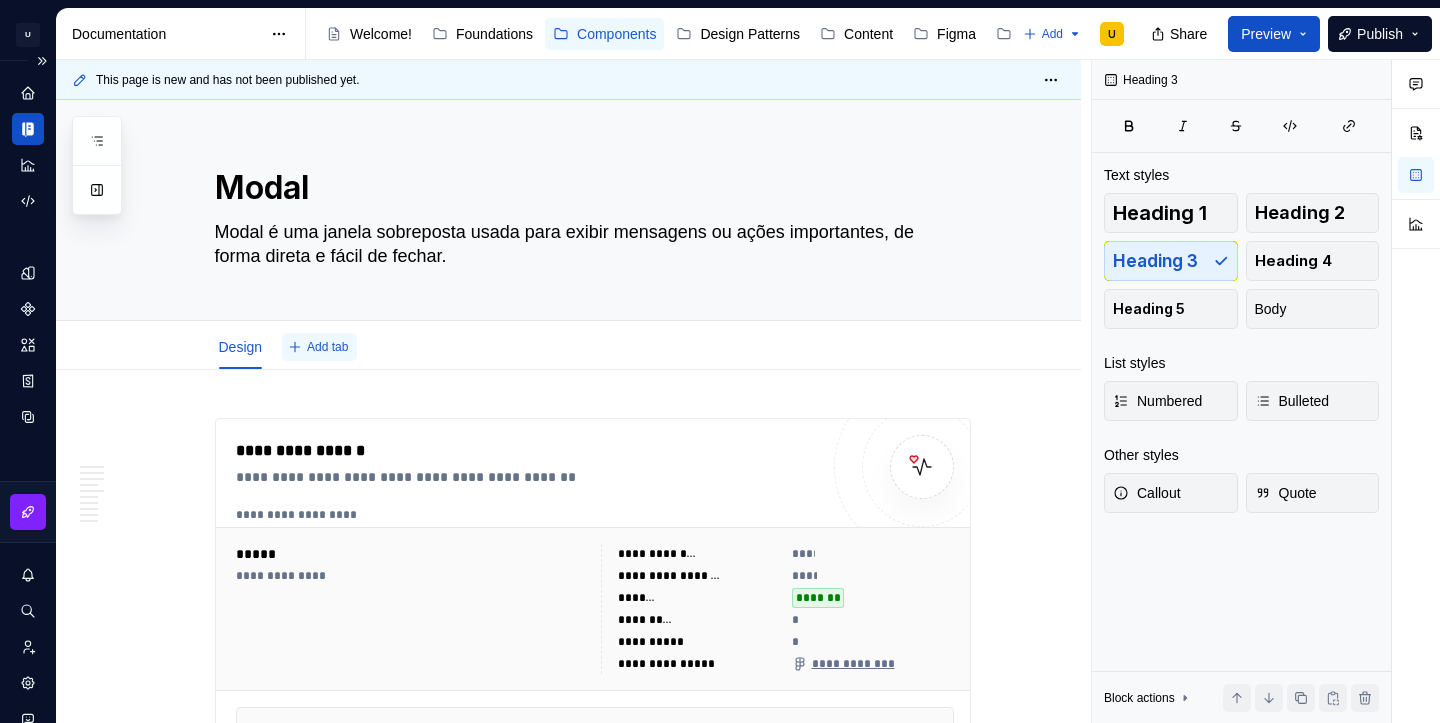 click on "Add tab" at bounding box center (327, 347) 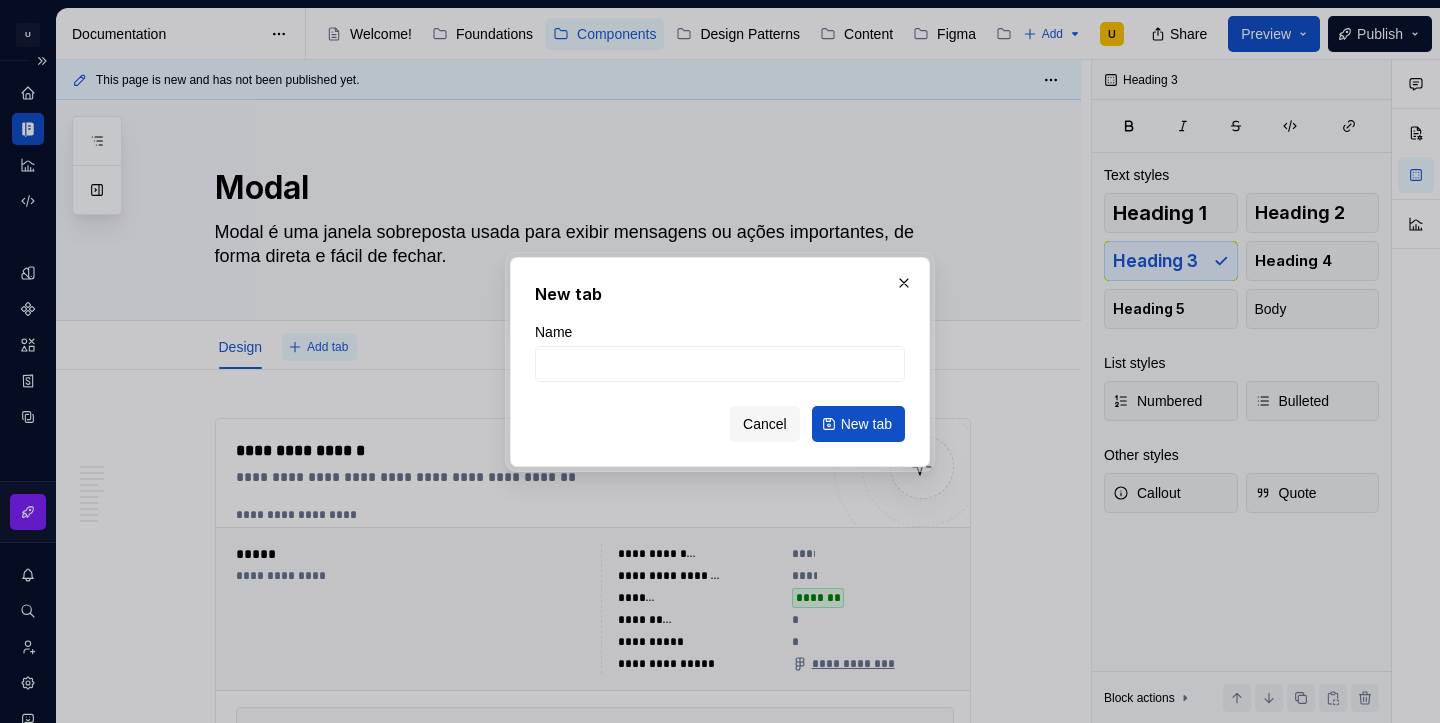type on "*" 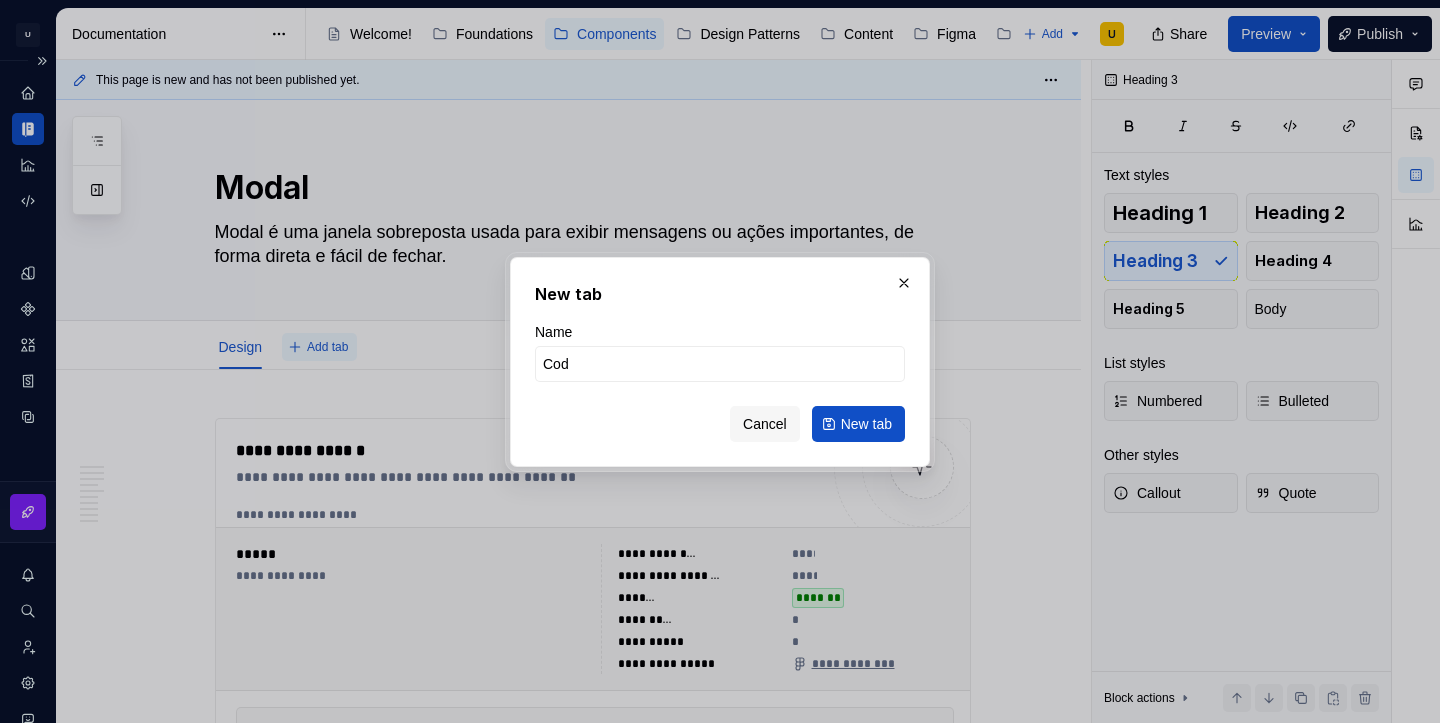 type on "Code" 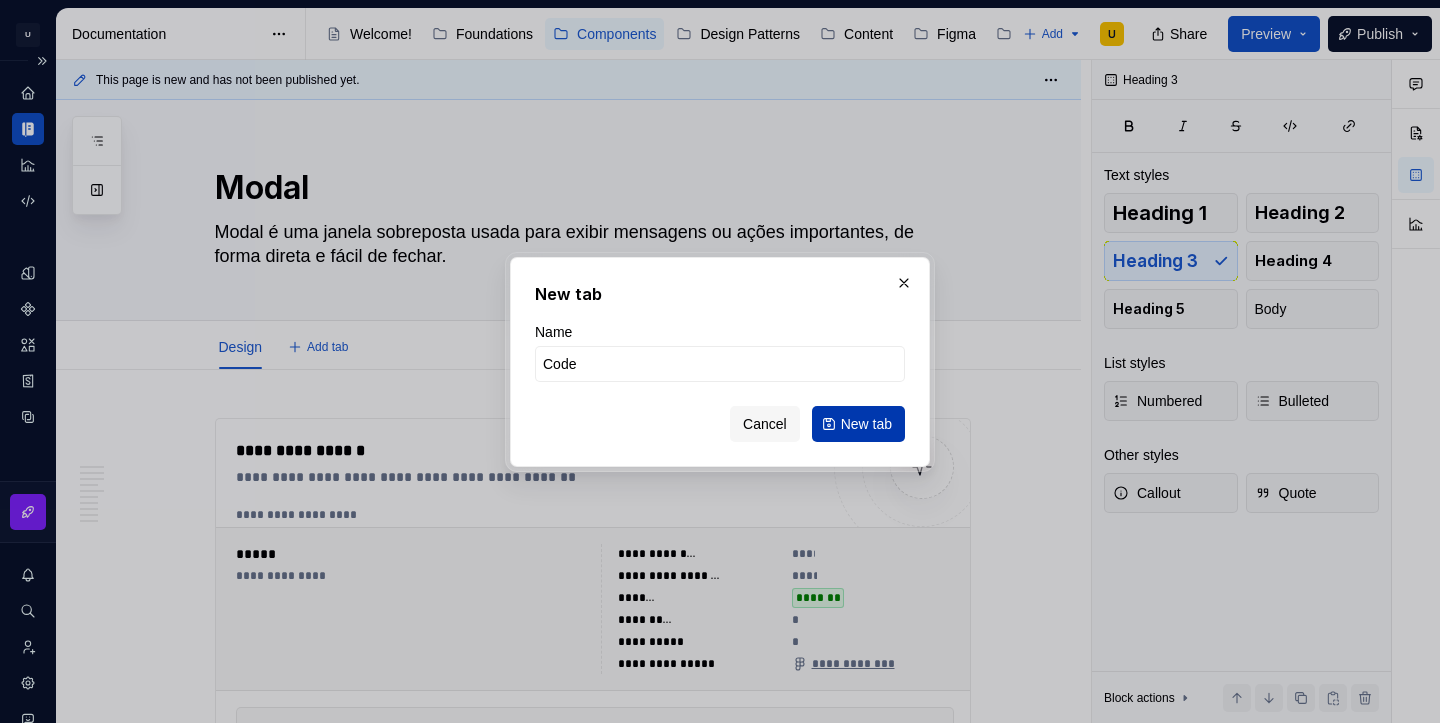 click on "New tab" at bounding box center [858, 424] 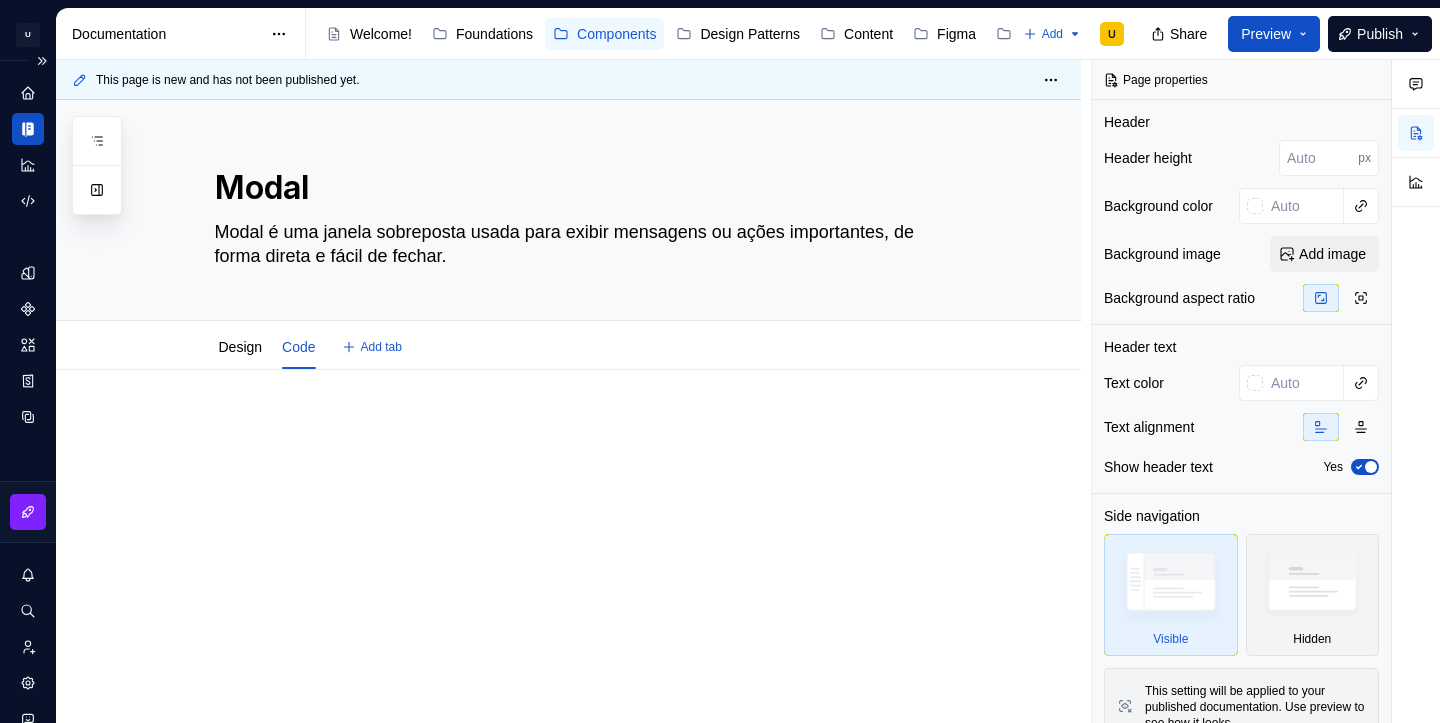 type on "*" 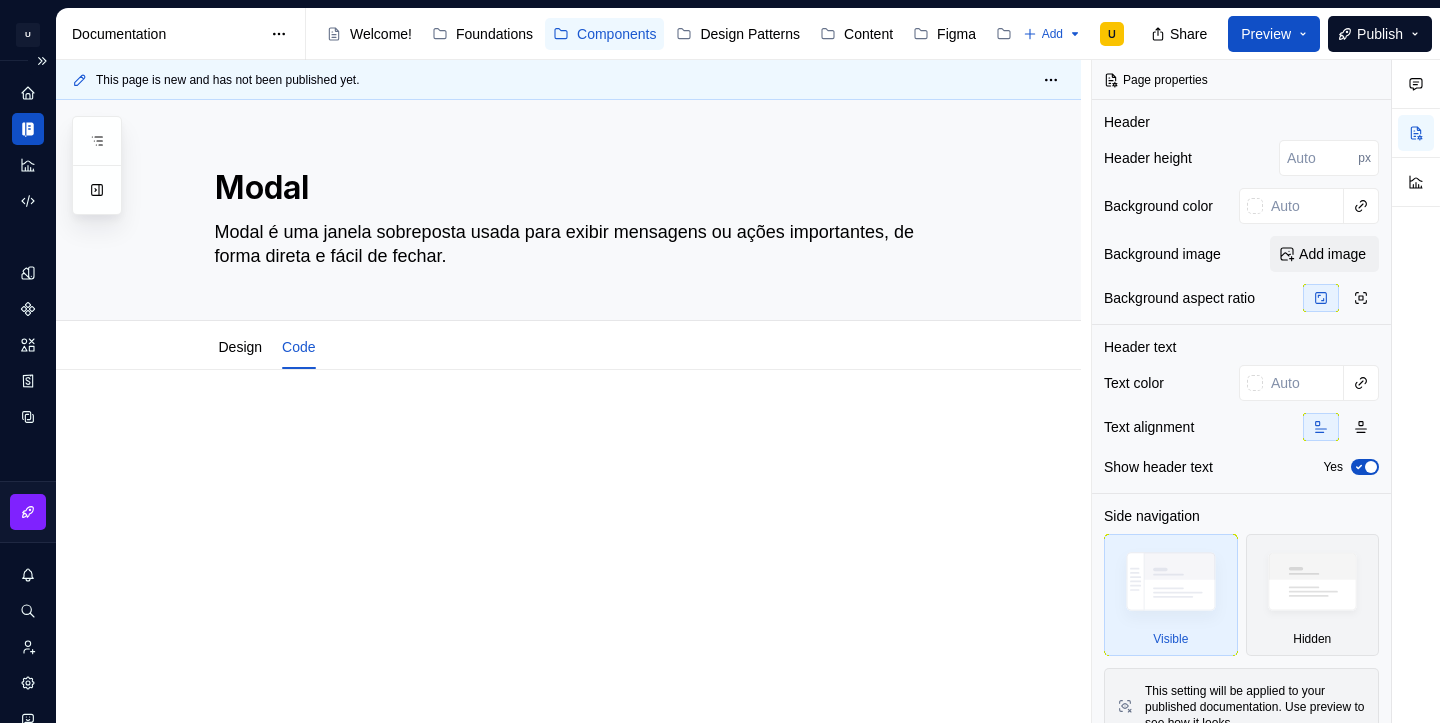 click at bounding box center (593, 430) 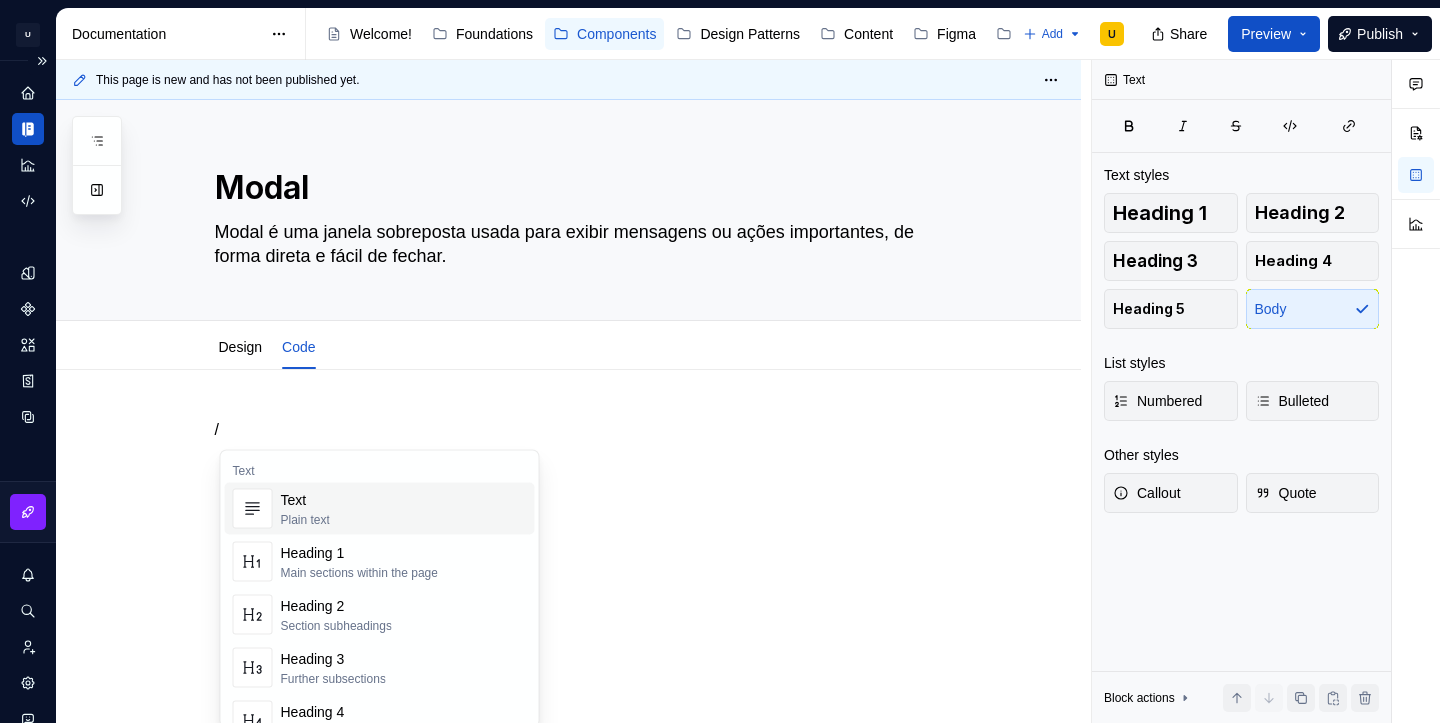 type 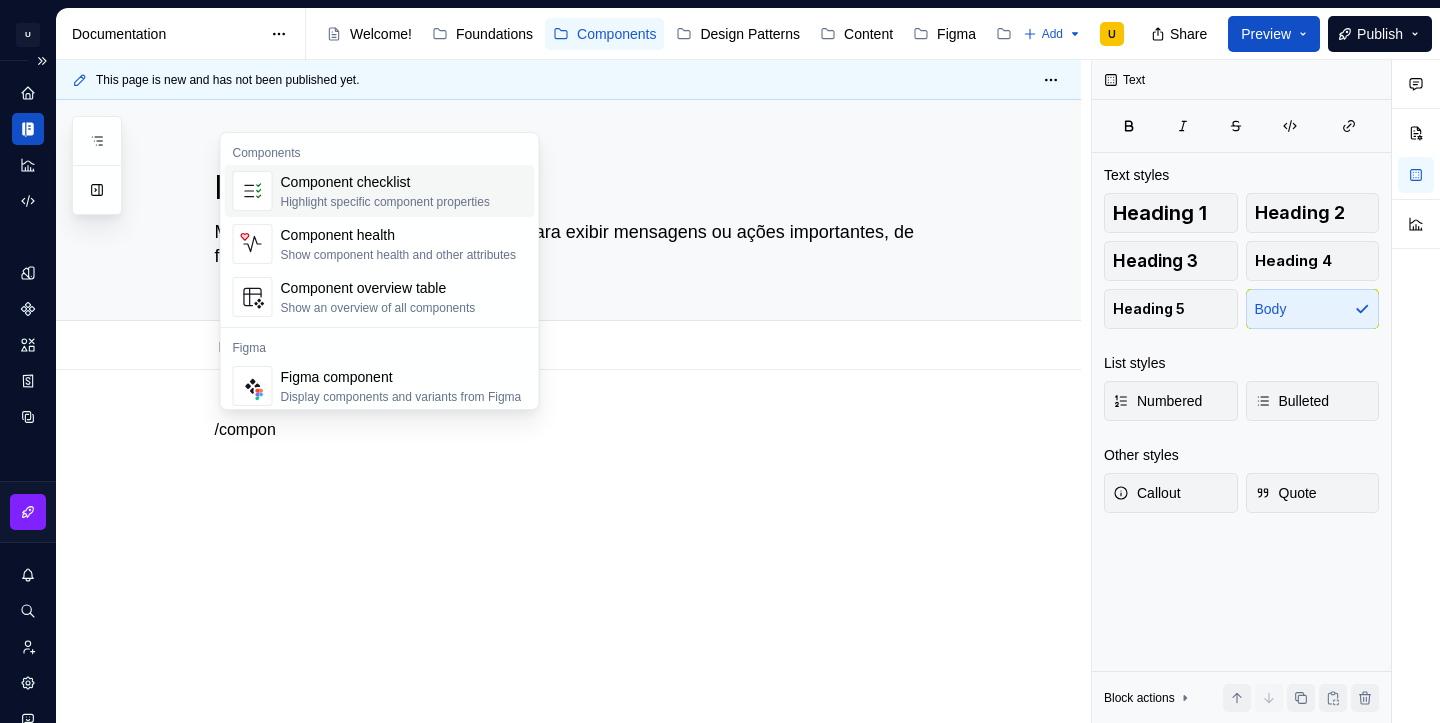click on "Highlight specific component properties" at bounding box center [385, 202] 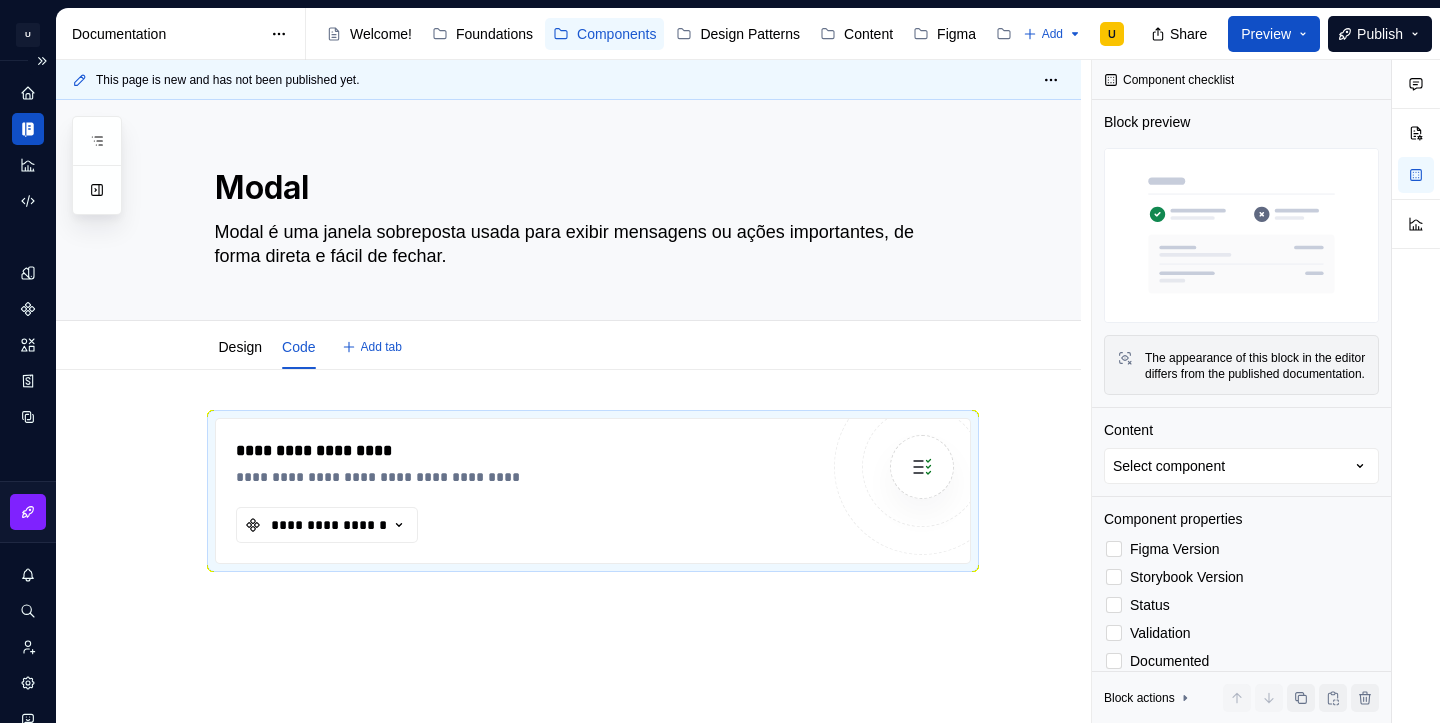 type on "*" 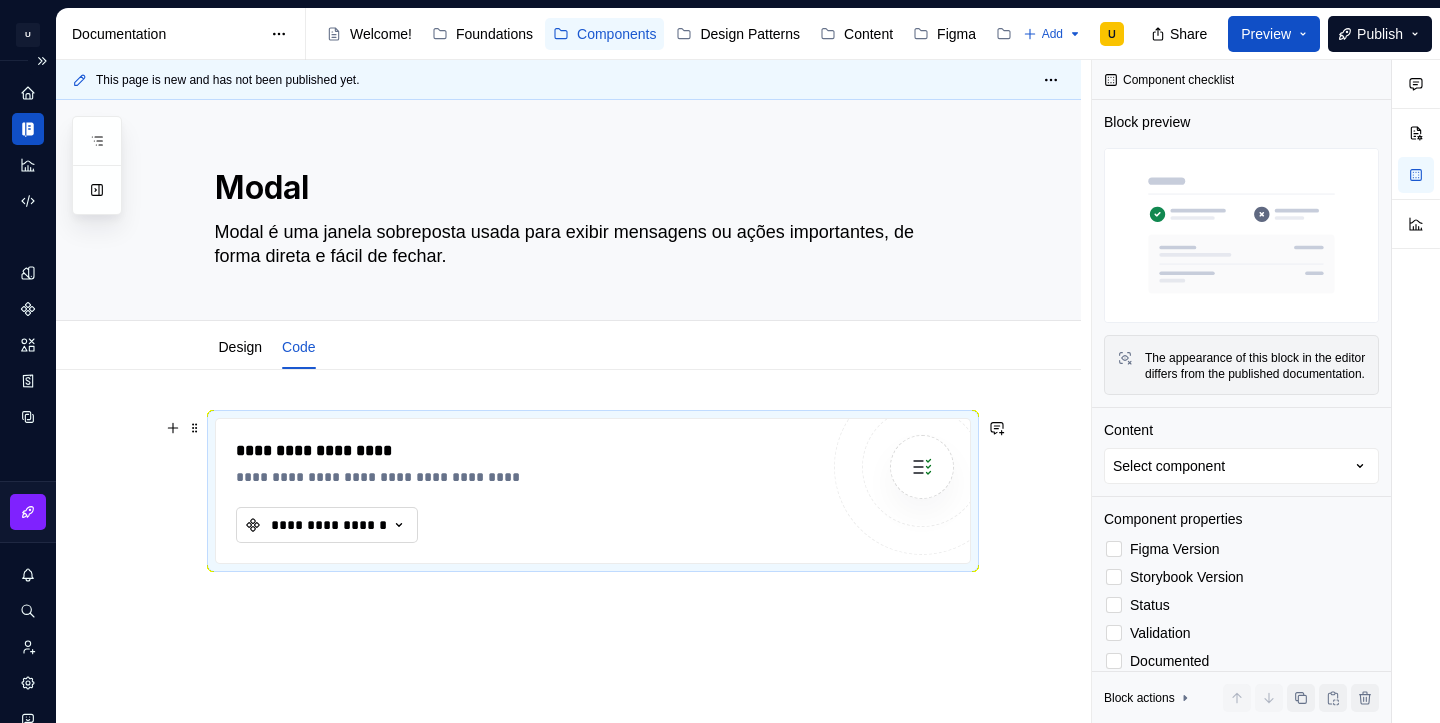 click 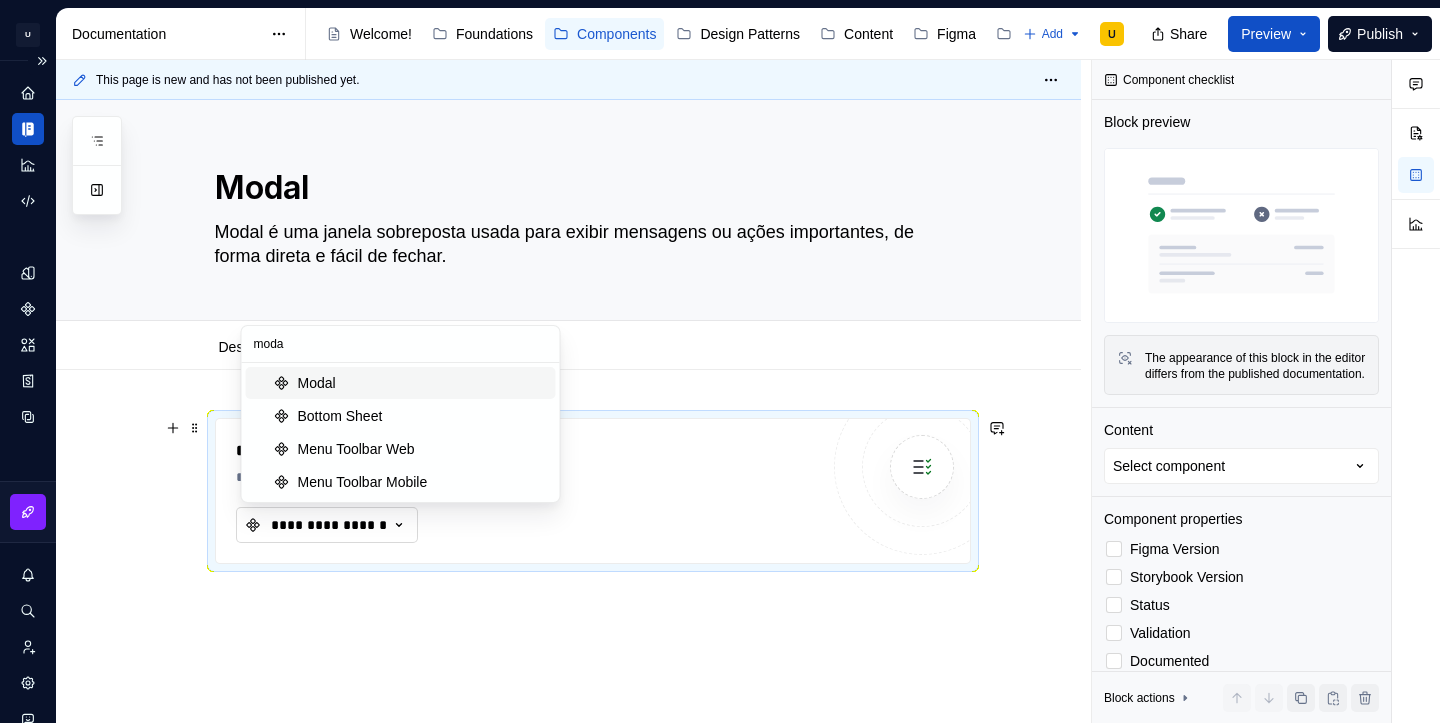 type on "modal" 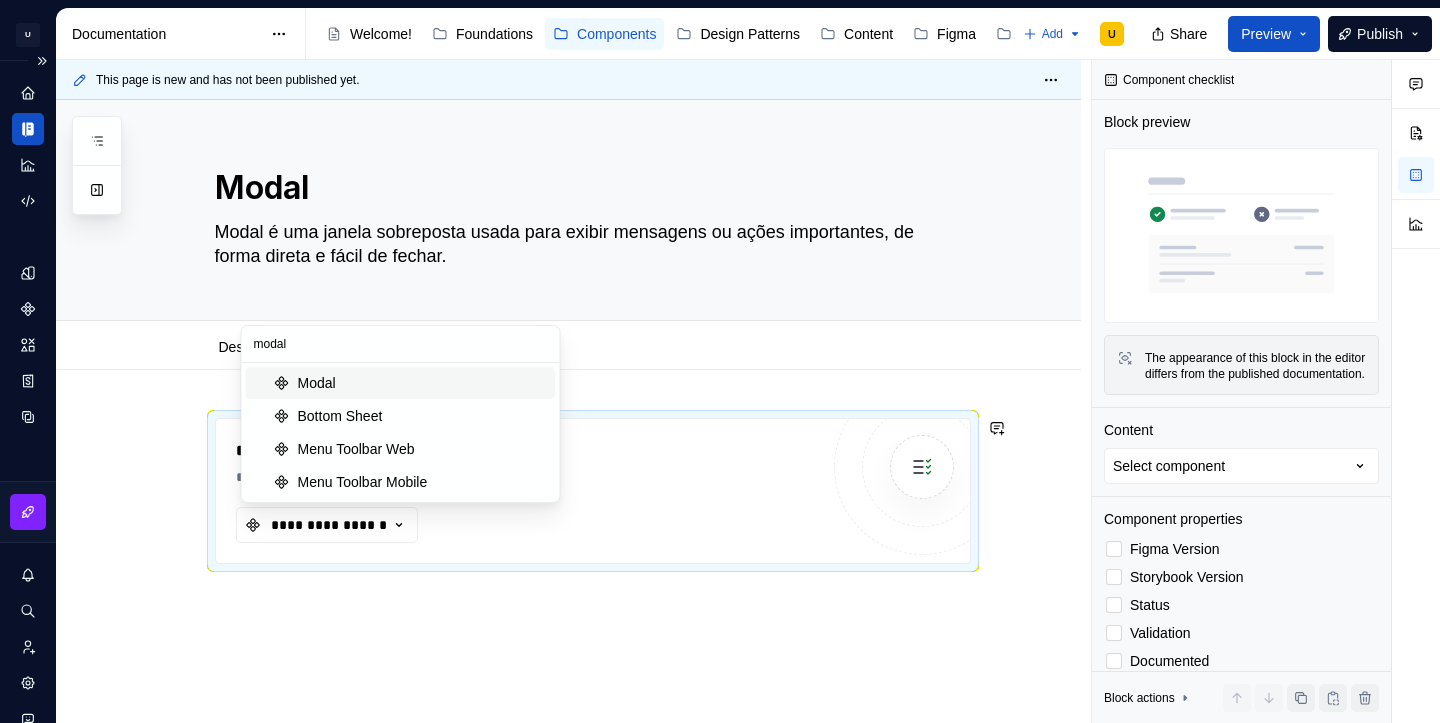 click on "Modal" at bounding box center (423, 383) 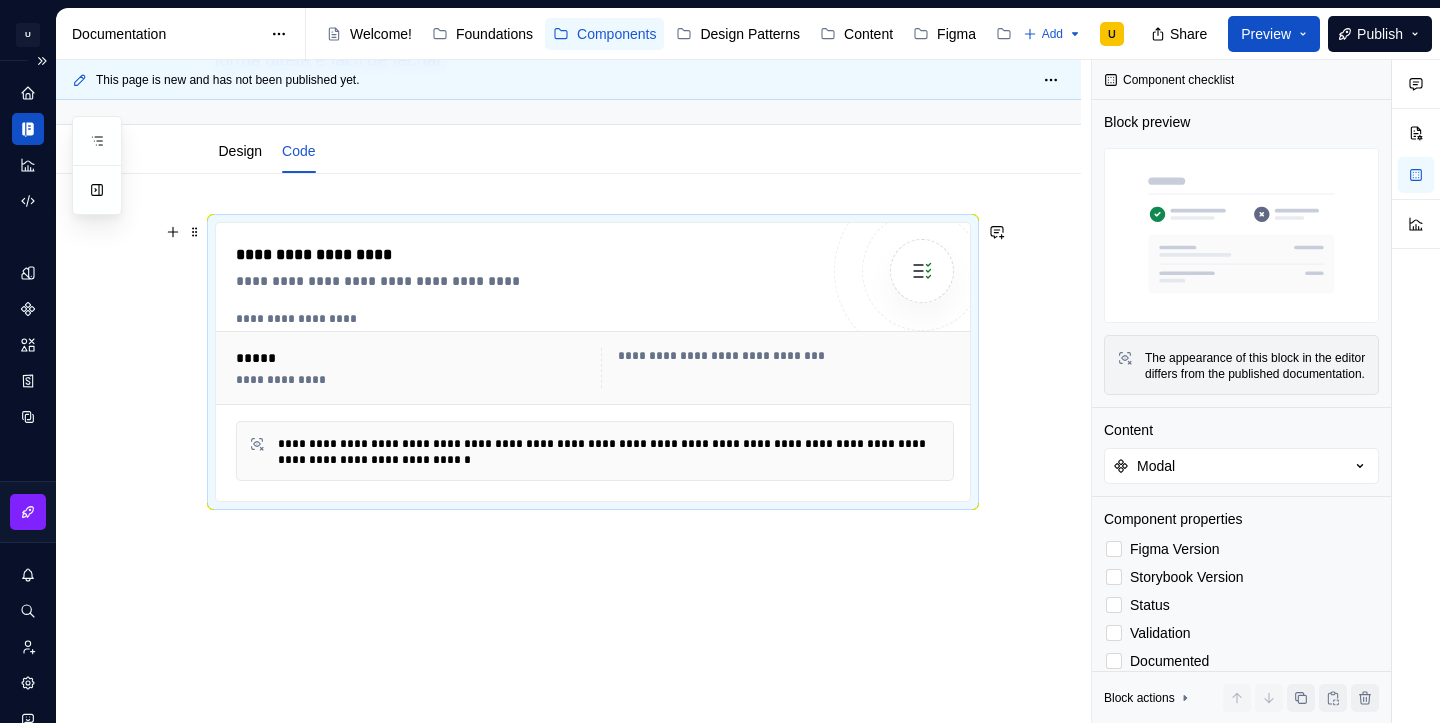 scroll, scrollTop: 212, scrollLeft: 0, axis: vertical 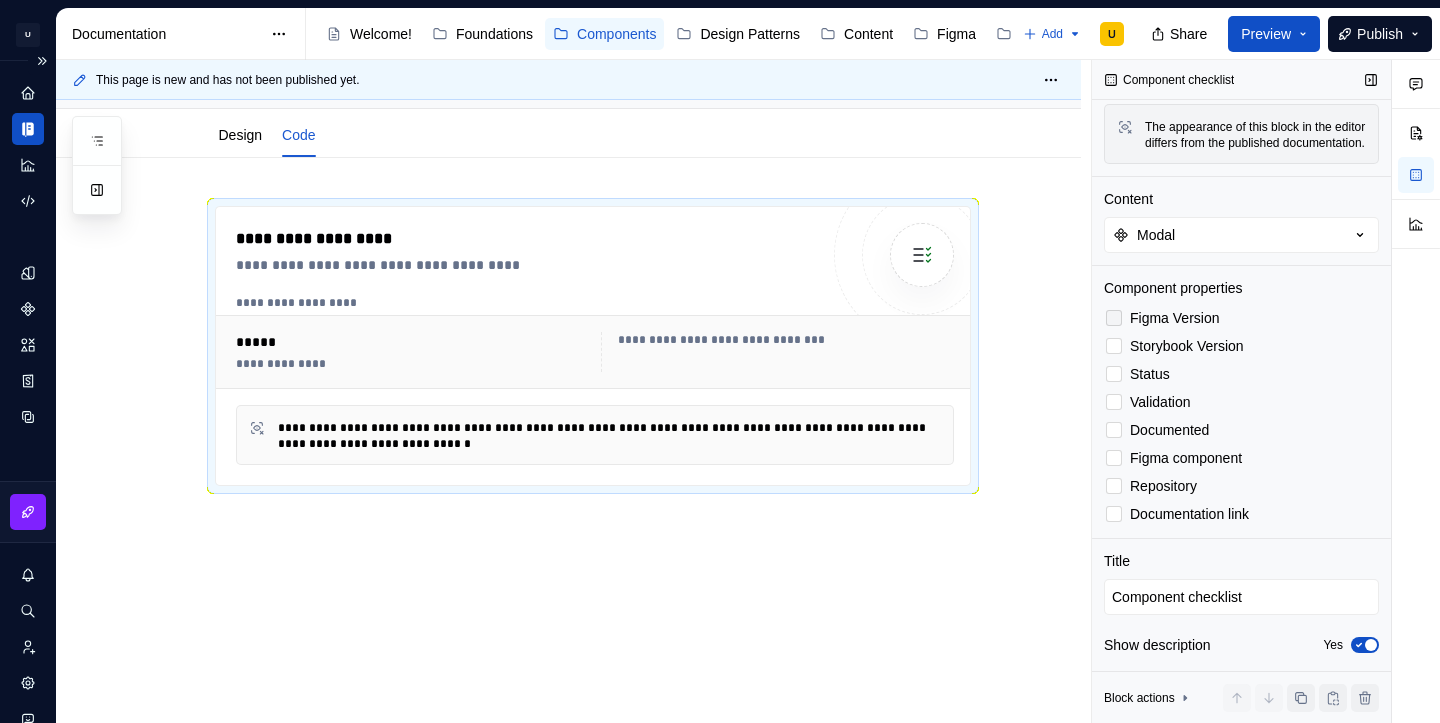 click at bounding box center (1114, 318) 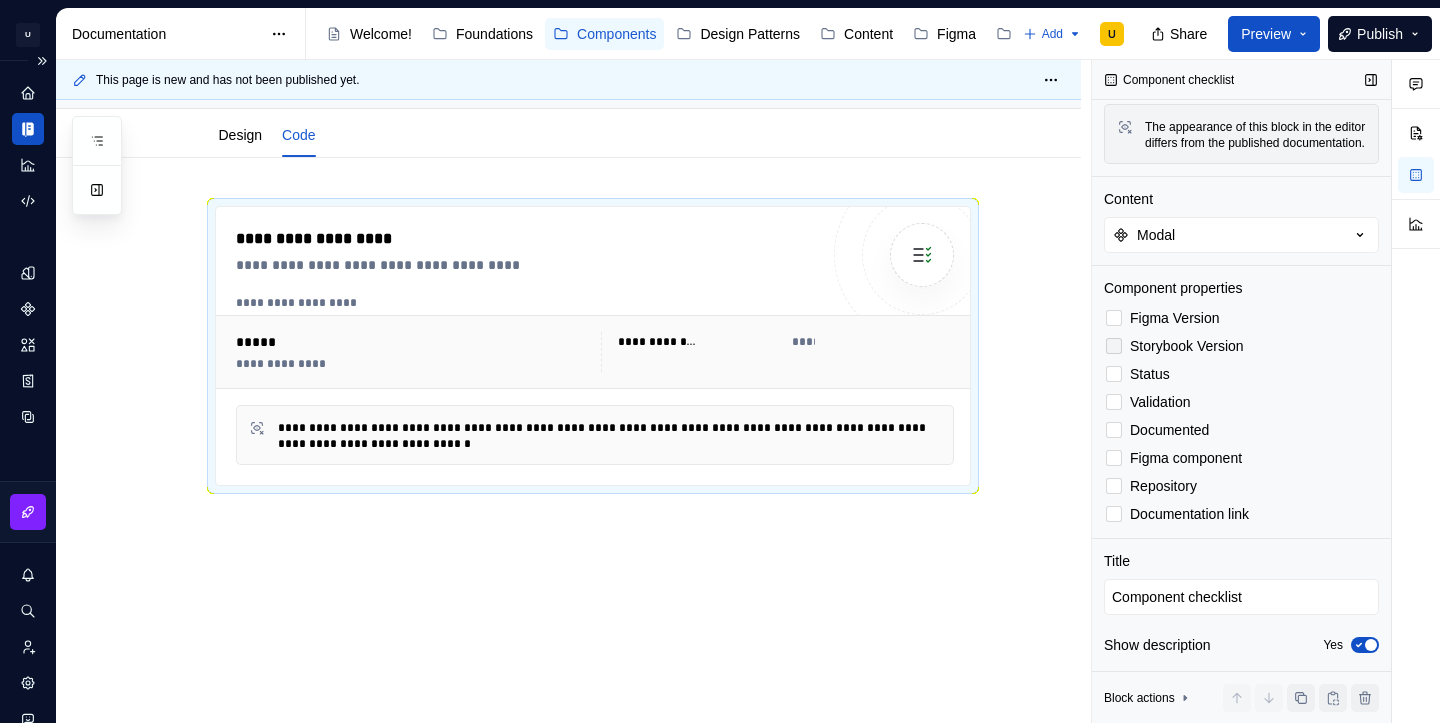 click on "Storybook Version" at bounding box center [1241, 346] 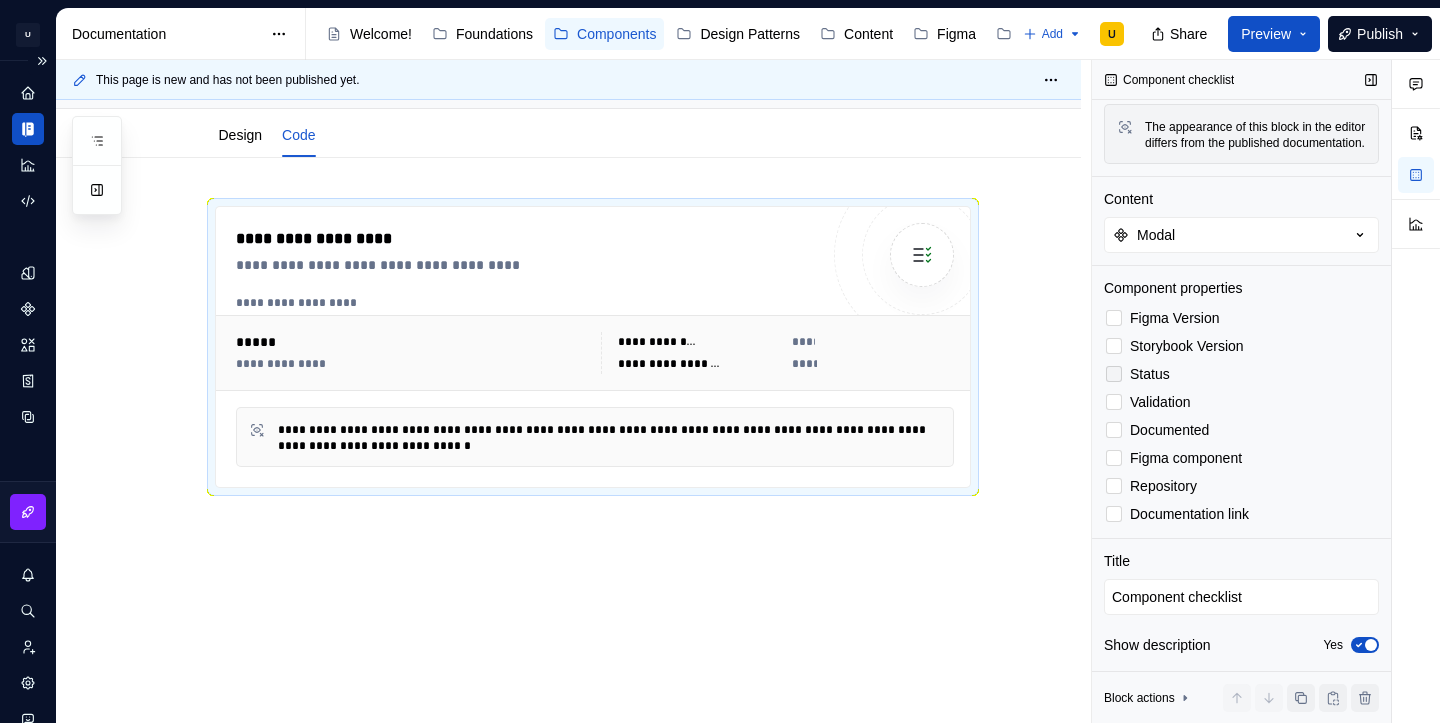 click on "Status" at bounding box center [1241, 374] 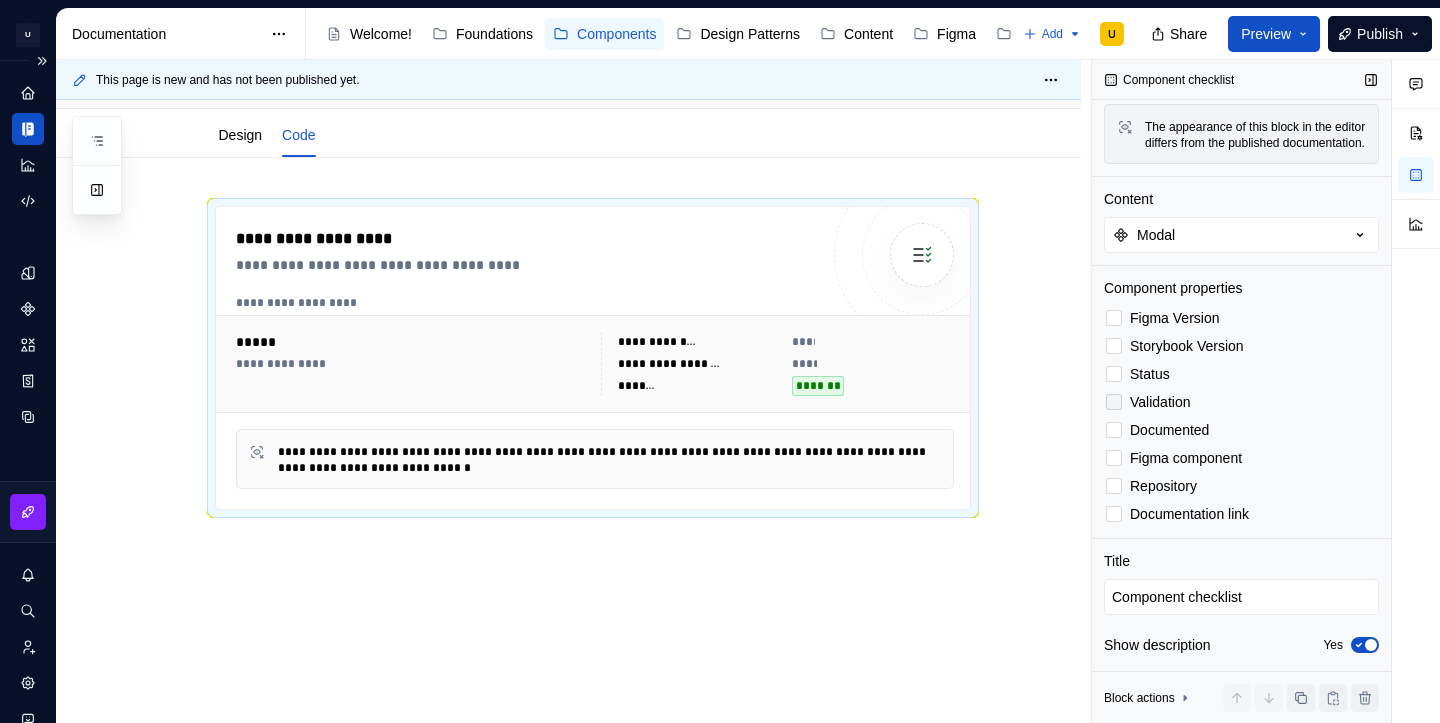 click on "Validation" at bounding box center (1160, 402) 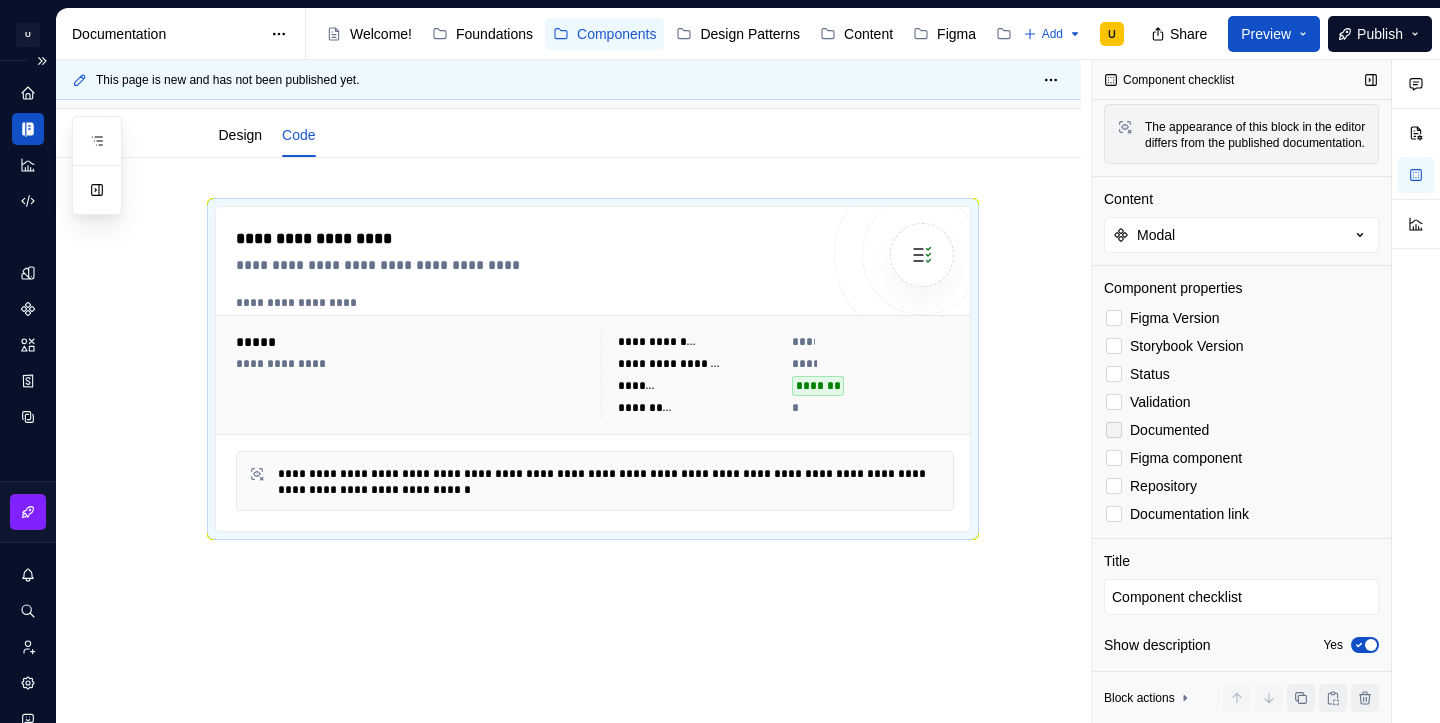 click on "Documented" at bounding box center (1169, 430) 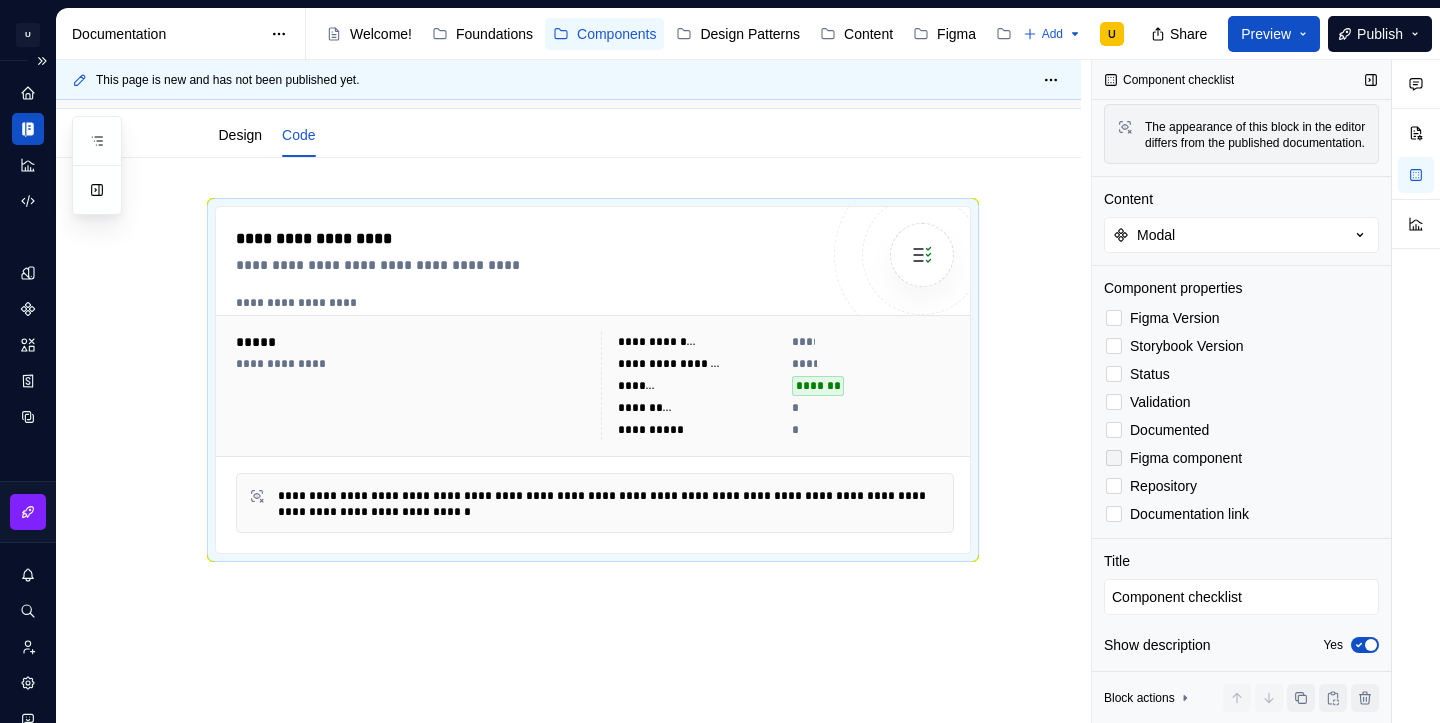click on "Figma component" at bounding box center [1186, 458] 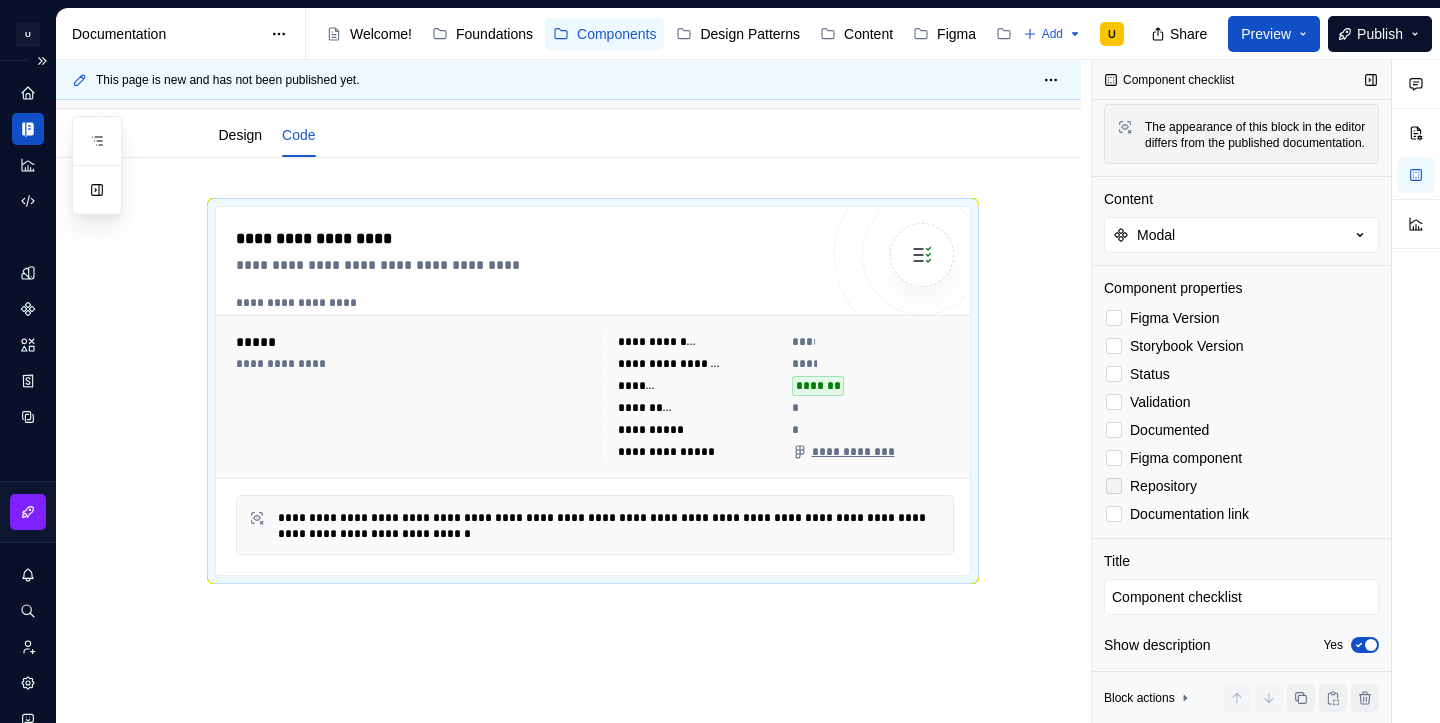 click on "Repository" at bounding box center (1163, 486) 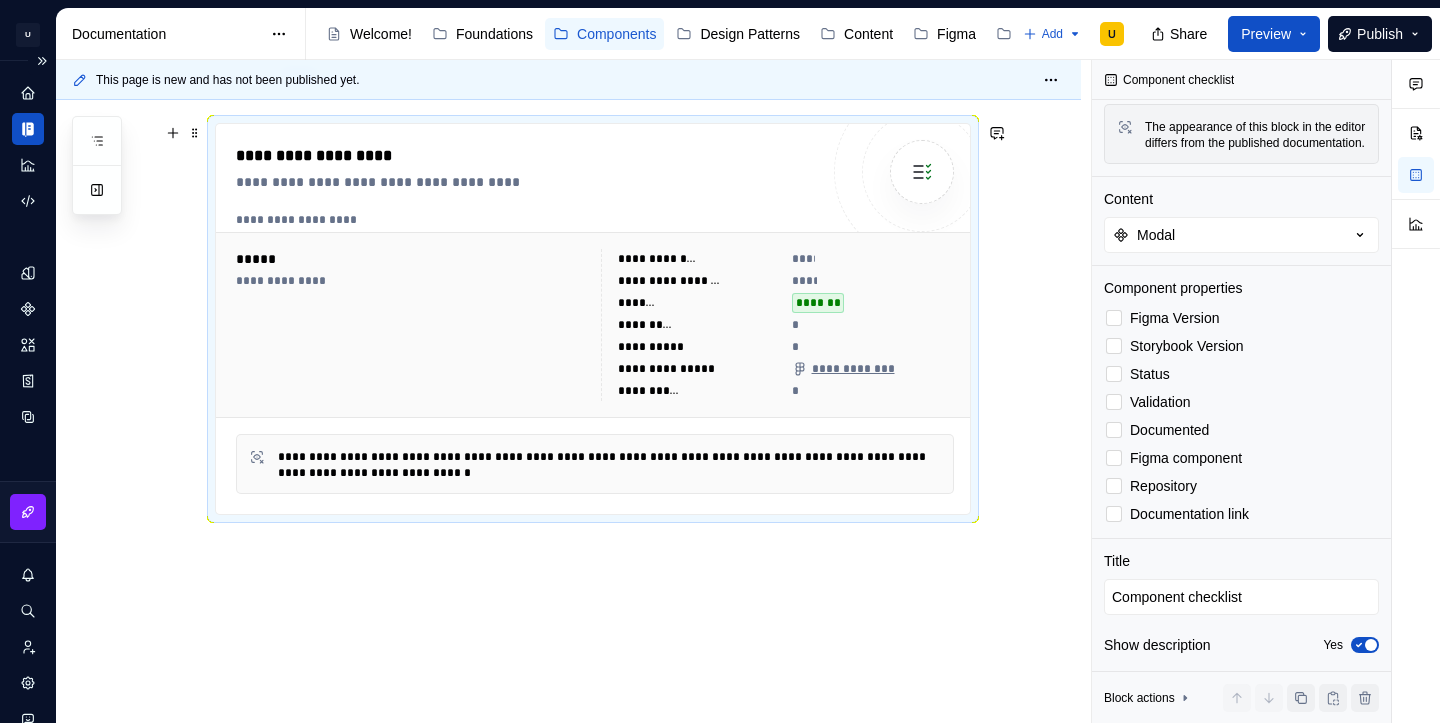 scroll, scrollTop: 328, scrollLeft: 0, axis: vertical 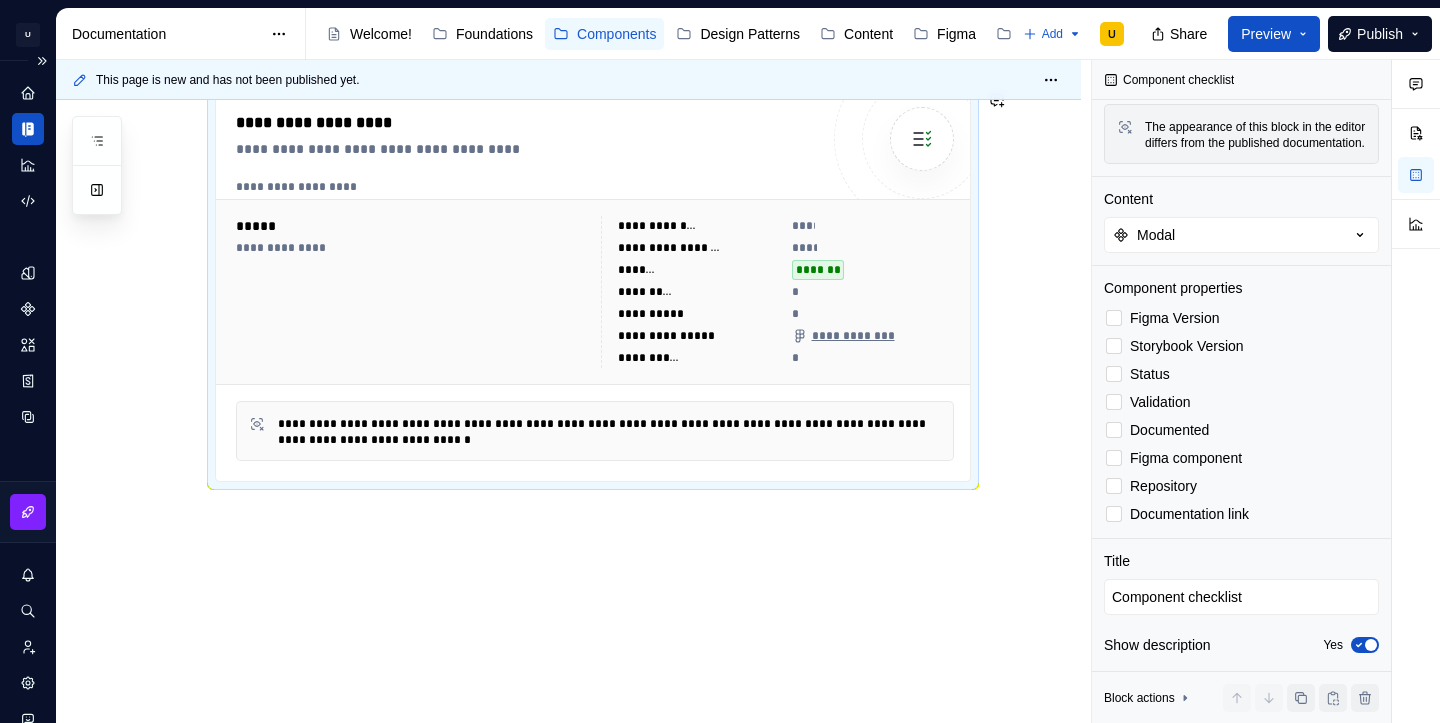 click on "**********" at bounding box center (593, 298) 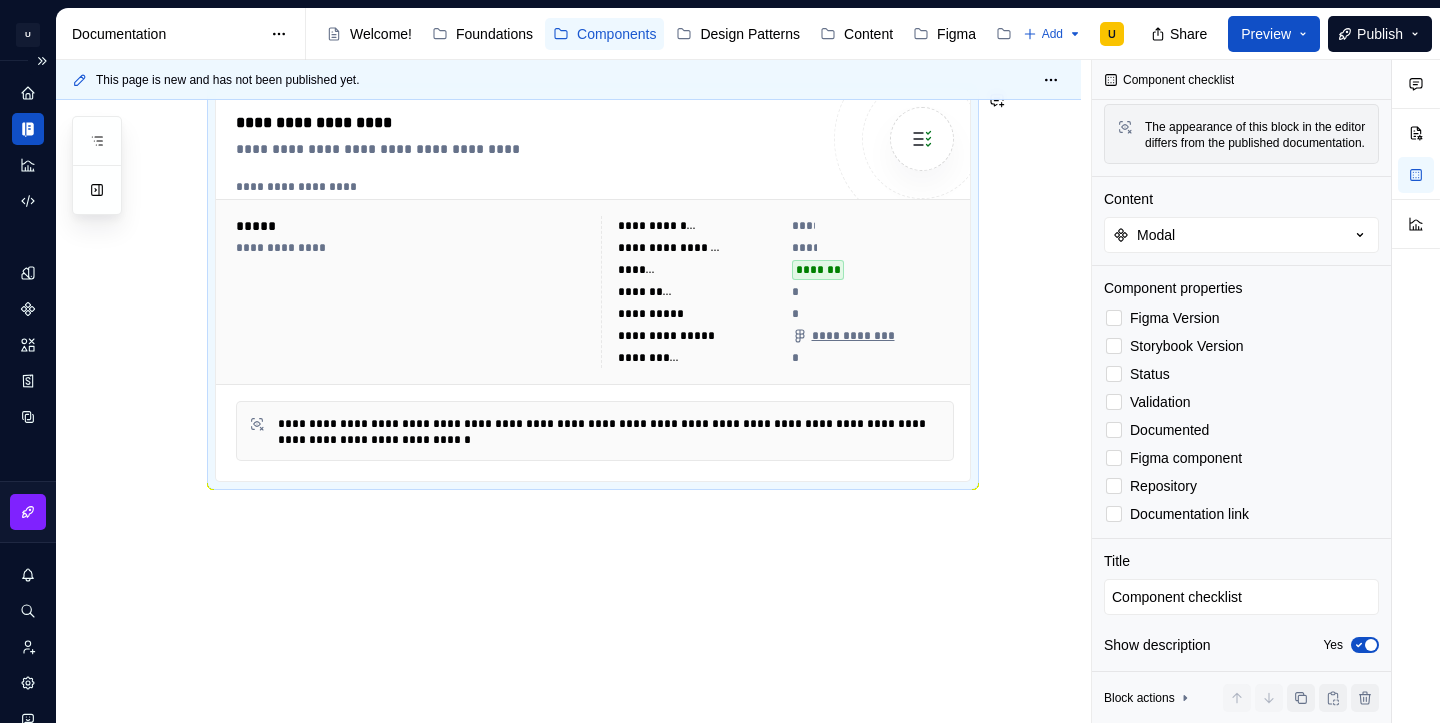 click on "**********" at bounding box center [568, 382] 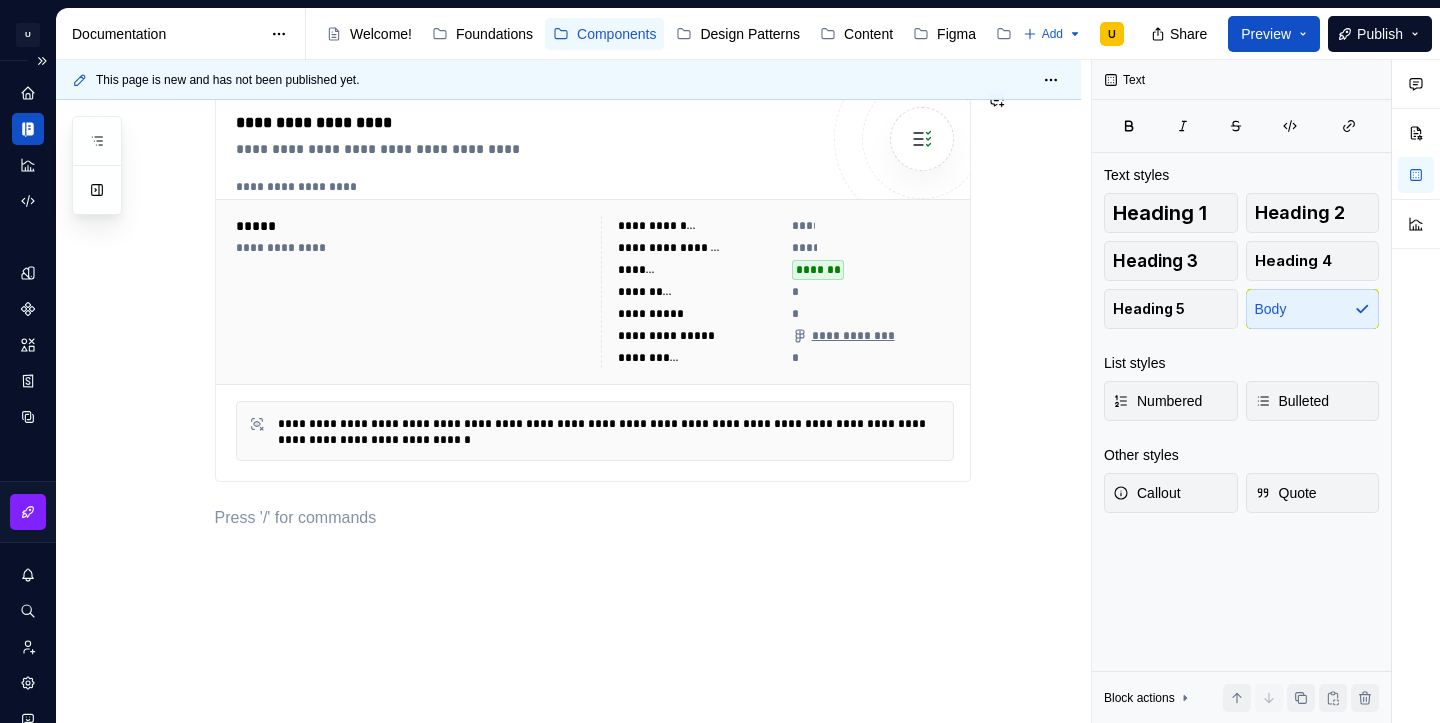 scroll, scrollTop: 0, scrollLeft: 0, axis: both 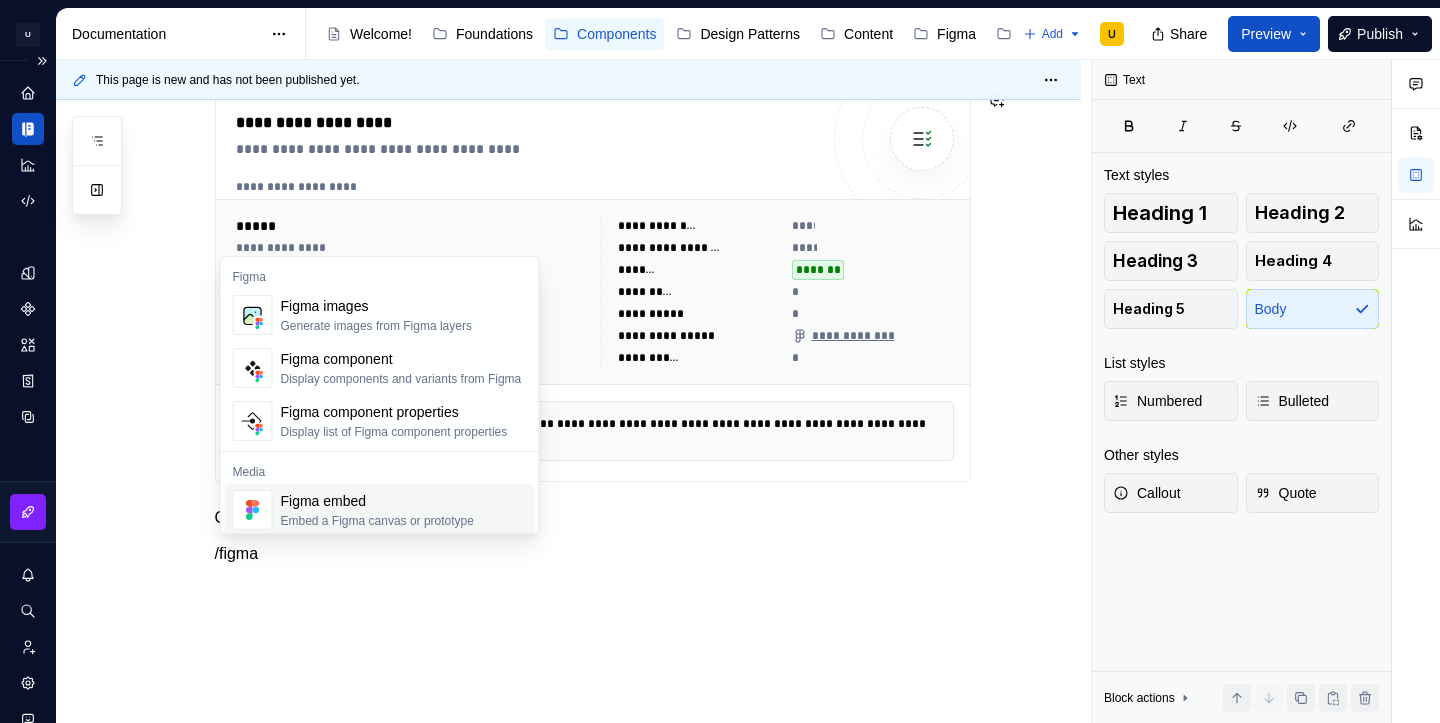 click on "Embed a Figma canvas or prototype" at bounding box center [377, 521] 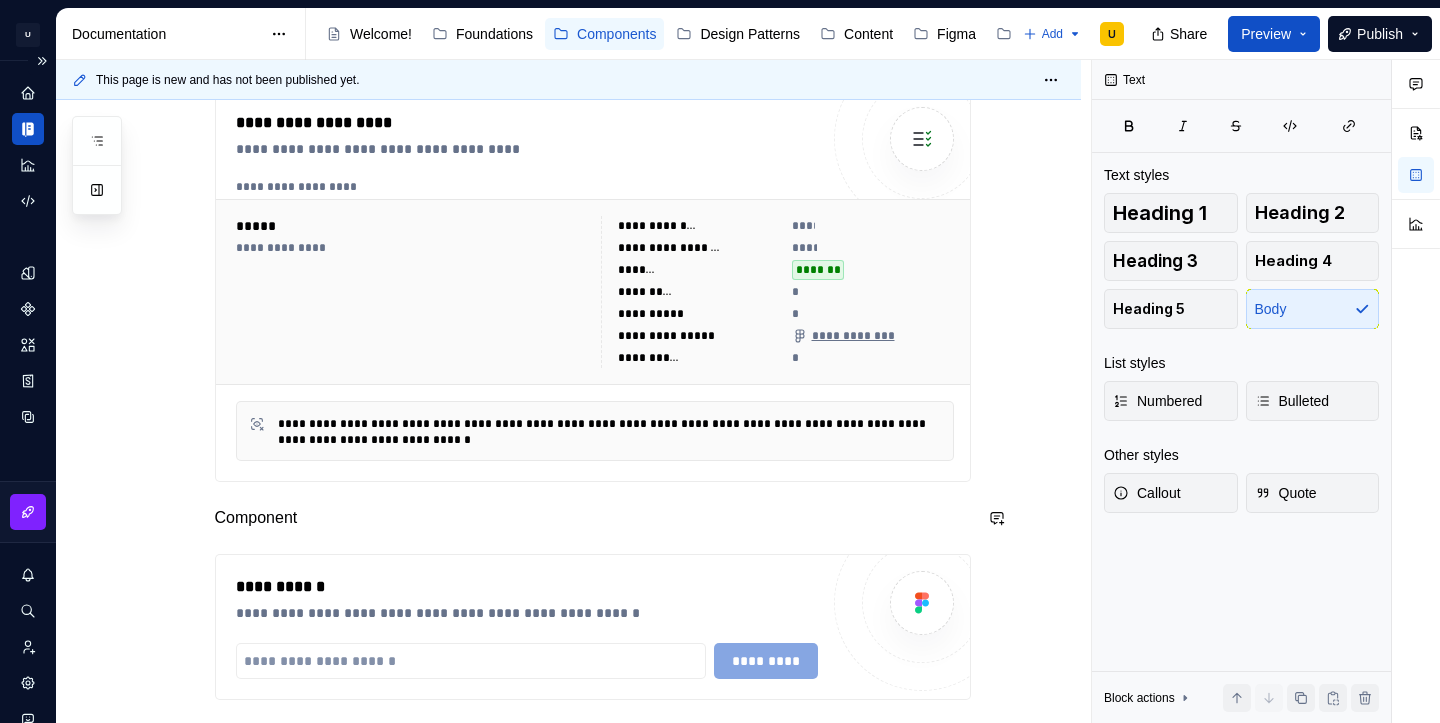scroll, scrollTop: 379, scrollLeft: 0, axis: vertical 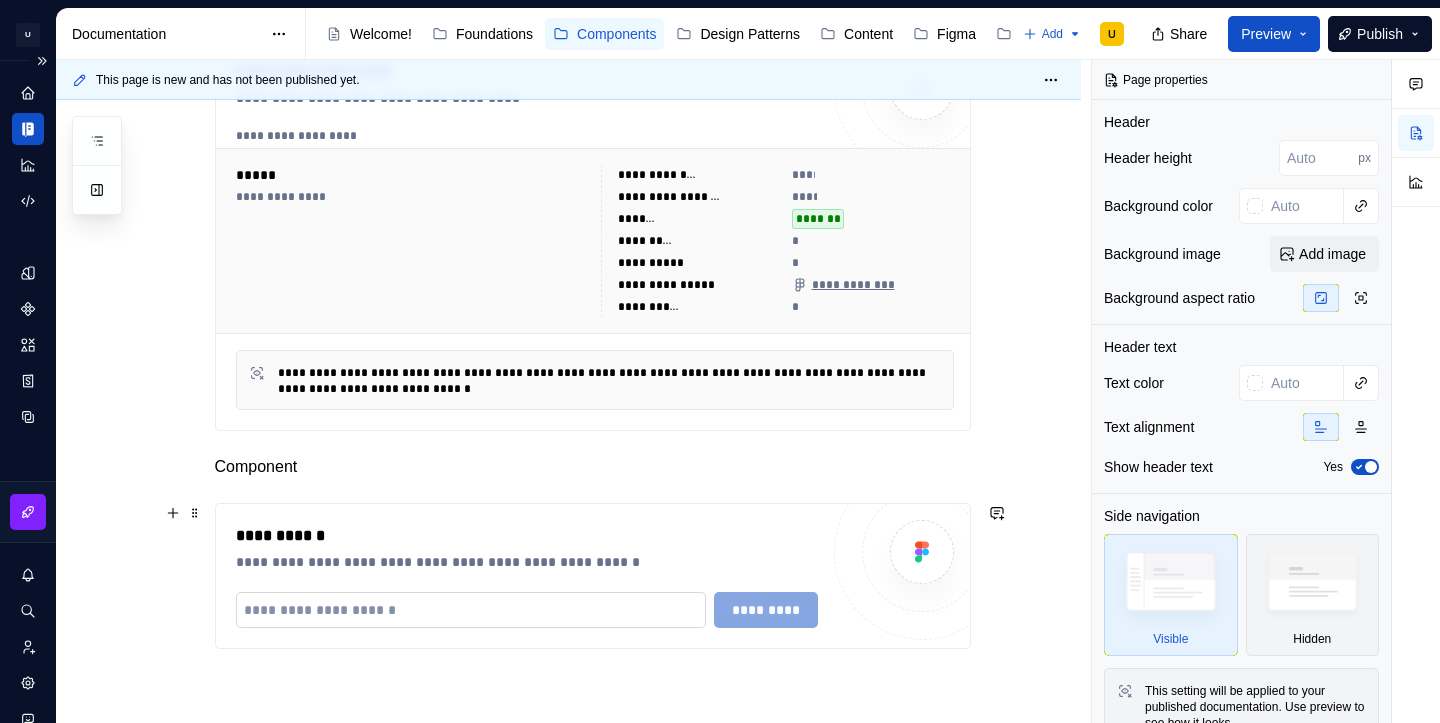 click at bounding box center (471, 610) 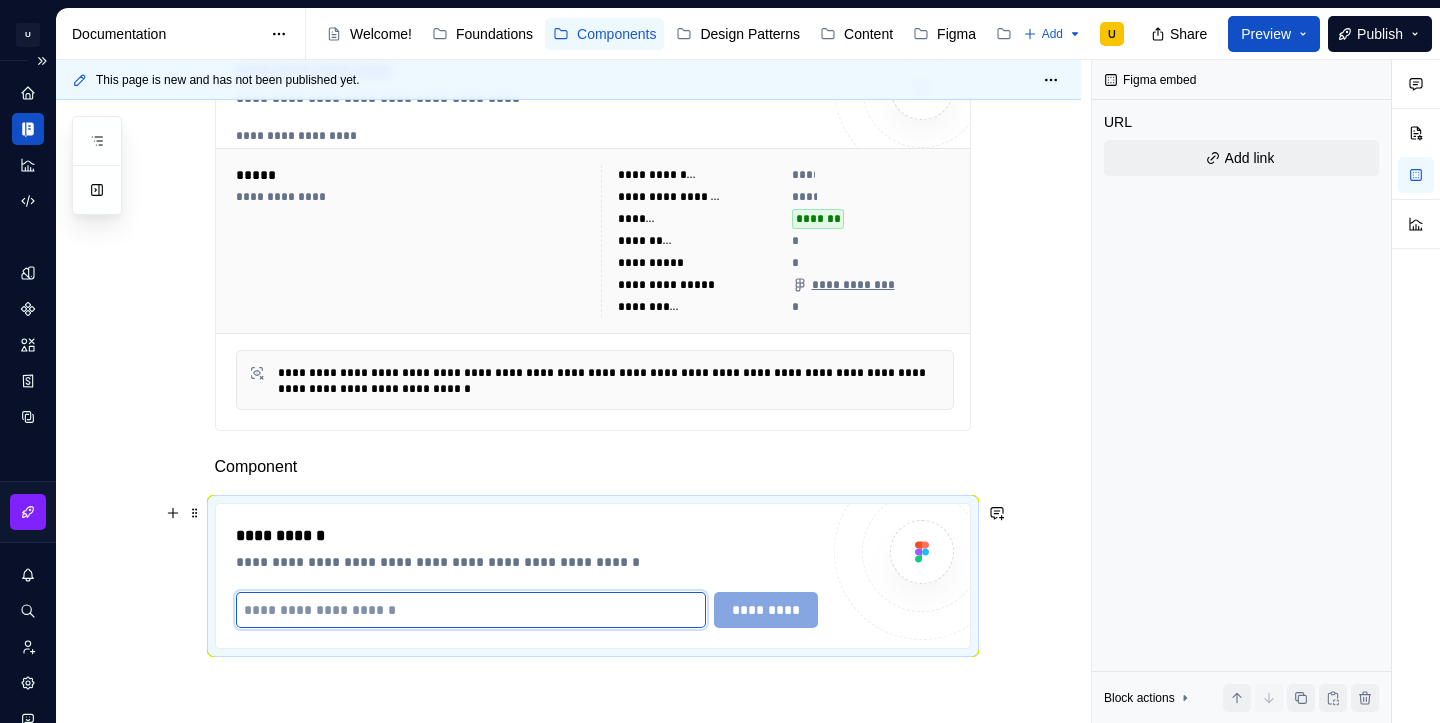 type on "*" 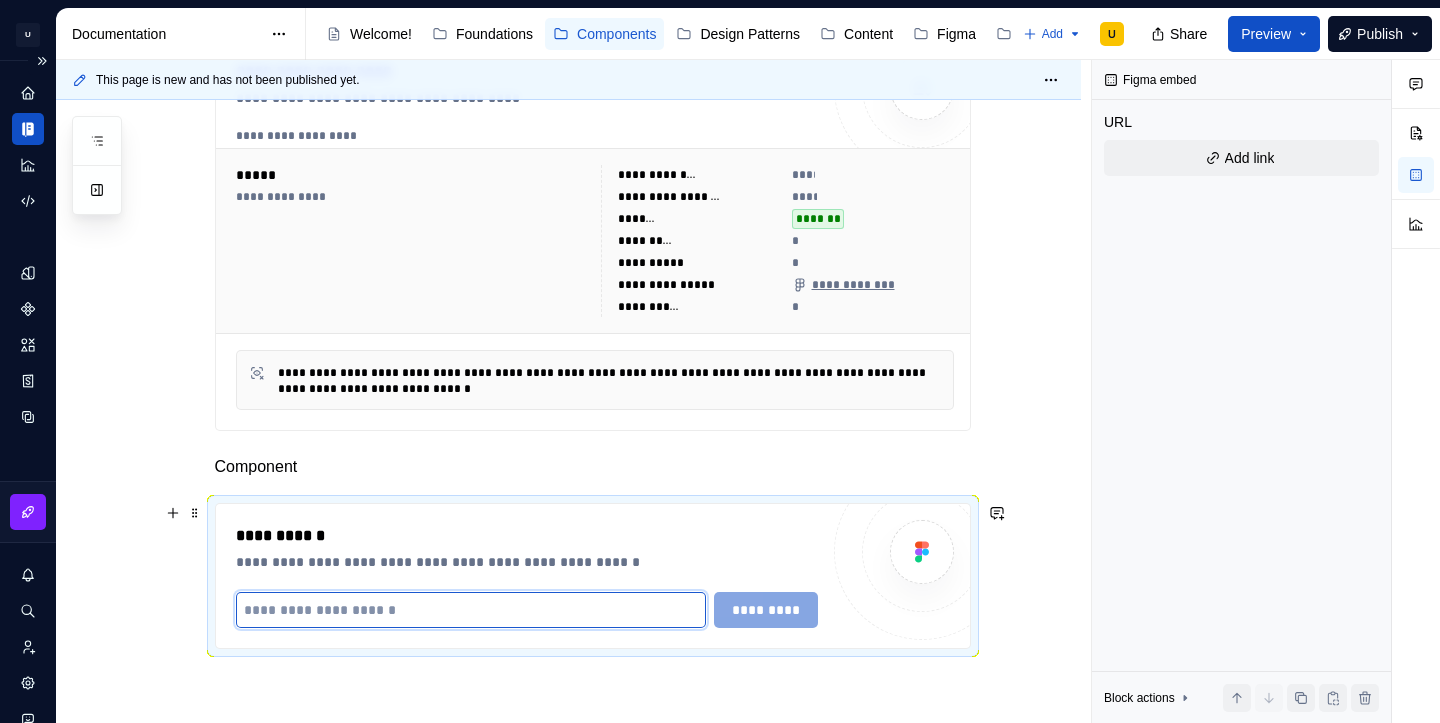 paste on "**********" 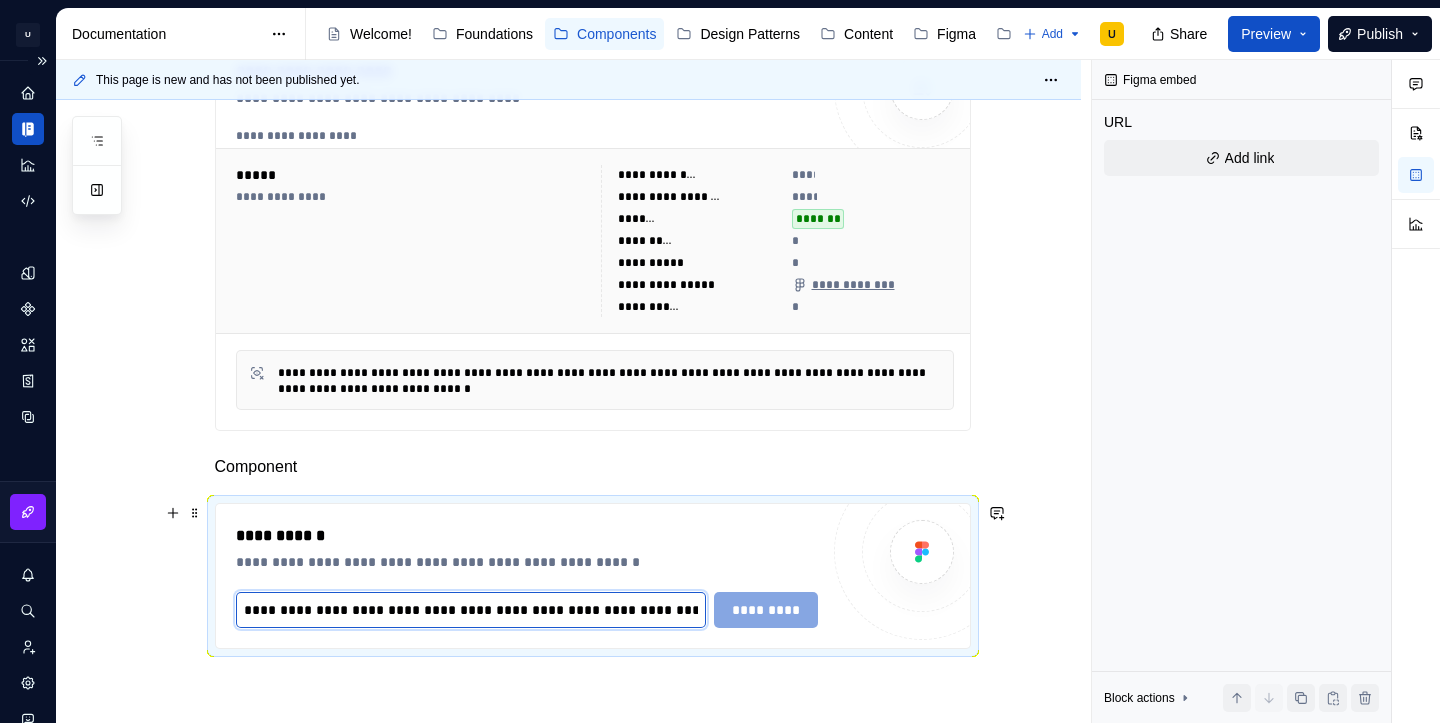 scroll, scrollTop: 0, scrollLeft: 453, axis: horizontal 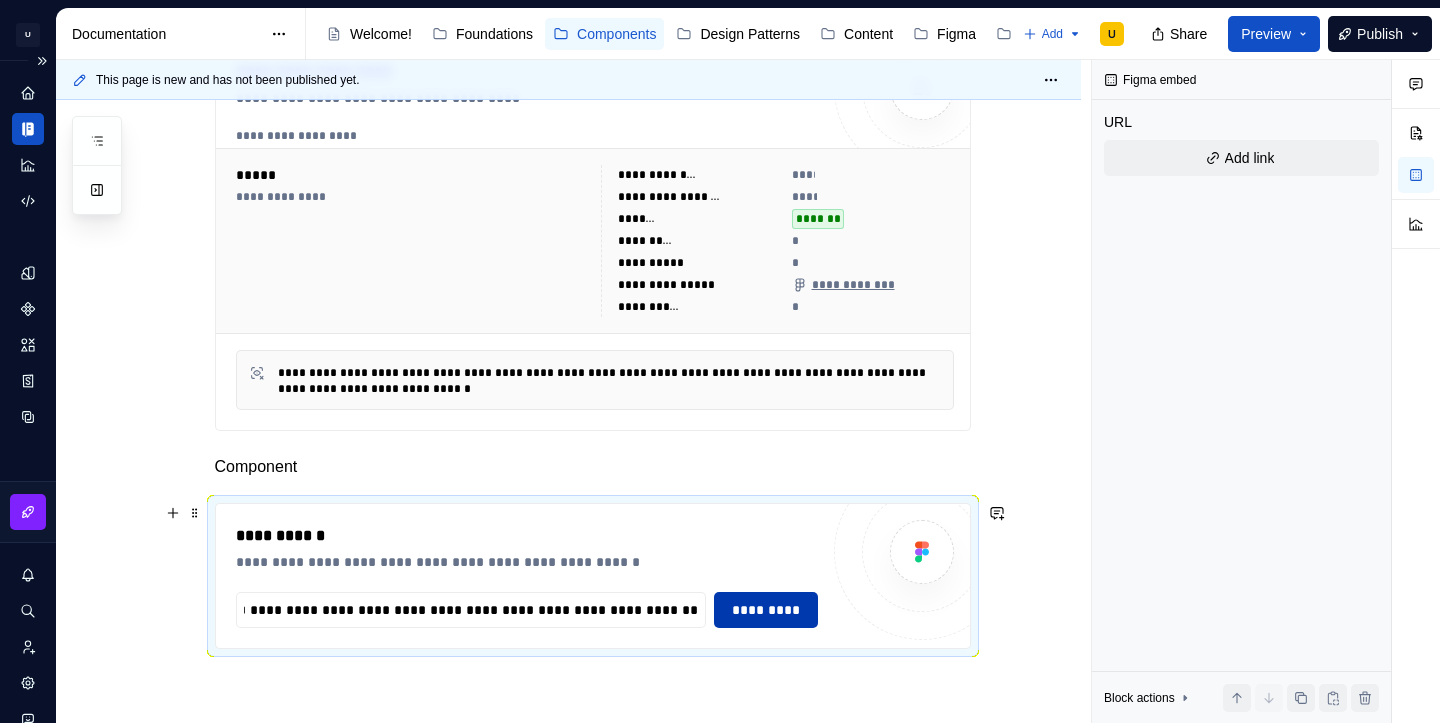 click on "*********" at bounding box center [766, 610] 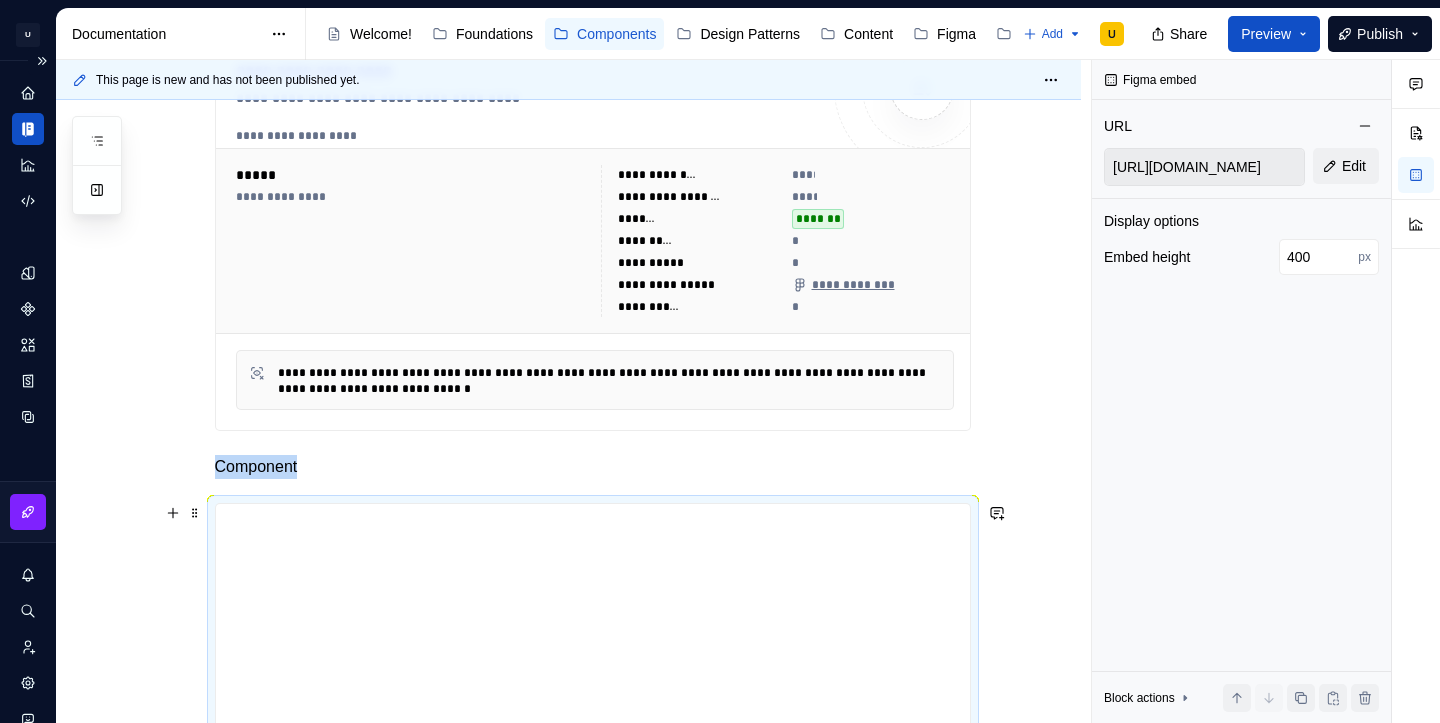 scroll, scrollTop: 562, scrollLeft: 0, axis: vertical 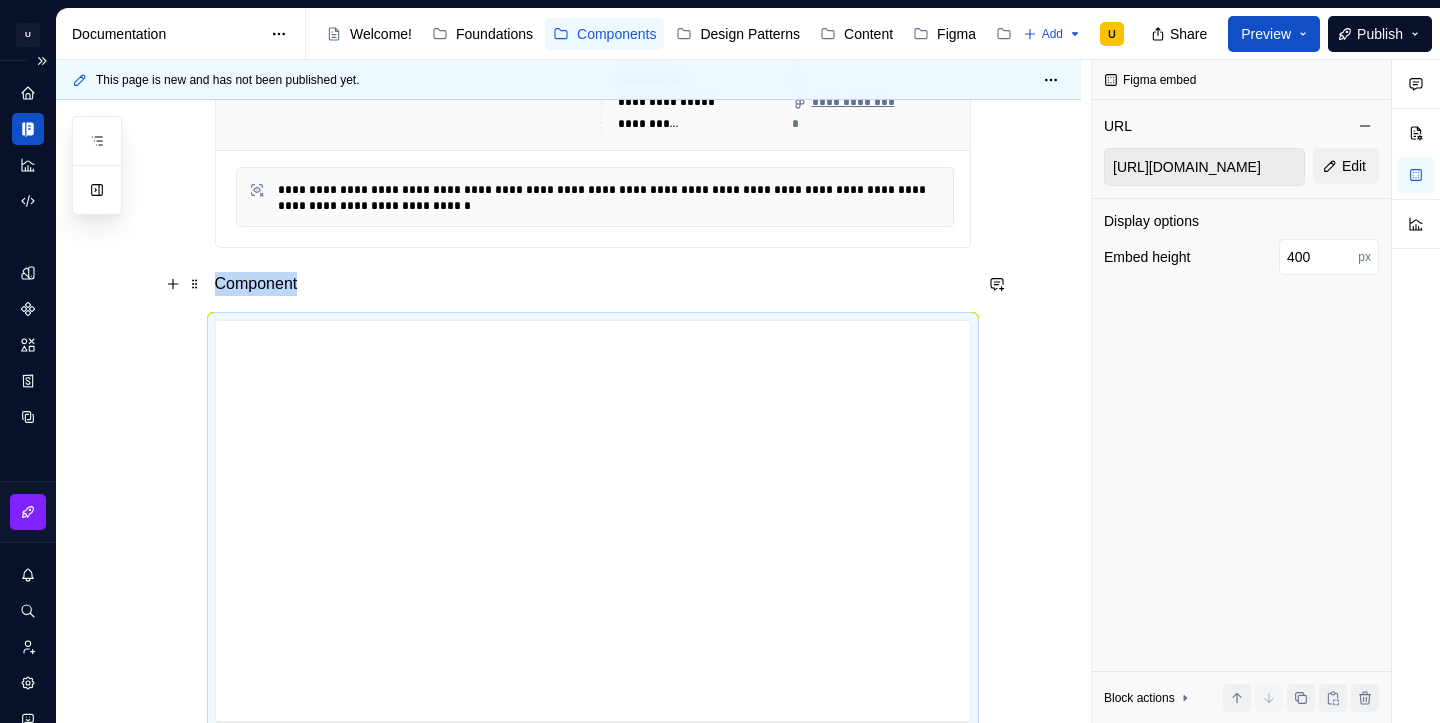 click on "Component" at bounding box center (593, 284) 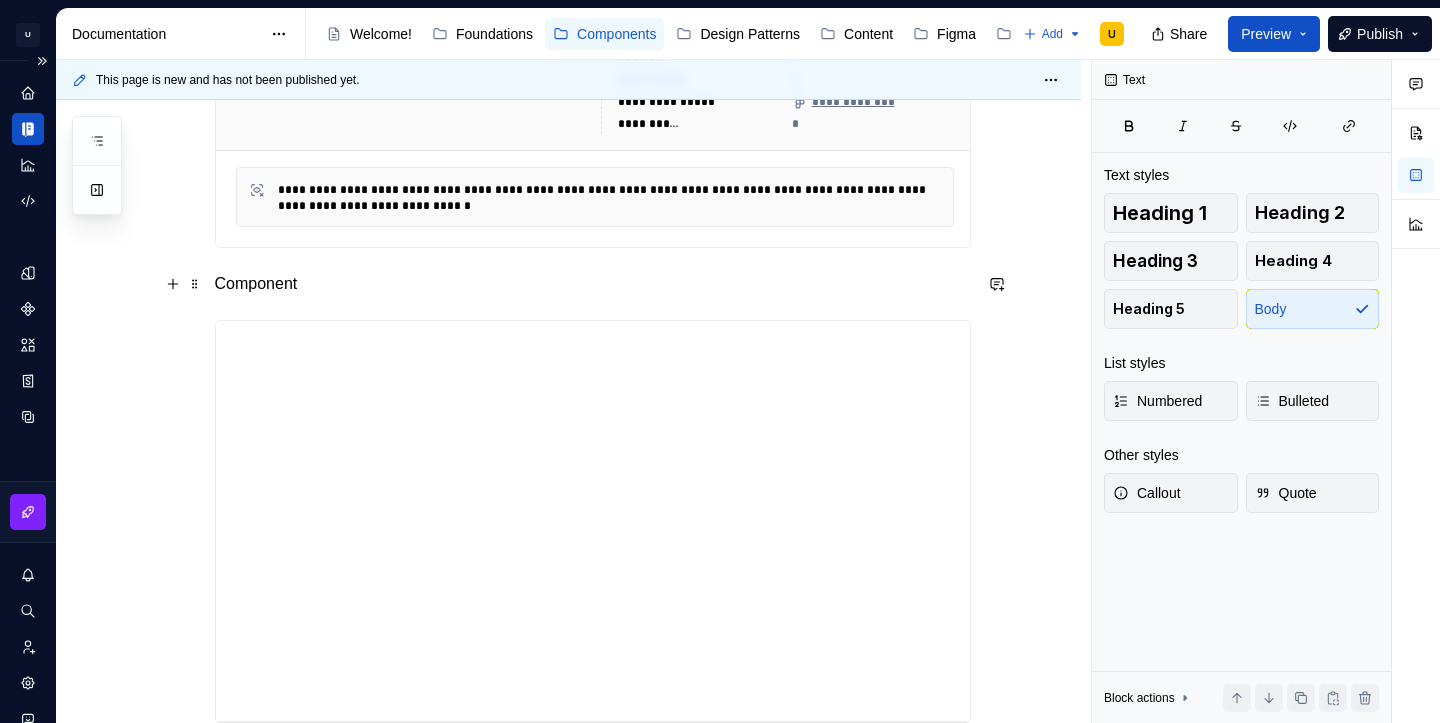 click on "Component" at bounding box center (593, 284) 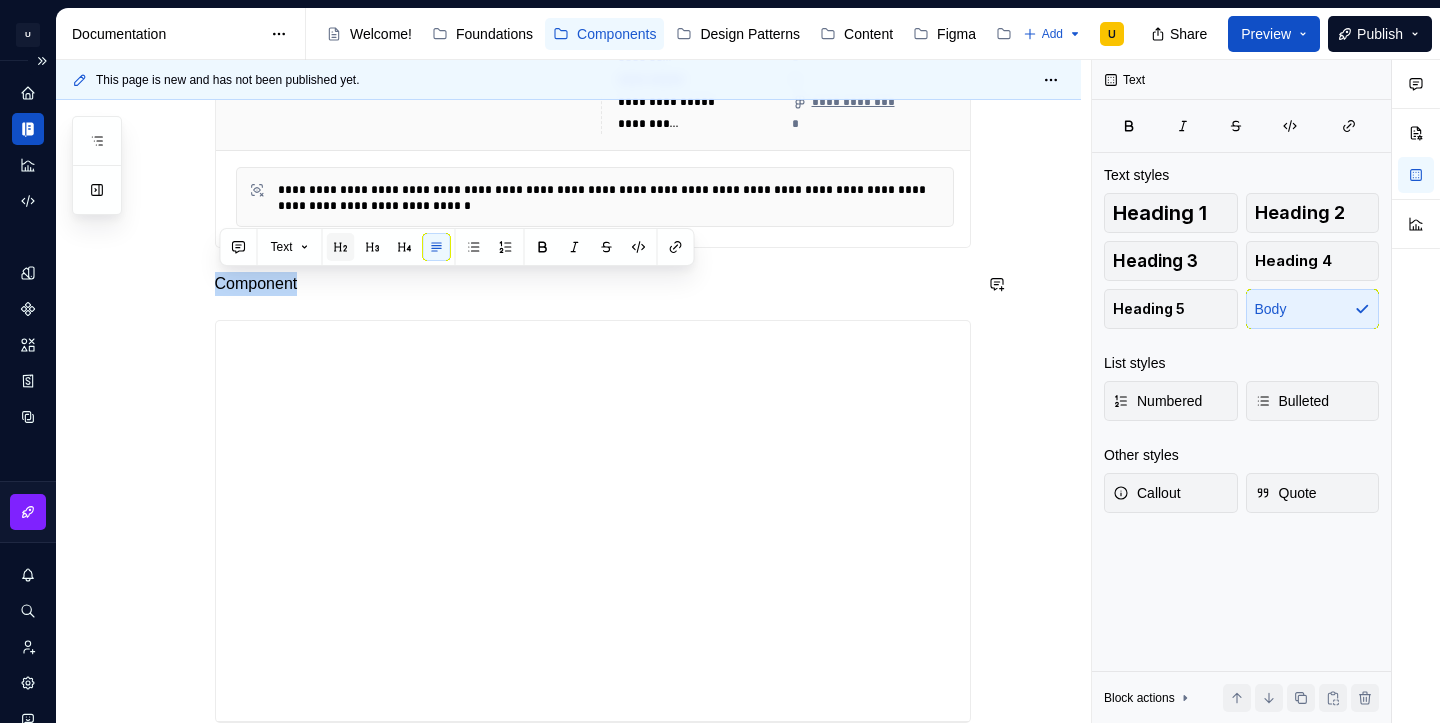 click at bounding box center [341, 247] 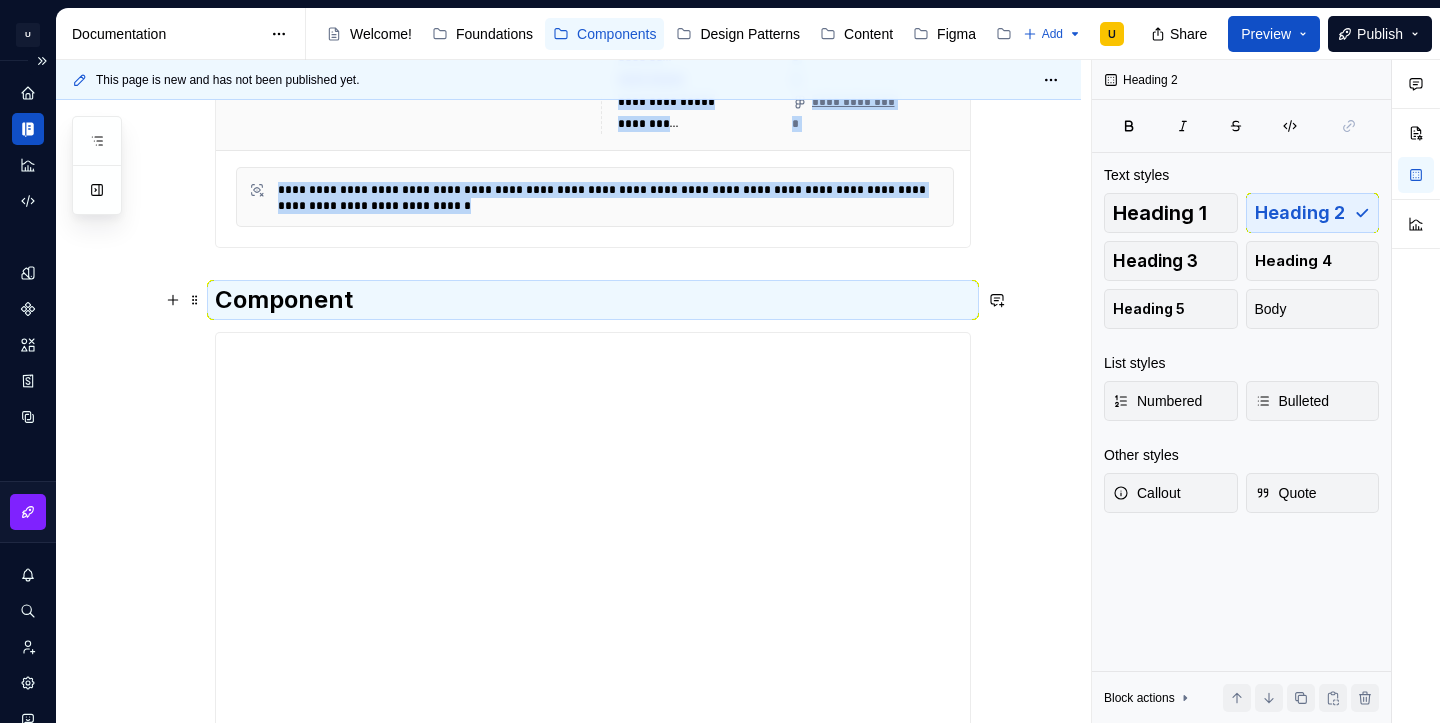 click on "Component" at bounding box center [593, 300] 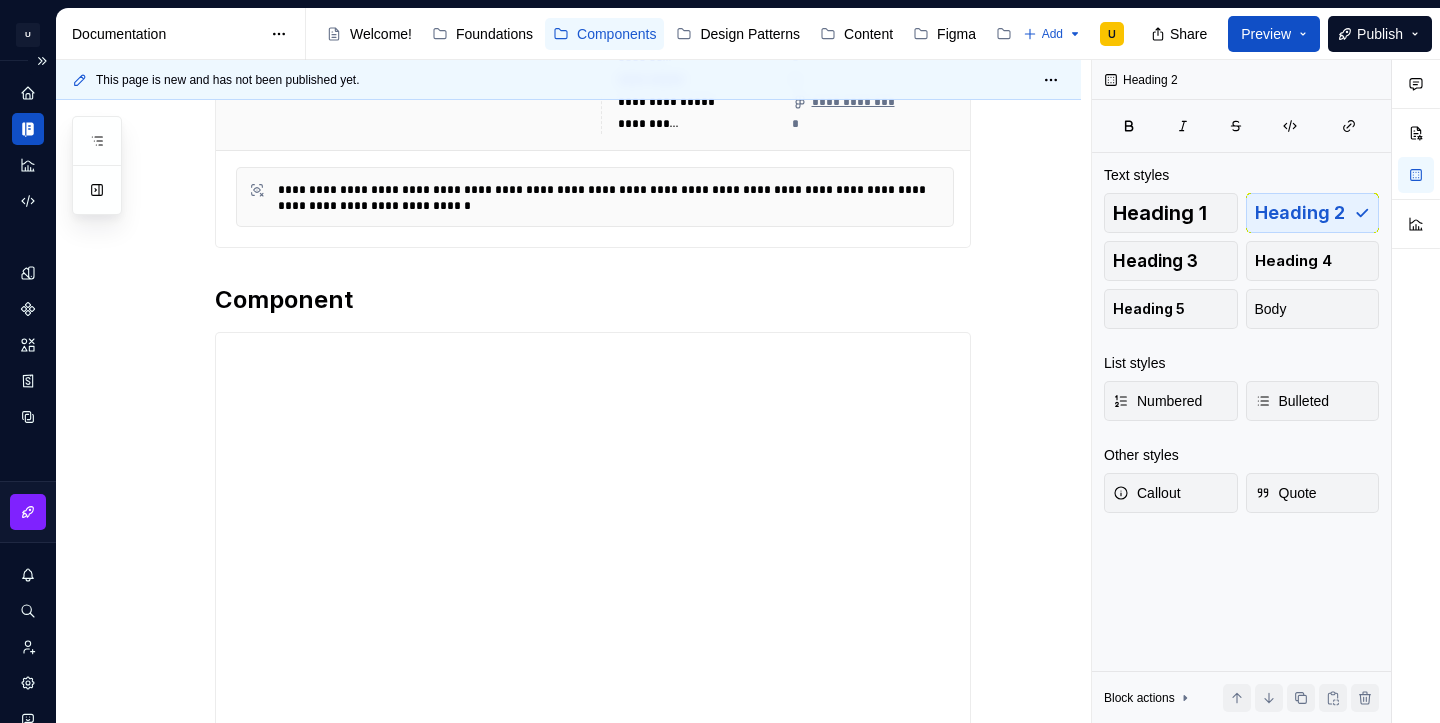 type on "*" 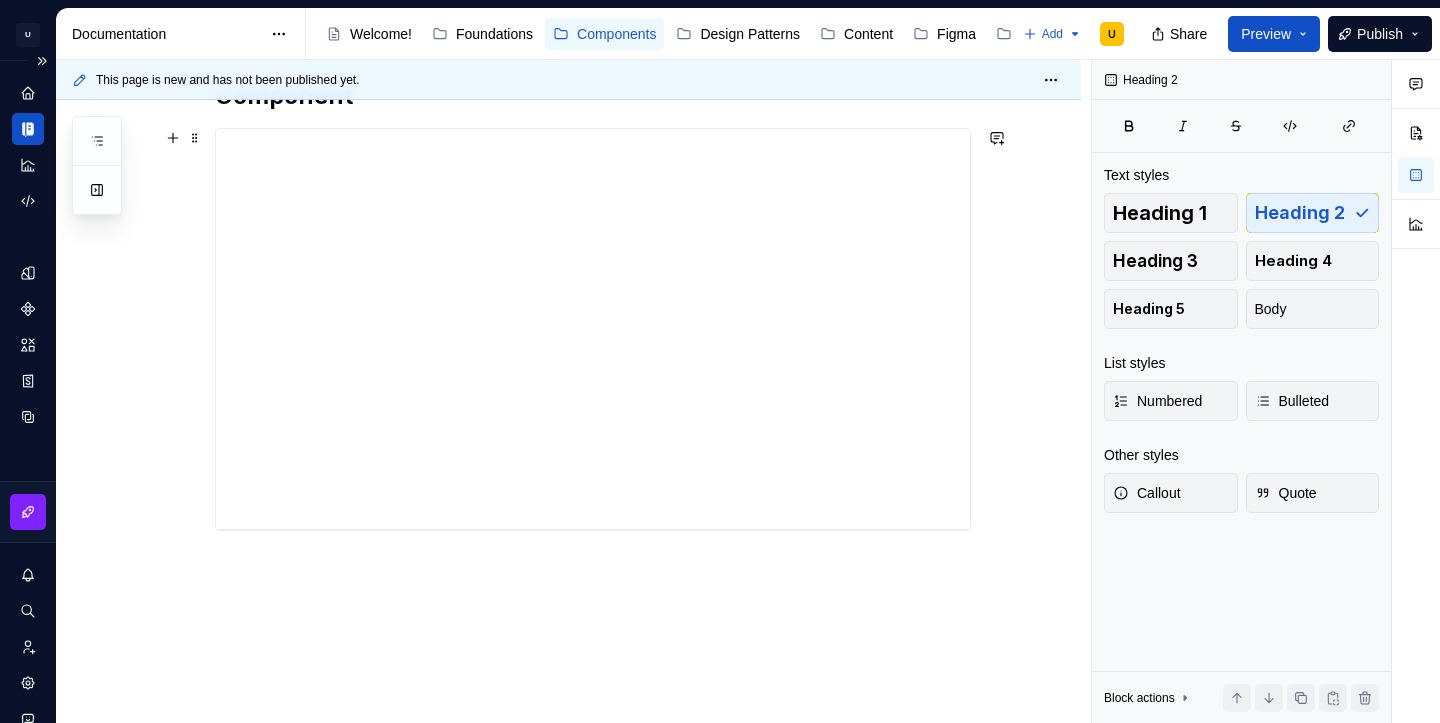scroll, scrollTop: 815, scrollLeft: 0, axis: vertical 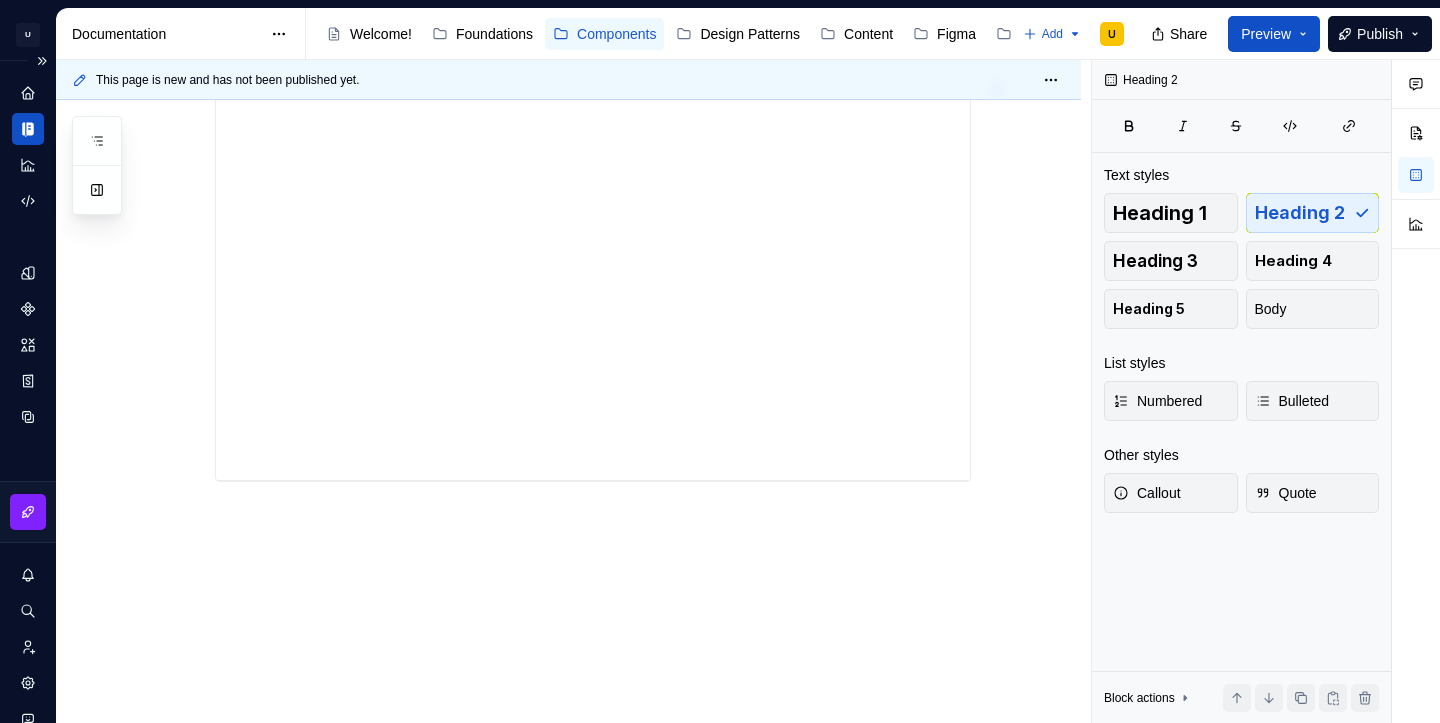 click on "**********" at bounding box center [568, 139] 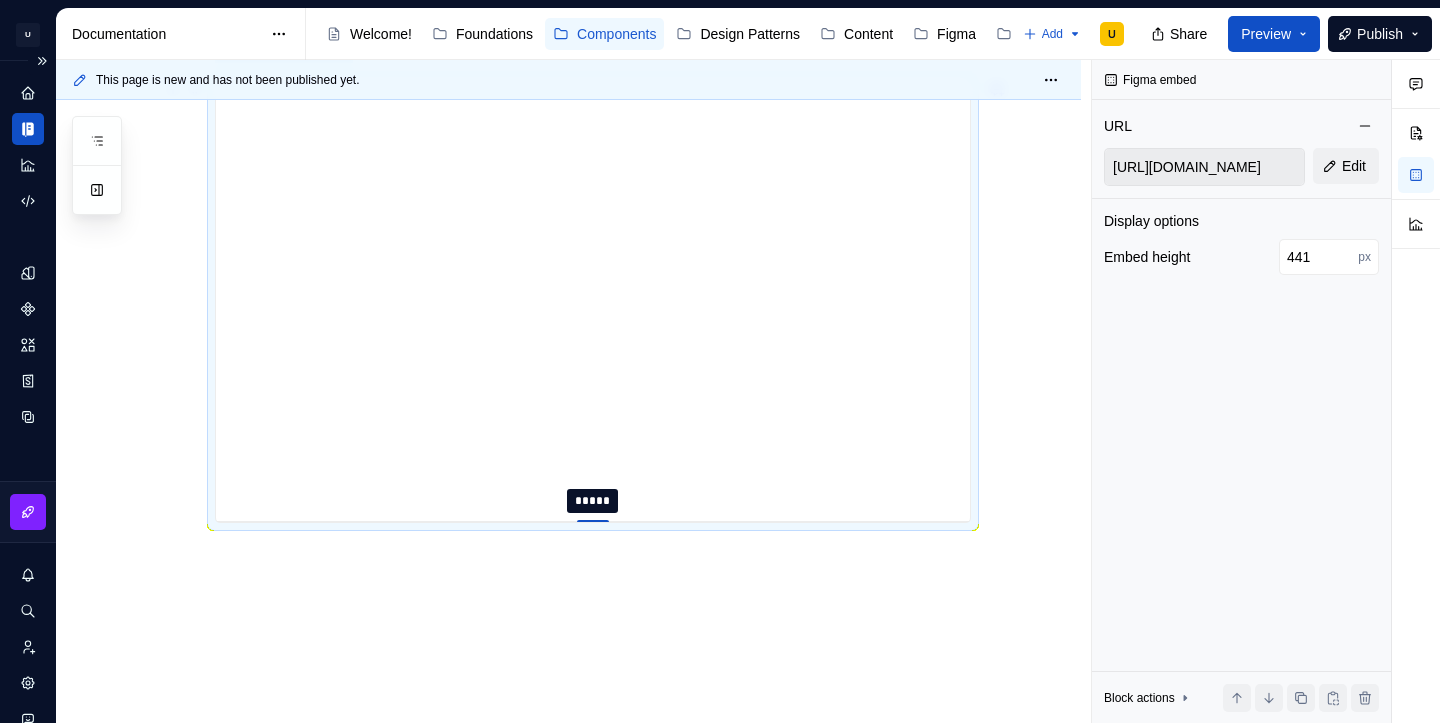 type on "440" 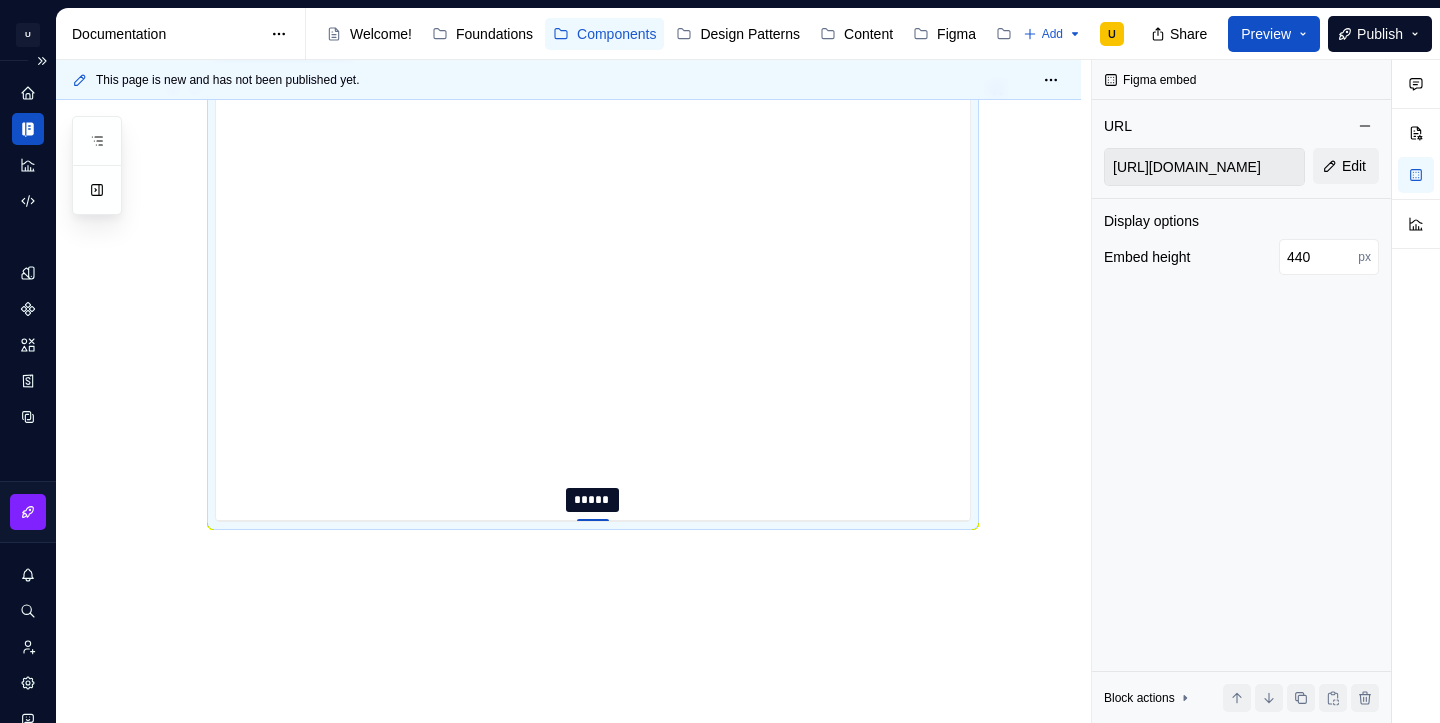 drag, startPoint x: 593, startPoint y: 480, endPoint x: 597, endPoint y: 520, distance: 40.1995 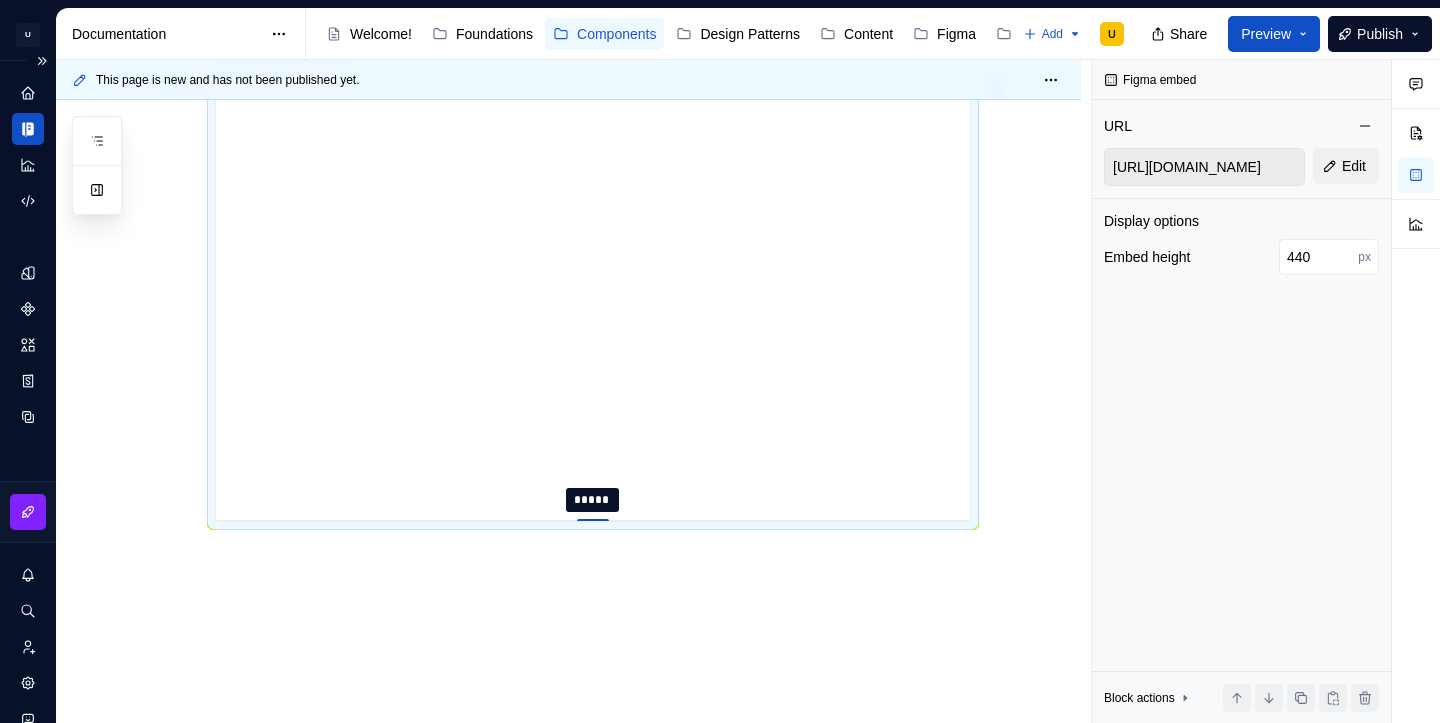 click at bounding box center [593, 521] 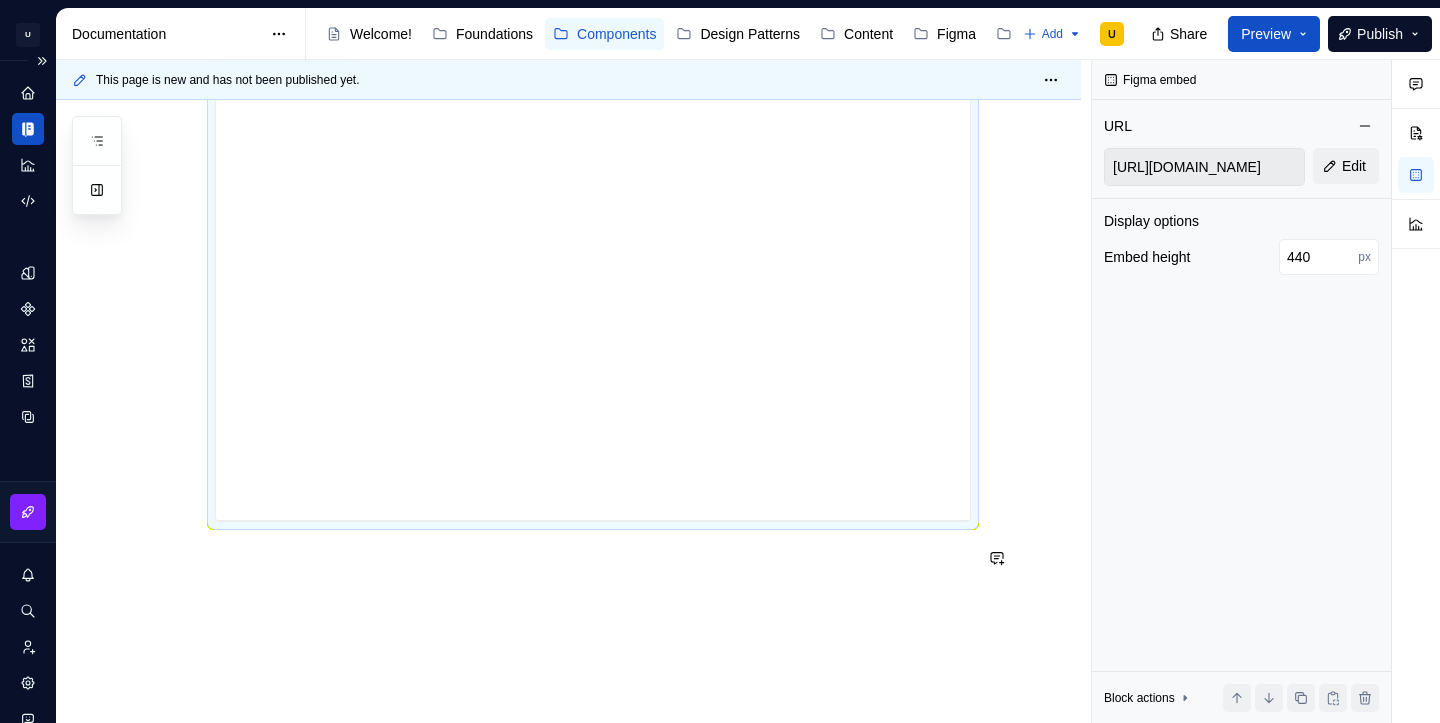 click on "**********" at bounding box center (593, 98) 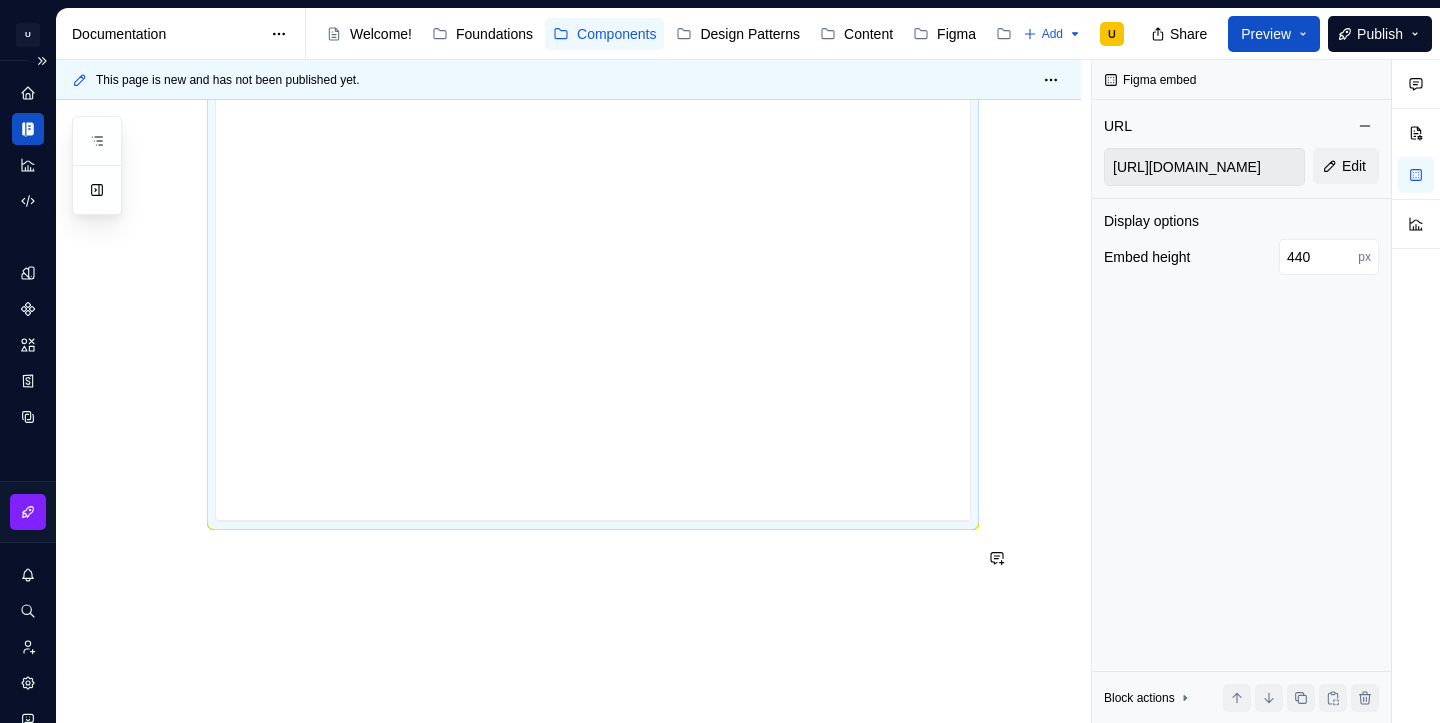 click on "**********" at bounding box center [593, 98] 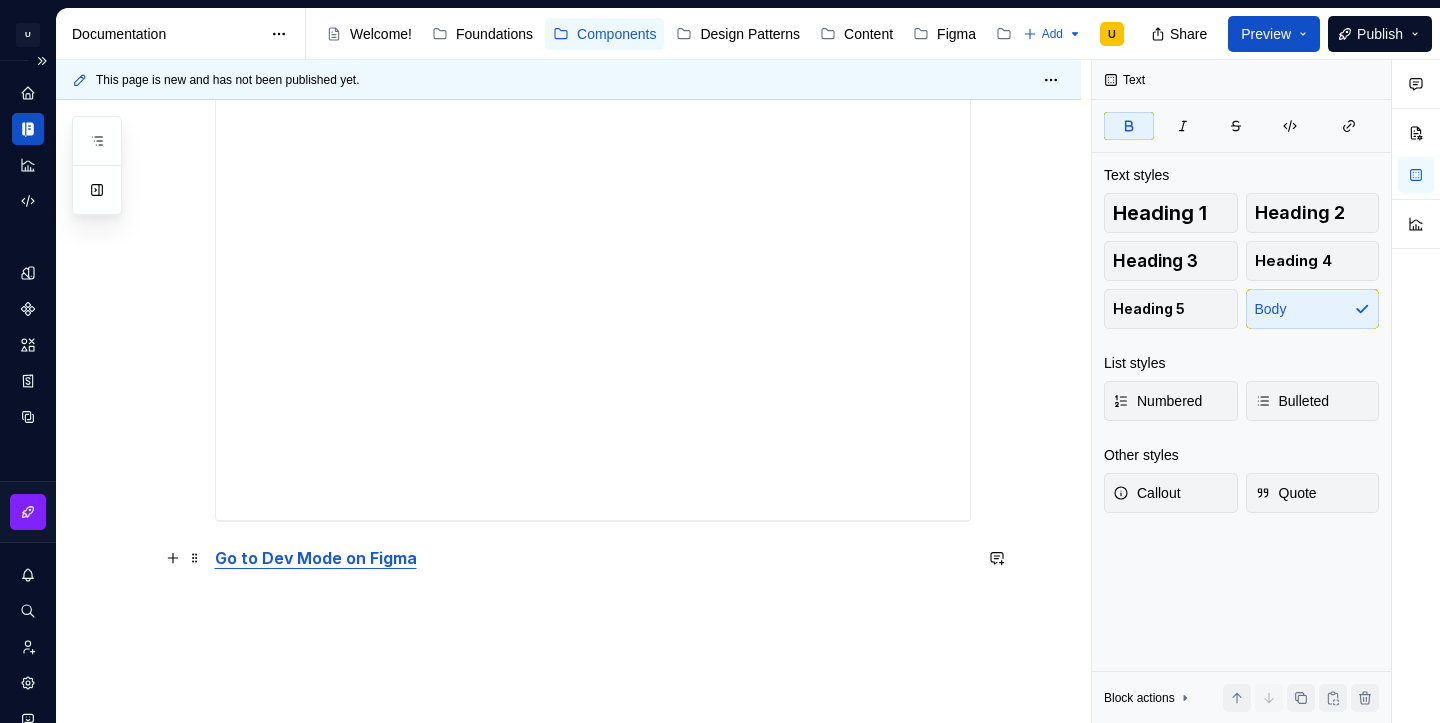 click on "Go to Dev Mode on Figma" at bounding box center [593, 558] 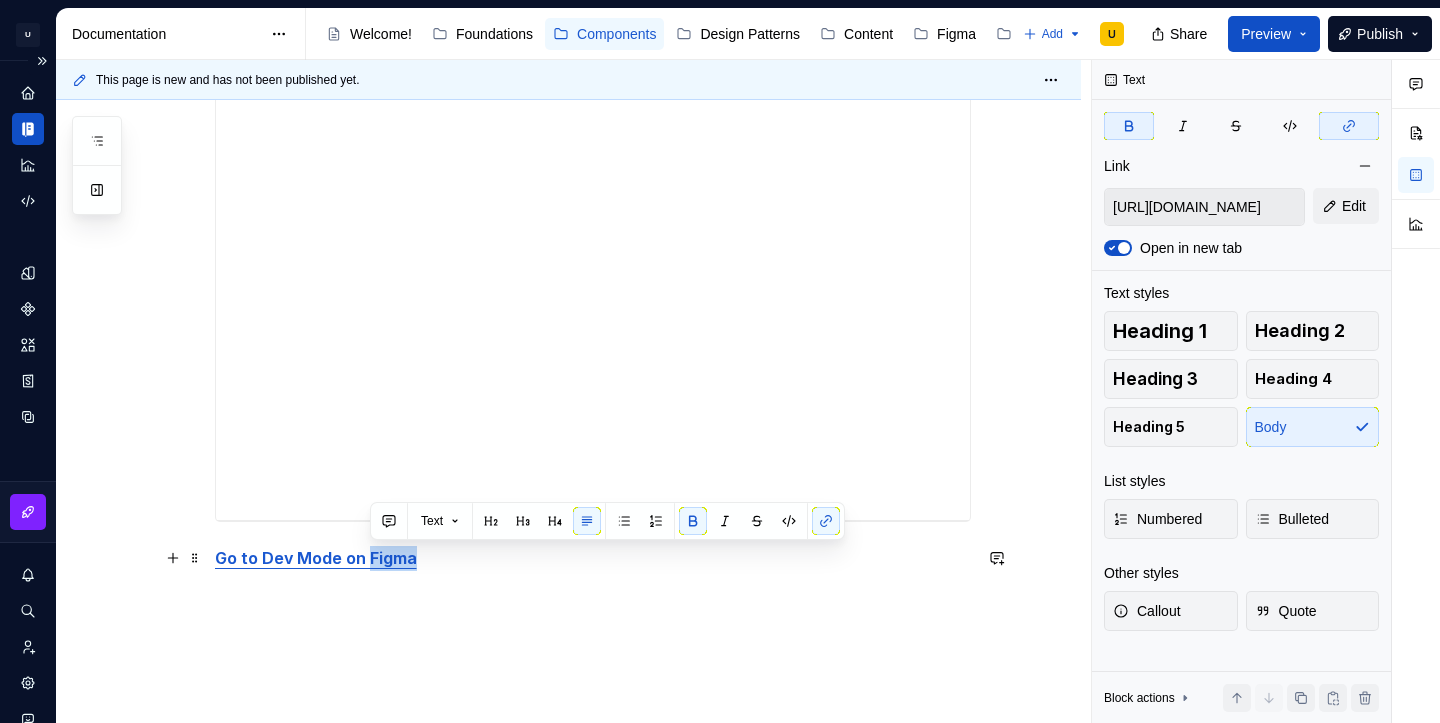 click on "Go to Dev Mode on Figma" at bounding box center (593, 558) 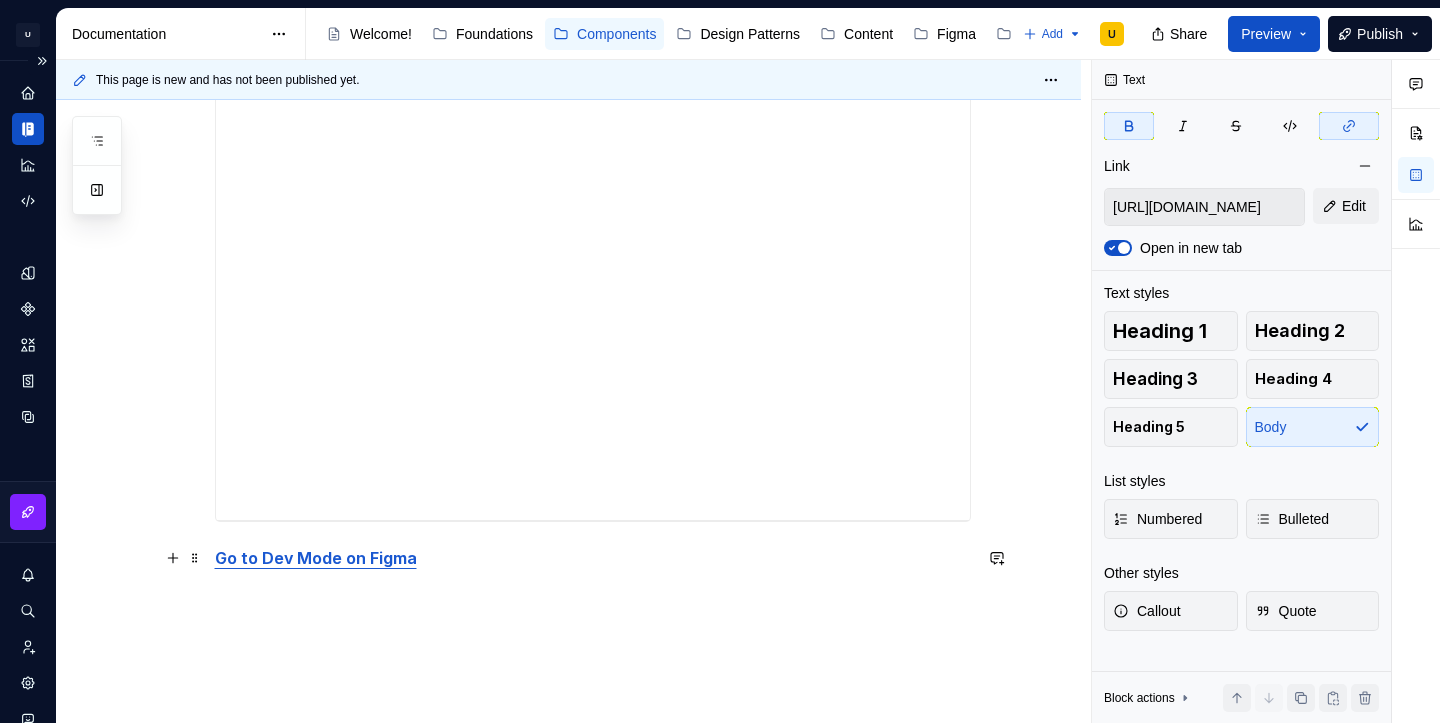 click on "Go to Dev Mode on Figma" at bounding box center [593, 558] 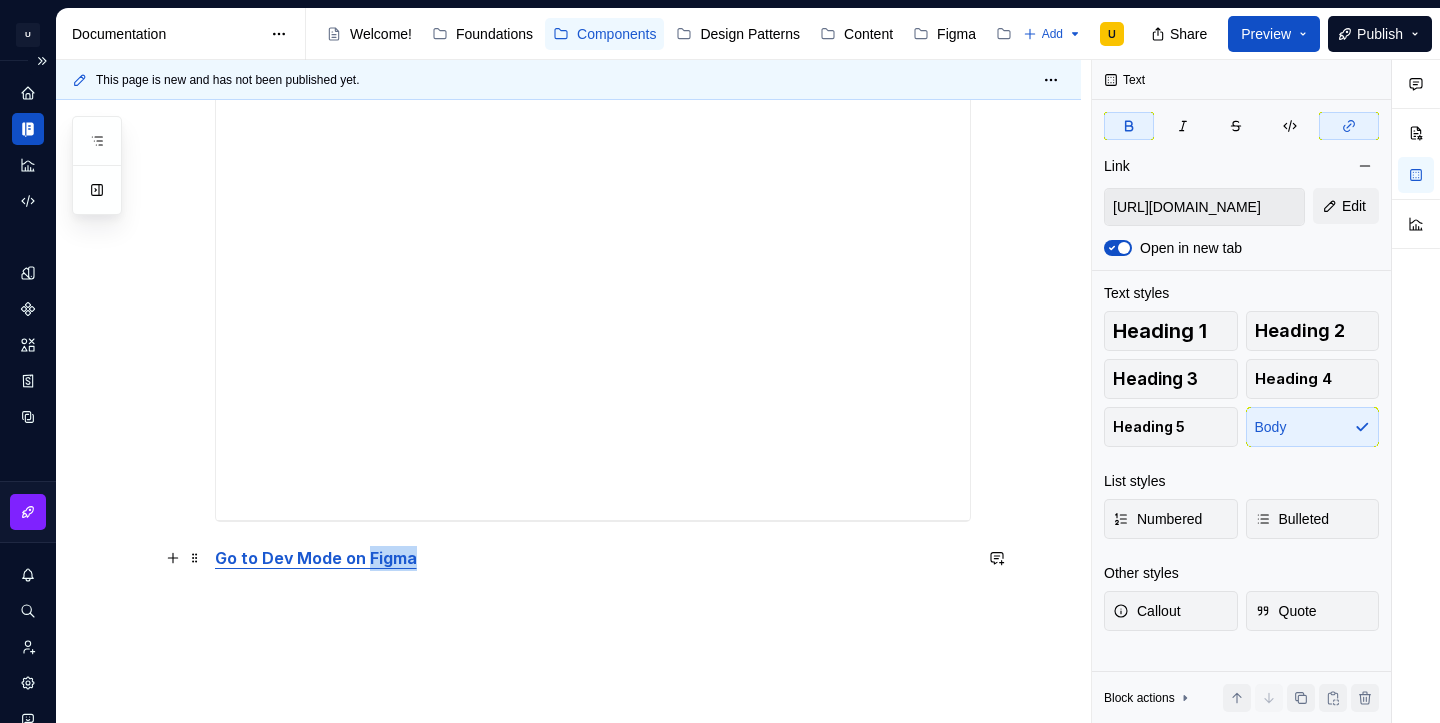 click on "Go to Dev Mode on Figma" at bounding box center (593, 558) 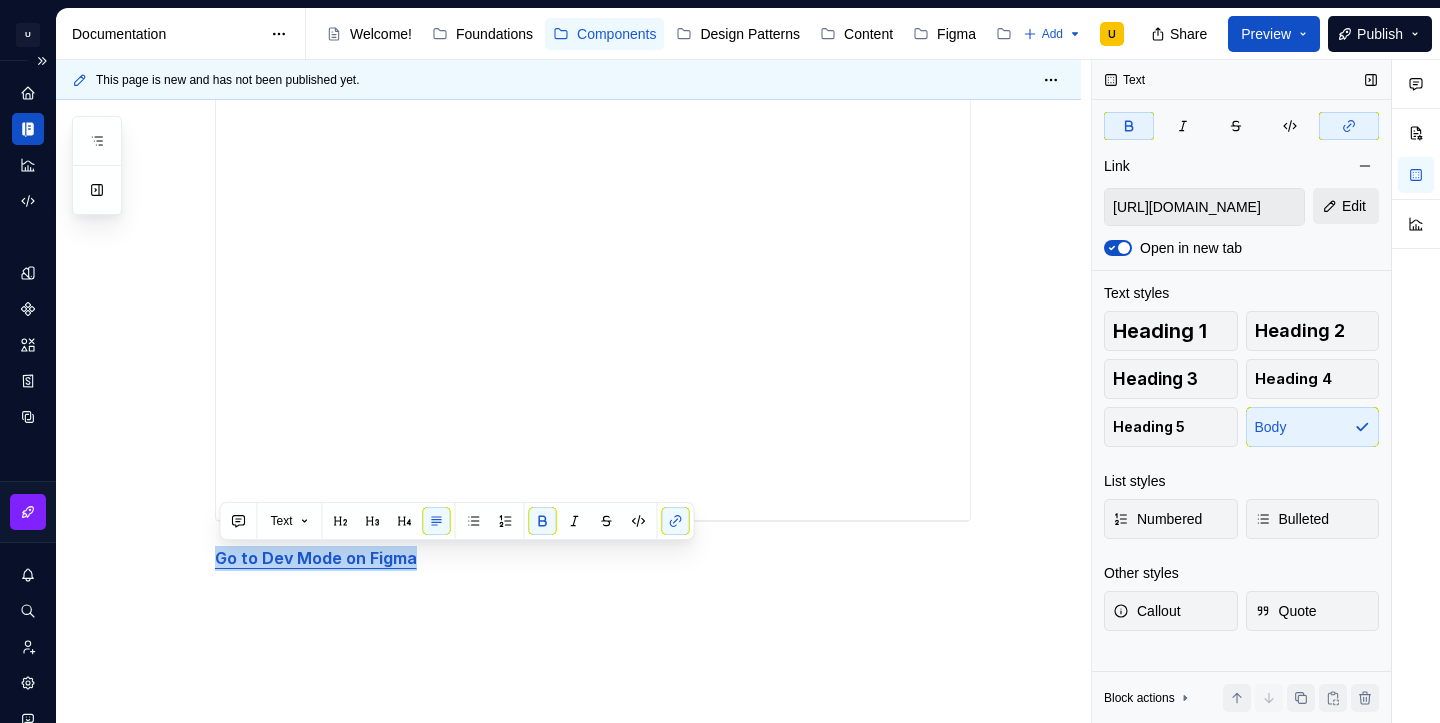 click on "Edit" at bounding box center [1354, 206] 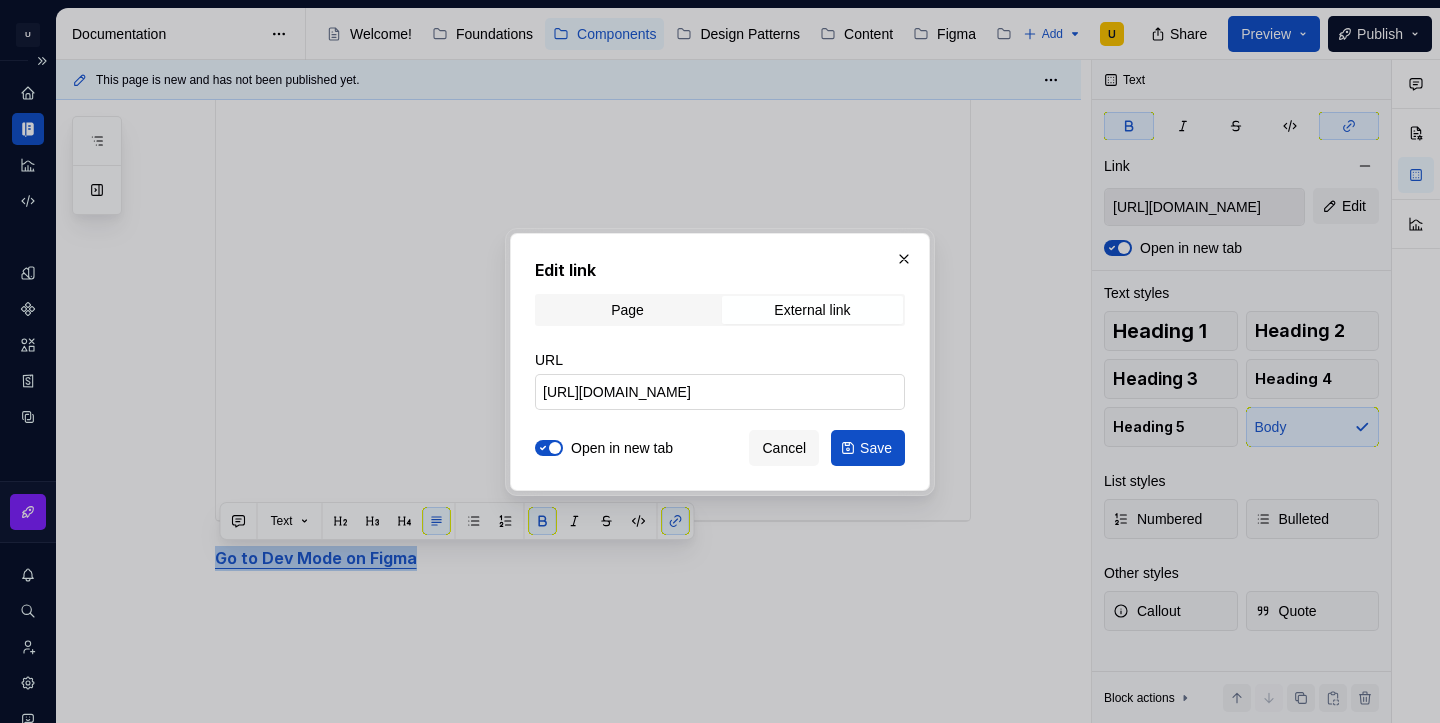 click on "[URL][DOMAIN_NAME]" at bounding box center (720, 392) 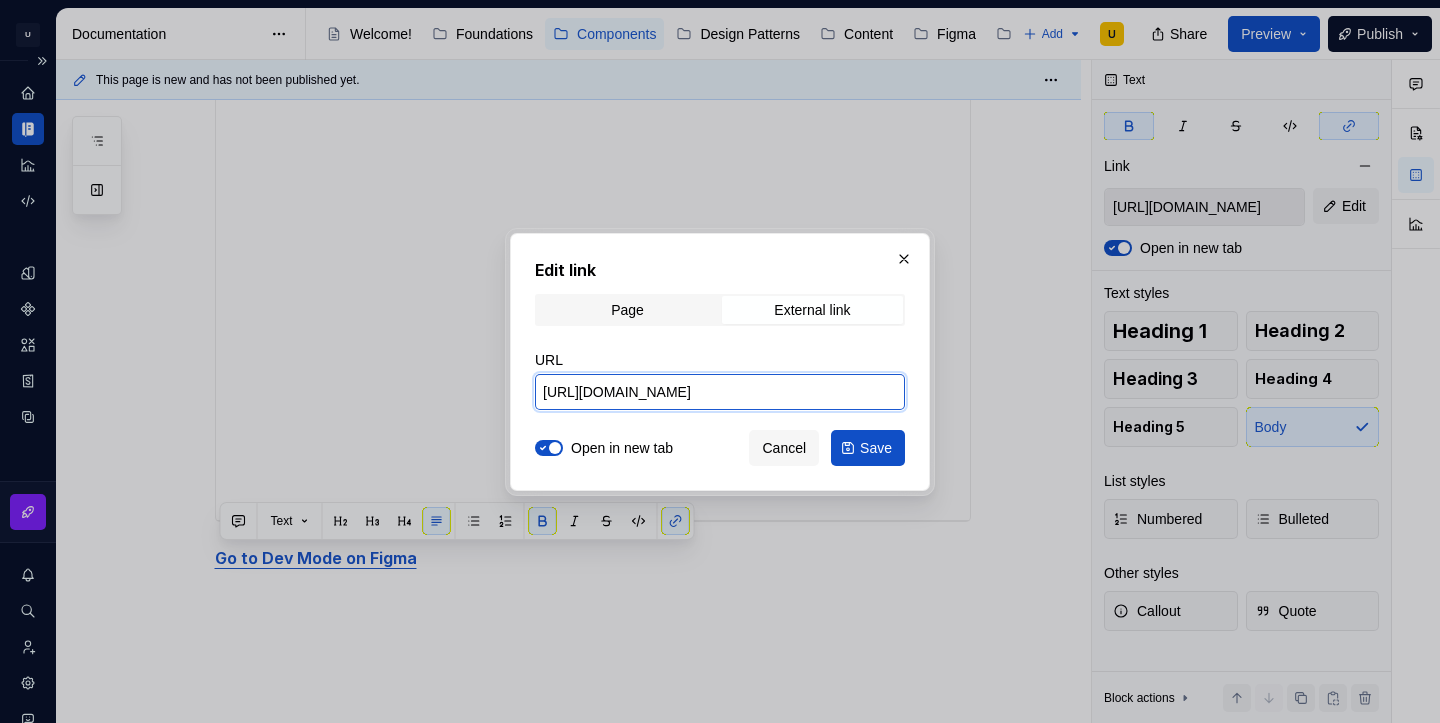 click on "[URL][DOMAIN_NAME]" at bounding box center [720, 392] 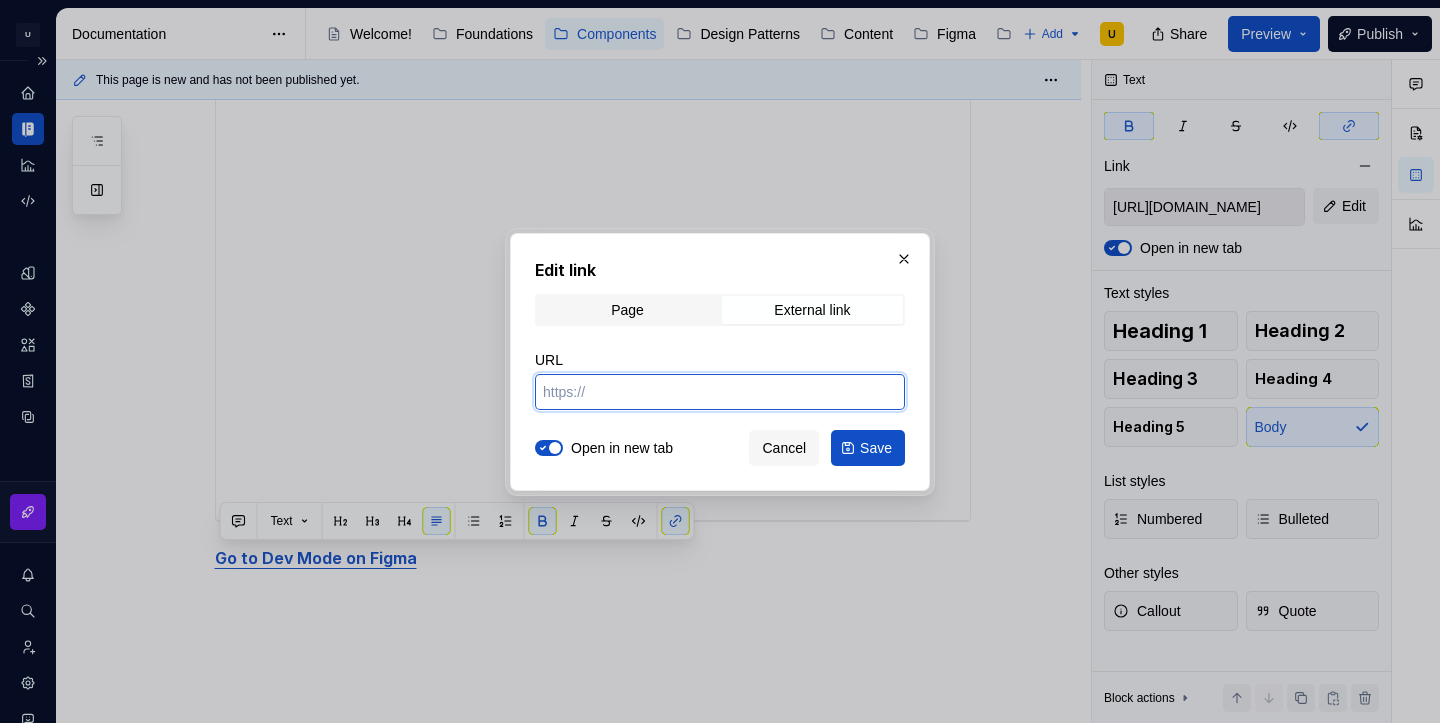 paste on "[URL][DOMAIN_NAME]" 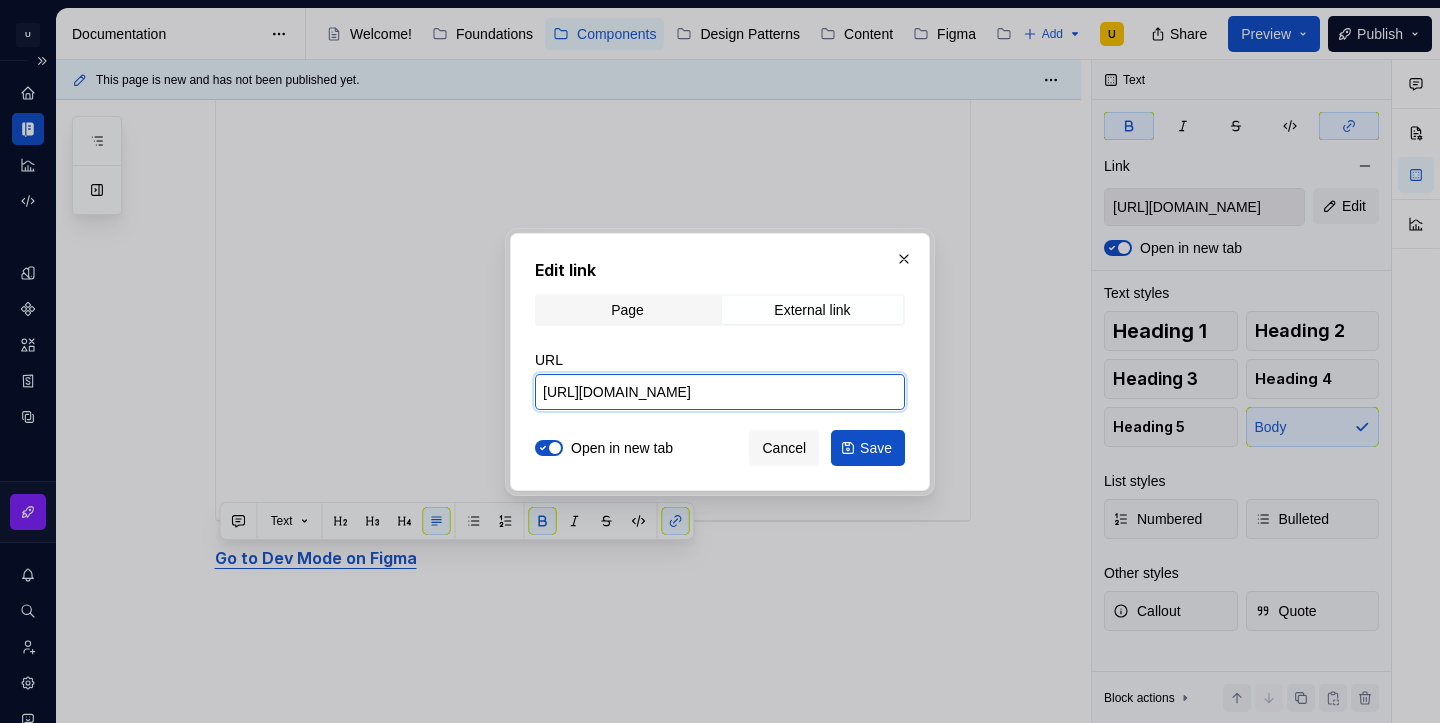 scroll, scrollTop: 0, scrollLeft: 457, axis: horizontal 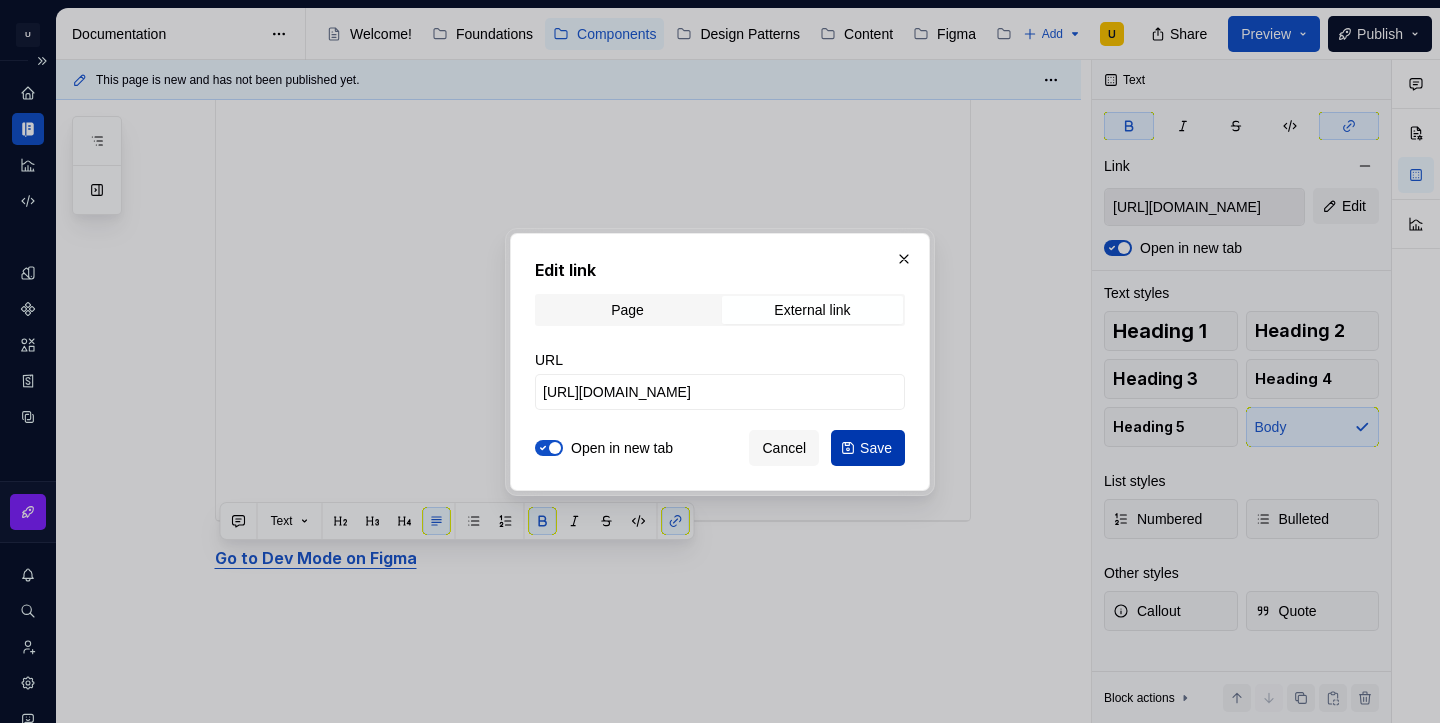 click on "Save" at bounding box center [868, 448] 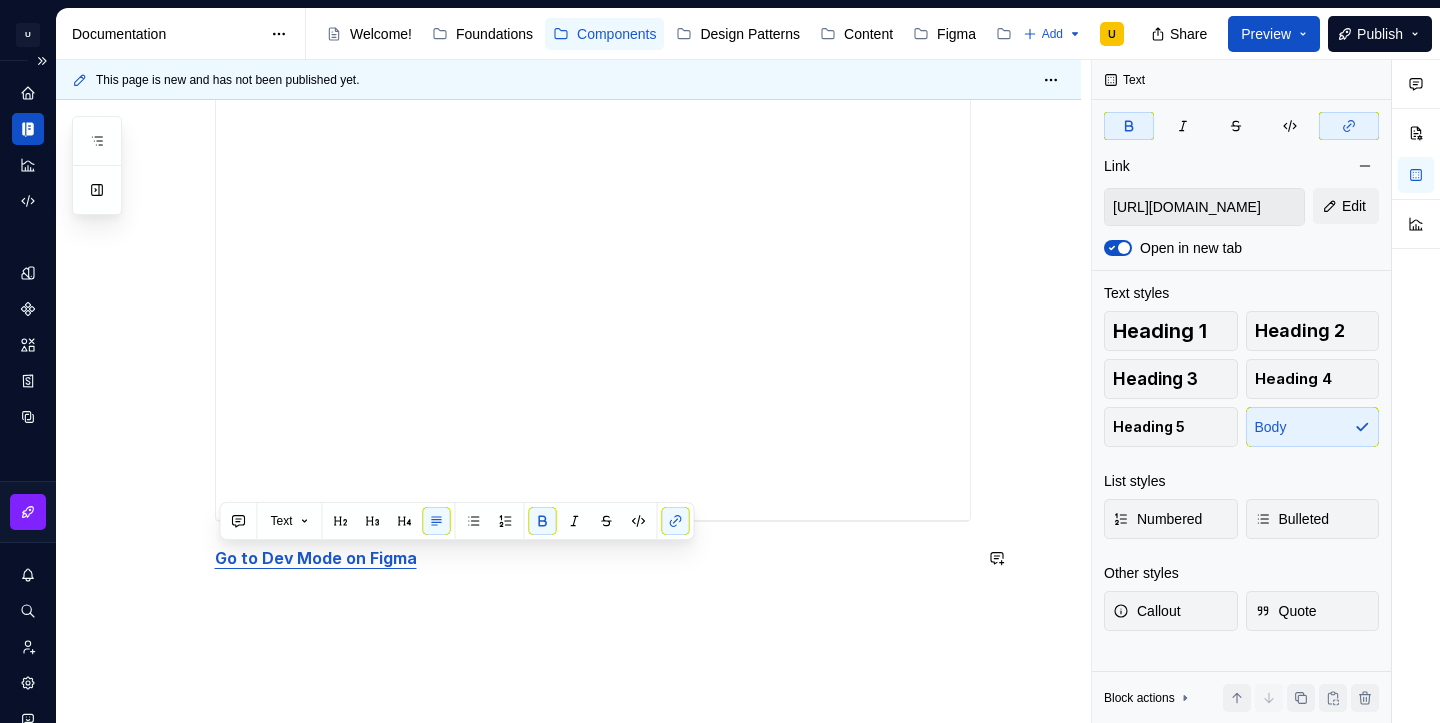 click on "**********" at bounding box center [568, 183] 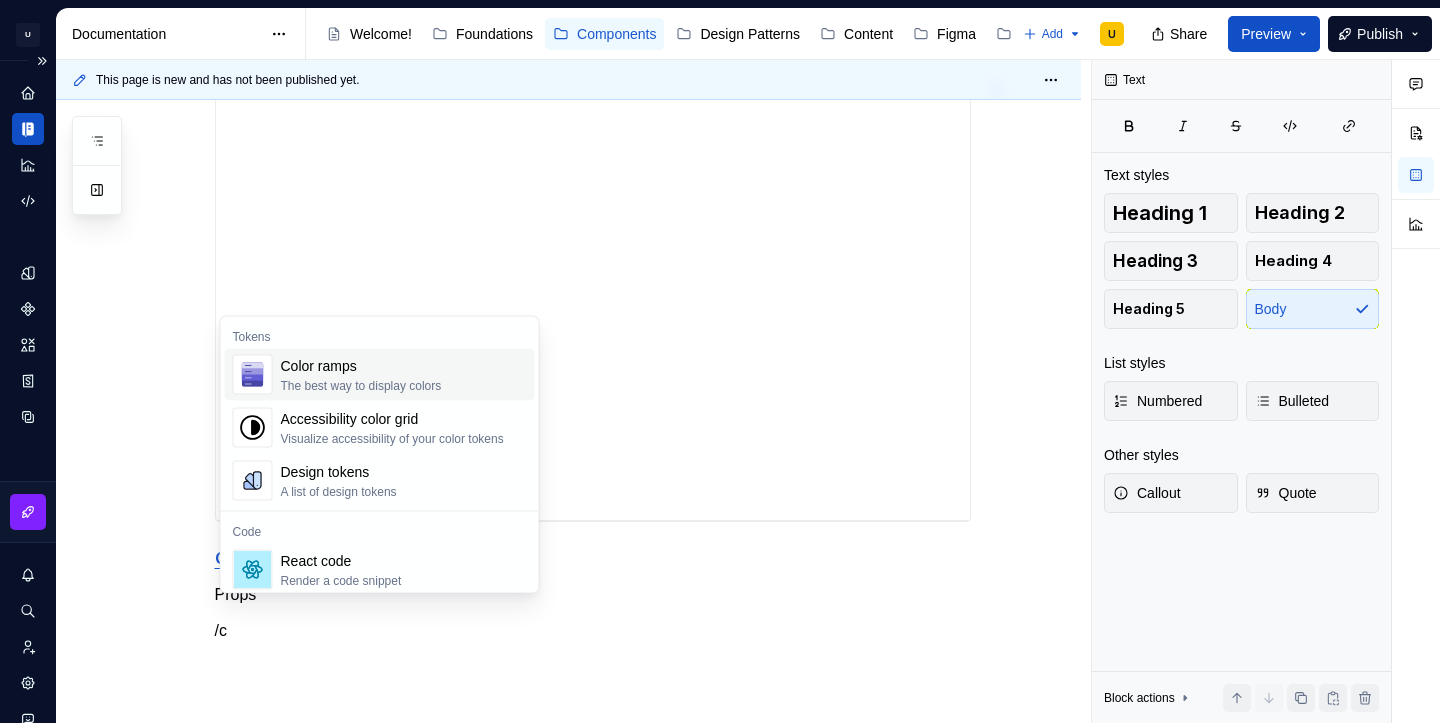 scroll, scrollTop: 831, scrollLeft: 0, axis: vertical 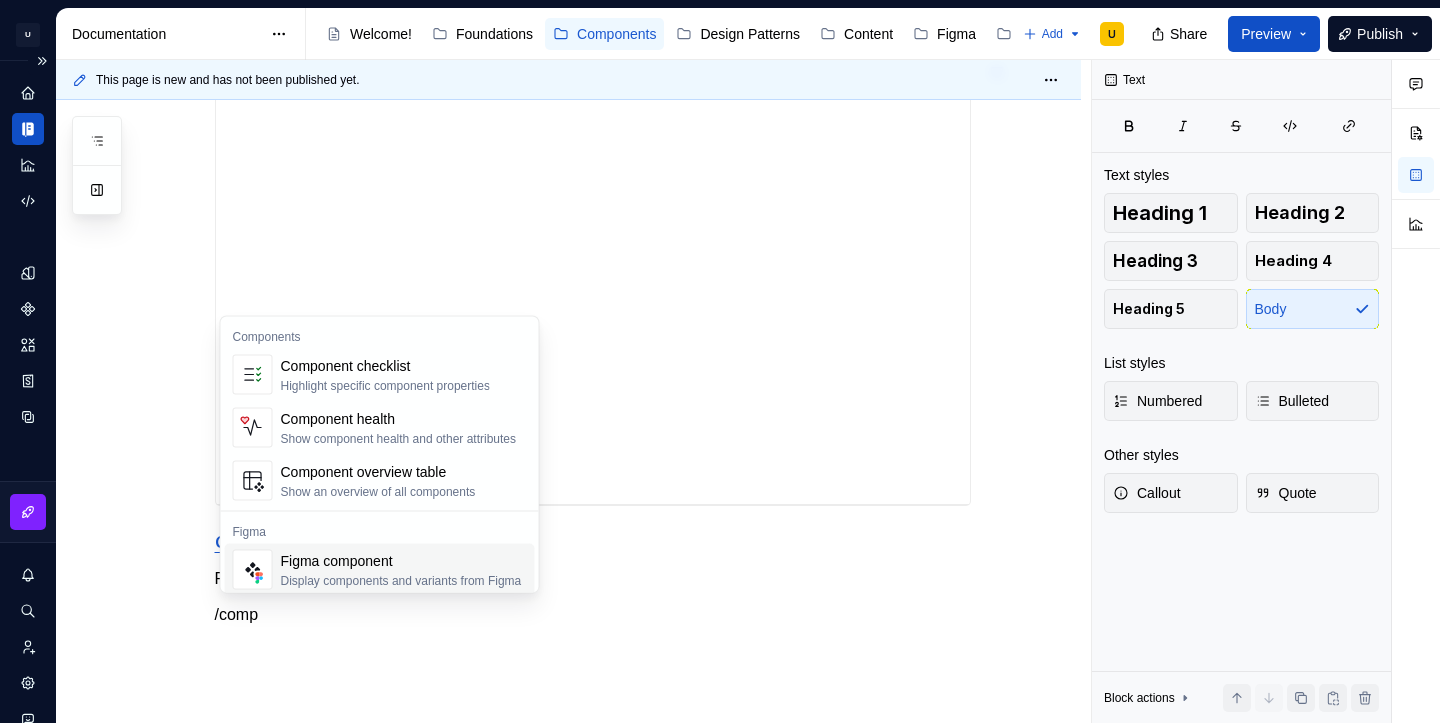 click on "Display components and variants from Figma" at bounding box center (401, 581) 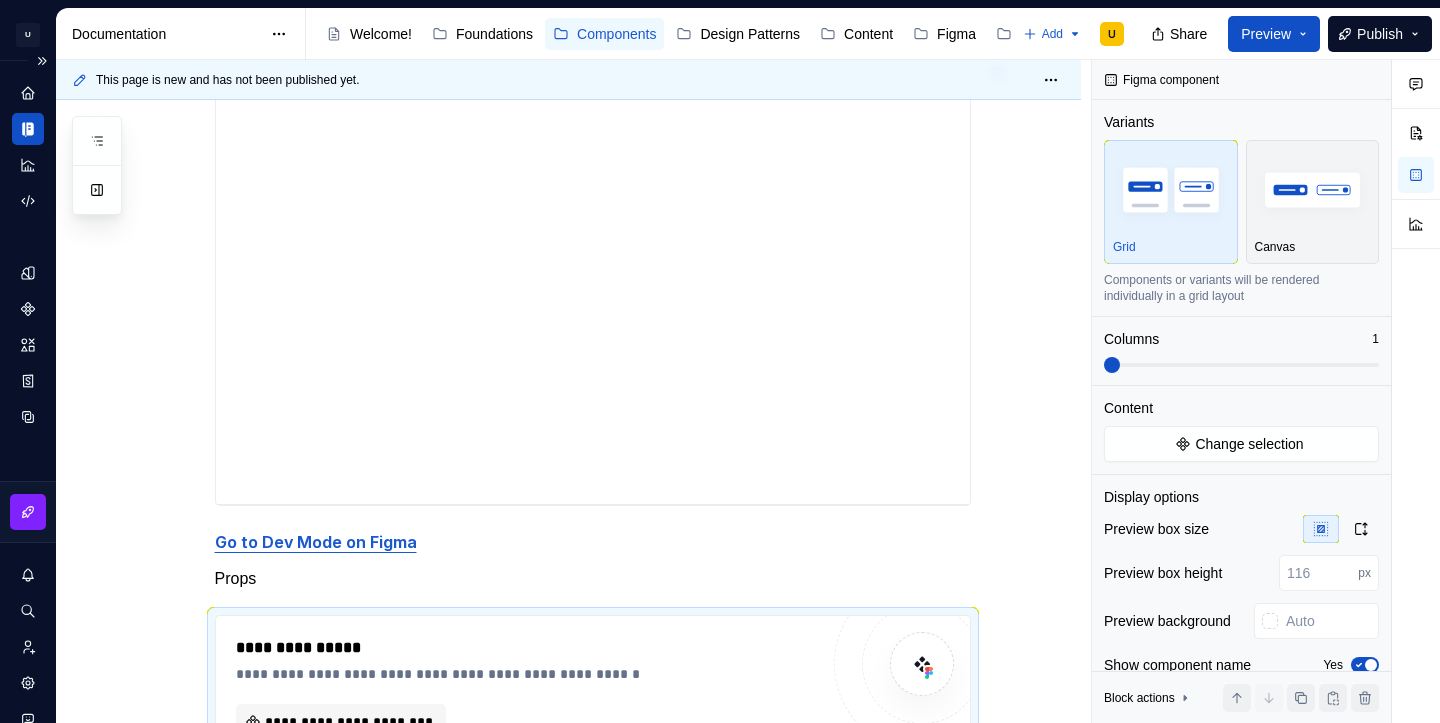 scroll, scrollTop: 868, scrollLeft: 0, axis: vertical 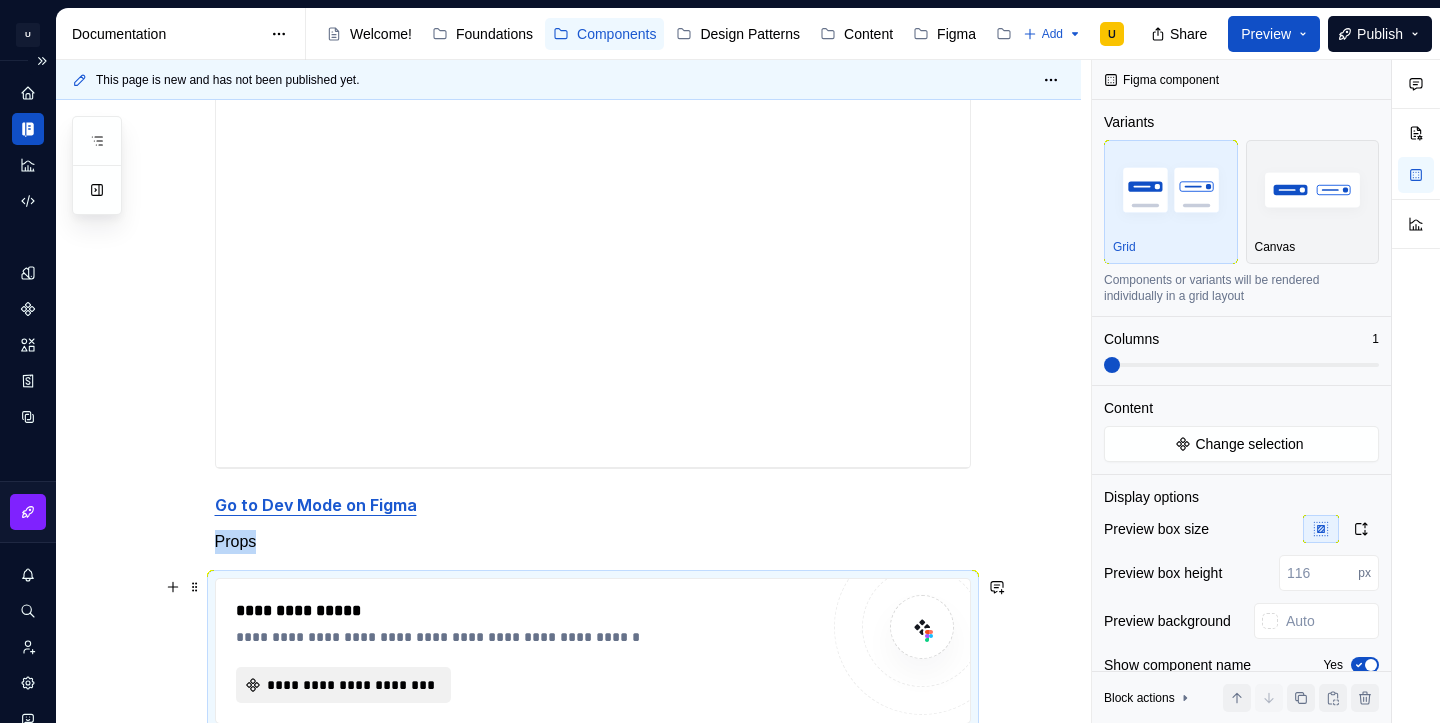 click on "**********" at bounding box center [352, 685] 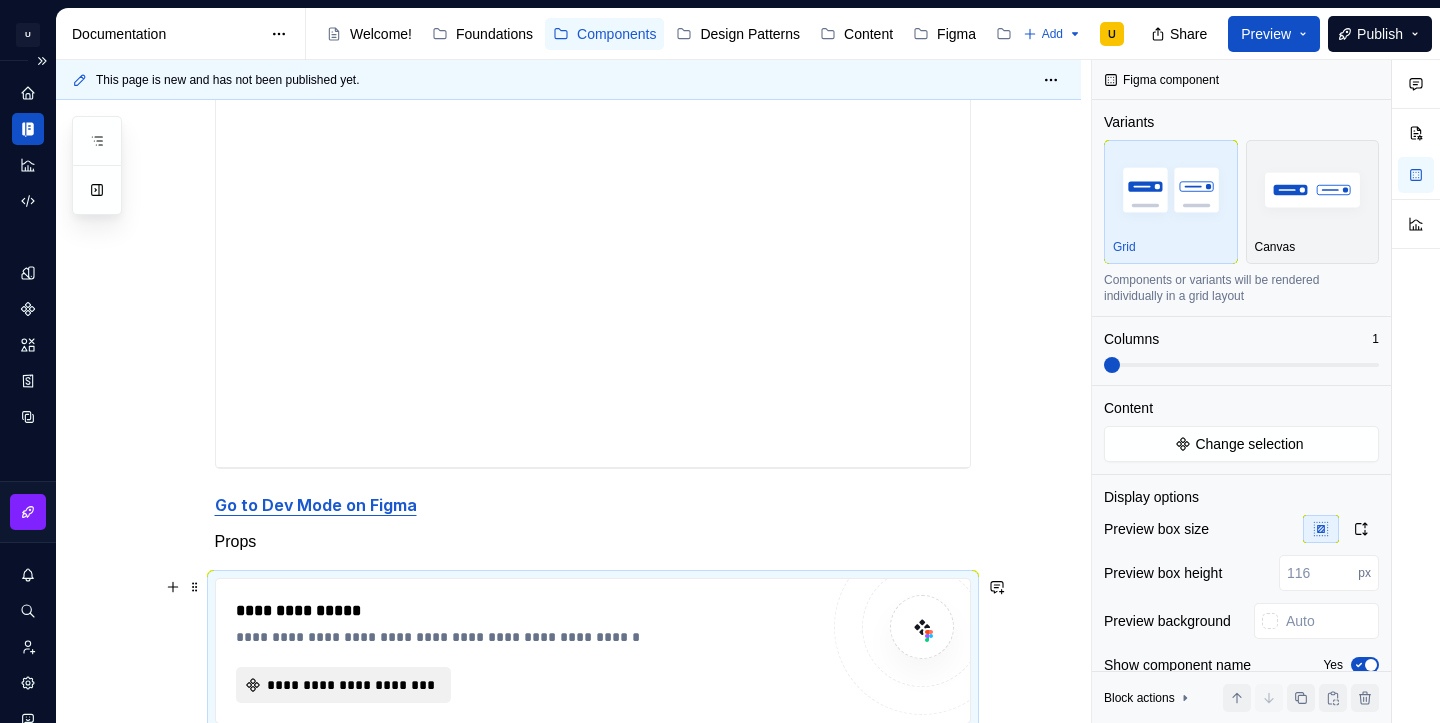 type on "*" 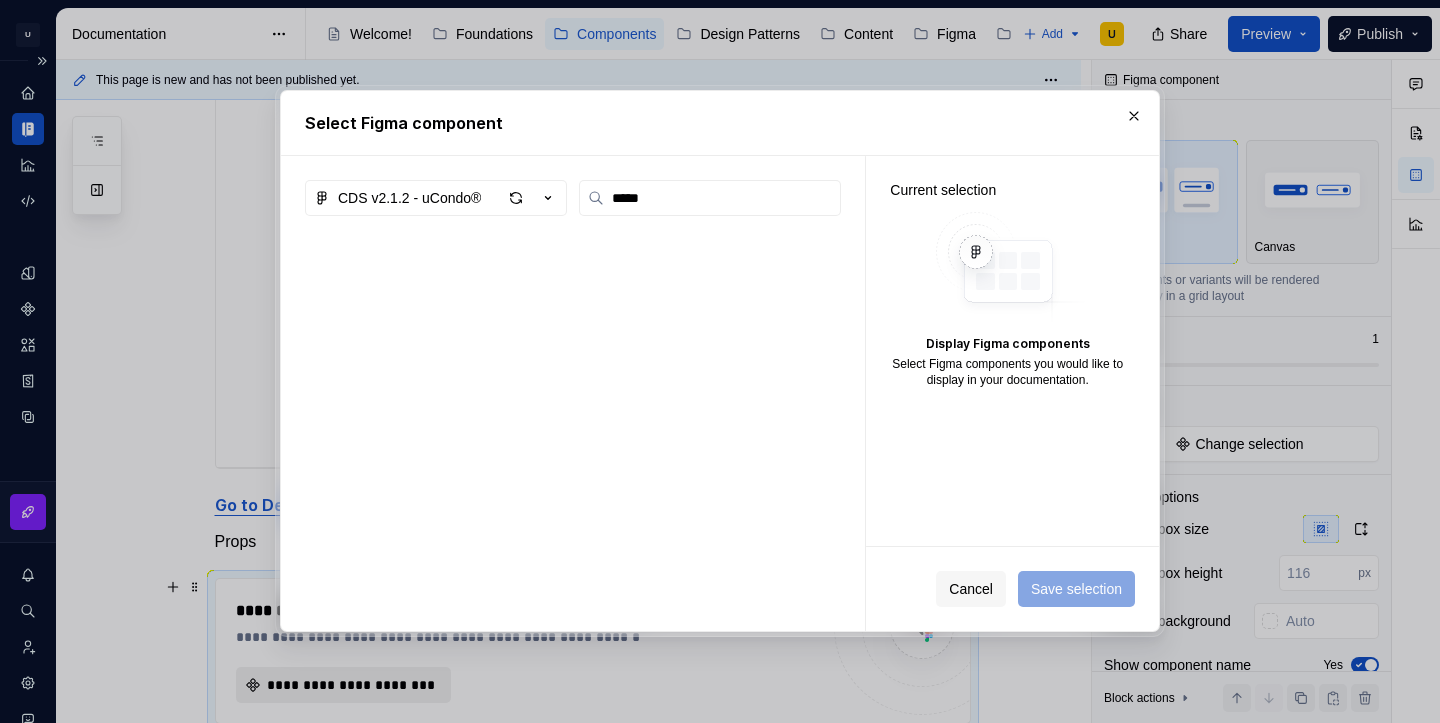 type on "*****" 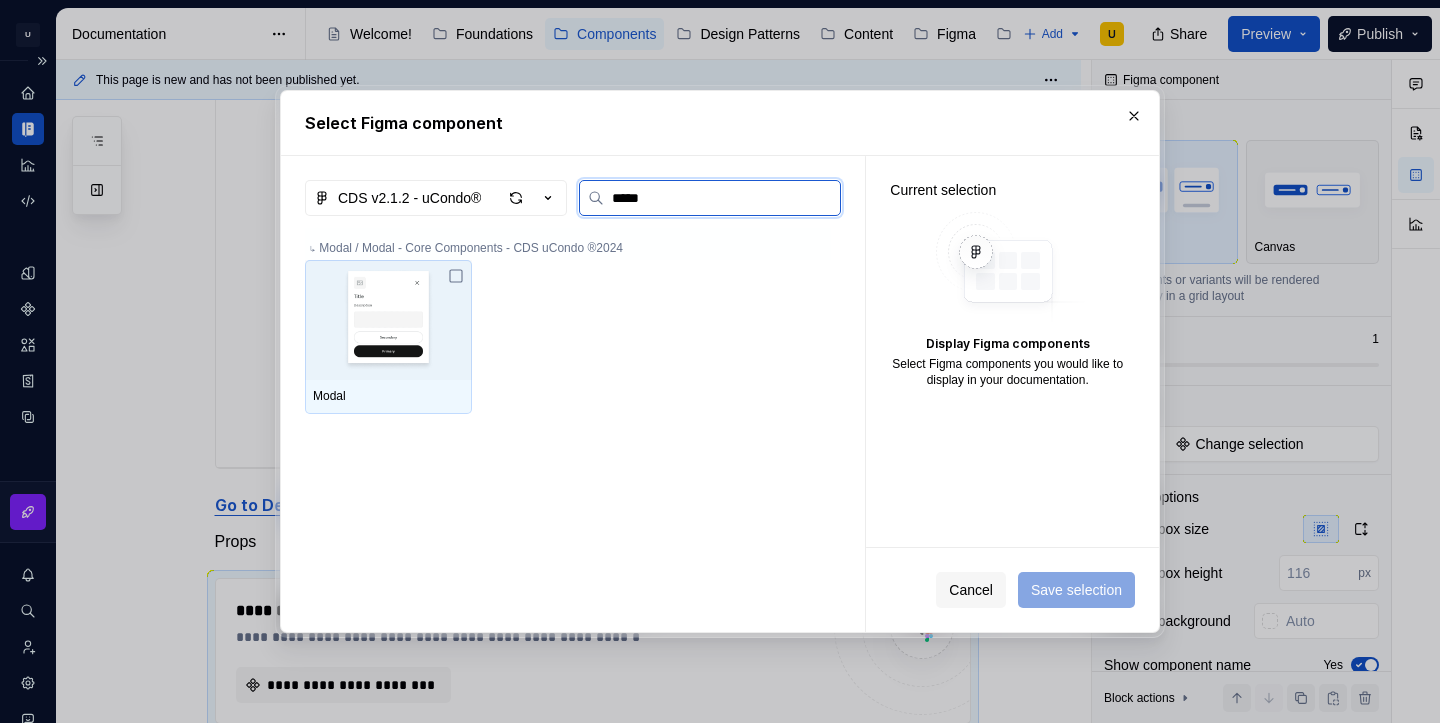 click at bounding box center (388, 320) 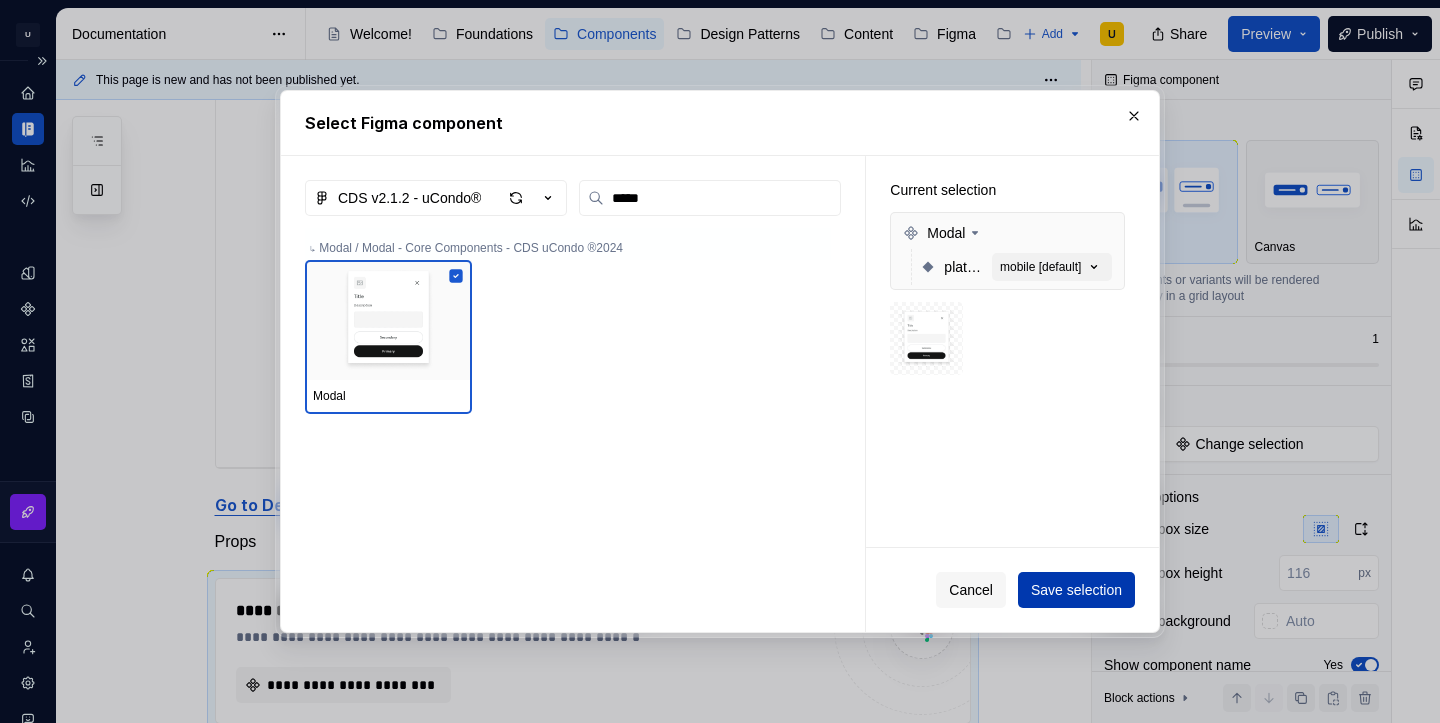 click on "Save selection" at bounding box center (1076, 590) 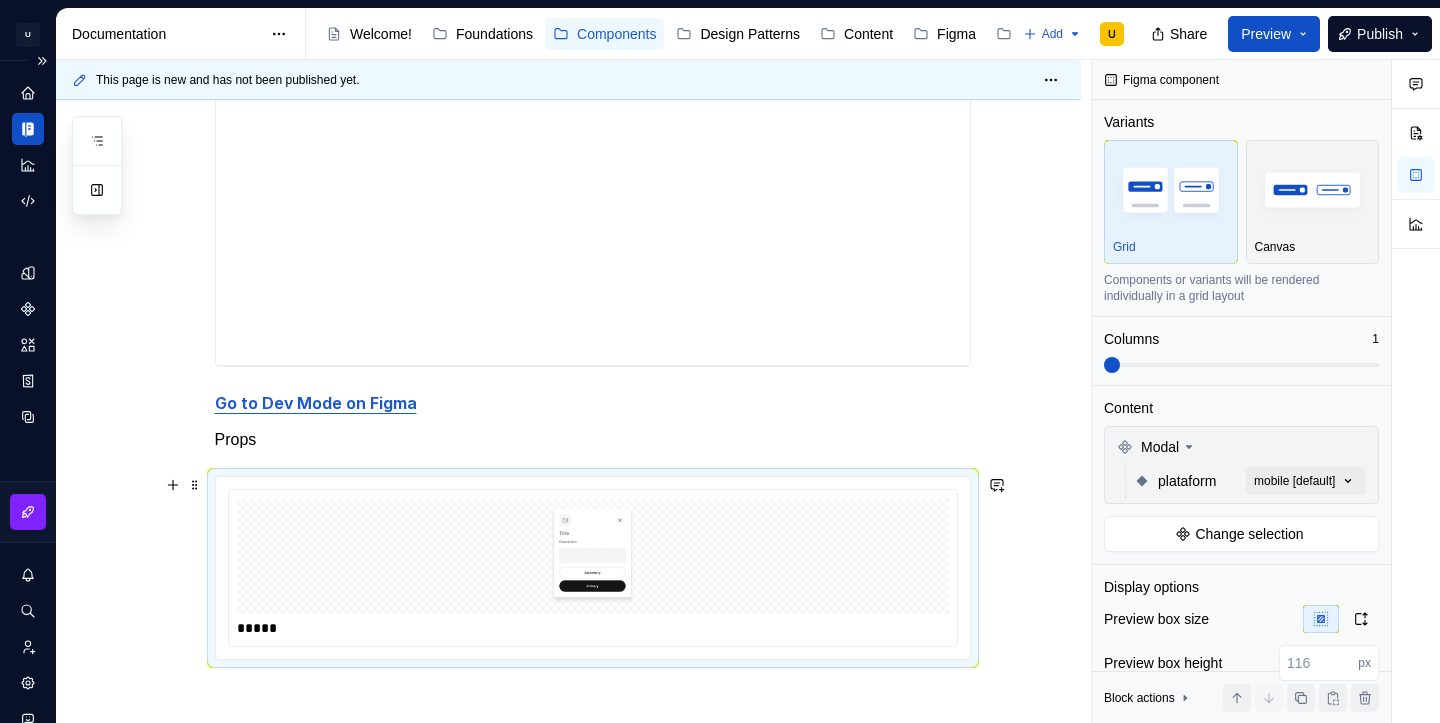 scroll, scrollTop: 1015, scrollLeft: 0, axis: vertical 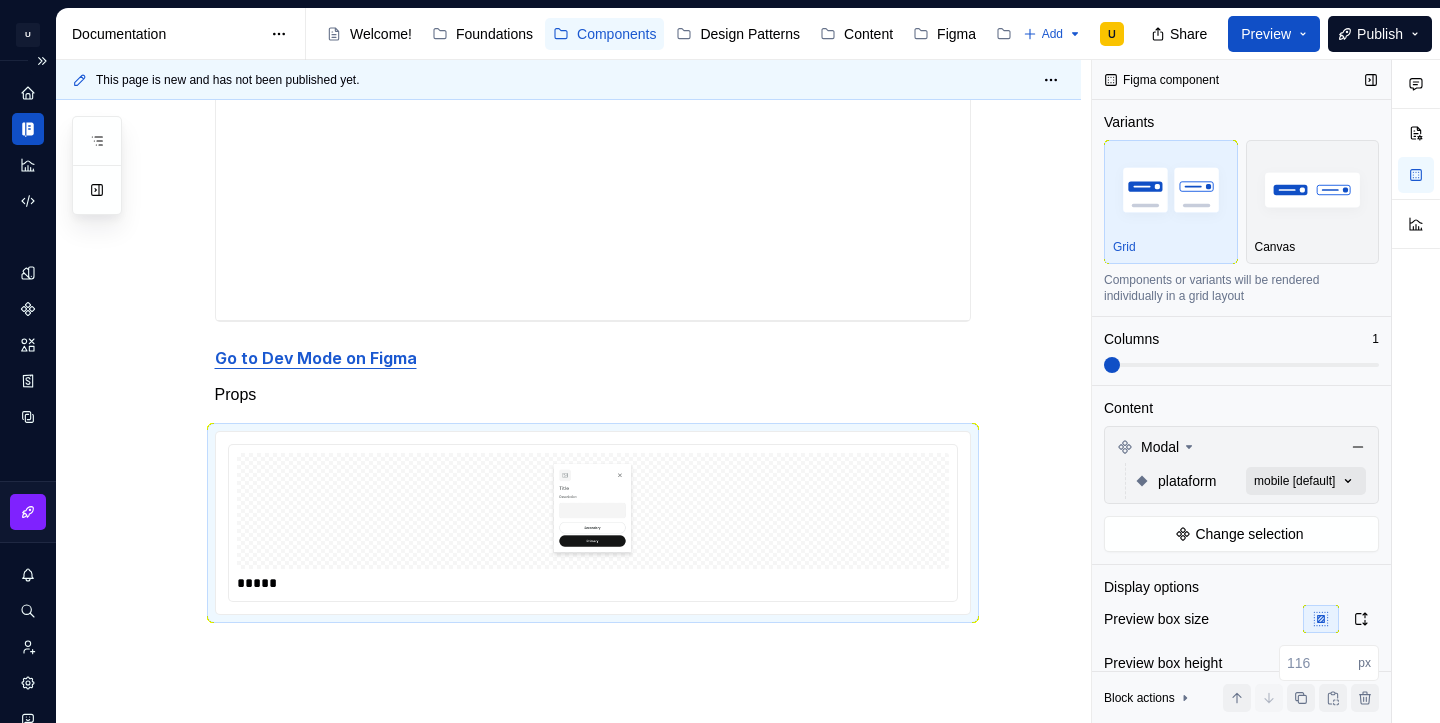 click on "Comments Open comments No comments yet Select ‘Comment’ from the block context menu to add one. Figma component Variants Grid Canvas Components or variants will be rendered individually in a grid layout Columns 1 Content Modal plataform mobile [default] Change selection Display options Preview box size Preview box height px Preview background Show component name Yes Show properties details Yes Show variant description Yes Block actions Move up Move down Duplicate Copy (⌘C) Cut (⌘X) Delete" at bounding box center [1266, 391] 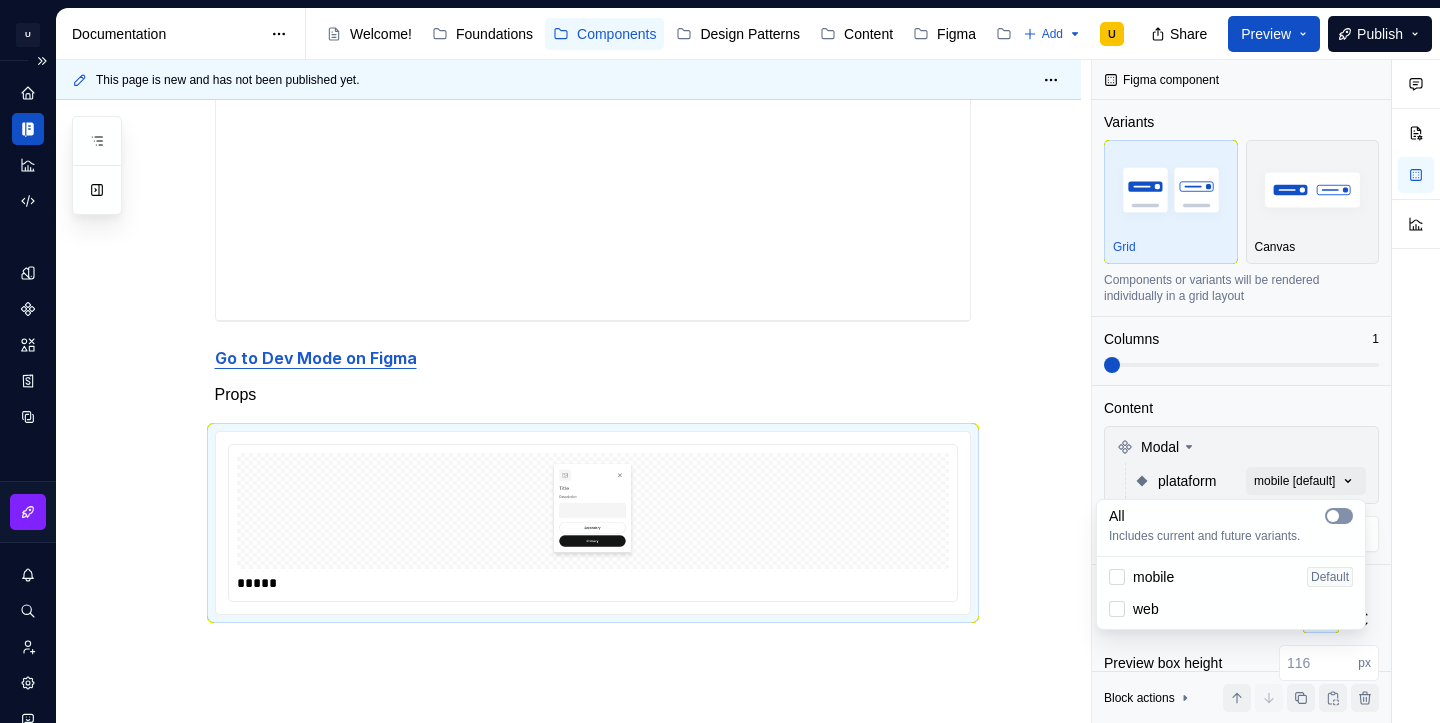 click at bounding box center [1339, 516] 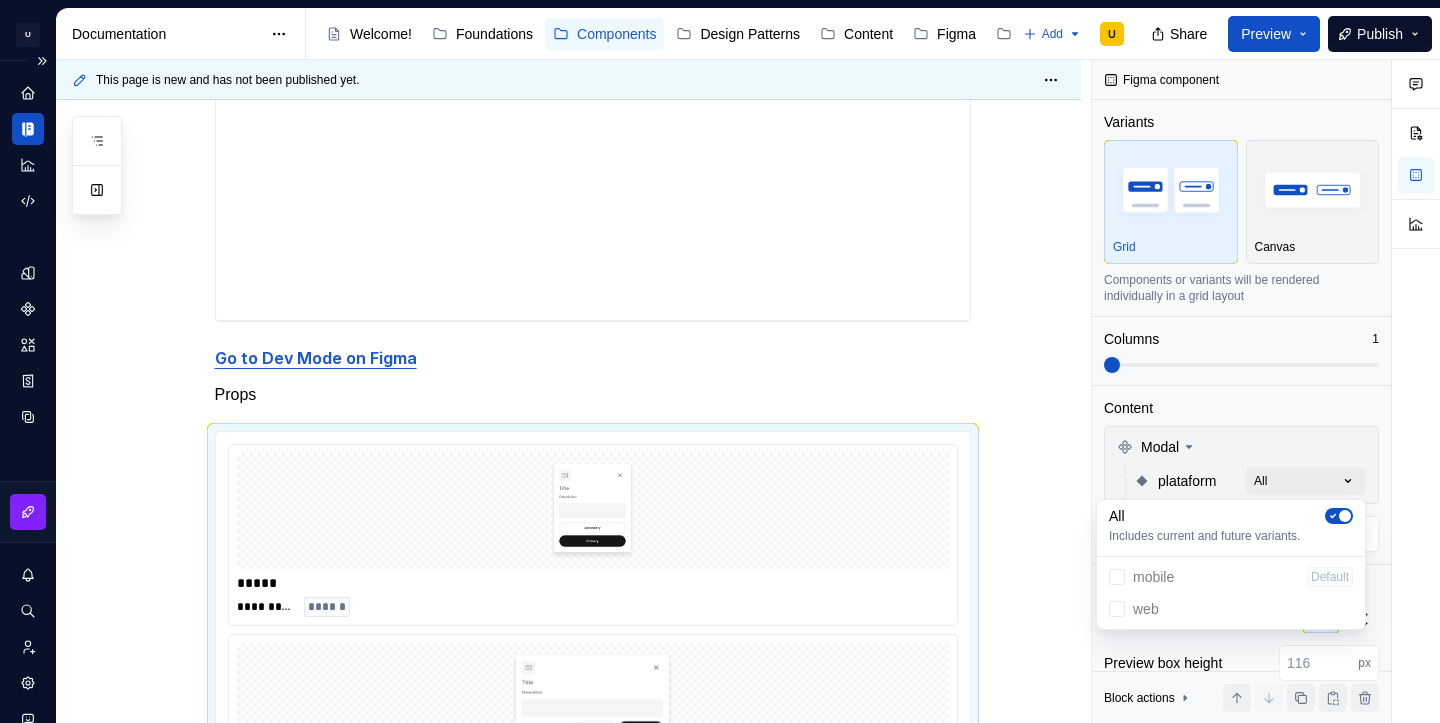 click on "Comments Open comments No comments yet Select ‘Comment’ from the block context menu to add one. Figma component Variants Grid Canvas Components or variants will be rendered individually in a grid layout Columns 1 Content Modal plataform All Change selection Display options Preview box size Preview box height px Preview background Show component name Yes Show properties details Yes Show variant description Yes Block actions Move up Move down Duplicate Copy (⌘C) Cut (⌘X) Delete" at bounding box center (1266, 391) 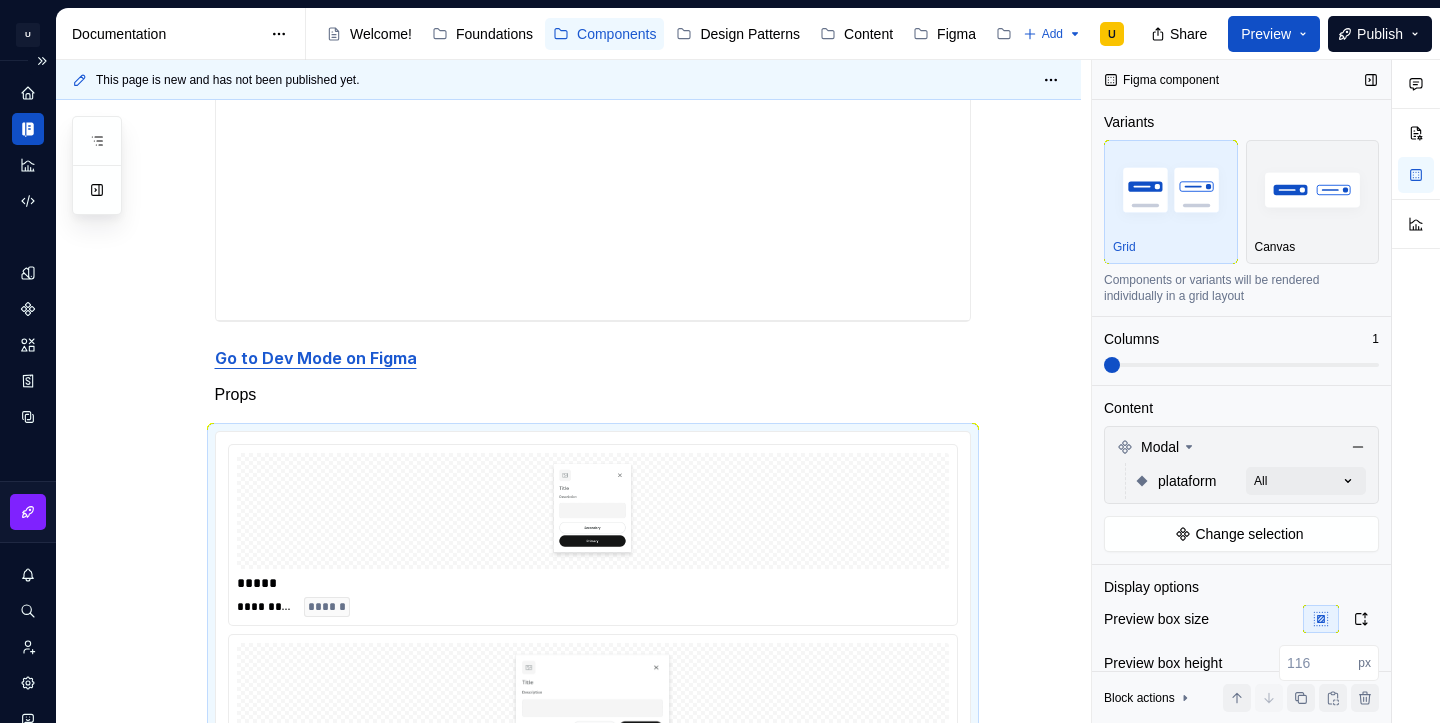 click at bounding box center (1241, 365) 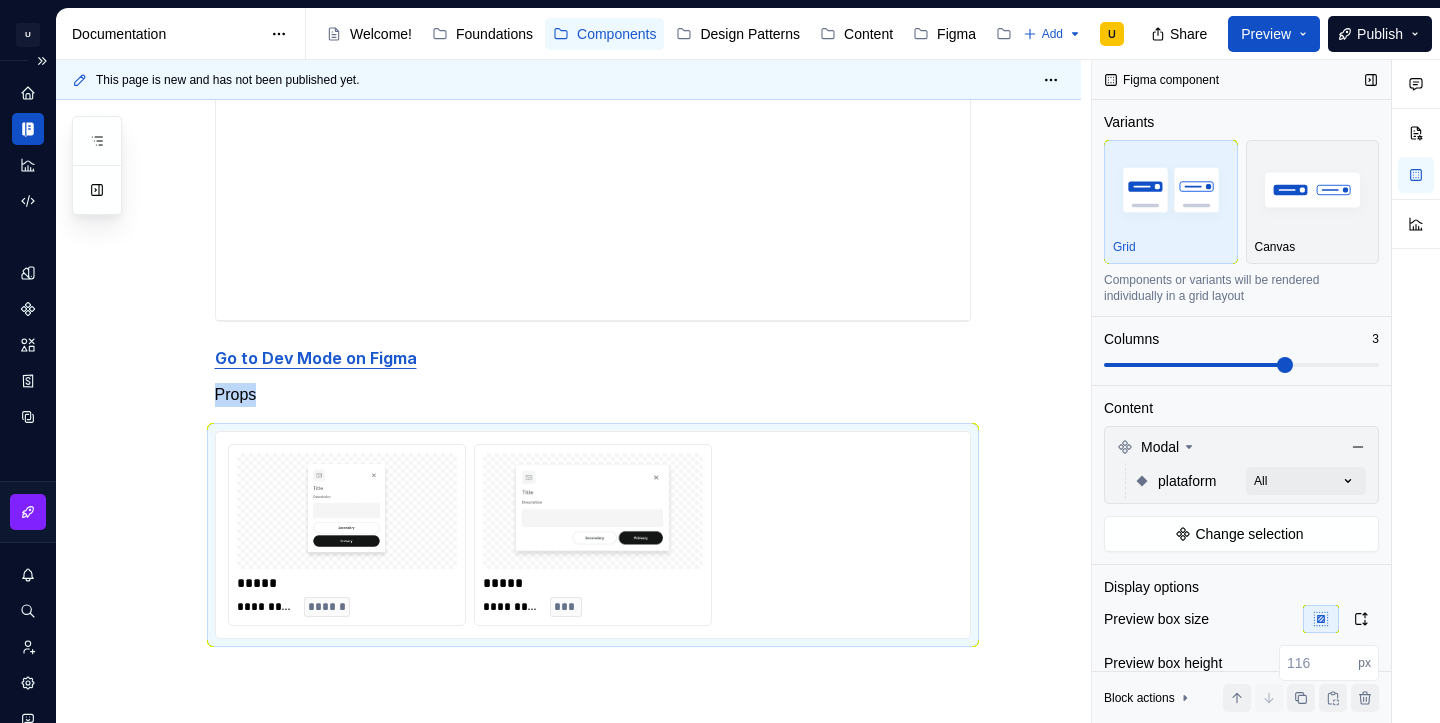 click at bounding box center [1195, 365] 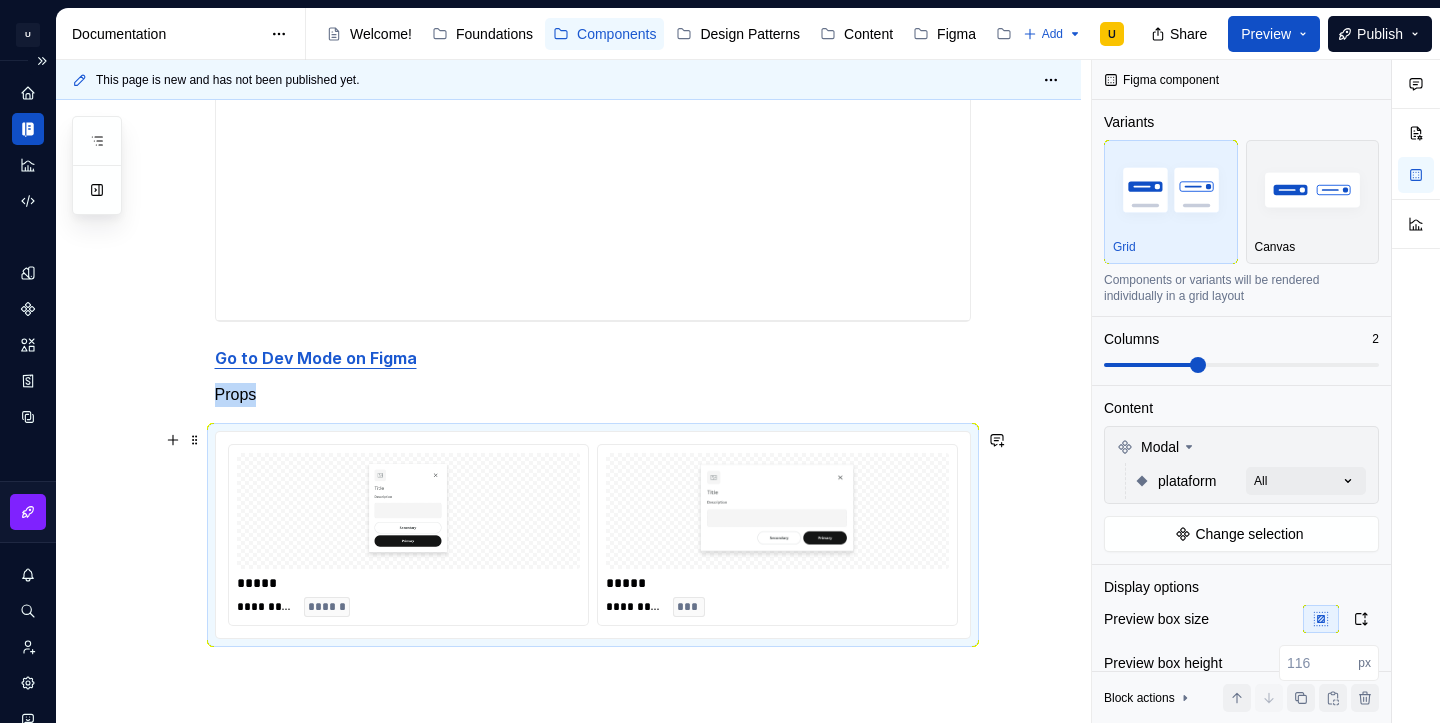 scroll, scrollTop: 1093, scrollLeft: 0, axis: vertical 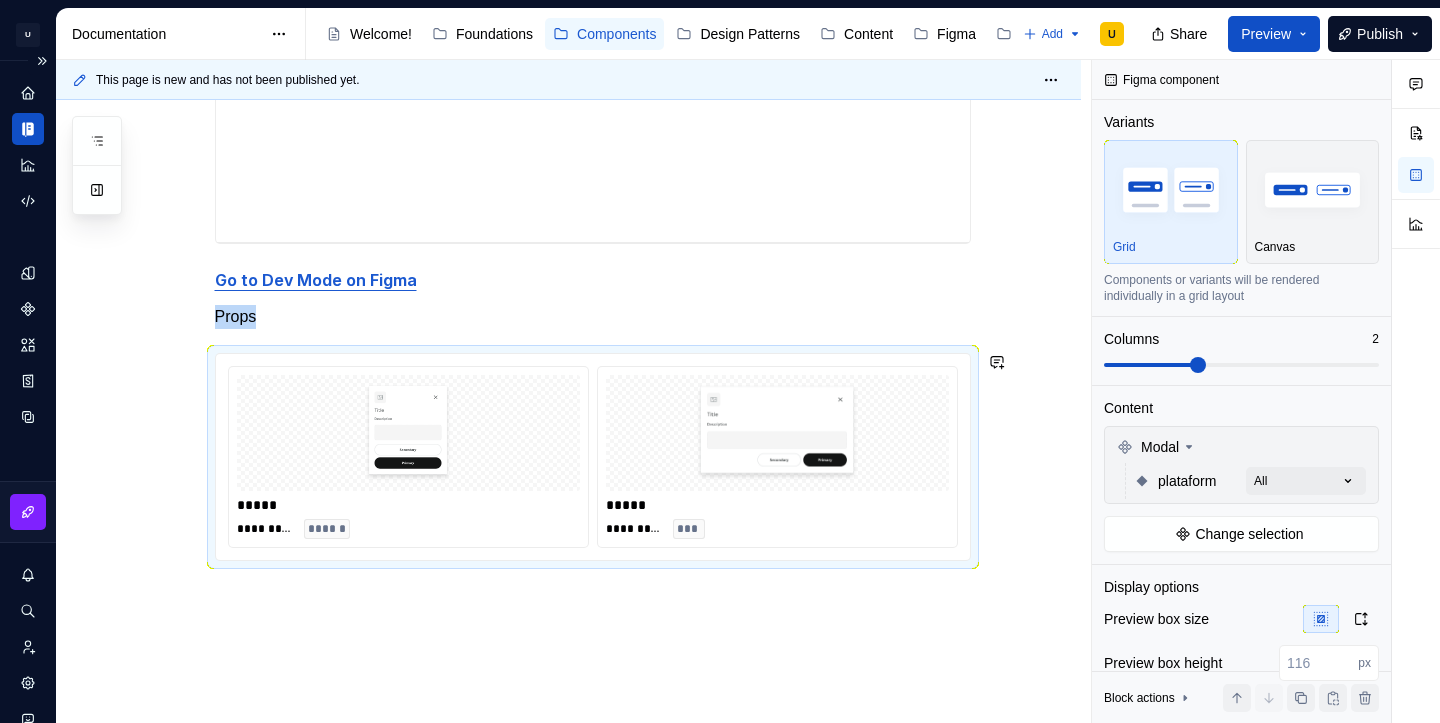 click on "**********" at bounding box center [568, 39] 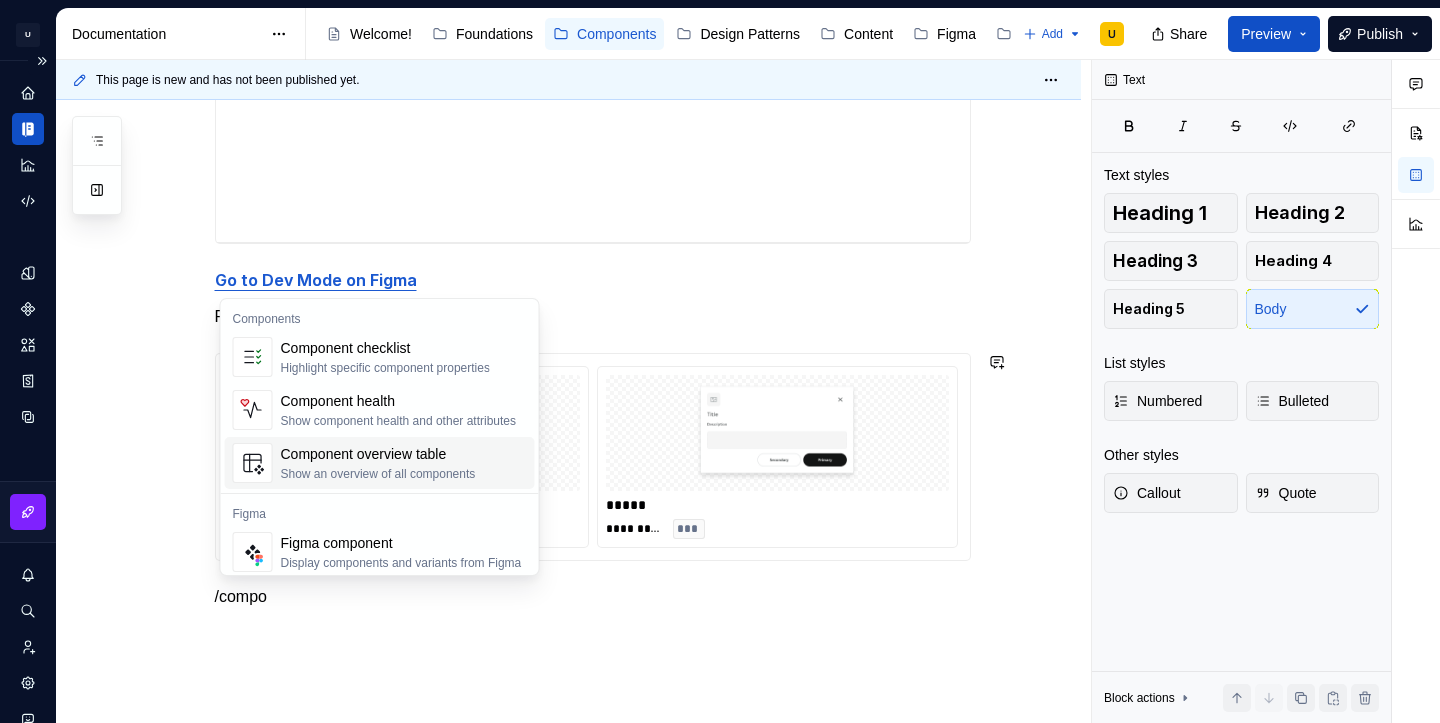 scroll, scrollTop: 60, scrollLeft: 0, axis: vertical 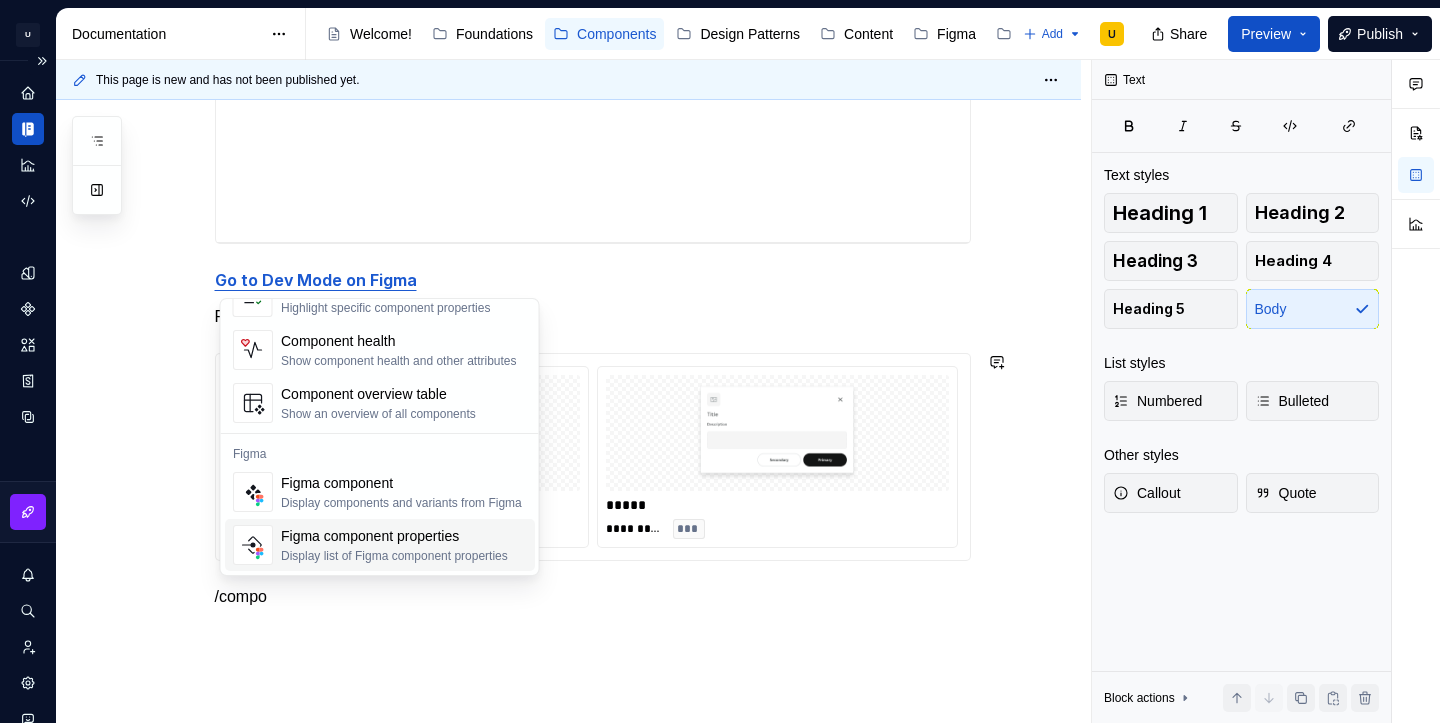click on "Display list of Figma component properties" at bounding box center (394, 556) 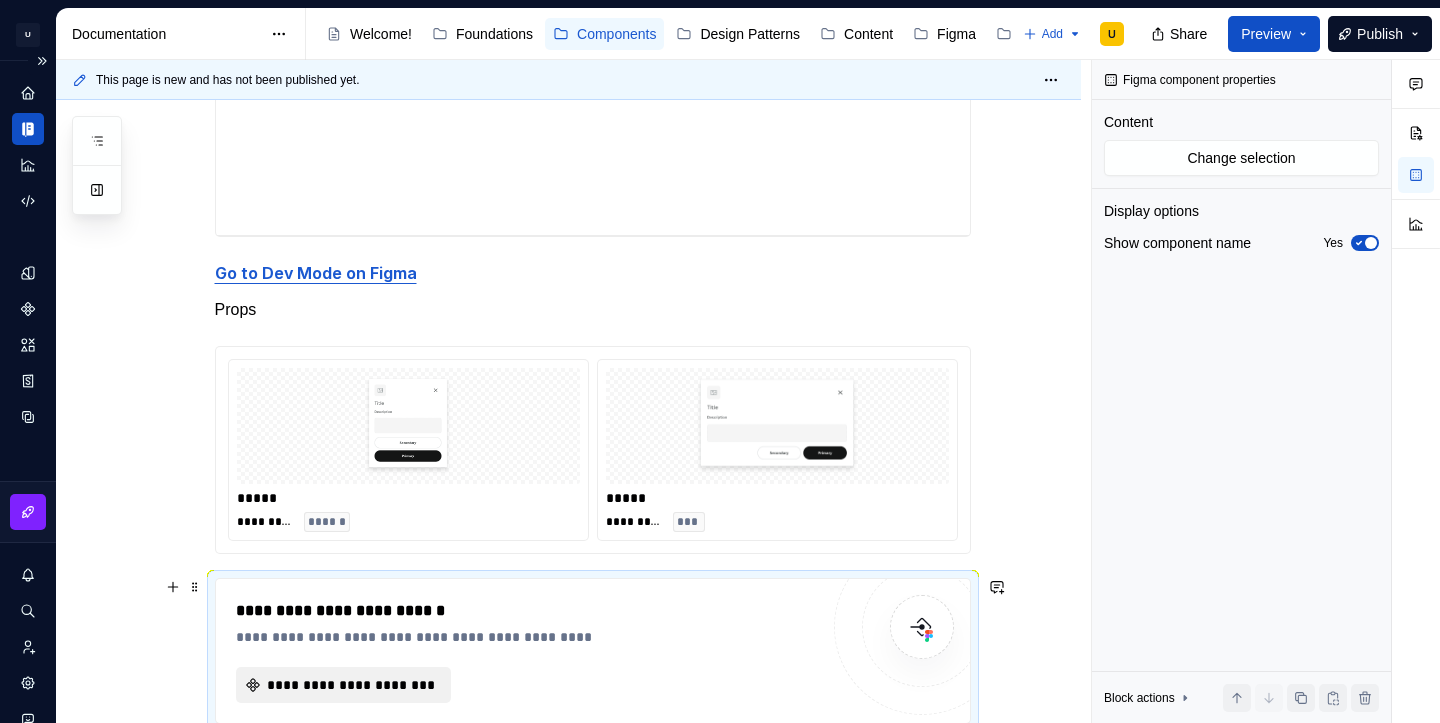 click on "**********" at bounding box center (352, 685) 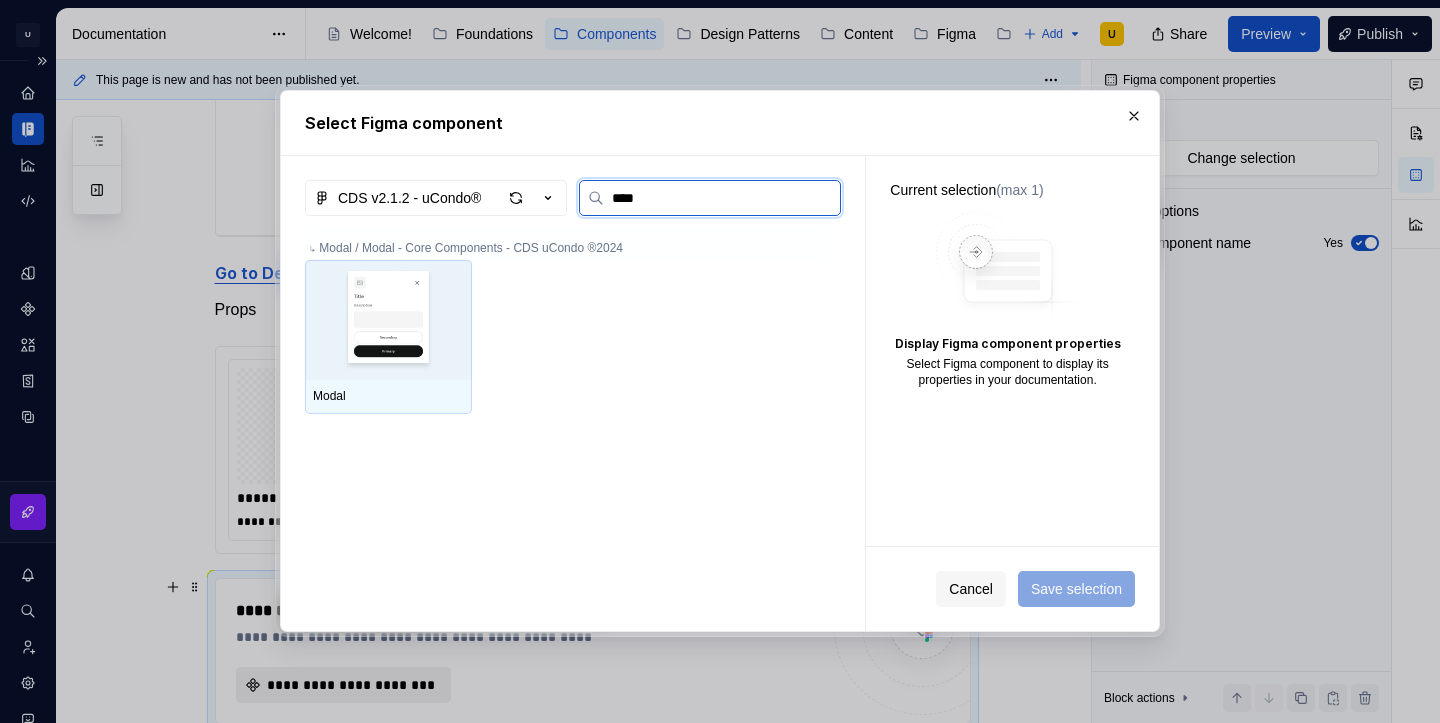 type on "*****" 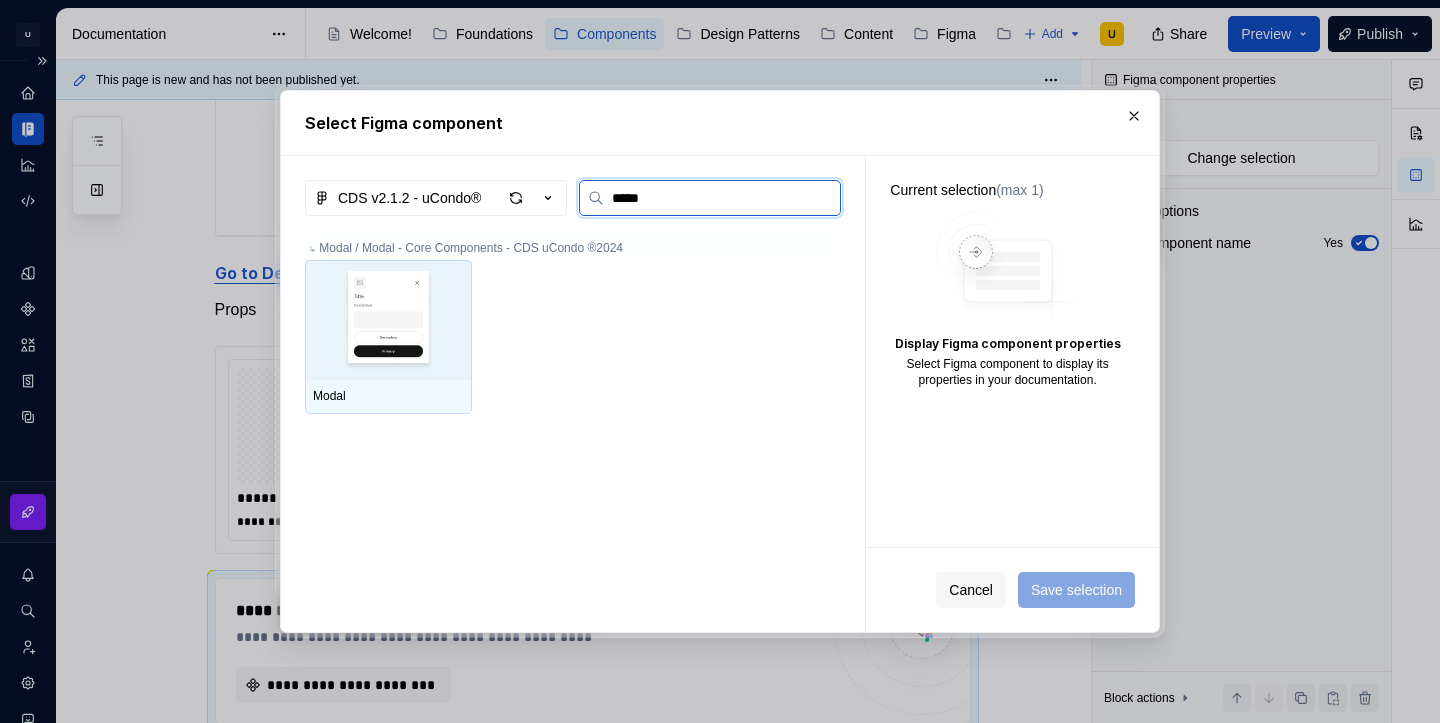 click at bounding box center (388, 320) 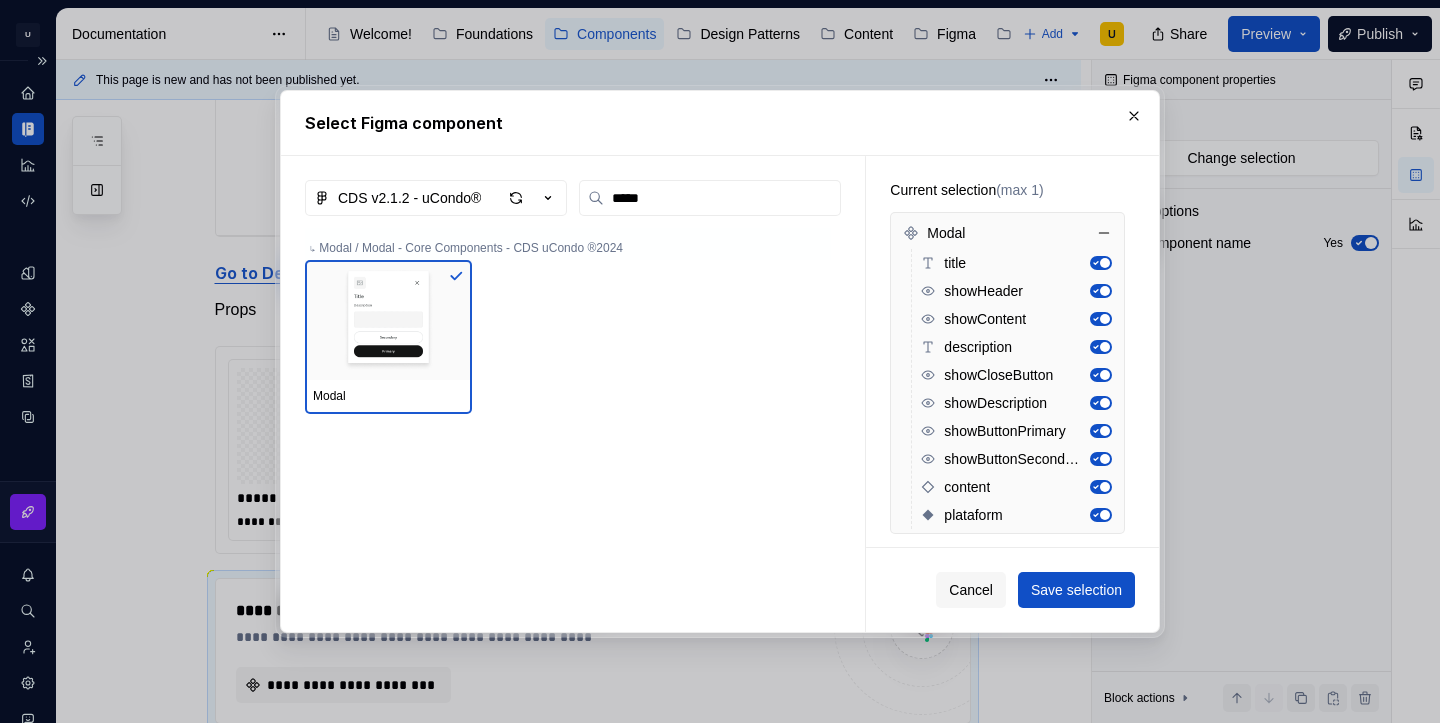 scroll, scrollTop: 11, scrollLeft: 0, axis: vertical 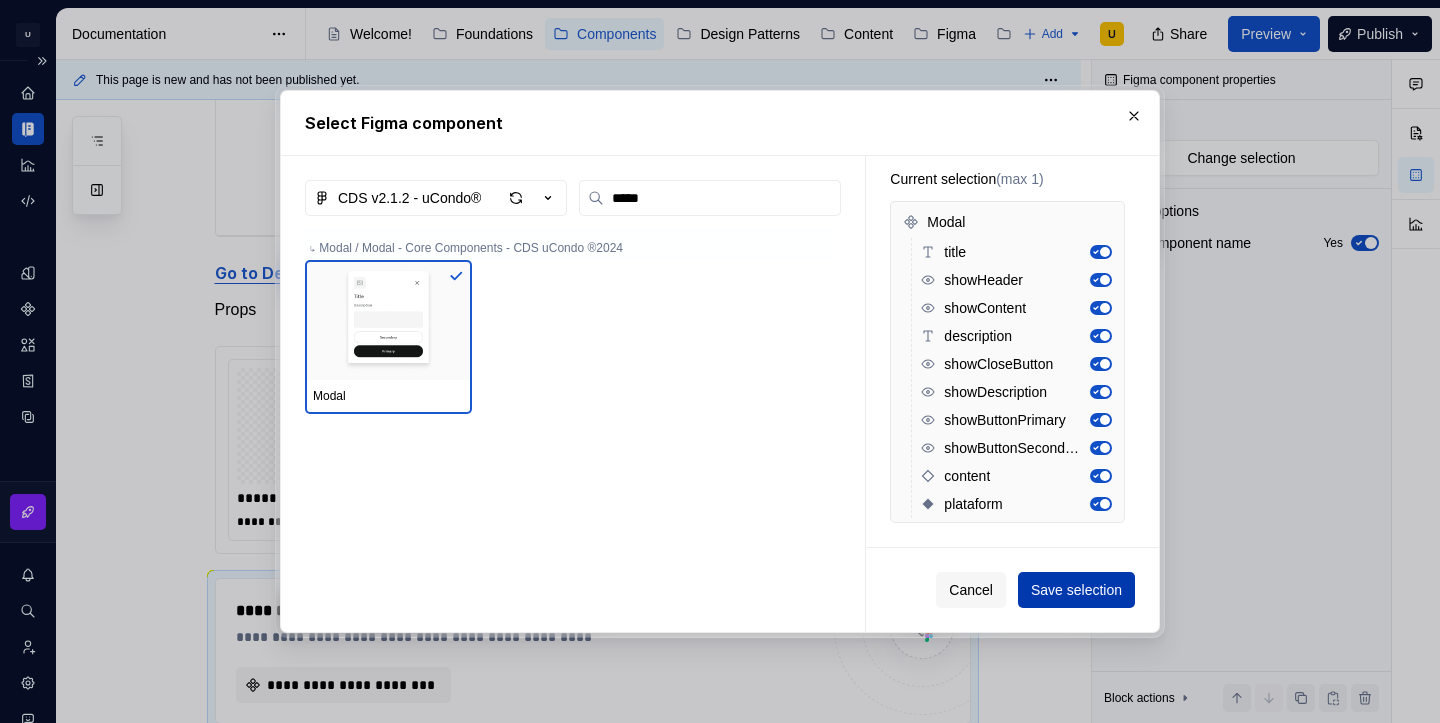 click on "Save selection" at bounding box center (1076, 590) 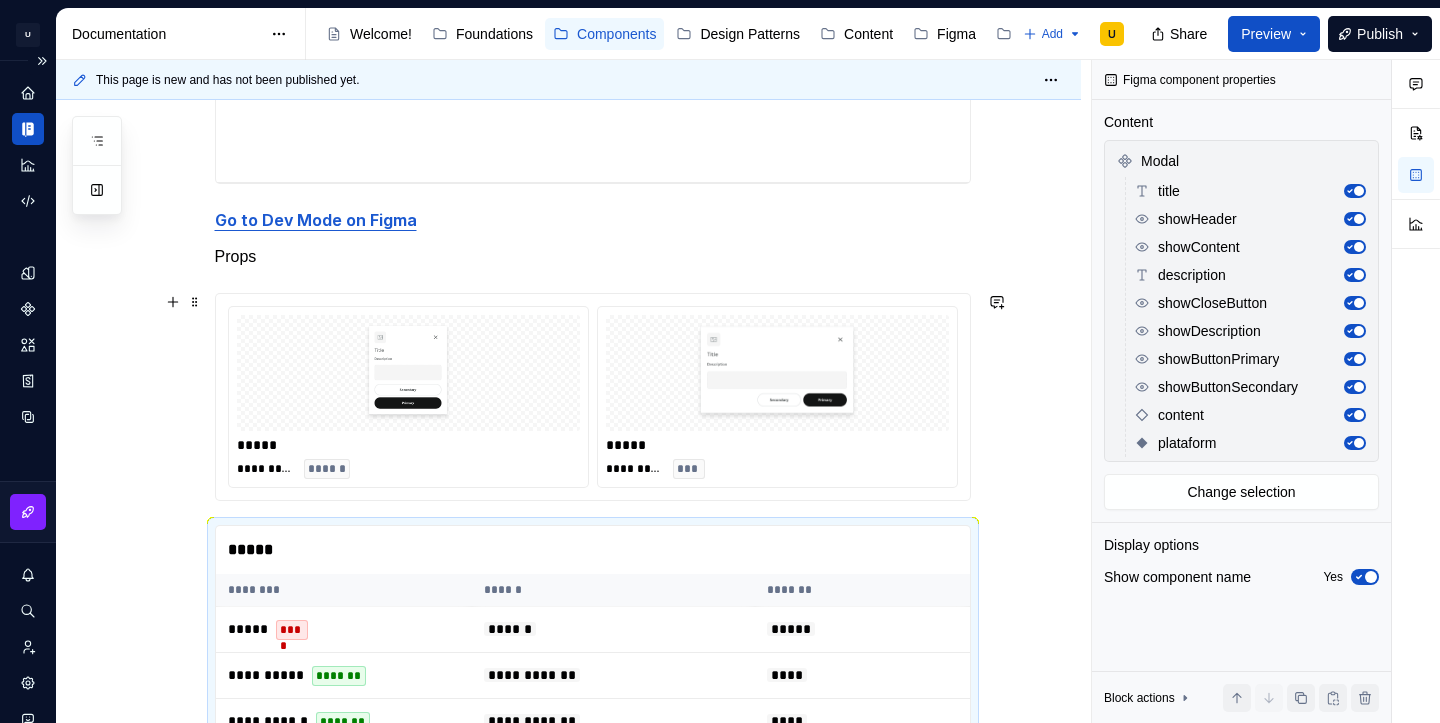 scroll, scrollTop: 1136, scrollLeft: 0, axis: vertical 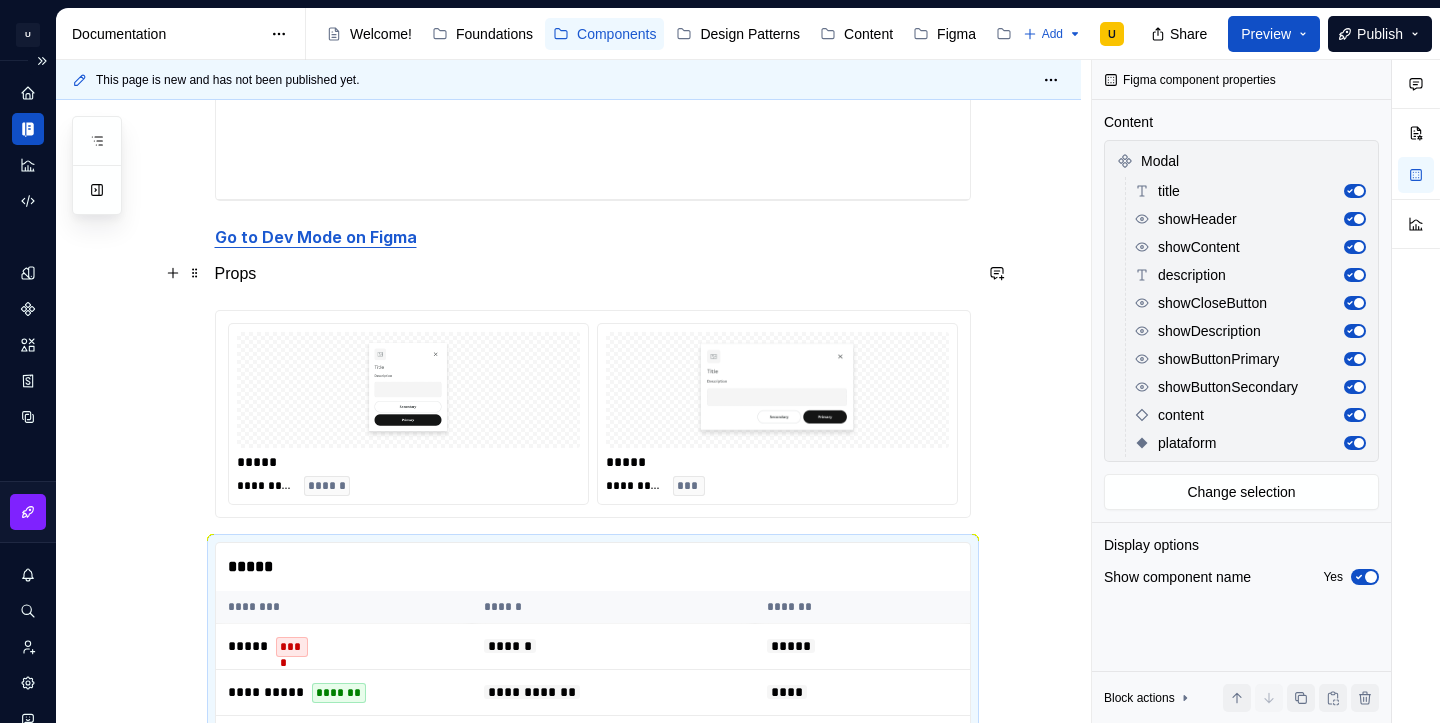 click on "Props" at bounding box center [593, 274] 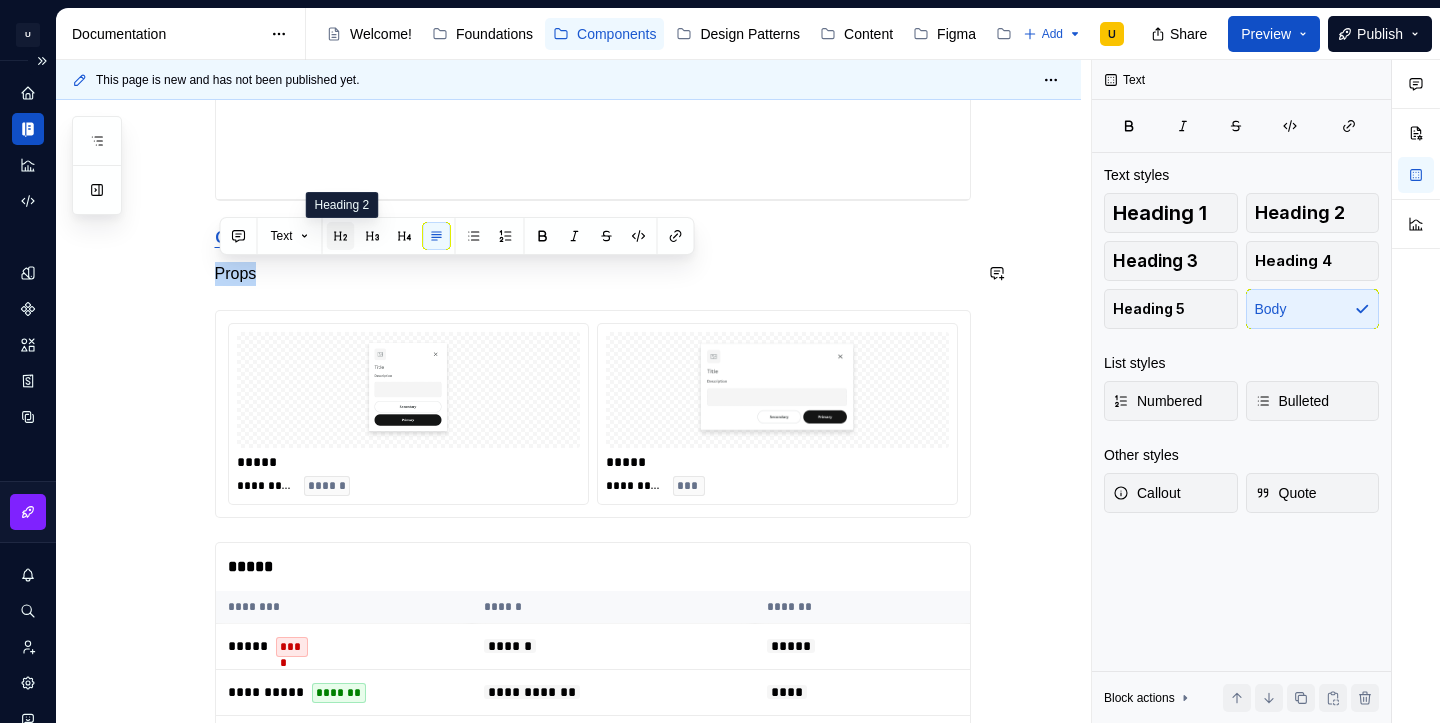 click at bounding box center [341, 236] 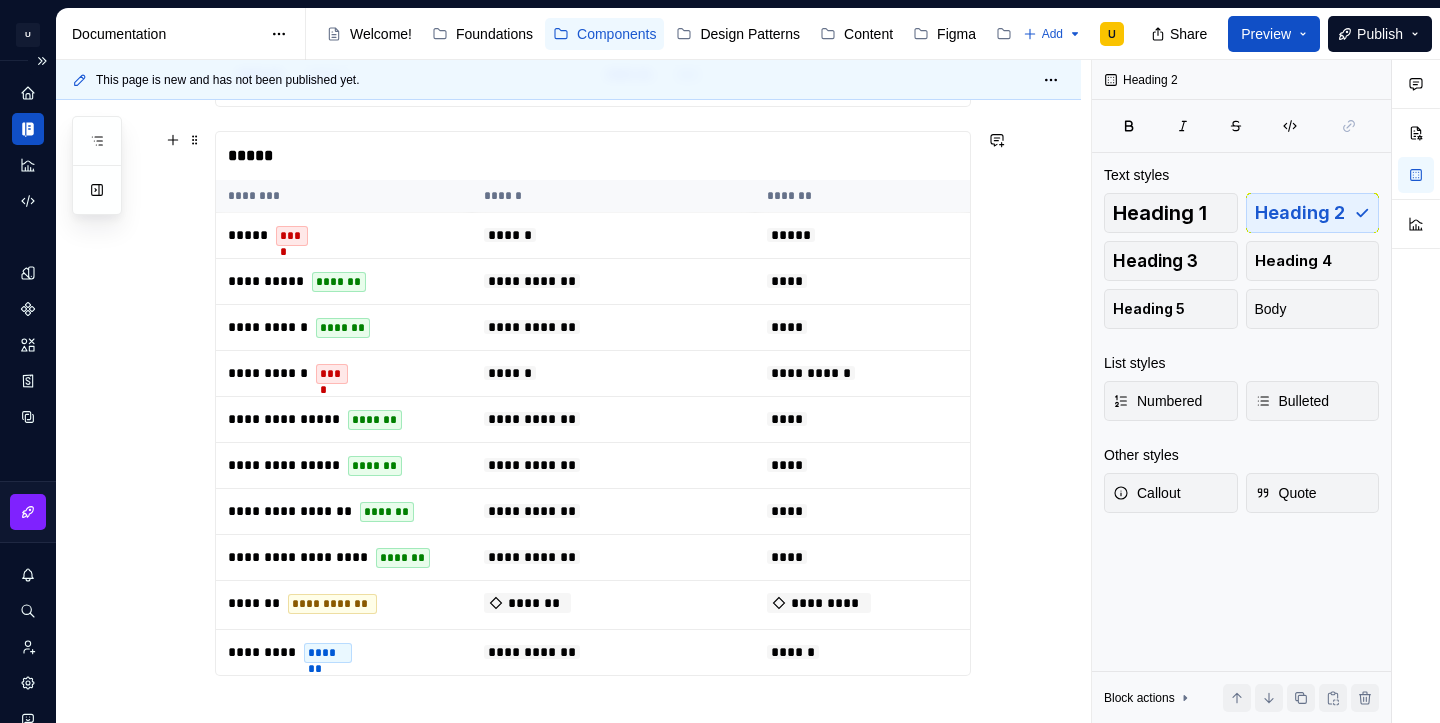 scroll, scrollTop: 1763, scrollLeft: 0, axis: vertical 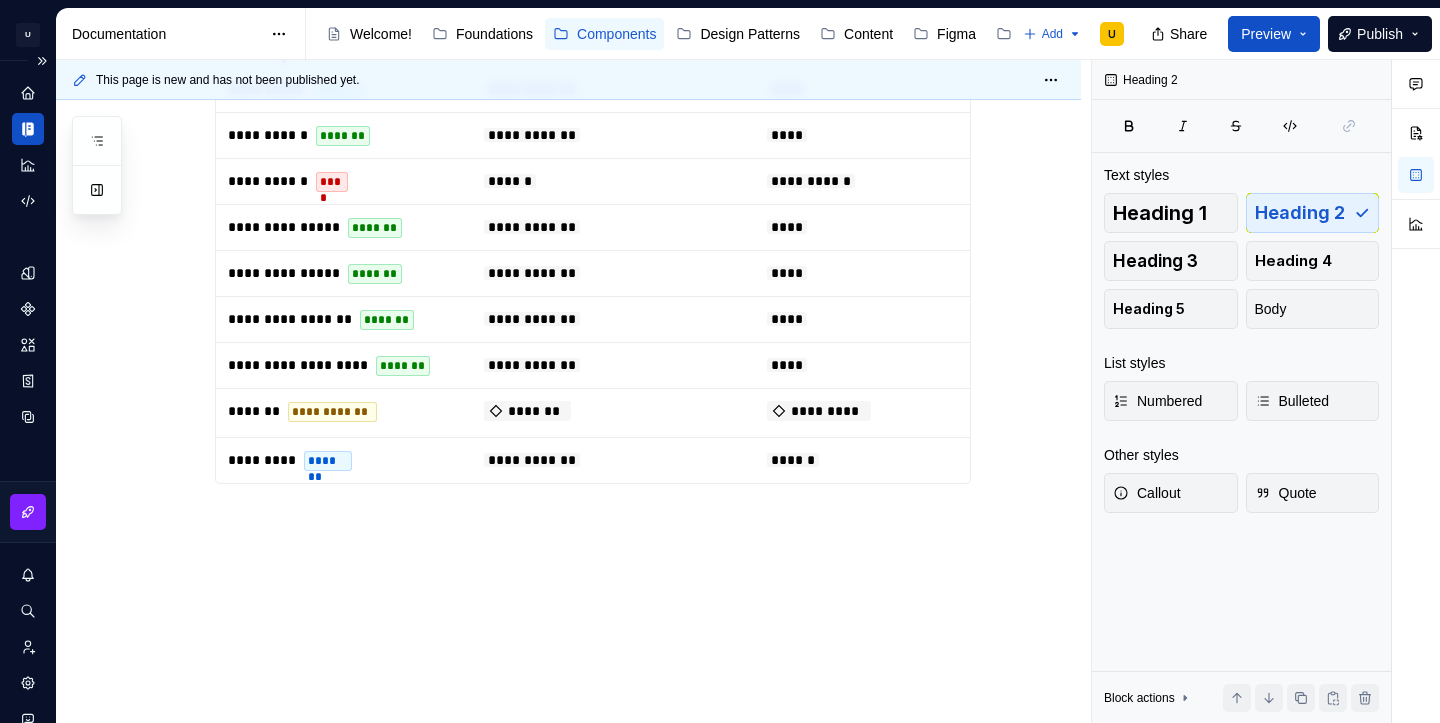 click on "**********" at bounding box center (568, -334) 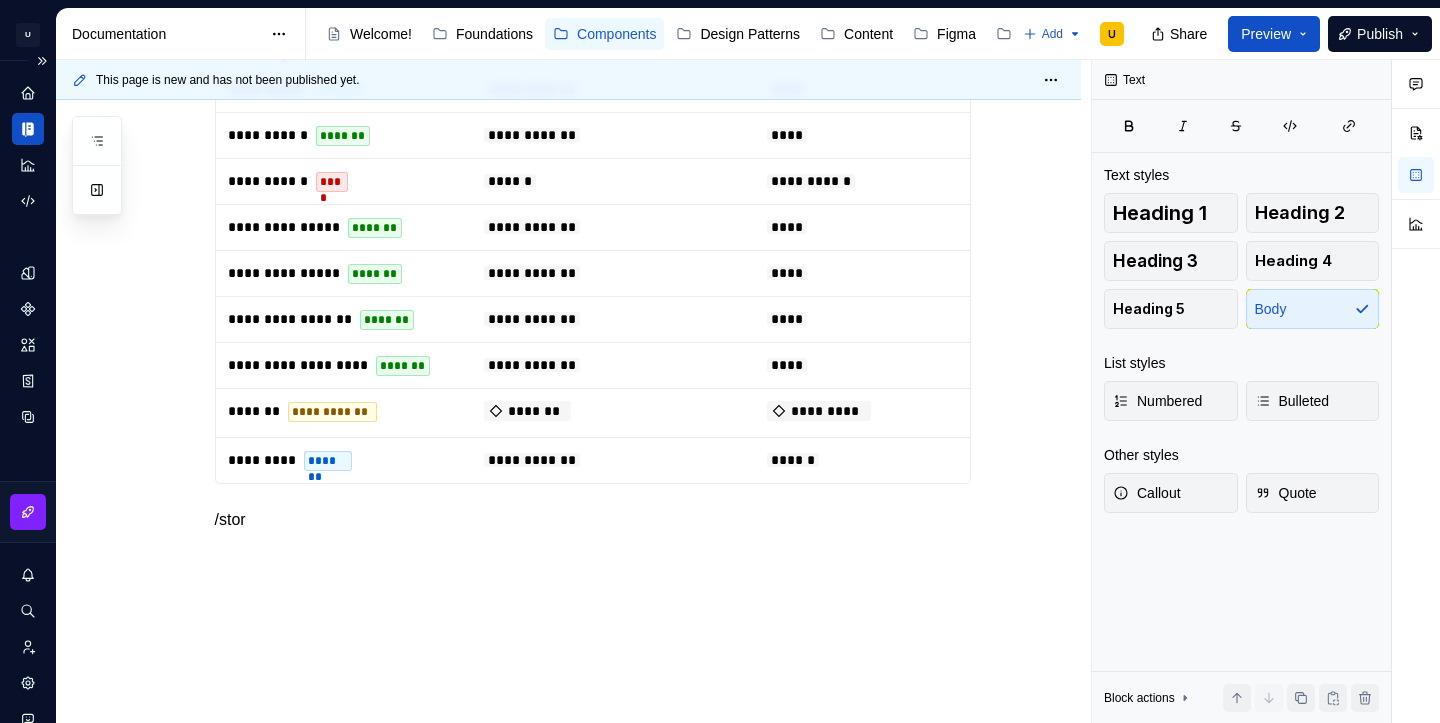 click on "/stor" at bounding box center (593, 520) 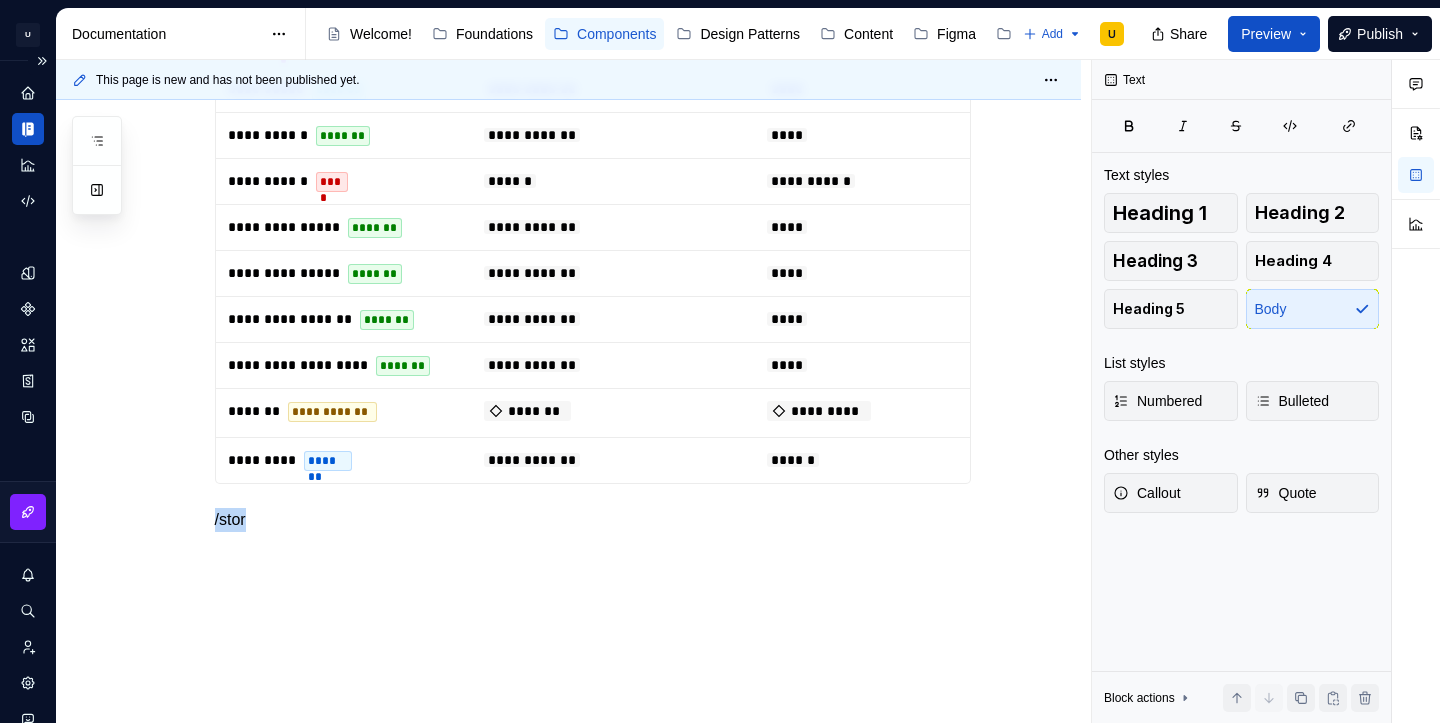 click on "/stor" at bounding box center [593, 520] 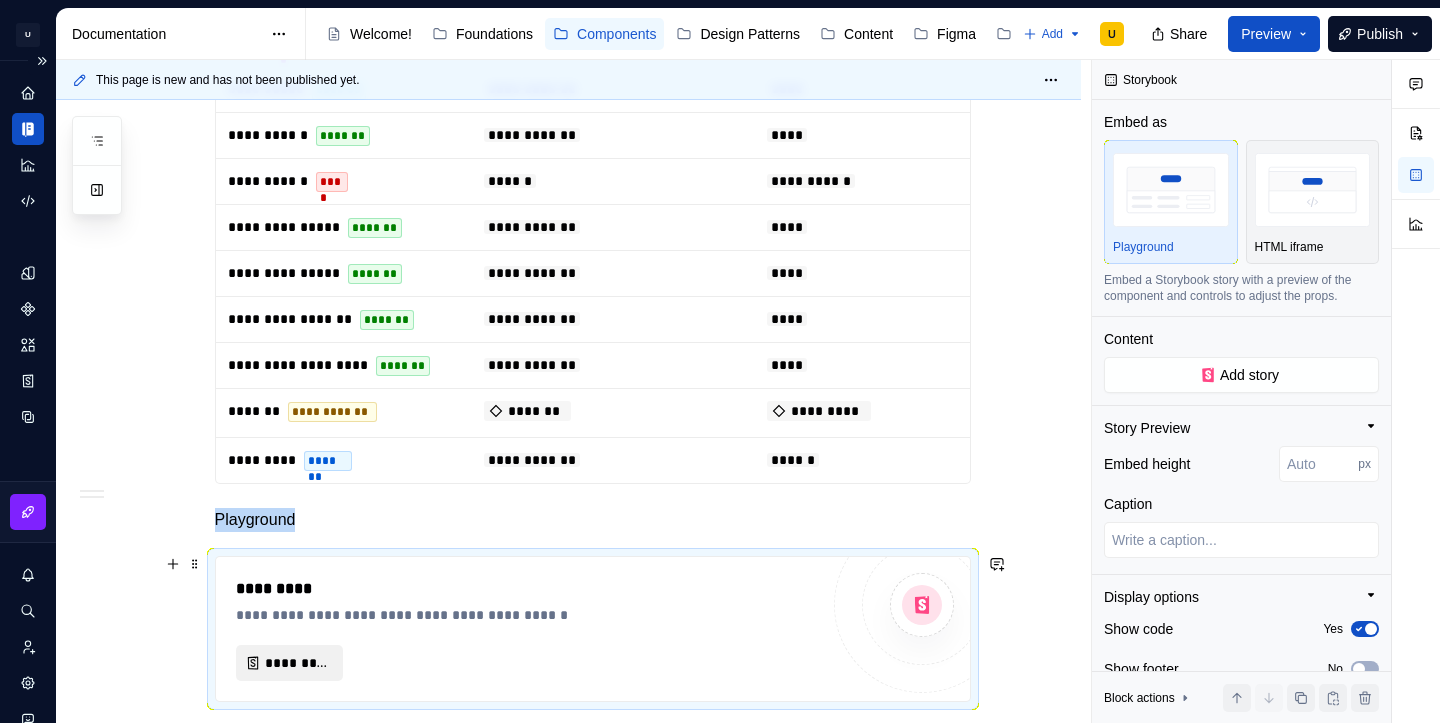 click on "*********" at bounding box center [290, 663] 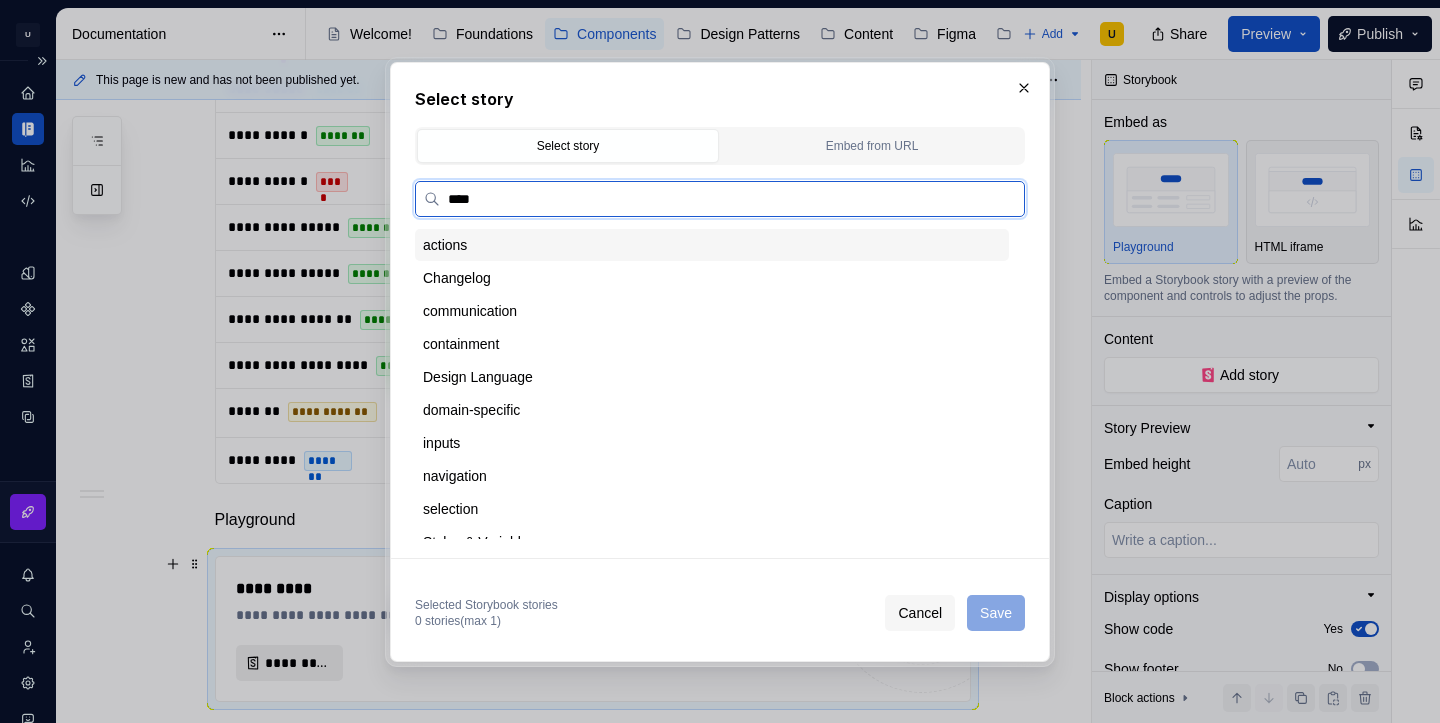 type on "*****" 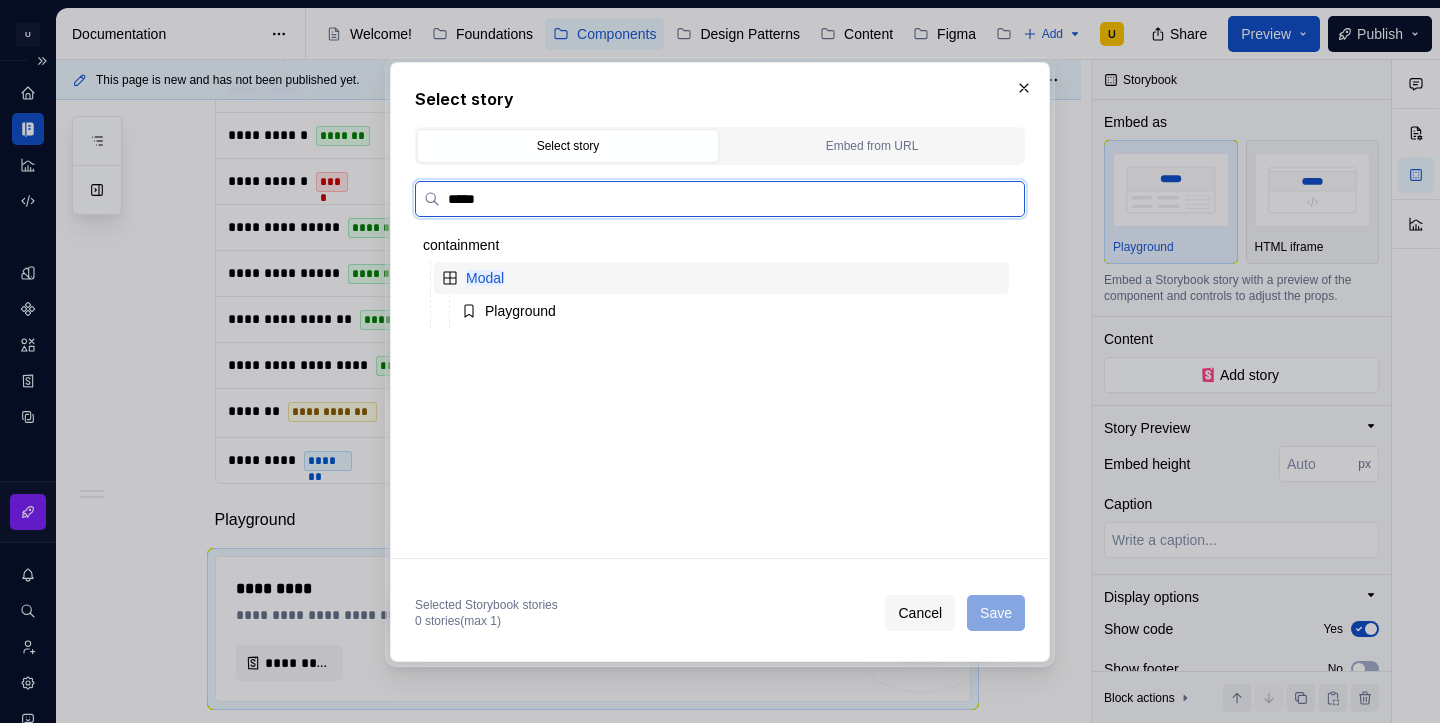 click on "Modal" at bounding box center (485, 278) 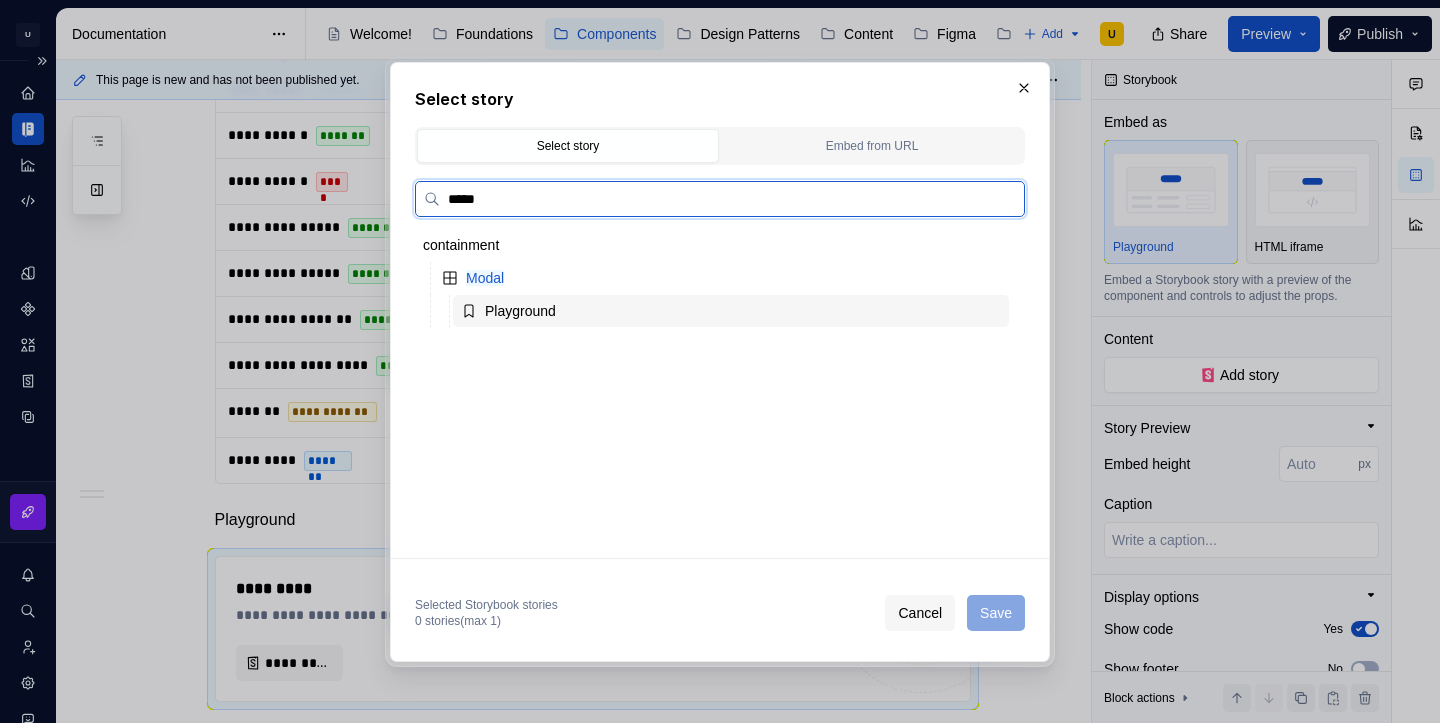 click on "Playground" at bounding box center [520, 311] 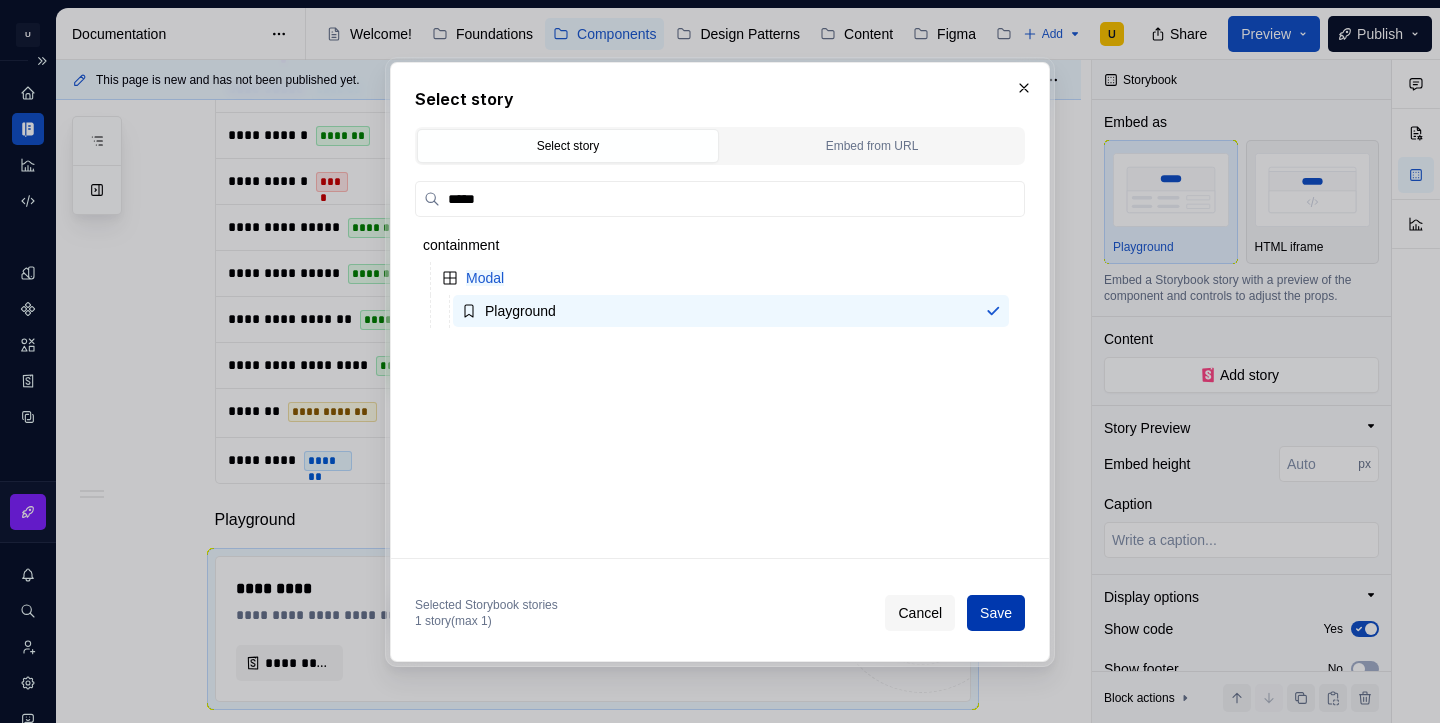 click on "Save" at bounding box center (996, 613) 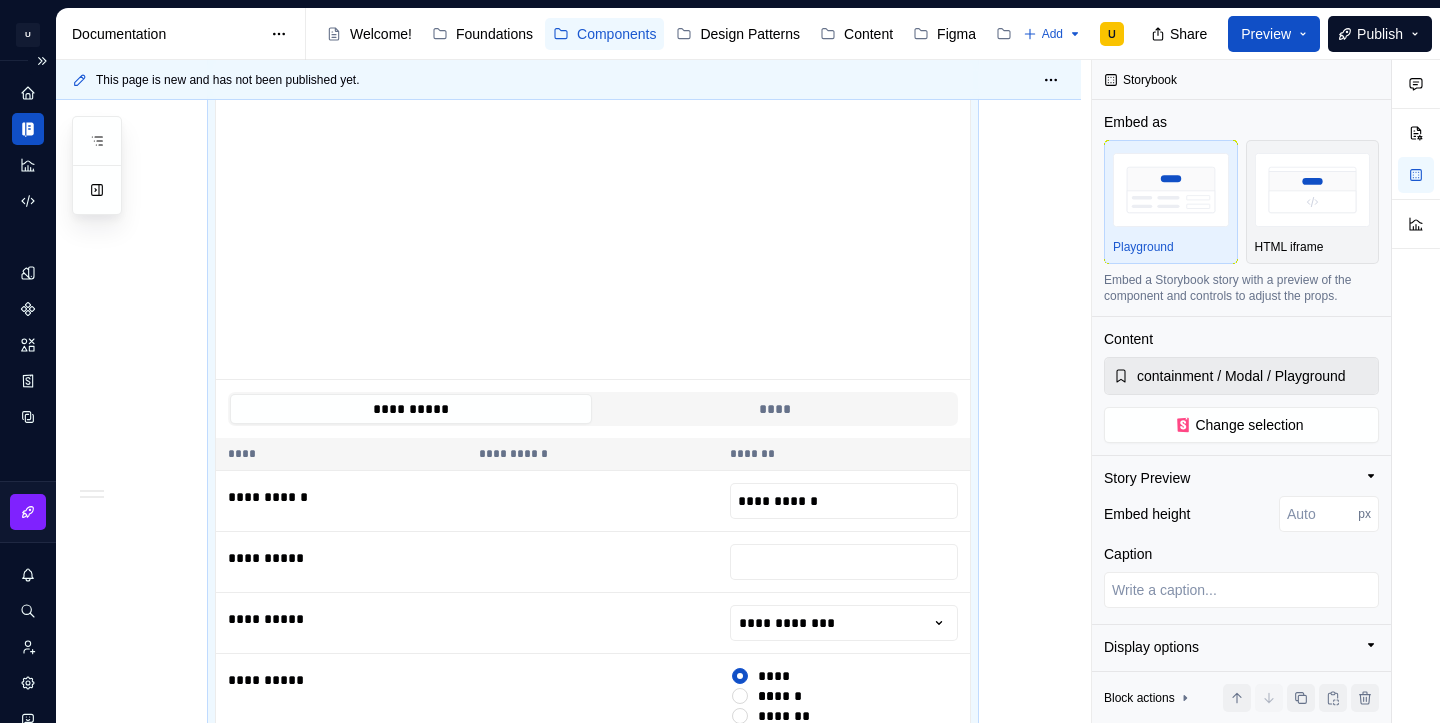scroll, scrollTop: 2345, scrollLeft: 0, axis: vertical 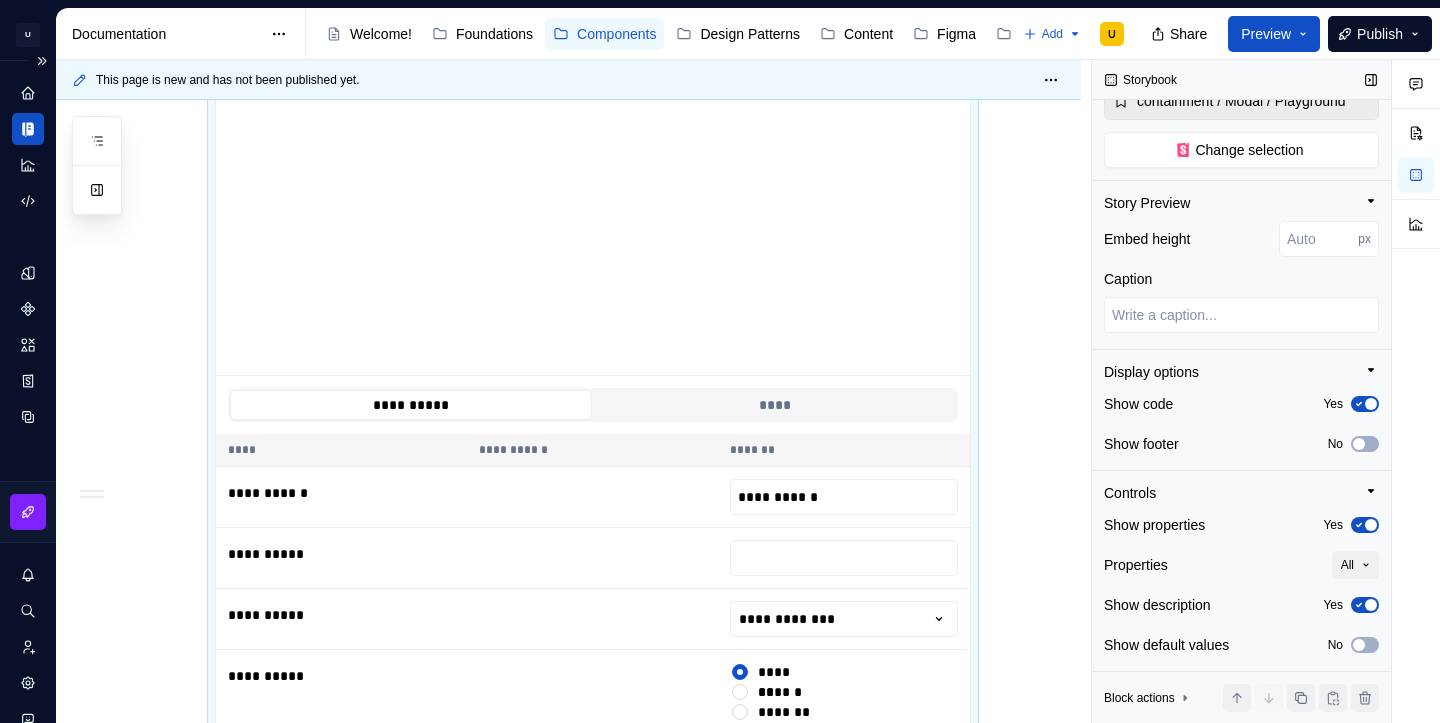 click at bounding box center [1371, 404] 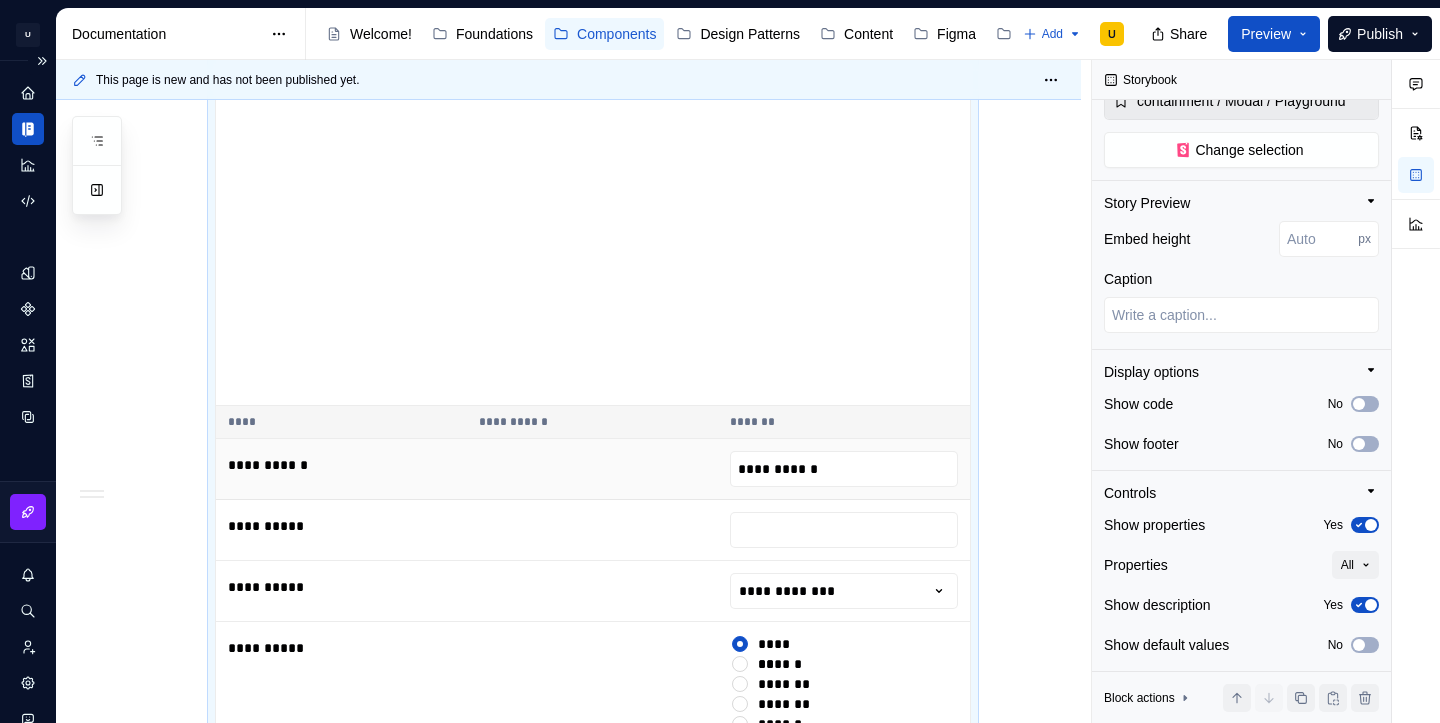 scroll, scrollTop: 2191, scrollLeft: 0, axis: vertical 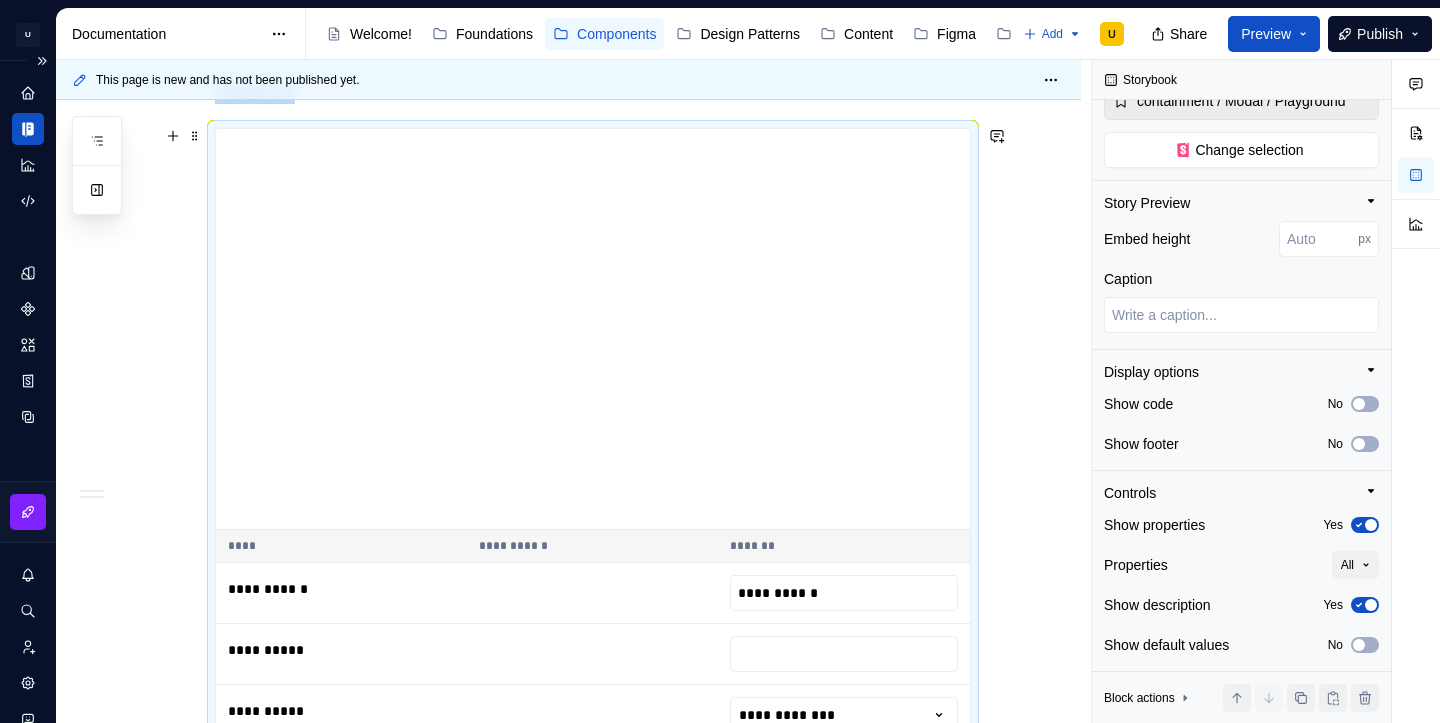 click on "**********" at bounding box center [568, 136] 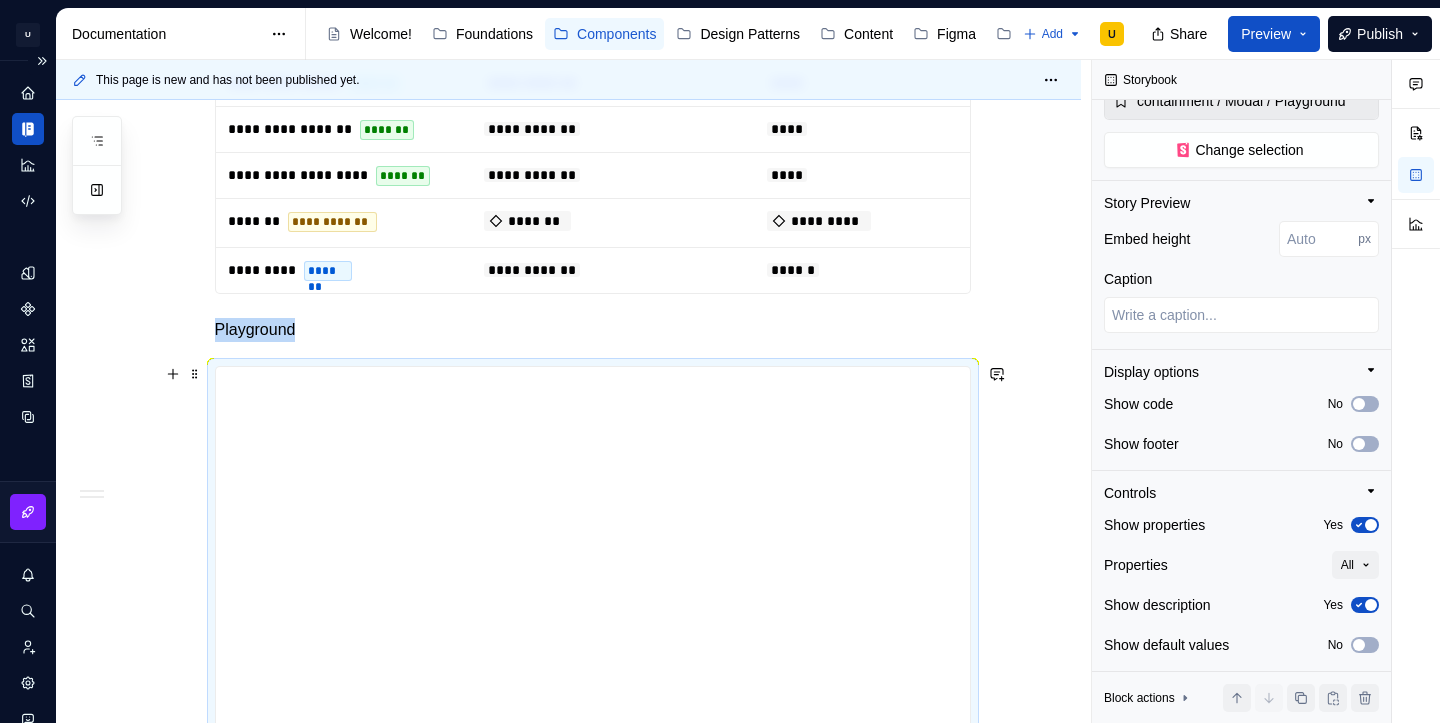 scroll, scrollTop: 1938, scrollLeft: 0, axis: vertical 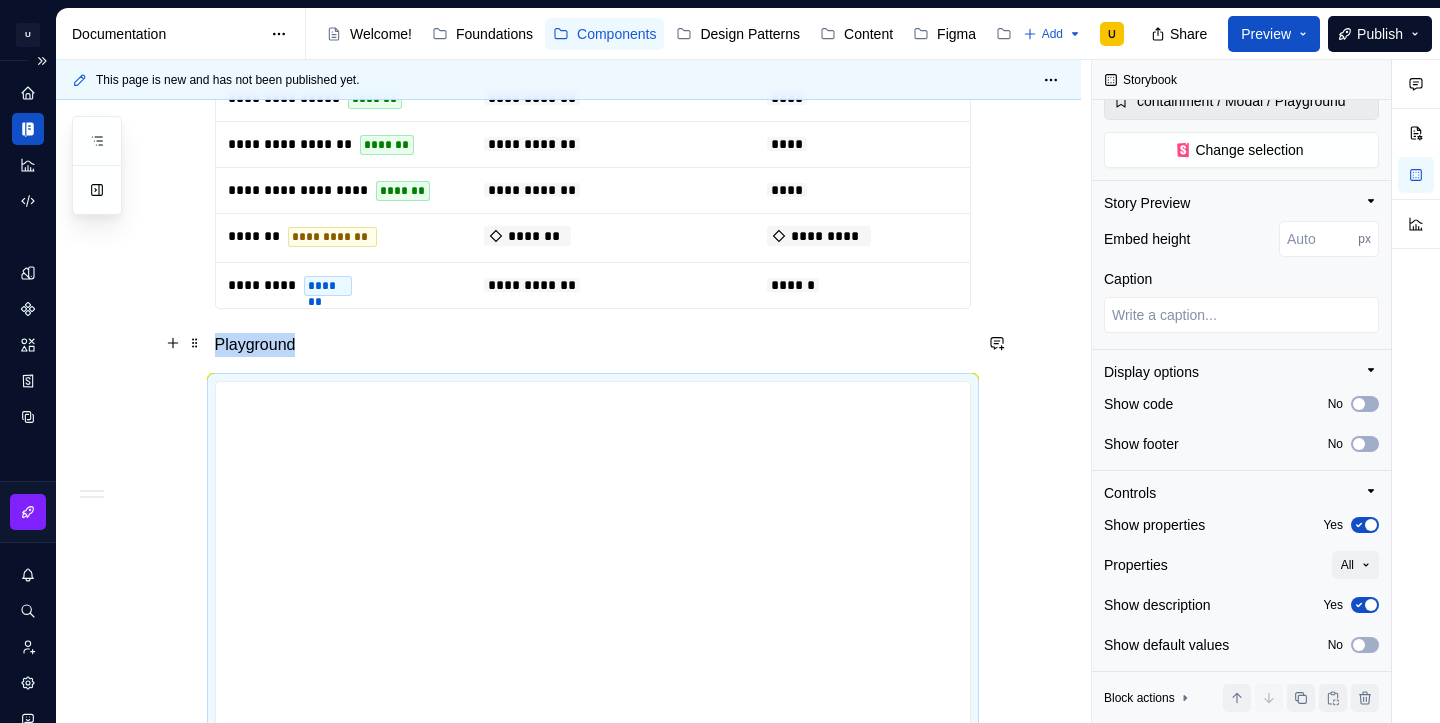 click on "Playground" at bounding box center (593, 345) 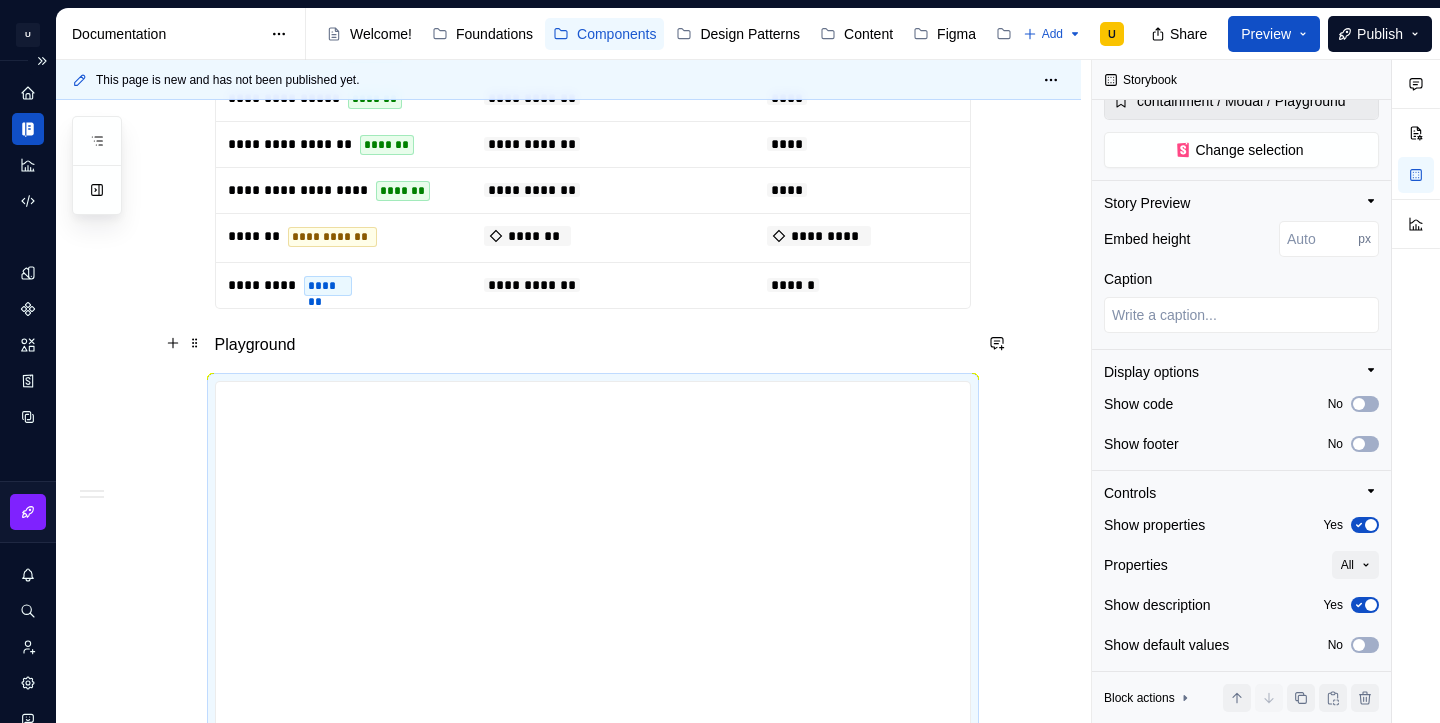 click on "Playground" at bounding box center (593, 345) 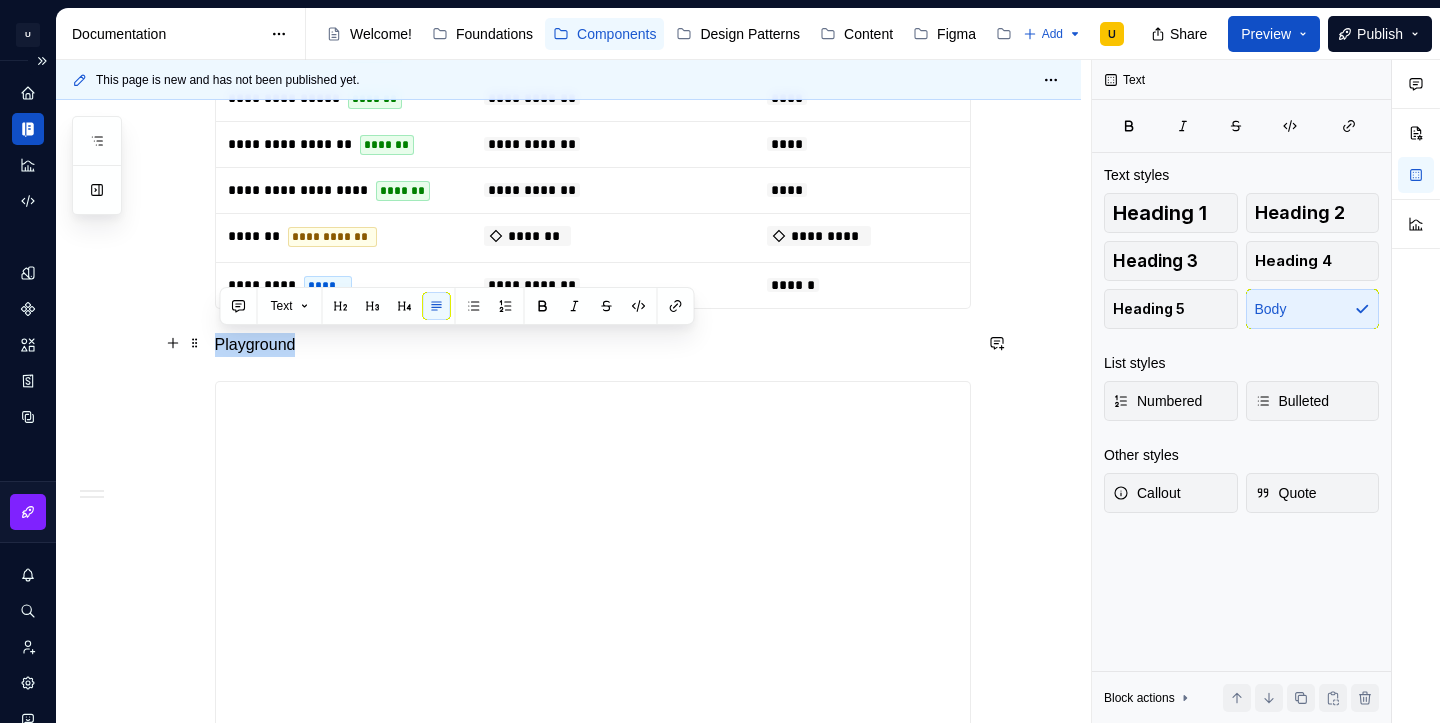 click on "Playground" at bounding box center [593, 345] 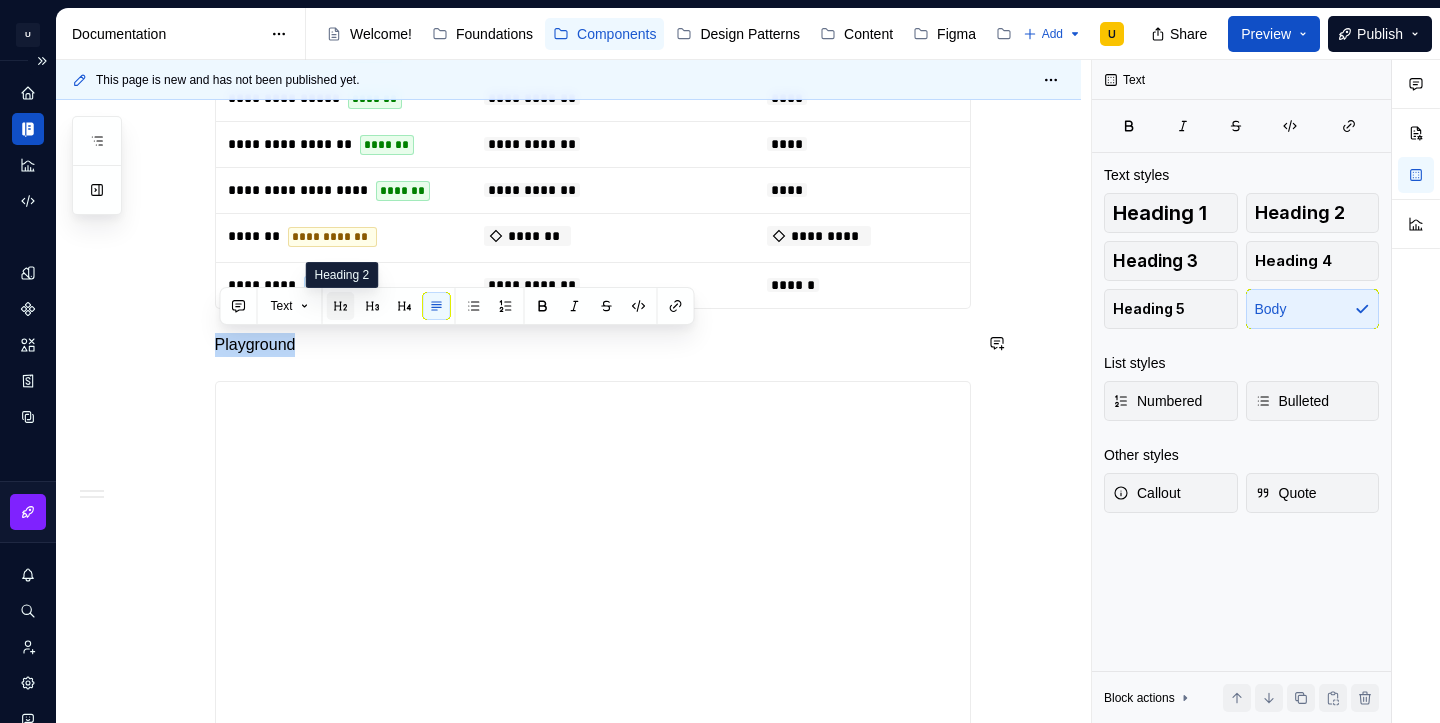 click at bounding box center [341, 306] 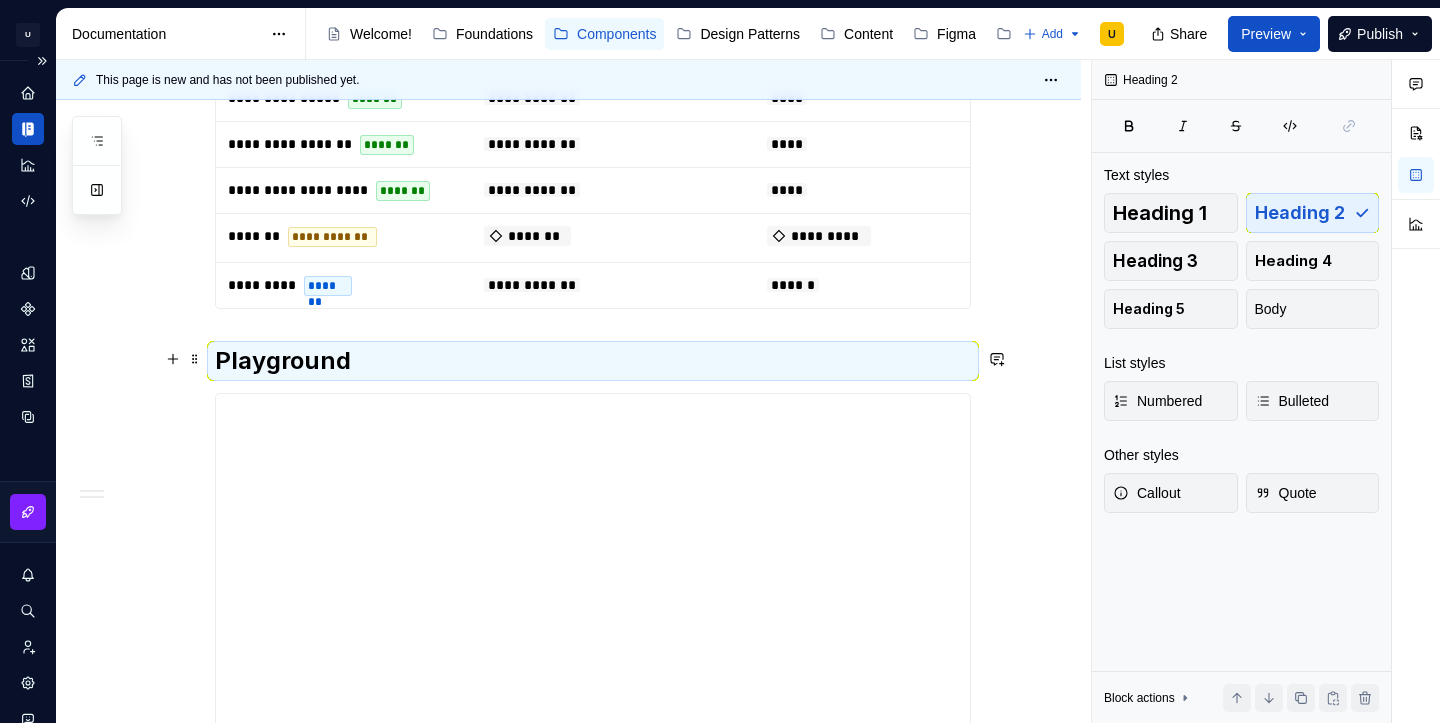 click on "Playground" at bounding box center (593, 361) 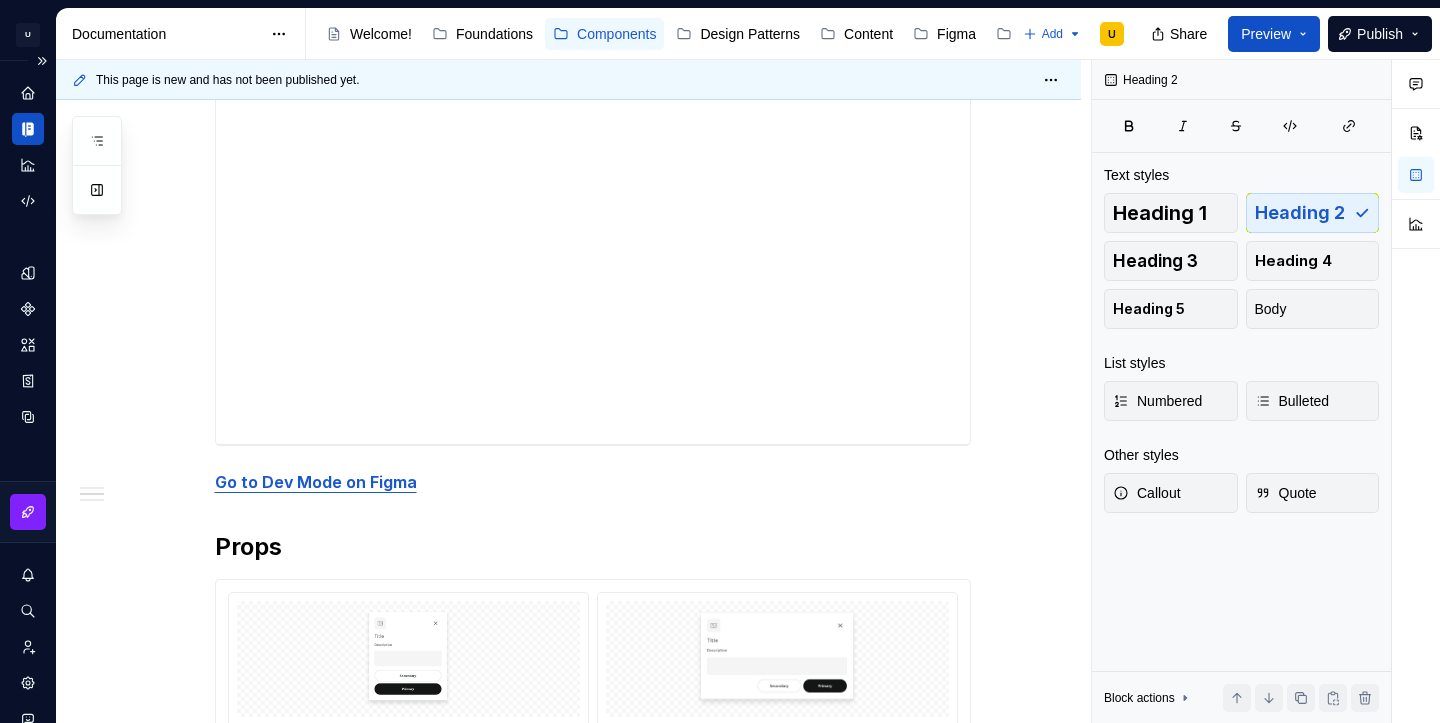 scroll, scrollTop: 869, scrollLeft: 0, axis: vertical 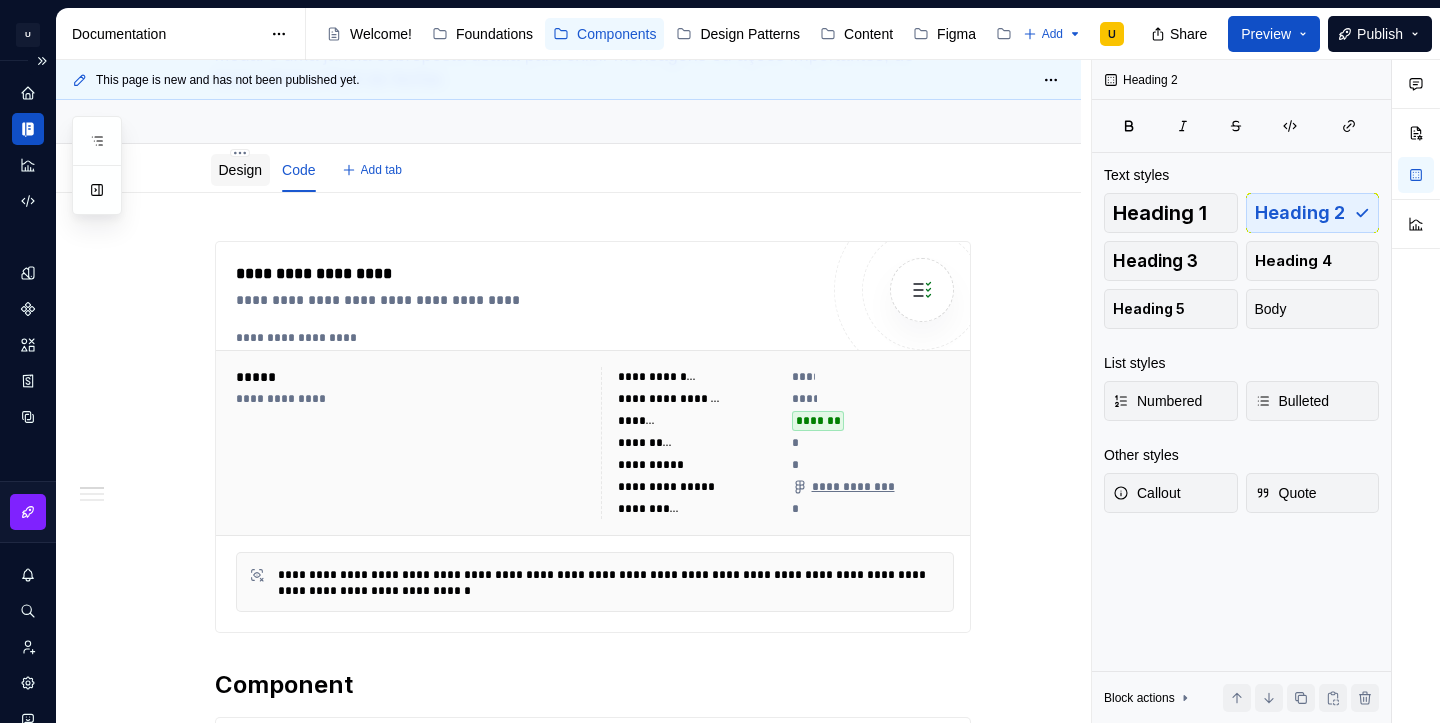 click on "Design" at bounding box center (241, 170) 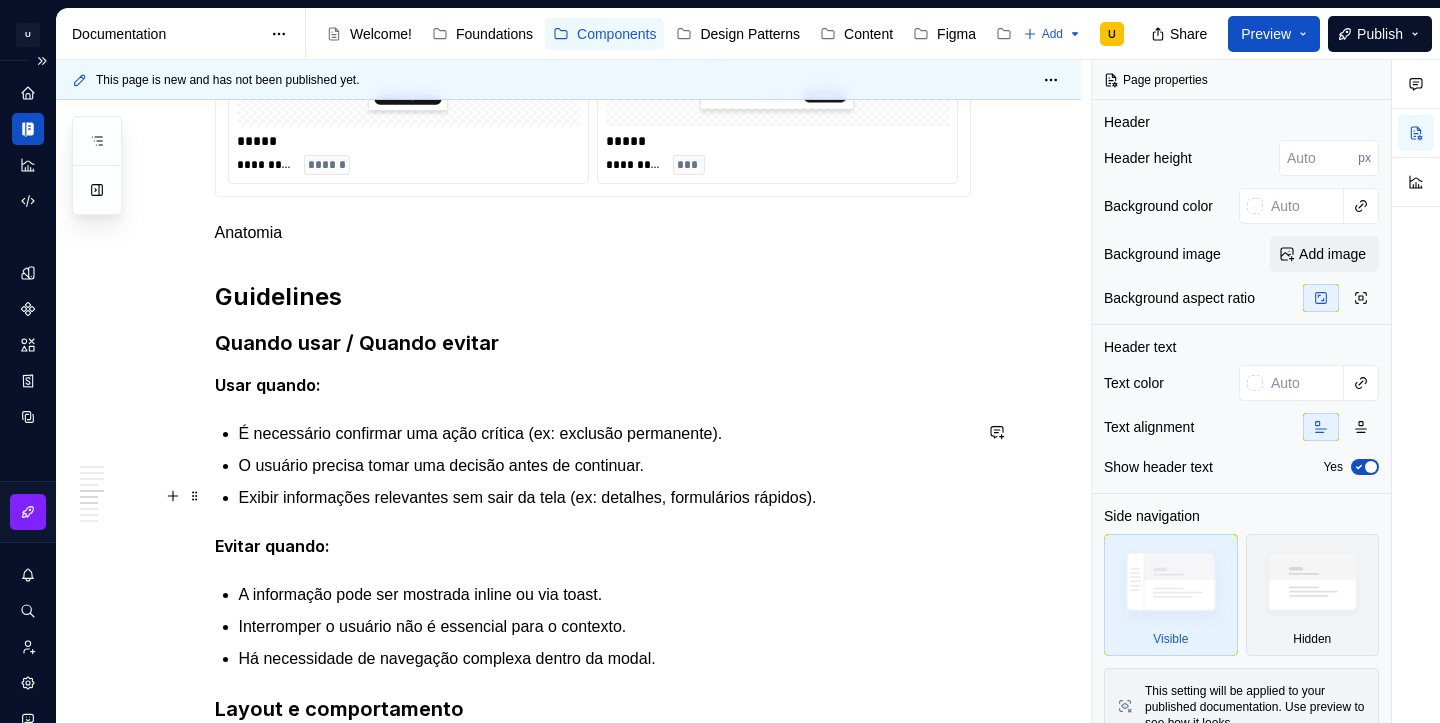 scroll, scrollTop: 1375, scrollLeft: 0, axis: vertical 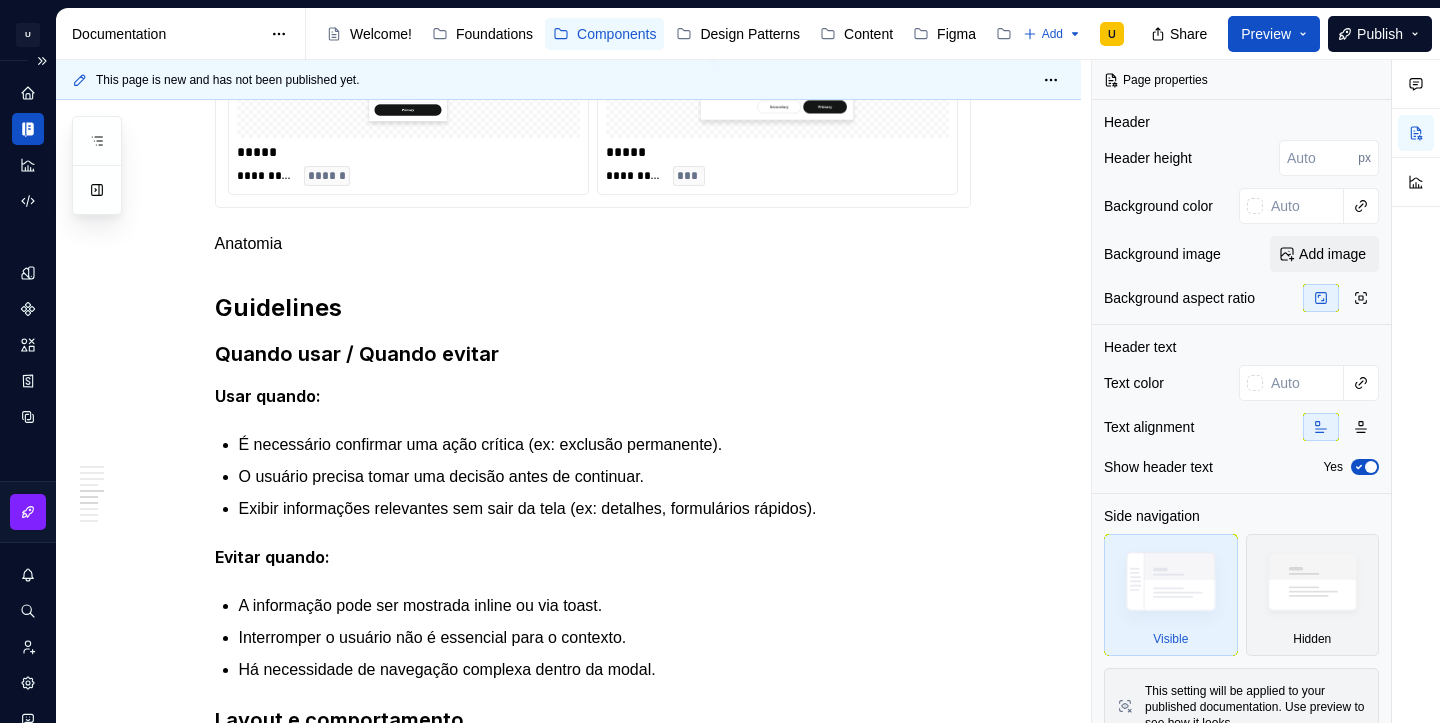 type on "*" 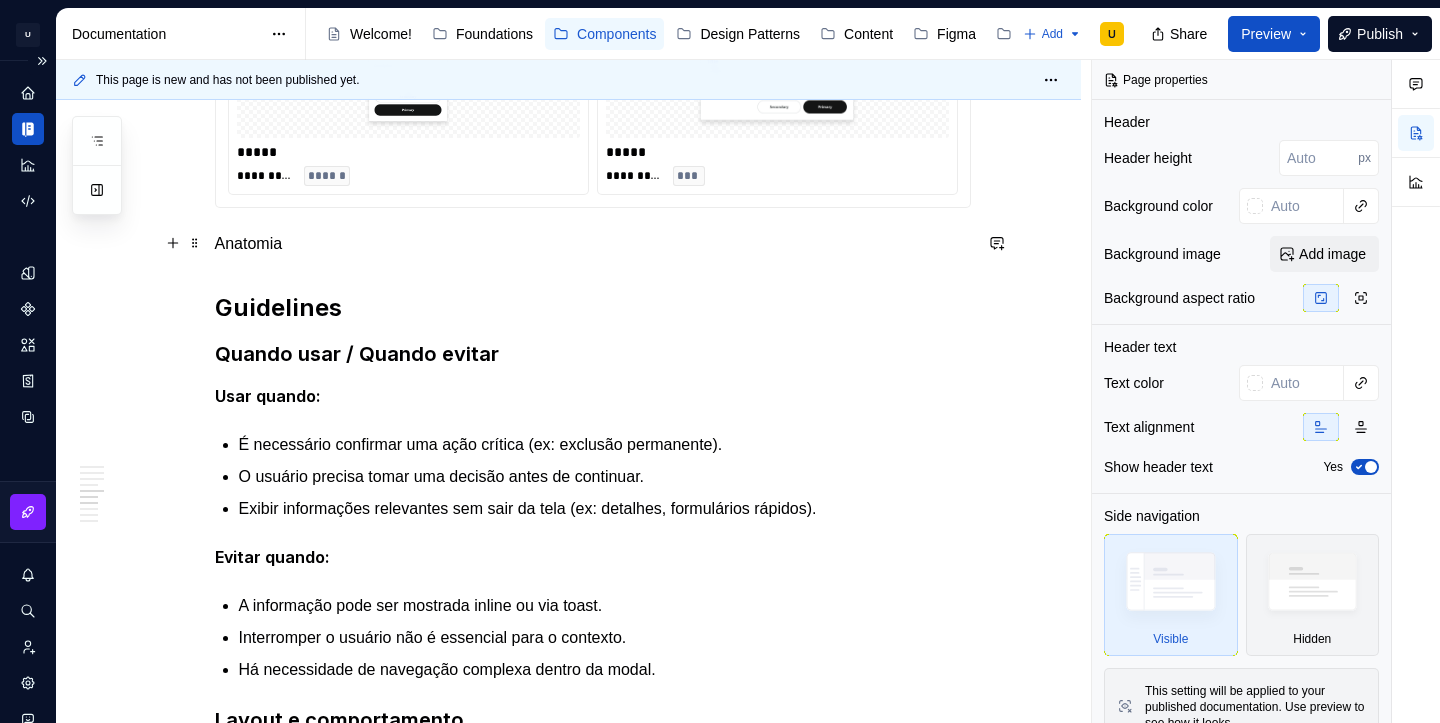click on "Anatomia" at bounding box center (593, 244) 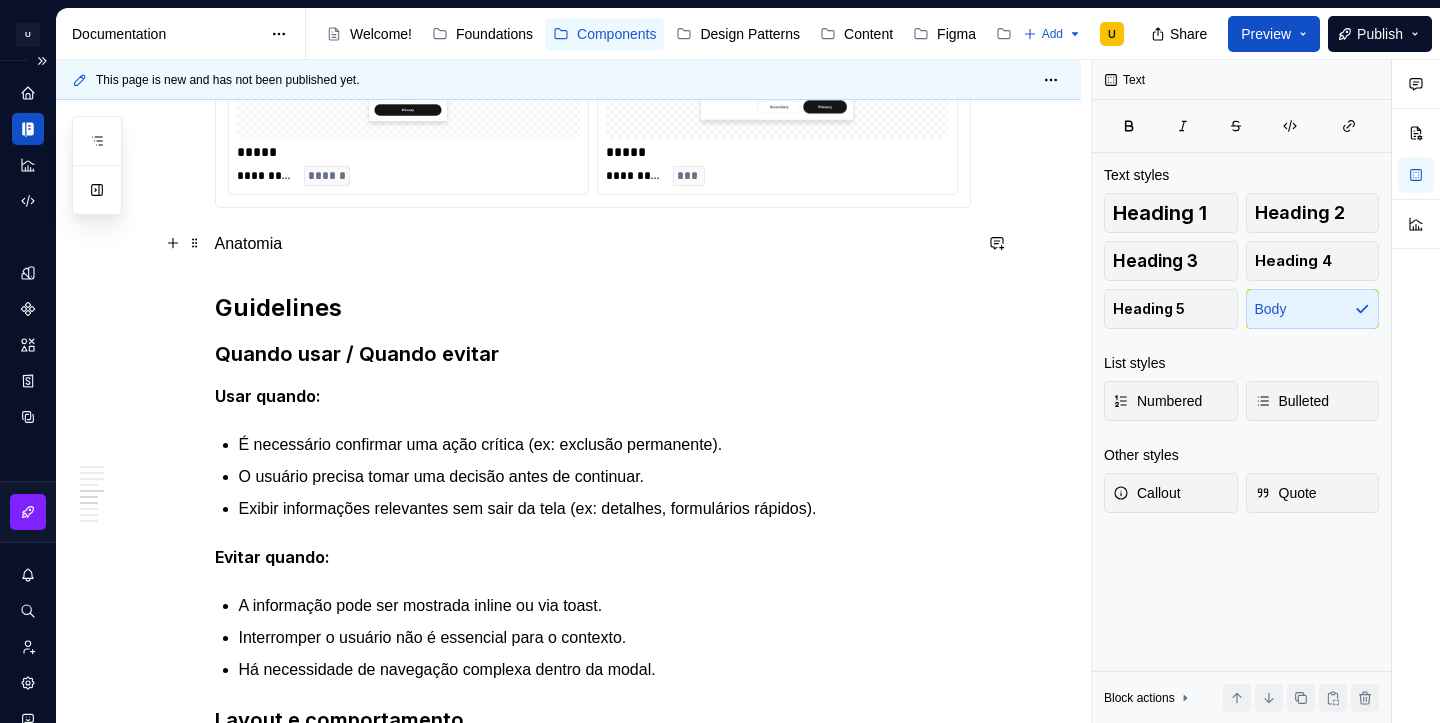 click on "Anatomia" at bounding box center (593, 244) 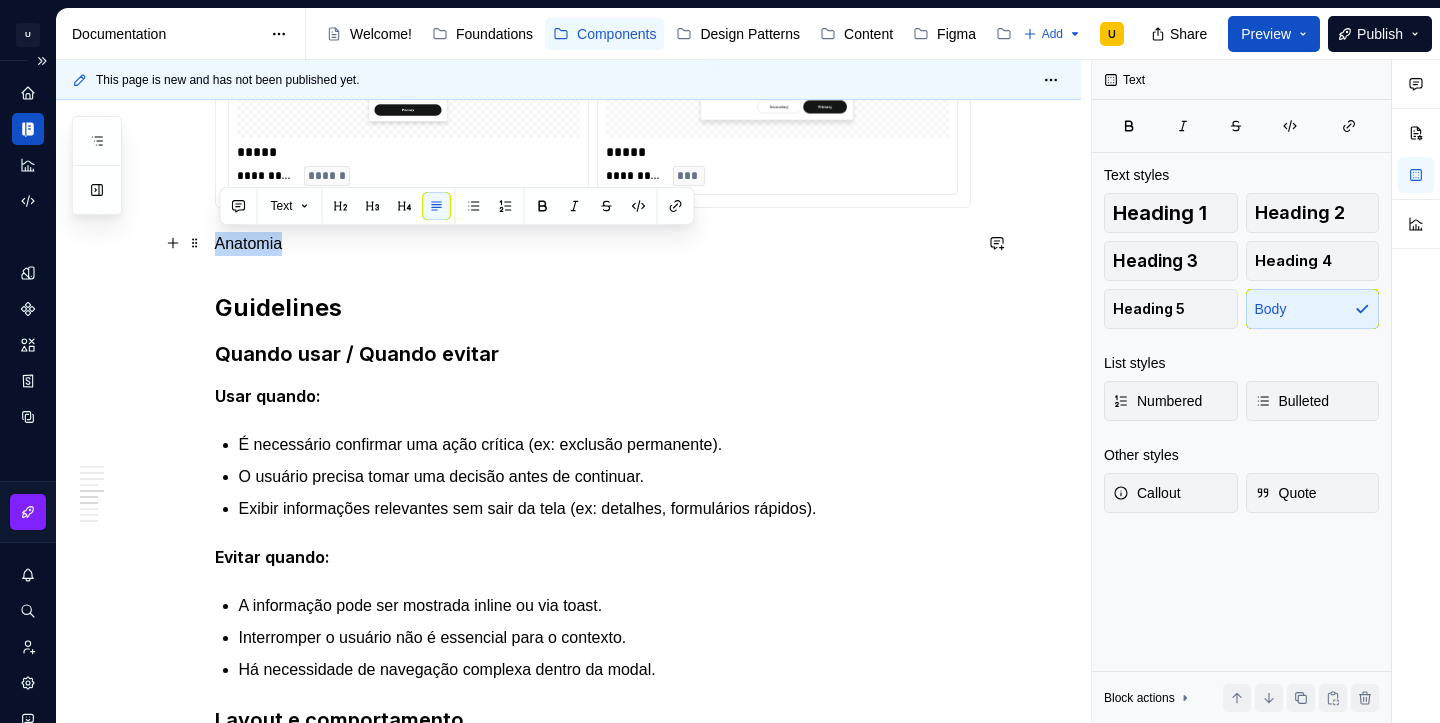 type 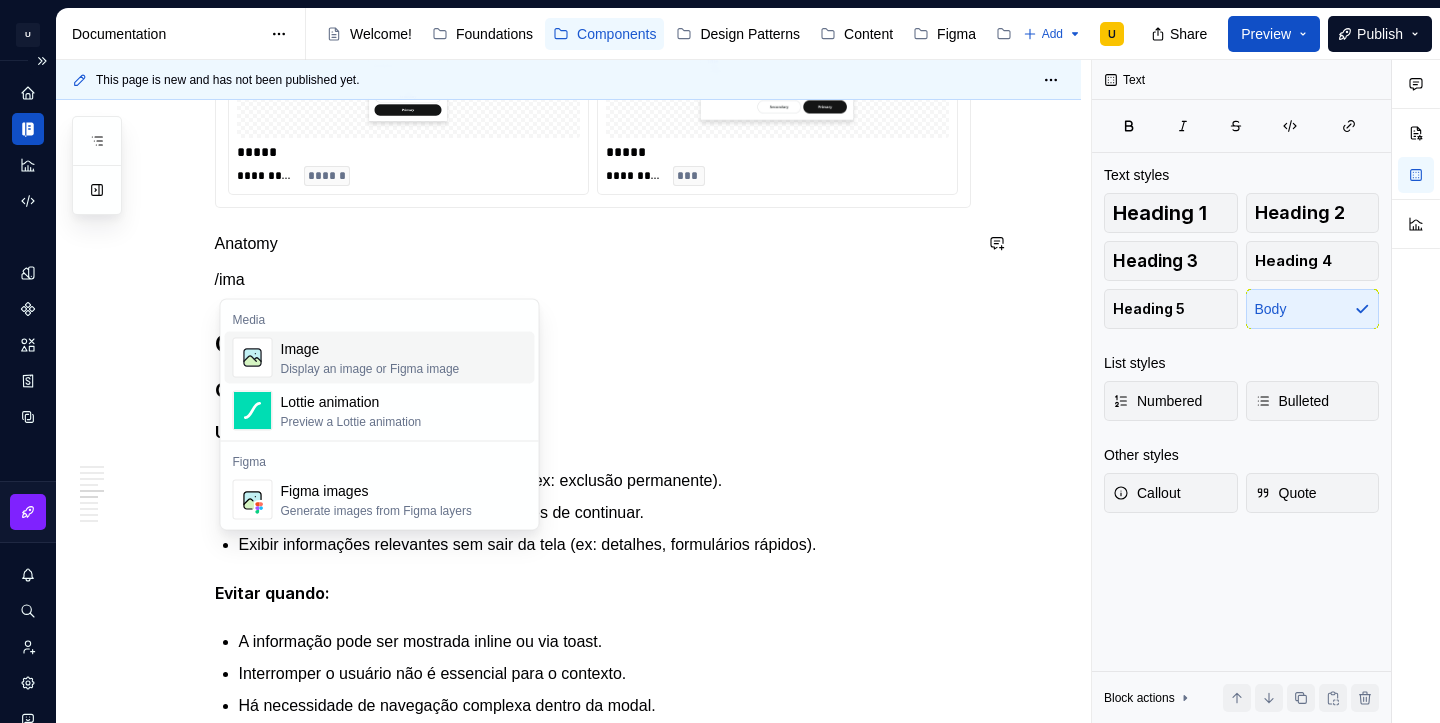 click on "Display an image or Figma image" at bounding box center [370, 369] 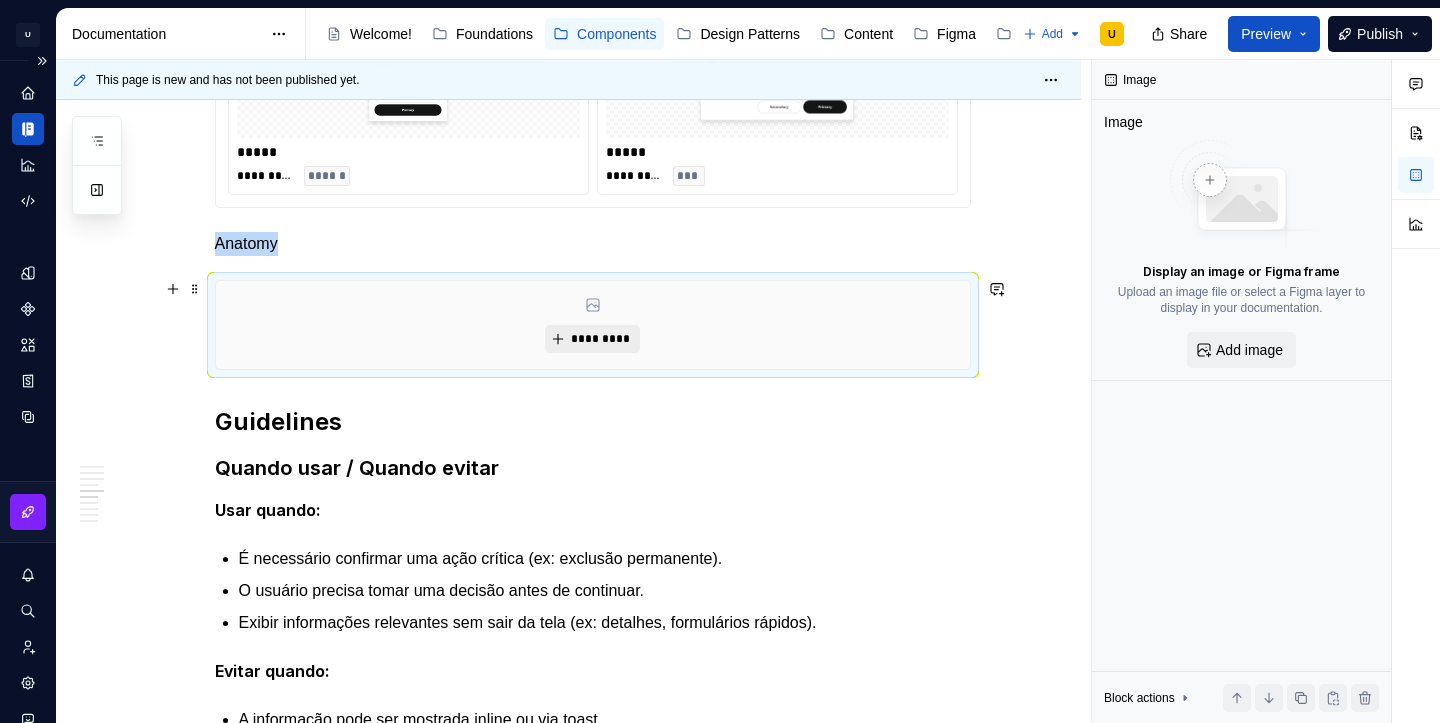type on "*" 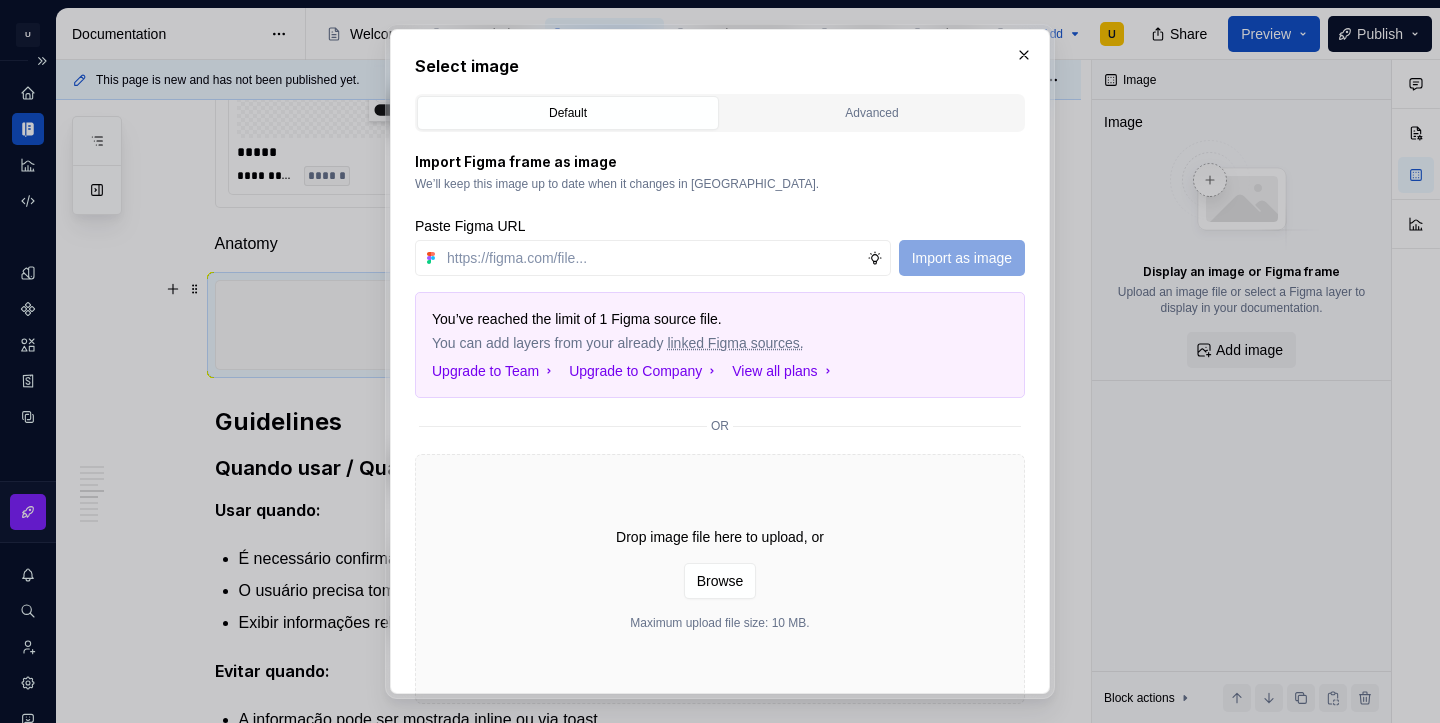type on "[URL][DOMAIN_NAME]" 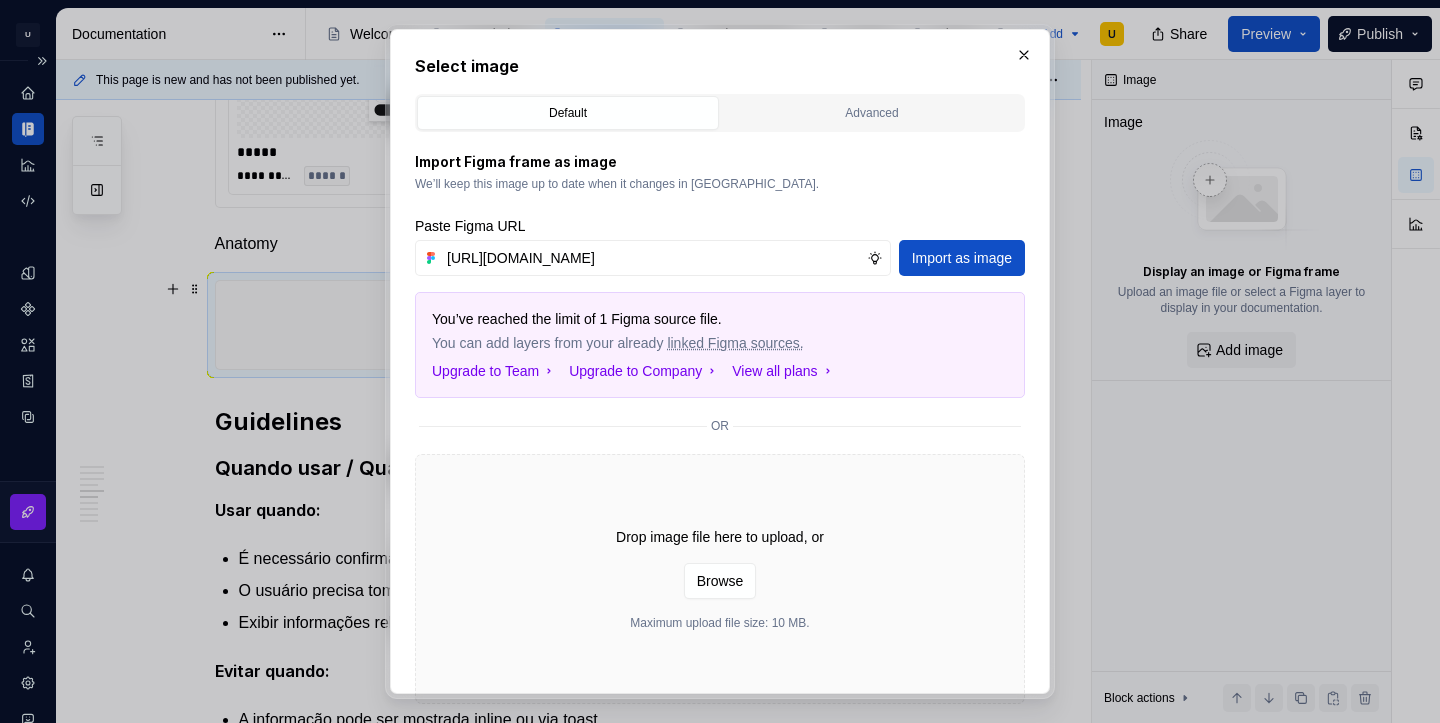 scroll, scrollTop: 0, scrollLeft: 506, axis: horizontal 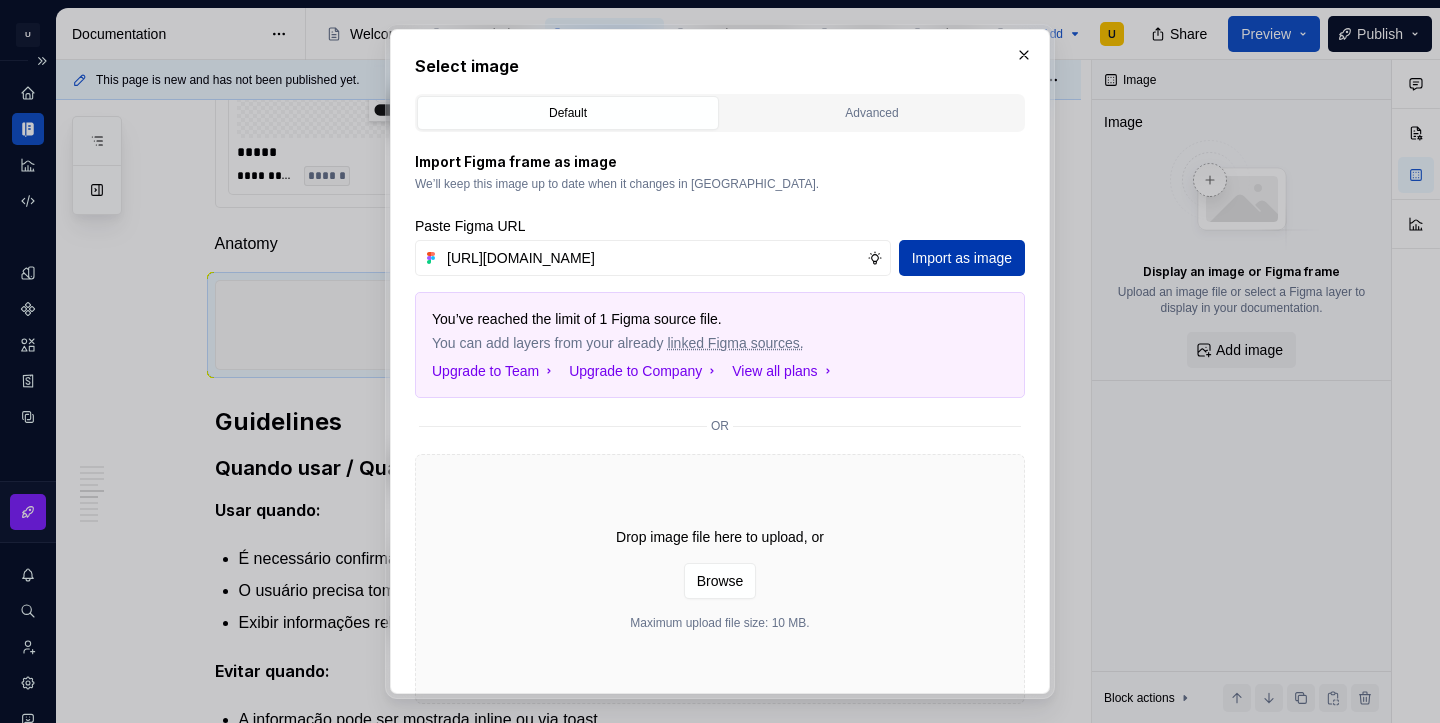 click on "Import as image" at bounding box center [962, 258] 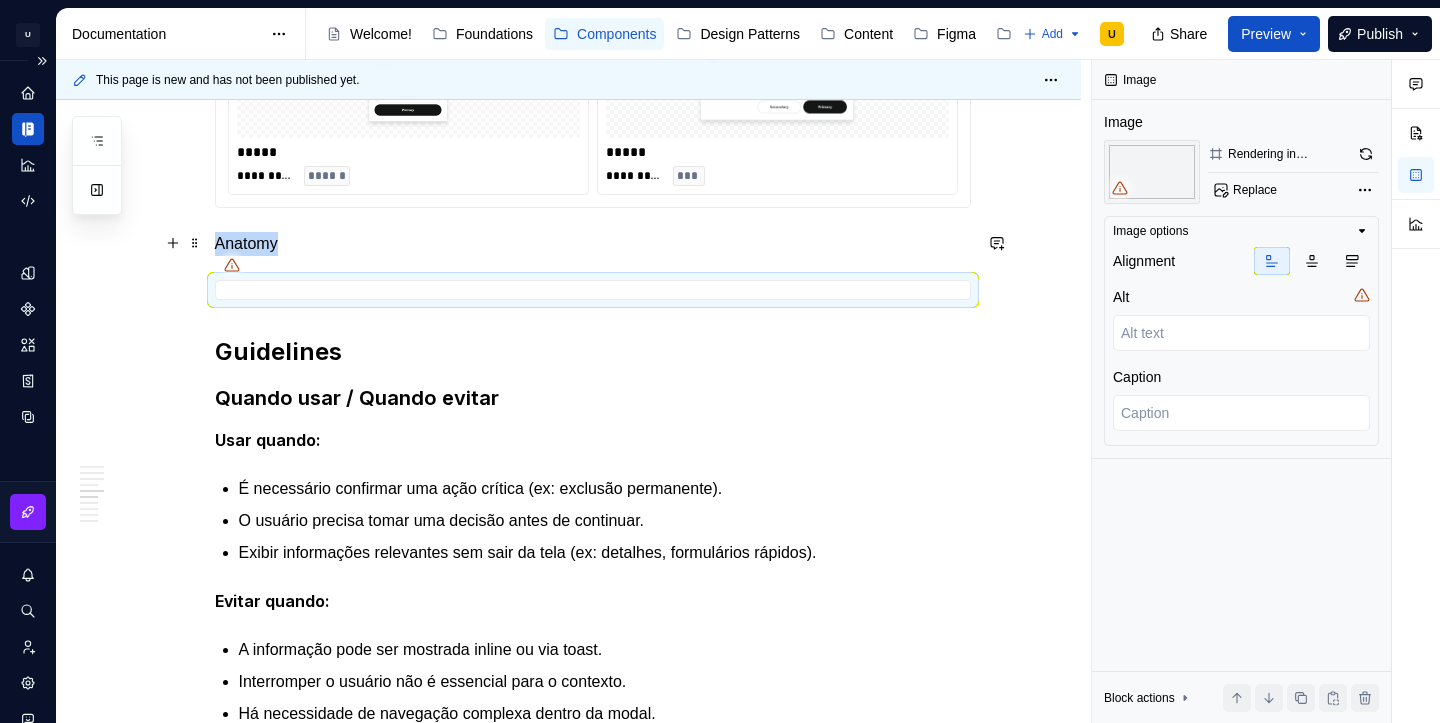 click on "Anatomy" at bounding box center (593, 244) 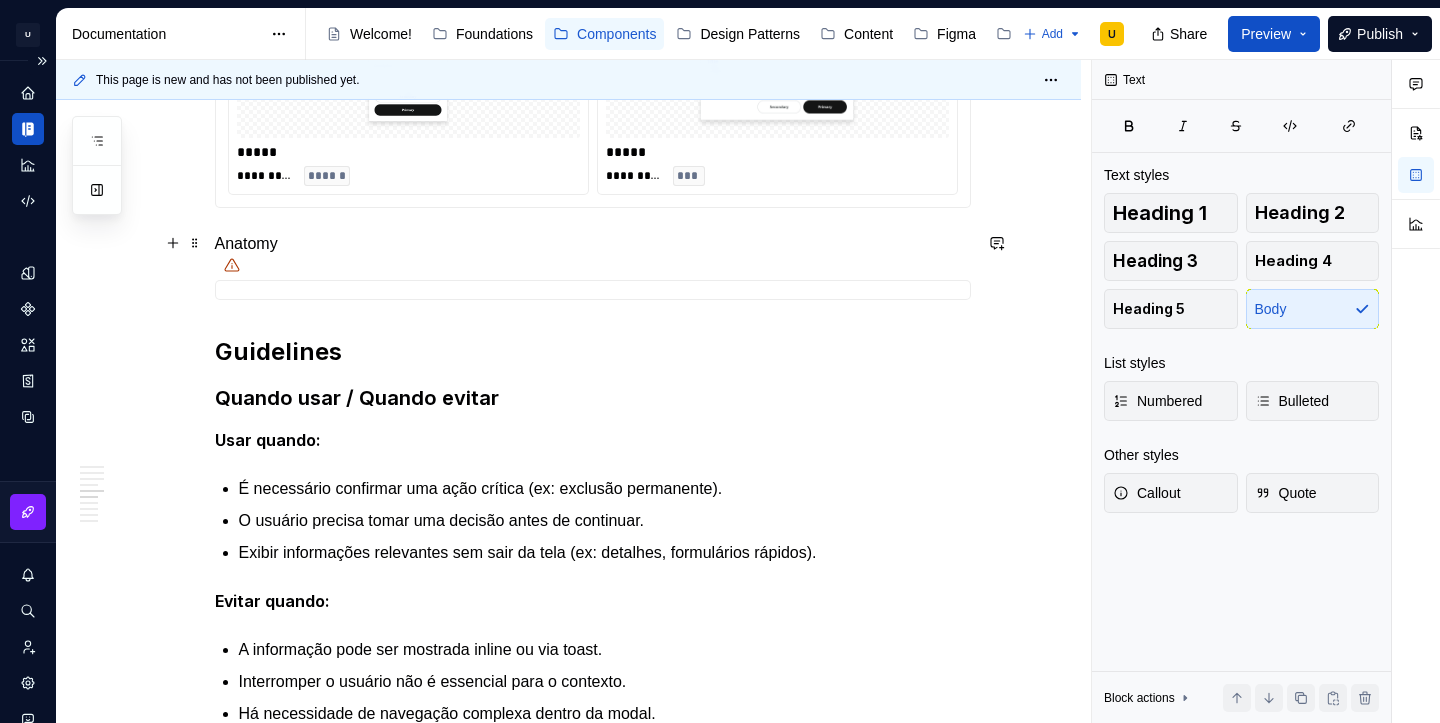 click on "Anatomy" at bounding box center [593, 244] 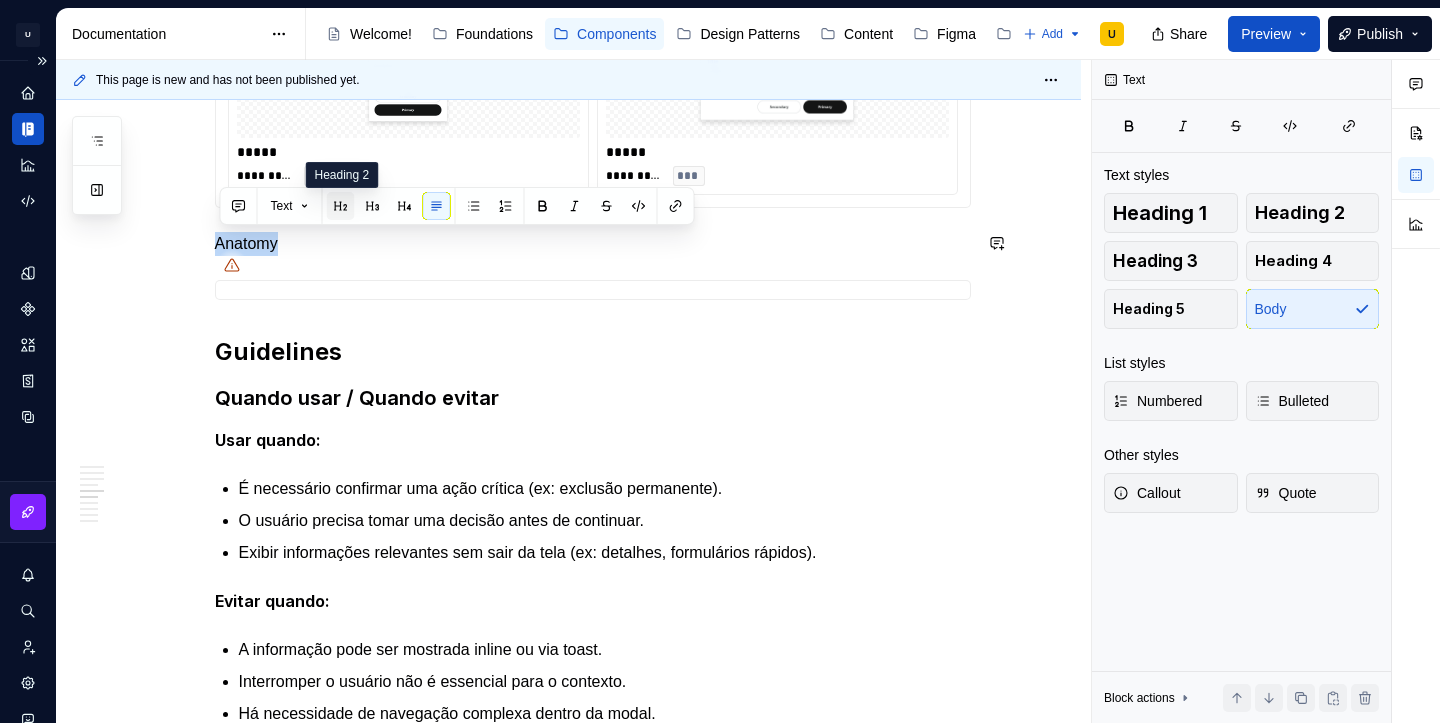 click at bounding box center [341, 206] 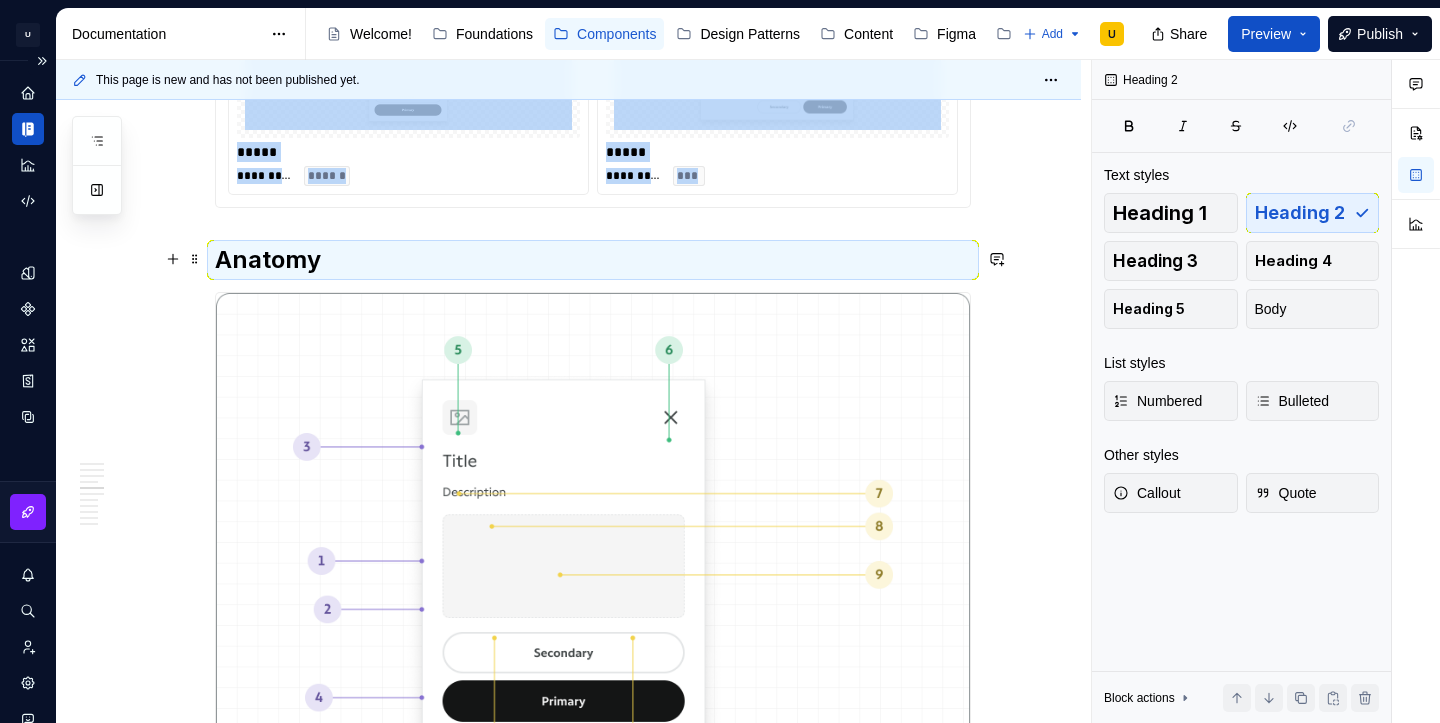 click on "Anatomy" at bounding box center (593, 260) 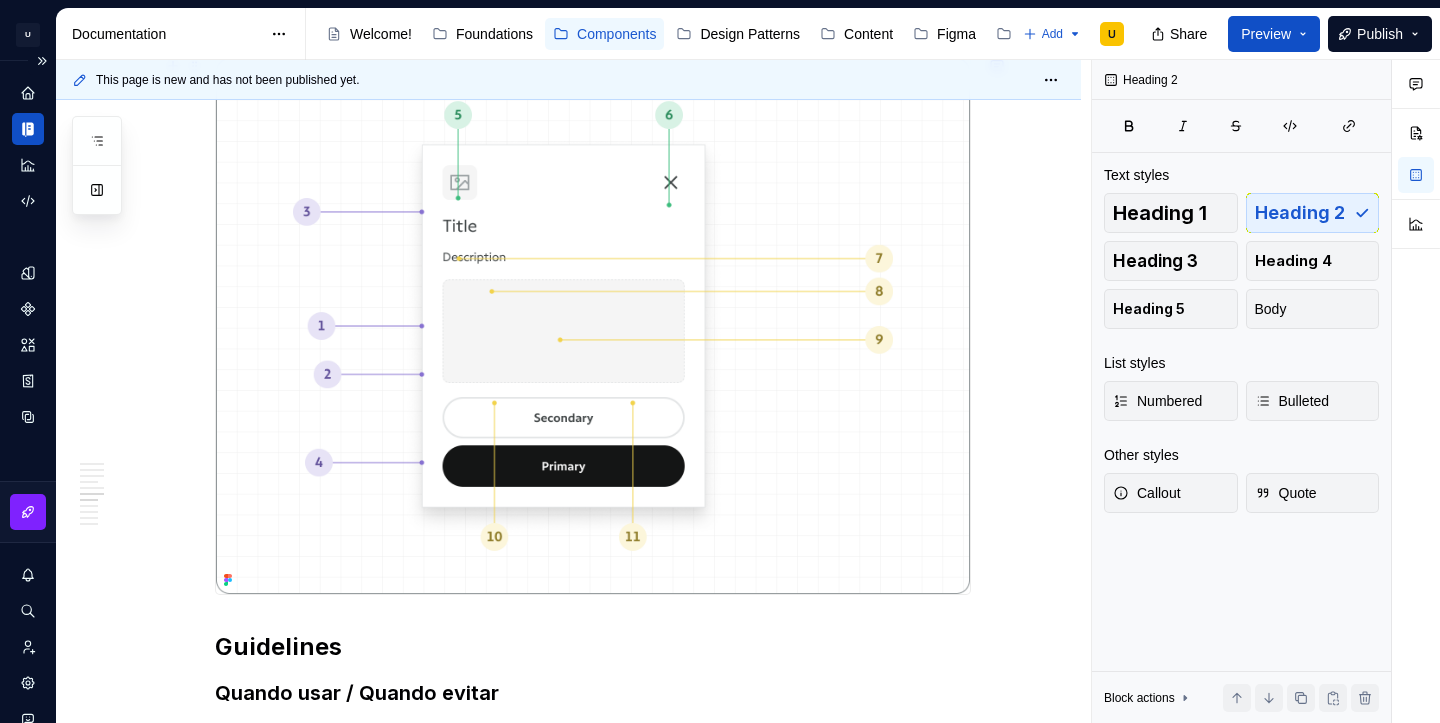 scroll, scrollTop: 1607, scrollLeft: 0, axis: vertical 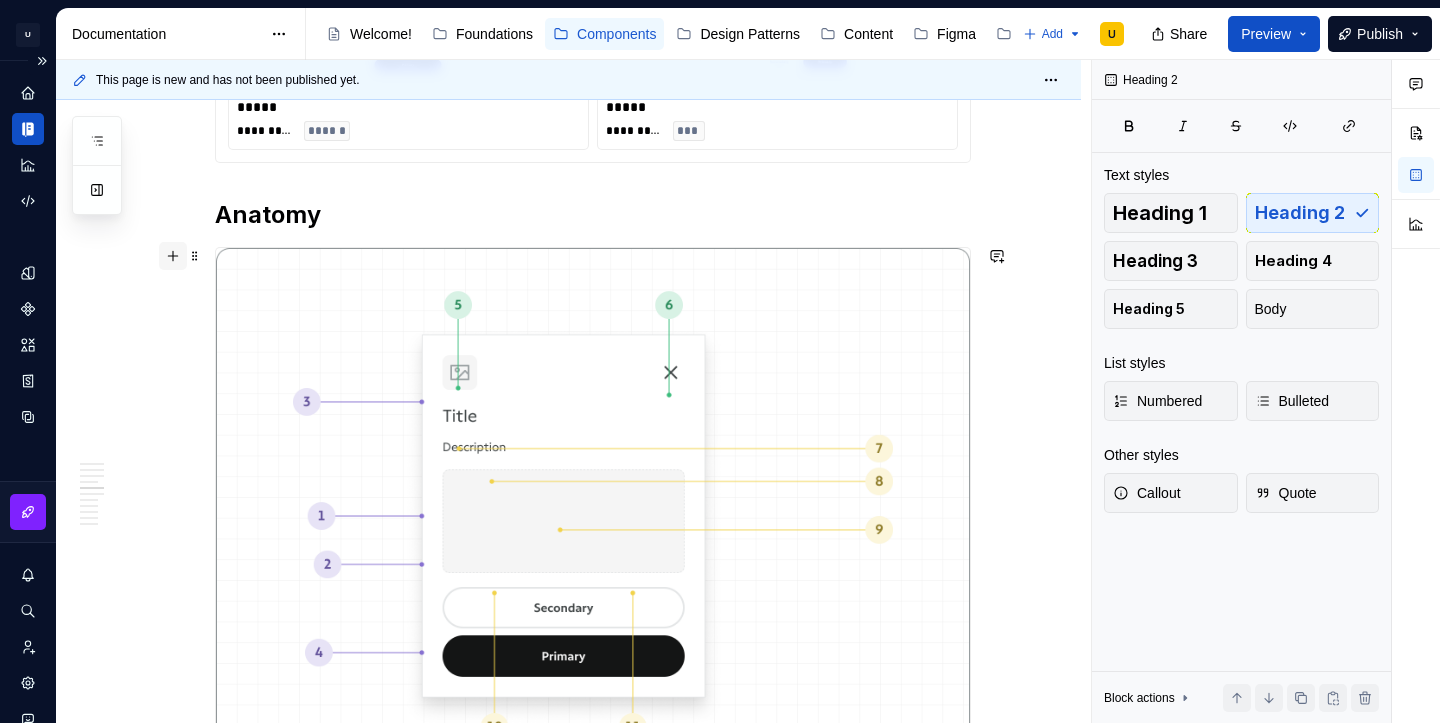 click at bounding box center (173, 256) 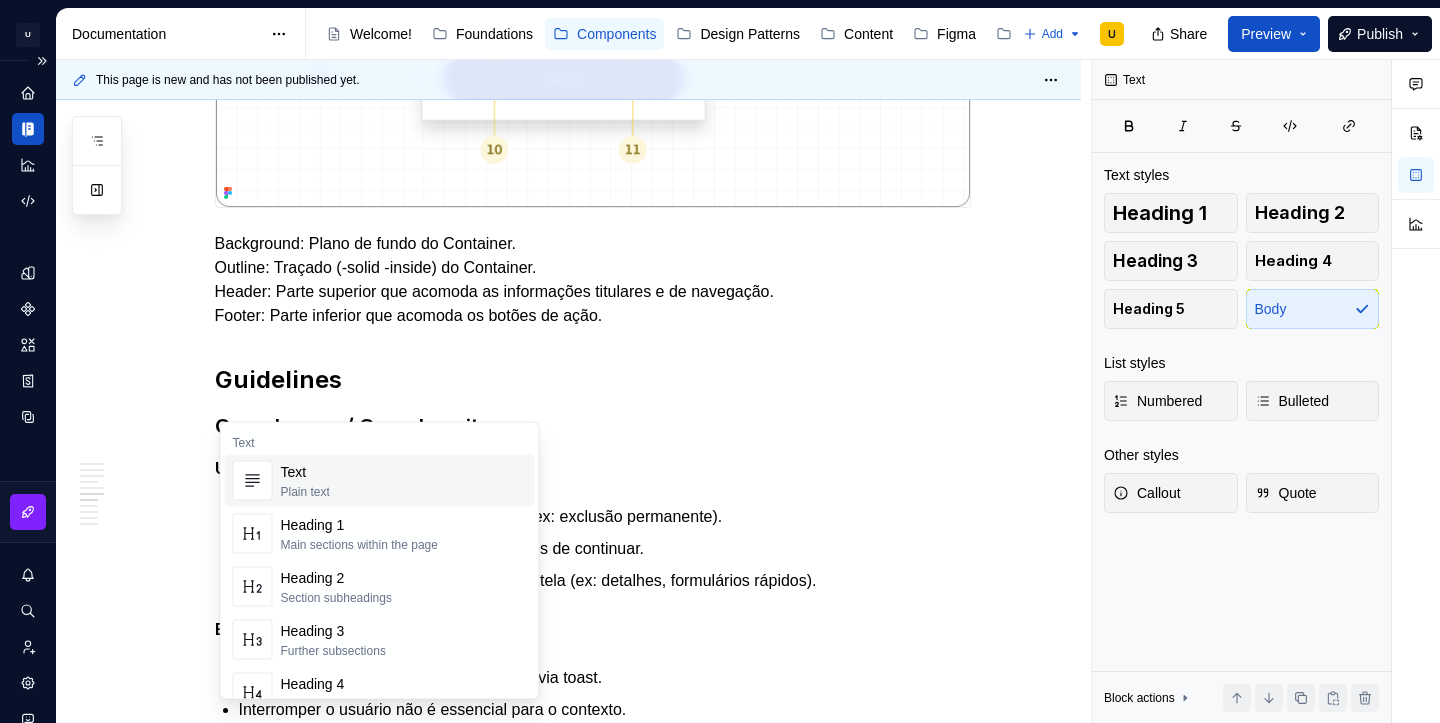 scroll, scrollTop: 2028, scrollLeft: 0, axis: vertical 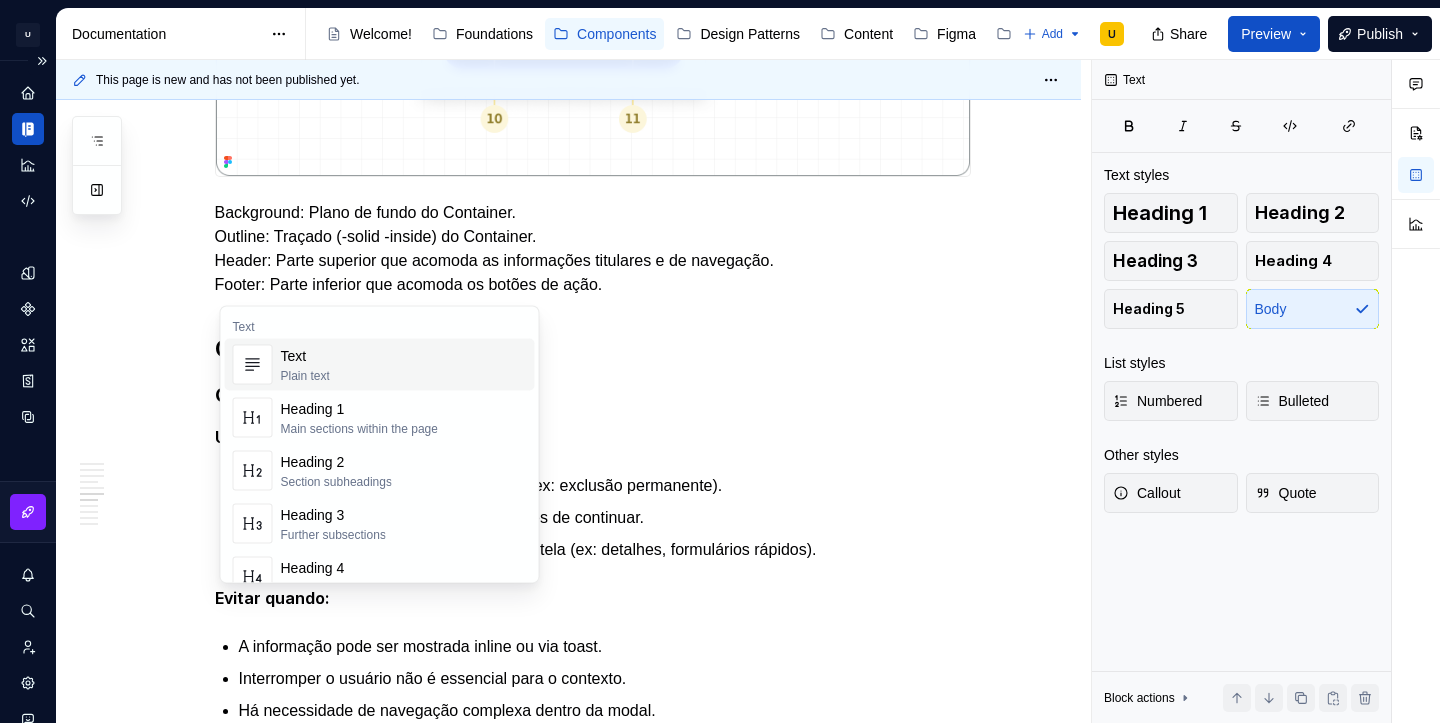 click on "Background: Plano de fundo do Container. Outline: Traçado (-solid -inside) do Container. Header: Parte superior que acomoda as informações titulares e de navegação. Footer: Parte inferior que acomoda os botões de ação." at bounding box center (593, 249) 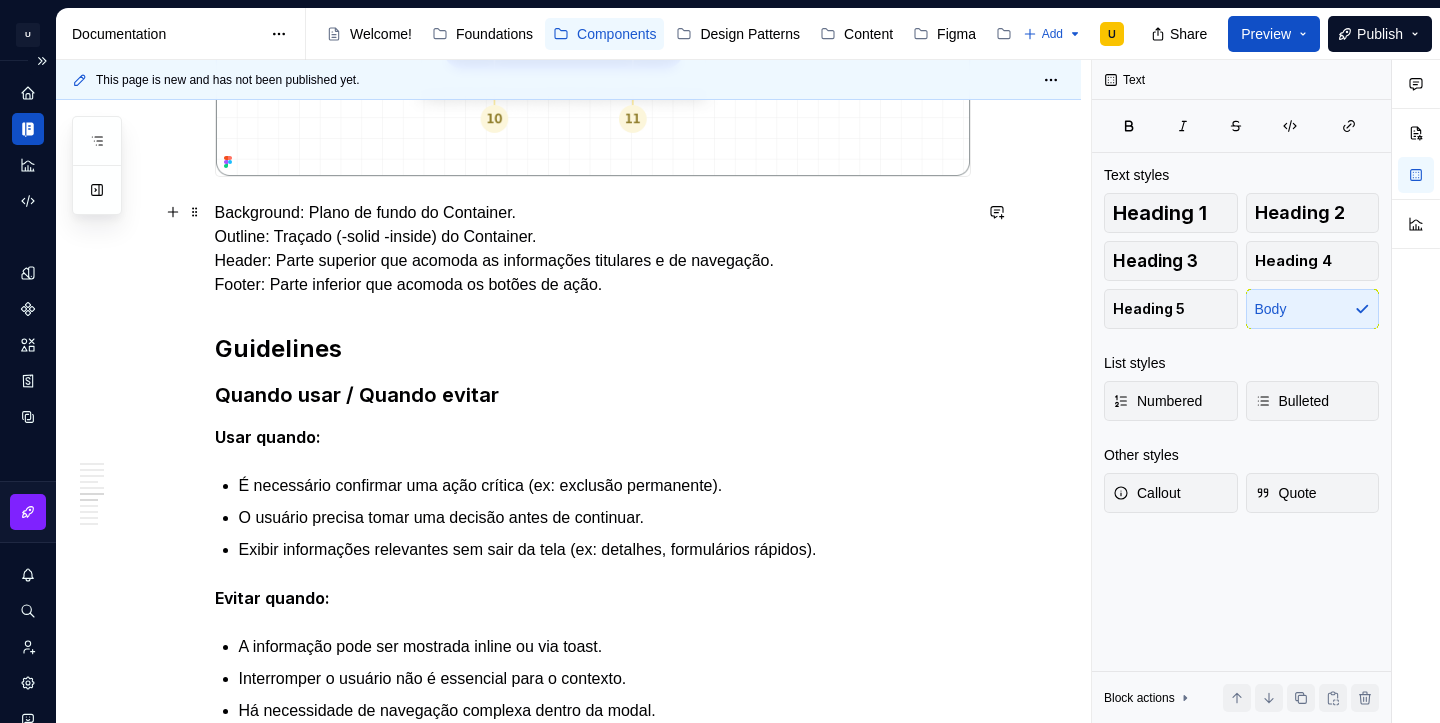 click on "Background: Plano de fundo do Container. Outline: Traçado (-solid -inside) do Container. Header: Parte superior que acomoda as informações titulares e de navegação. Footer: Parte inferior que acomoda os botões de ação." at bounding box center (593, 249) 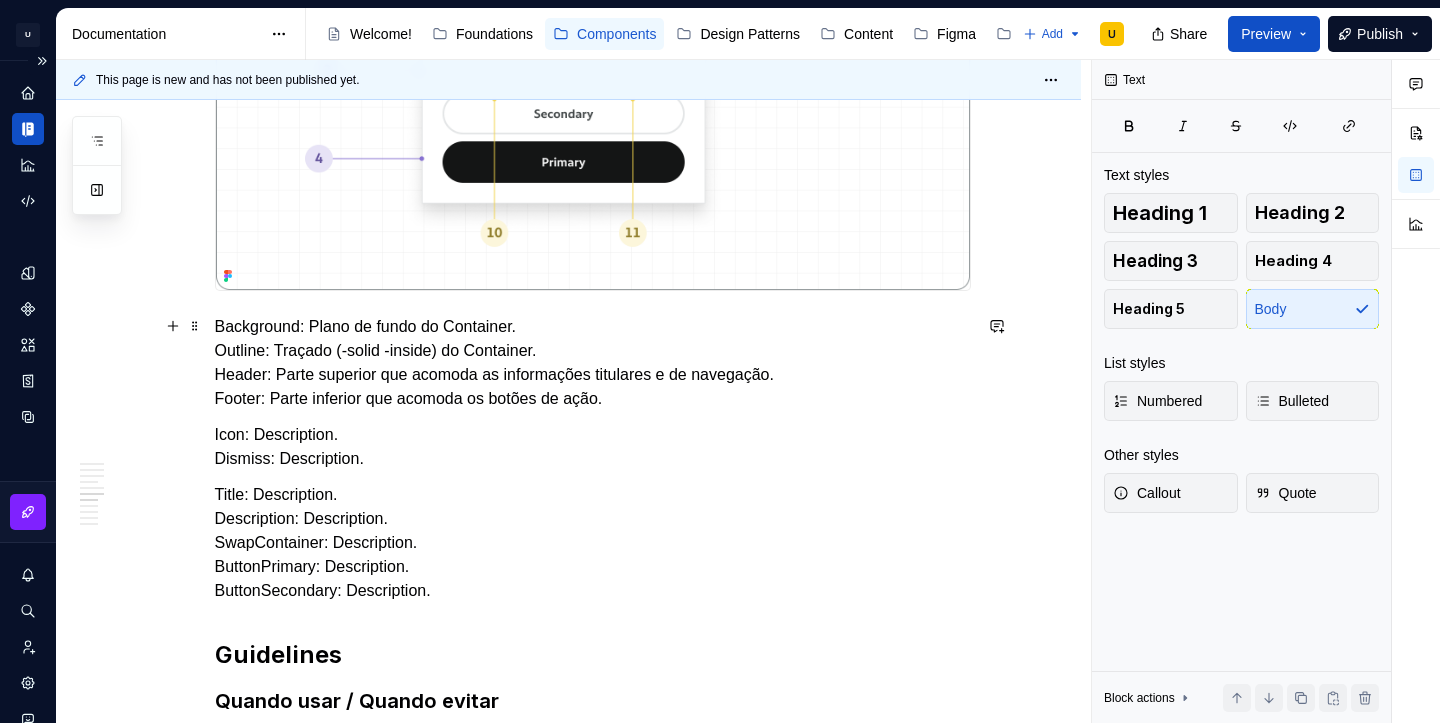 scroll, scrollTop: 1917, scrollLeft: 0, axis: vertical 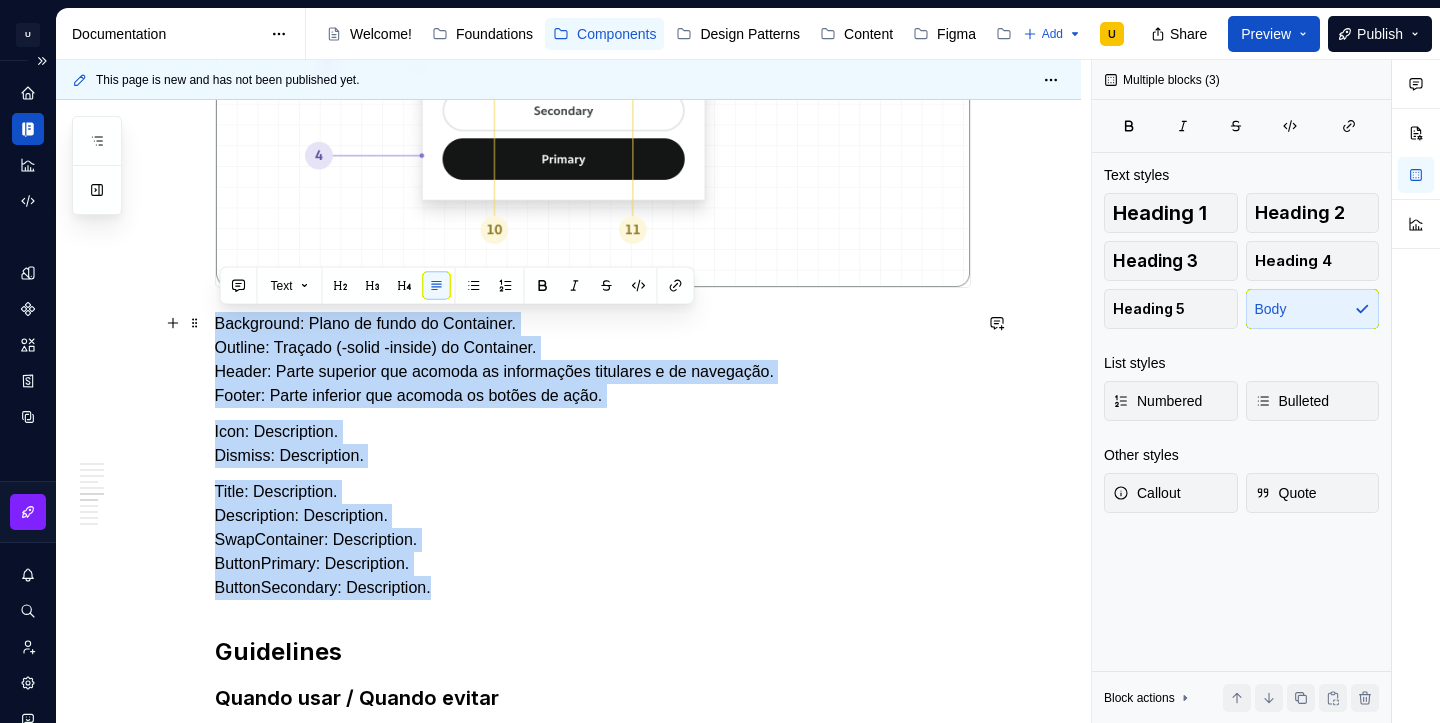 drag, startPoint x: 462, startPoint y: 576, endPoint x: 216, endPoint y: 328, distance: 349.3136 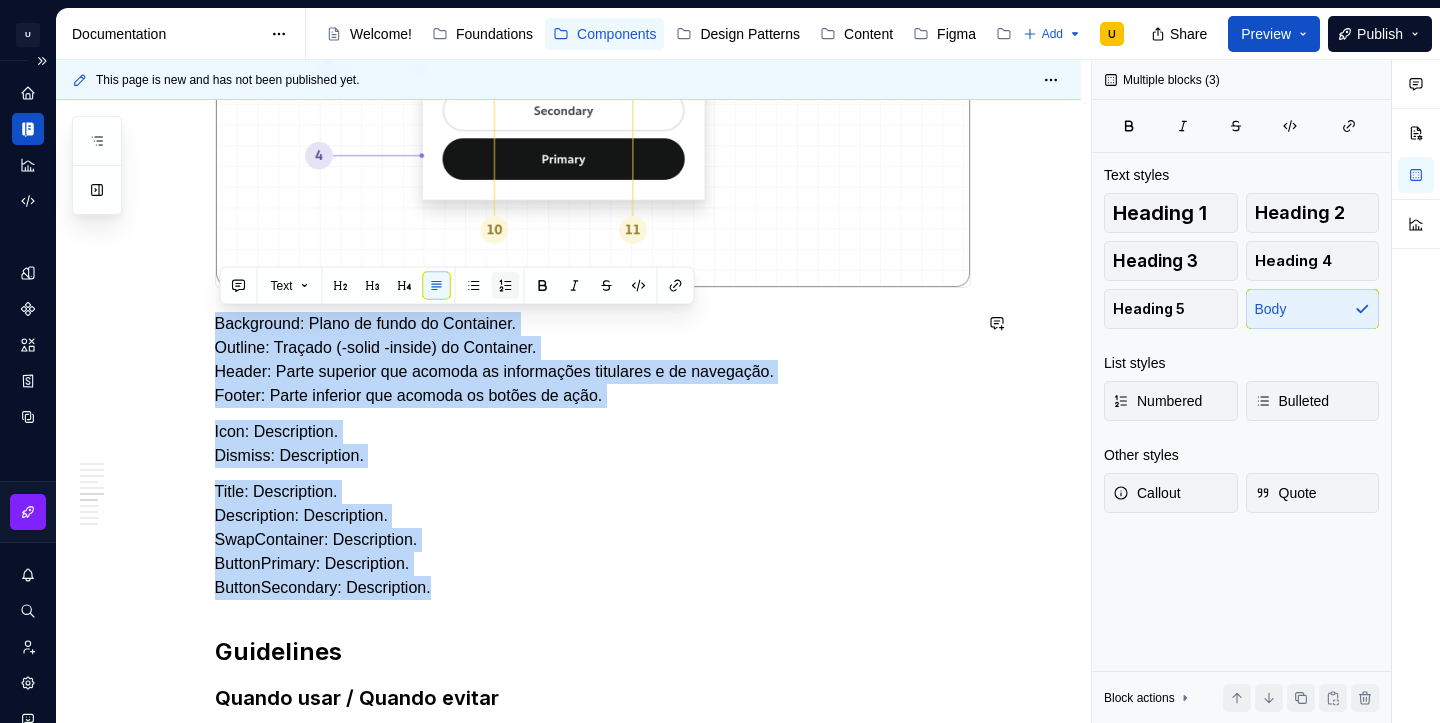 click at bounding box center (506, 286) 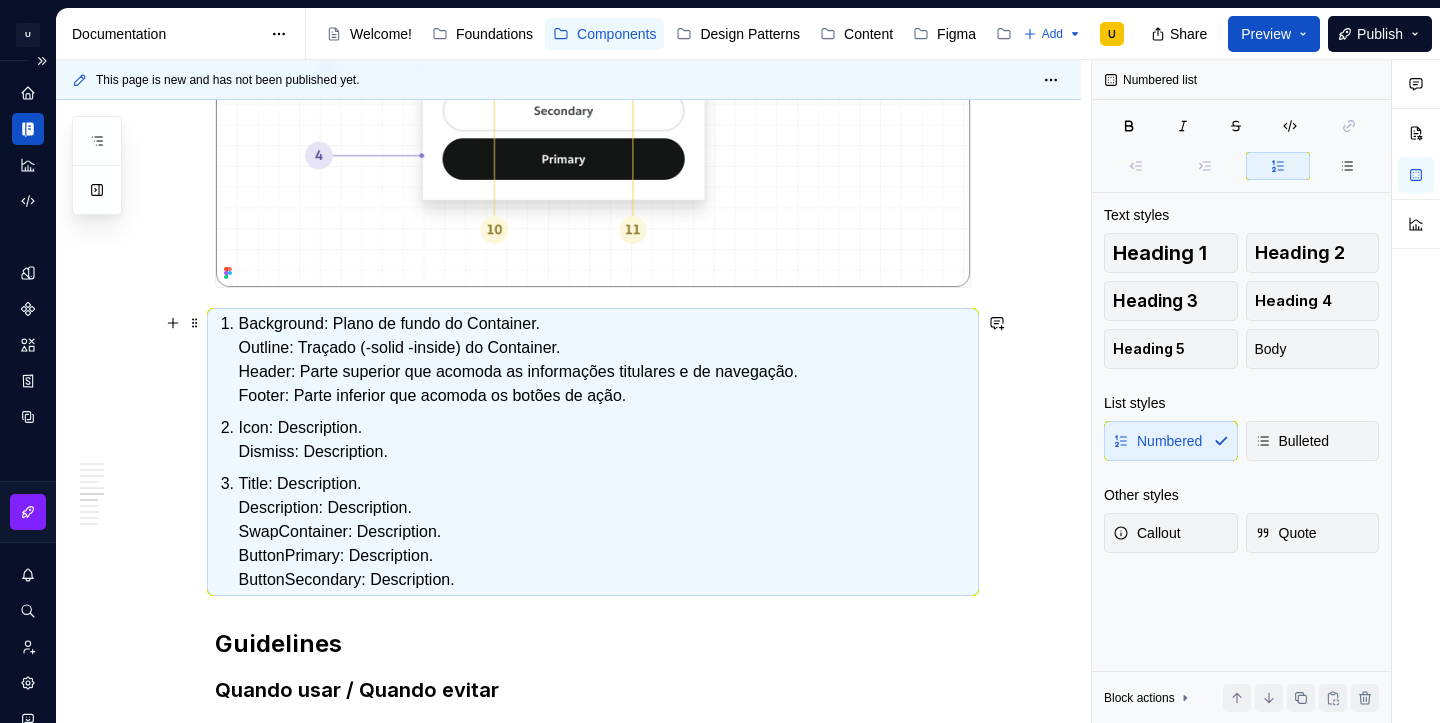 click on "**********" at bounding box center [593, 398] 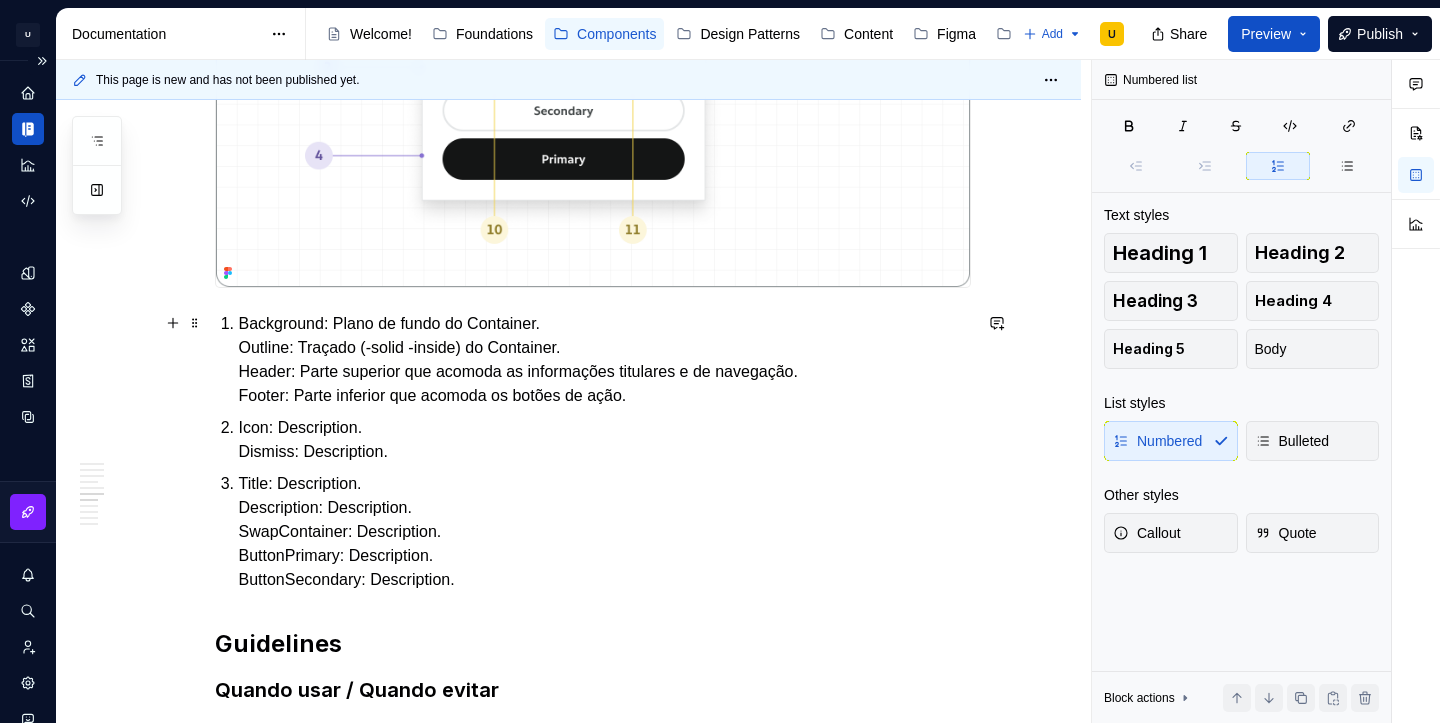 click on "Background: Plano de fundo do Container. Outline: Traçado (-solid -inside) do Container. Header: Parte superior que acomoda as informações titulares e de navegação. Footer: Parte inferior que acomoda os botões de ação." at bounding box center [605, 360] 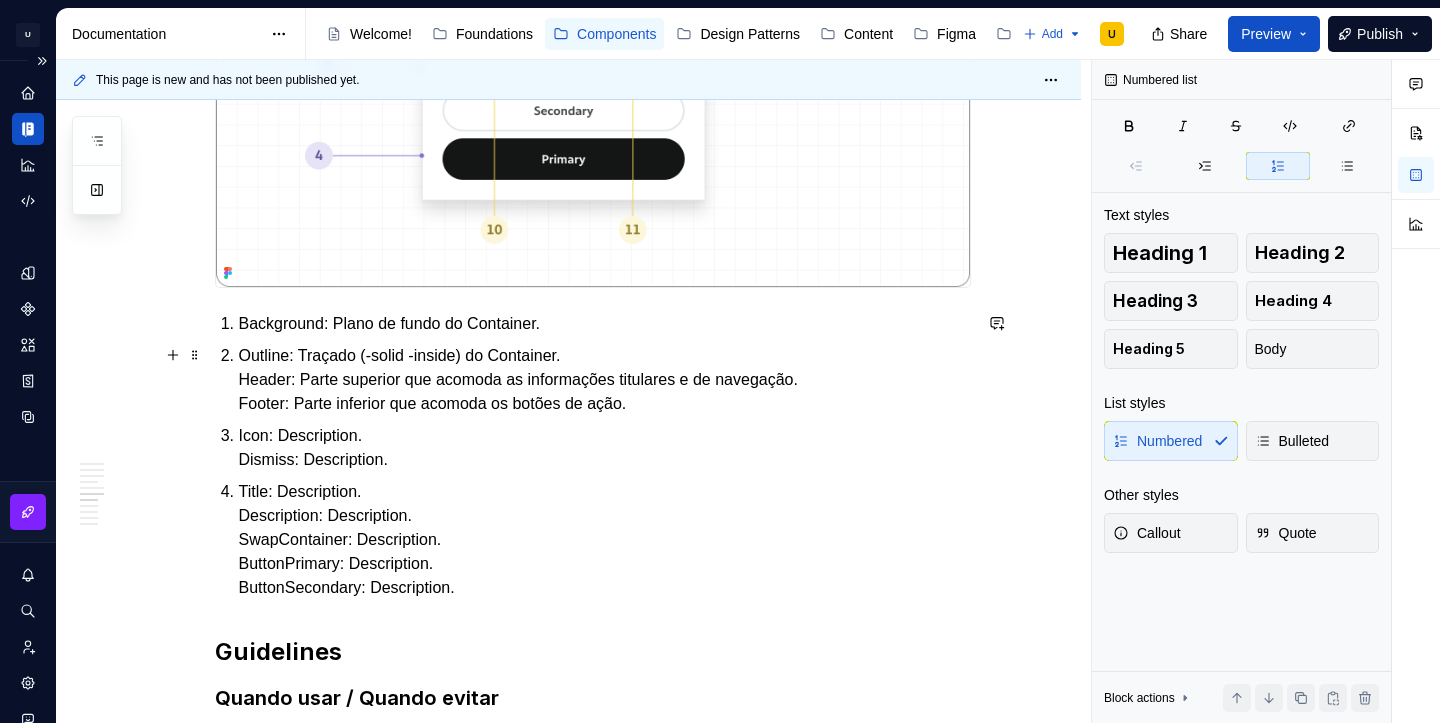 click on "**********" at bounding box center (593, 402) 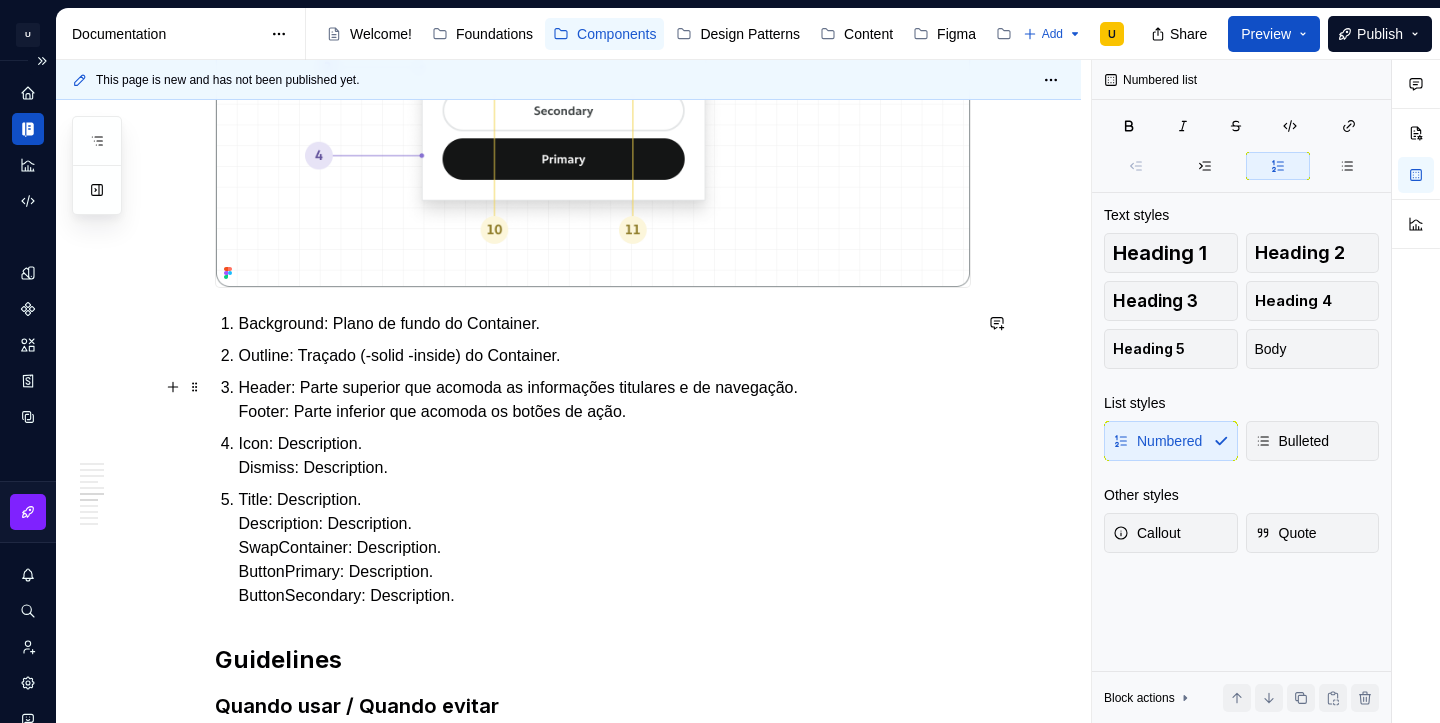 click on "**********" at bounding box center [593, 406] 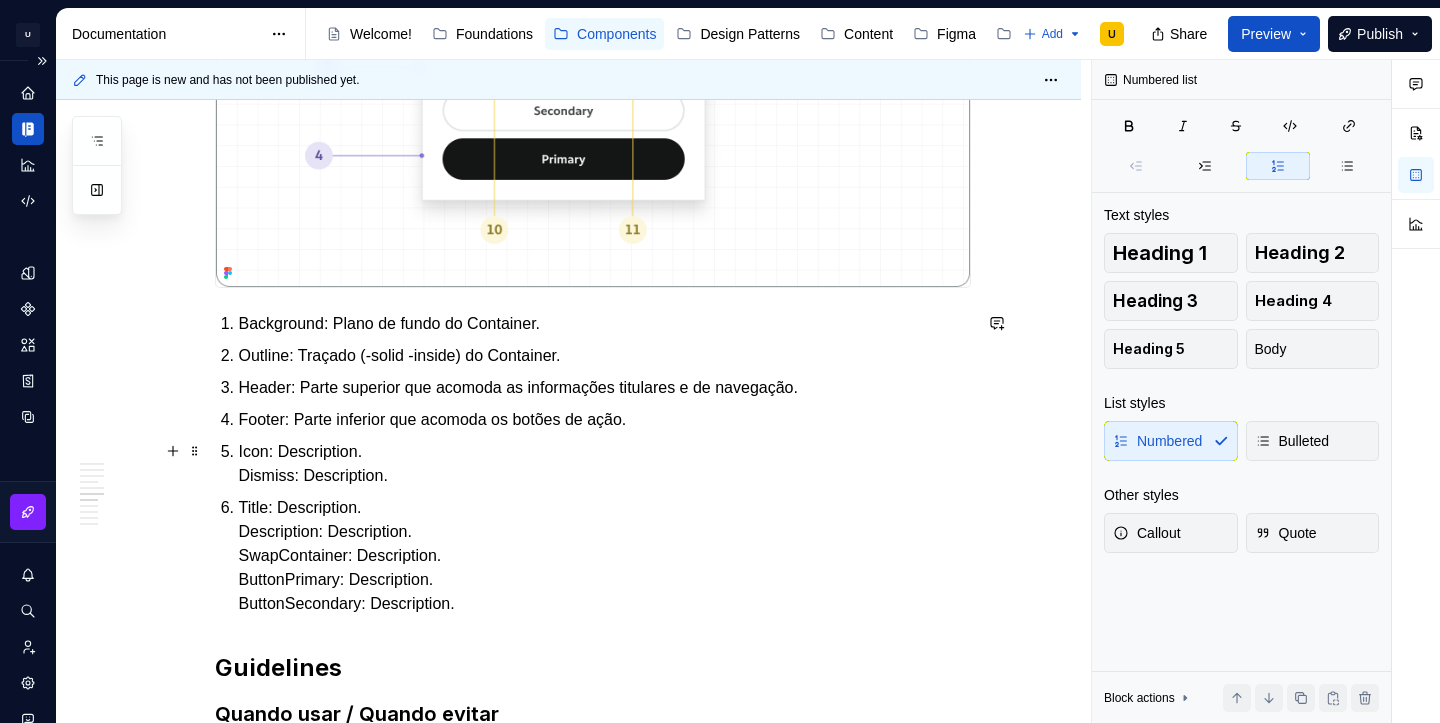 click on "Icon: Description. Dismiss: Description." at bounding box center [605, 464] 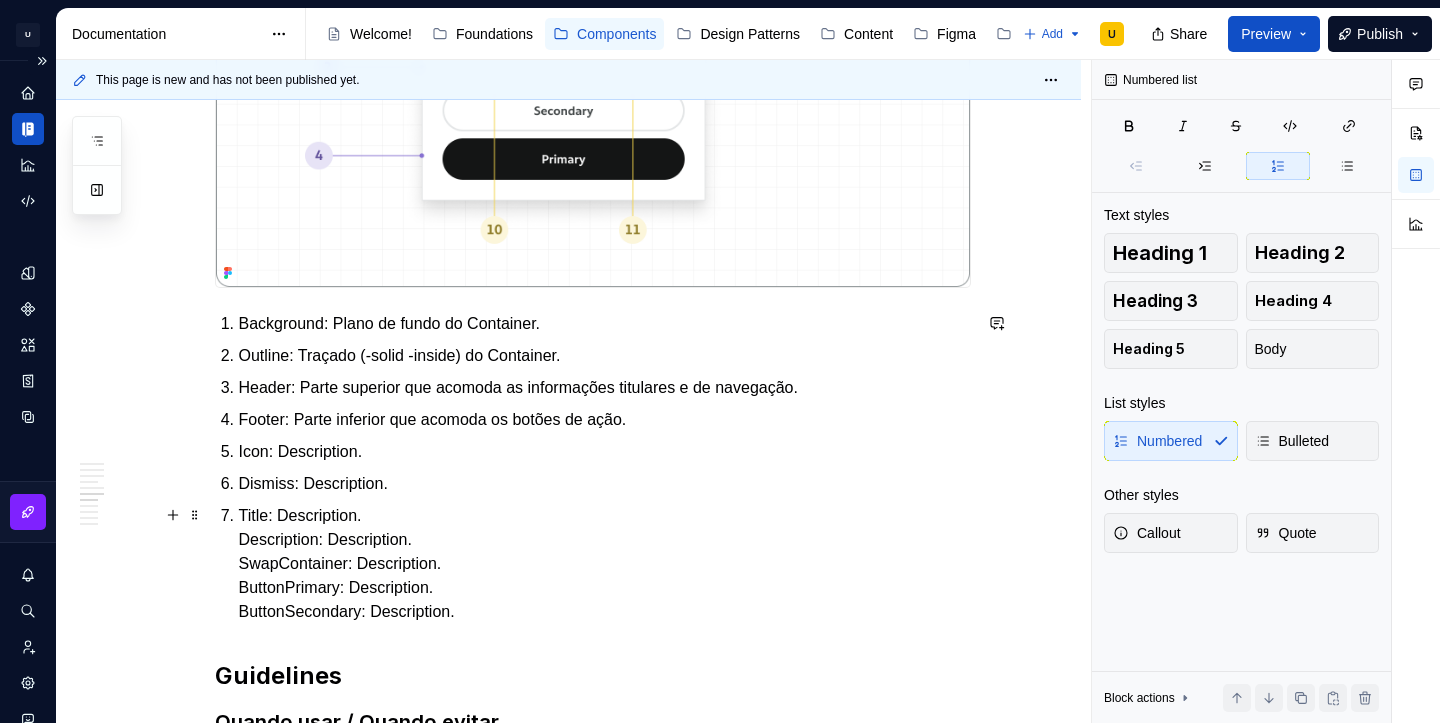 click on "Title: Description. Description: Description. SwapContainer: Description. ButtonPrimary: Description. ButtonSecondary: Description." at bounding box center [605, 564] 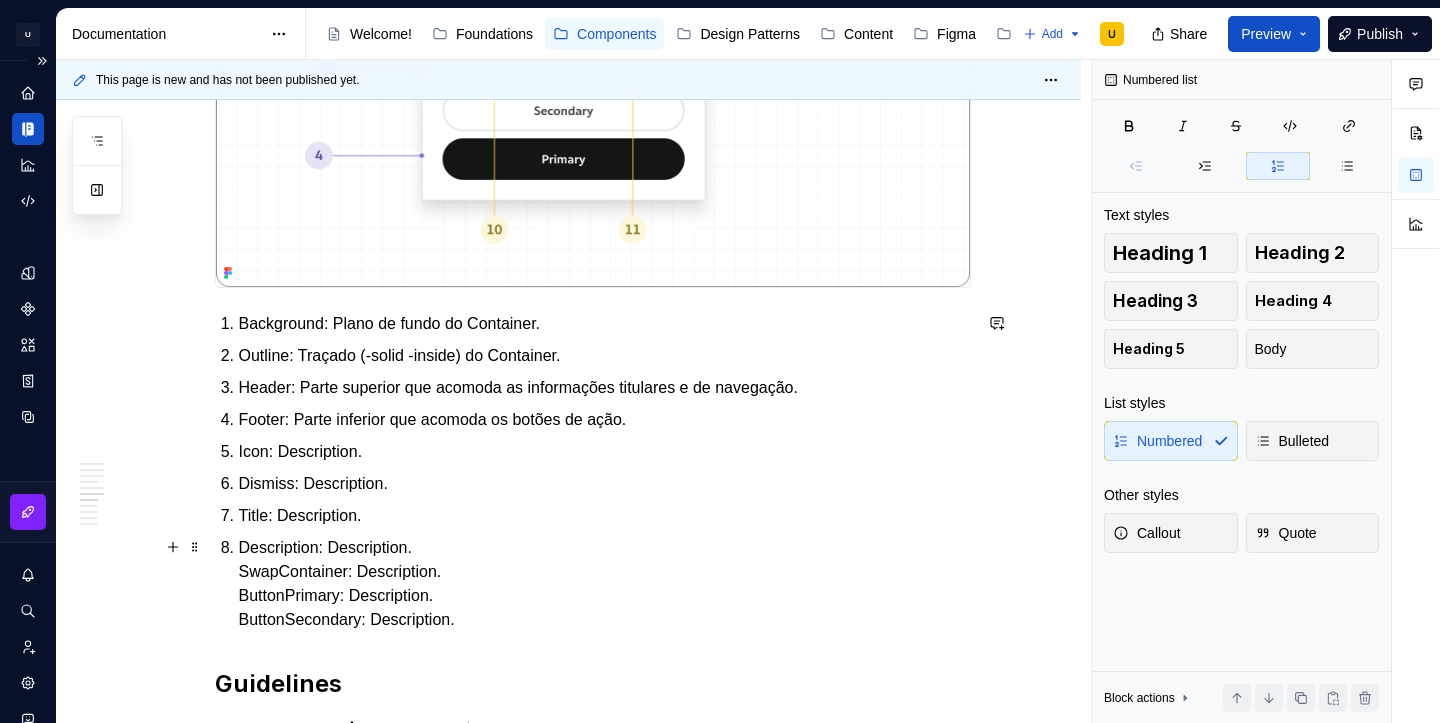 click on "Description: Description. SwapContainer: Description. ButtonPrimary: Description. ButtonSecondary: Description." at bounding box center (605, 584) 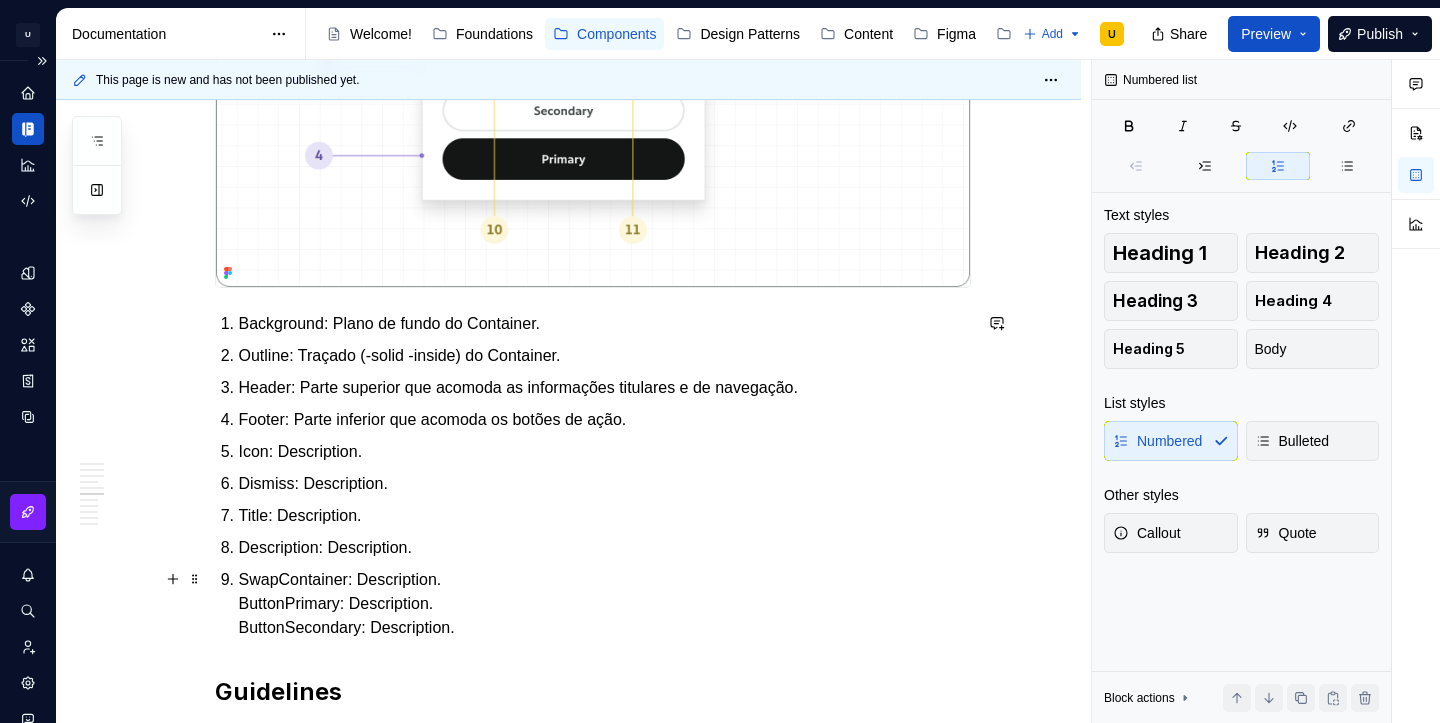 click on "**********" at bounding box center (593, 422) 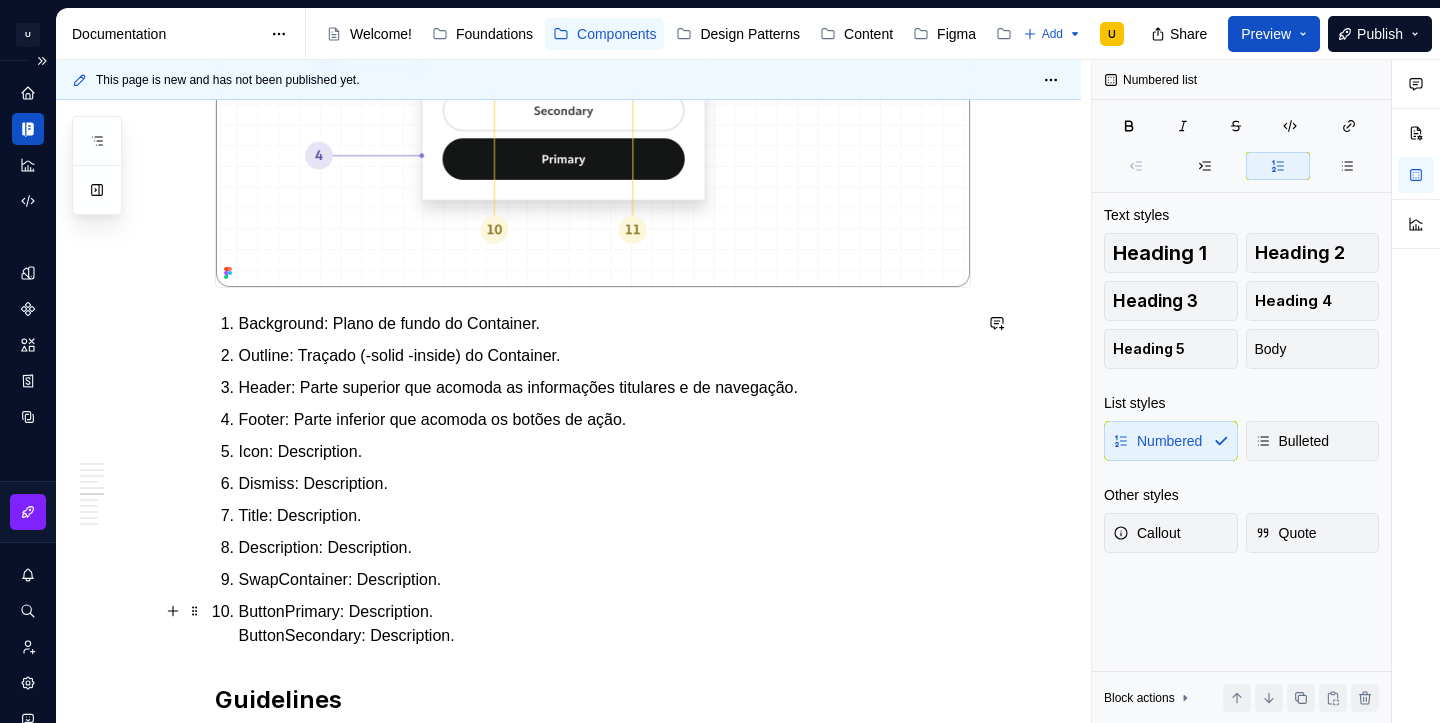 click on "ButtonPrimary: Description. ButtonSecondary: Description." at bounding box center (605, 624) 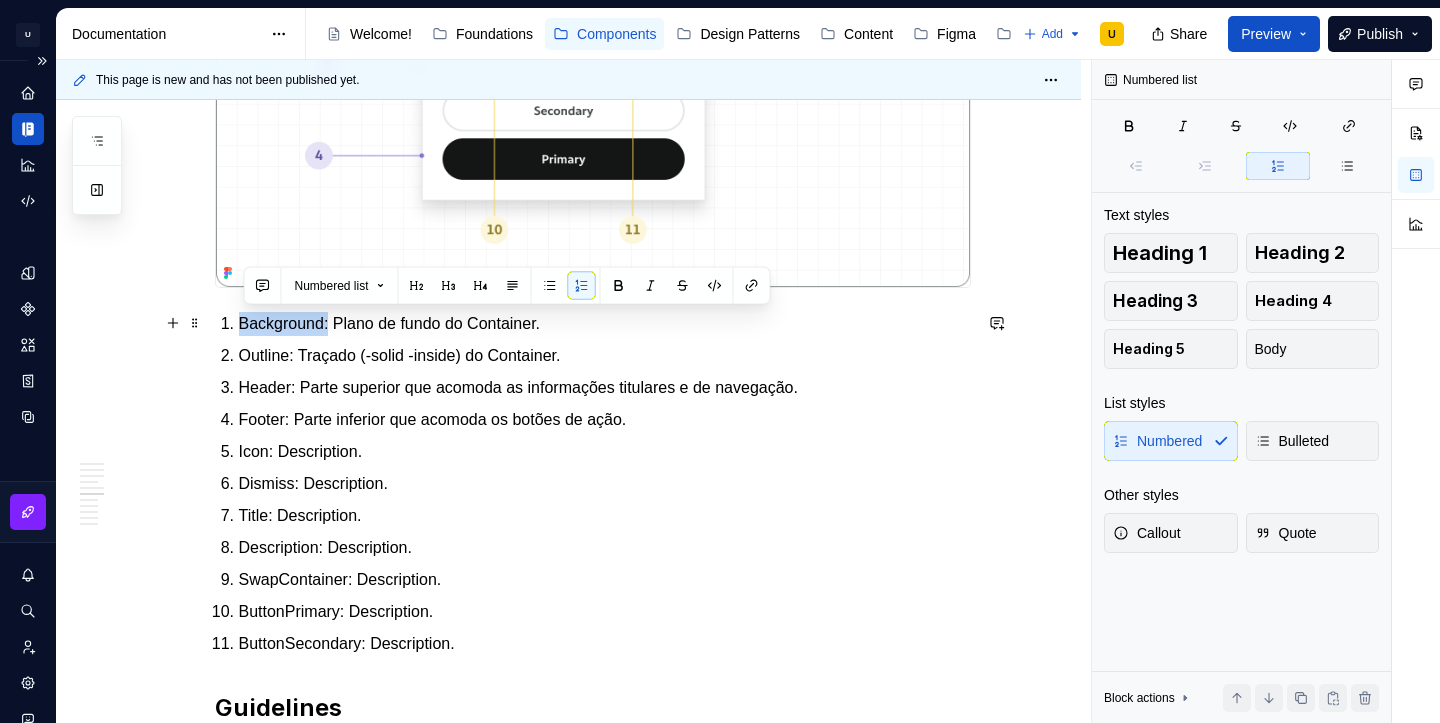 drag, startPoint x: 338, startPoint y: 323, endPoint x: 214, endPoint y: 322, distance: 124.004036 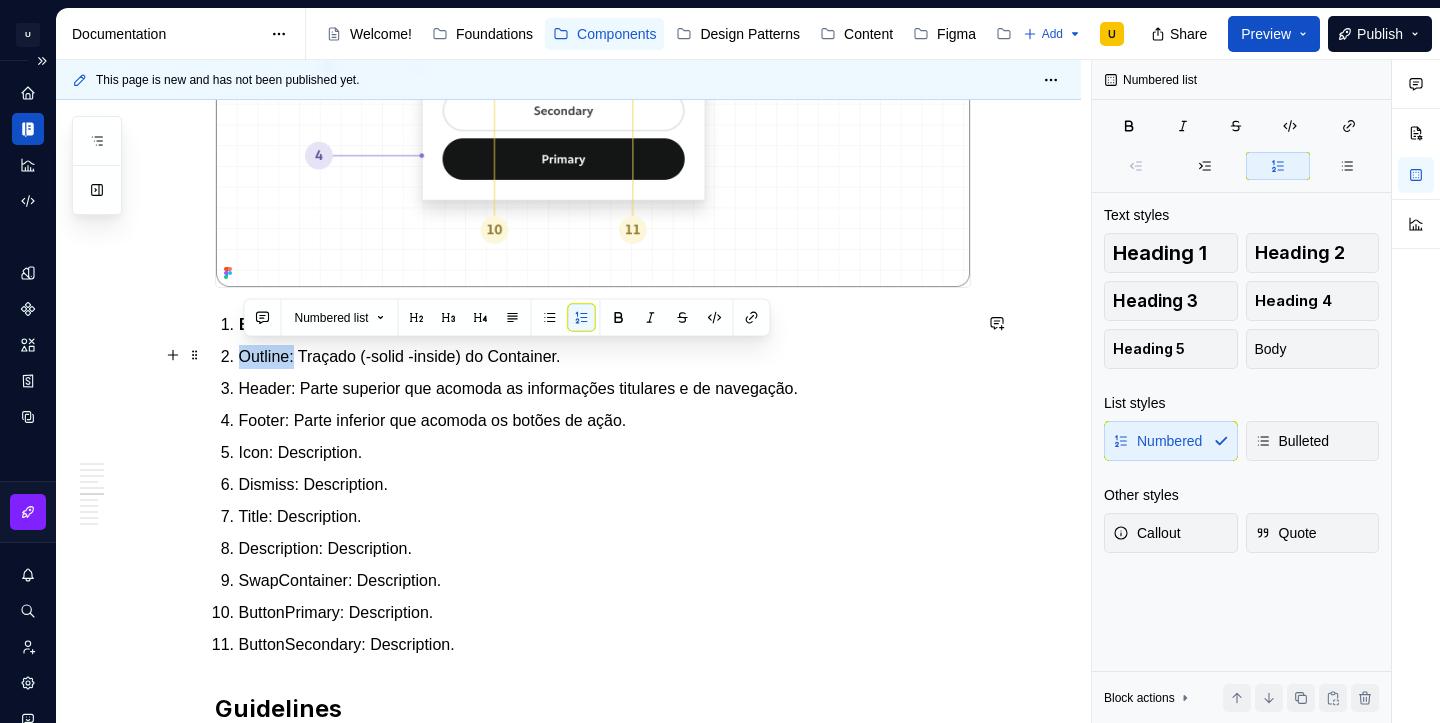 drag, startPoint x: 301, startPoint y: 355, endPoint x: 228, endPoint y: 361, distance: 73.24616 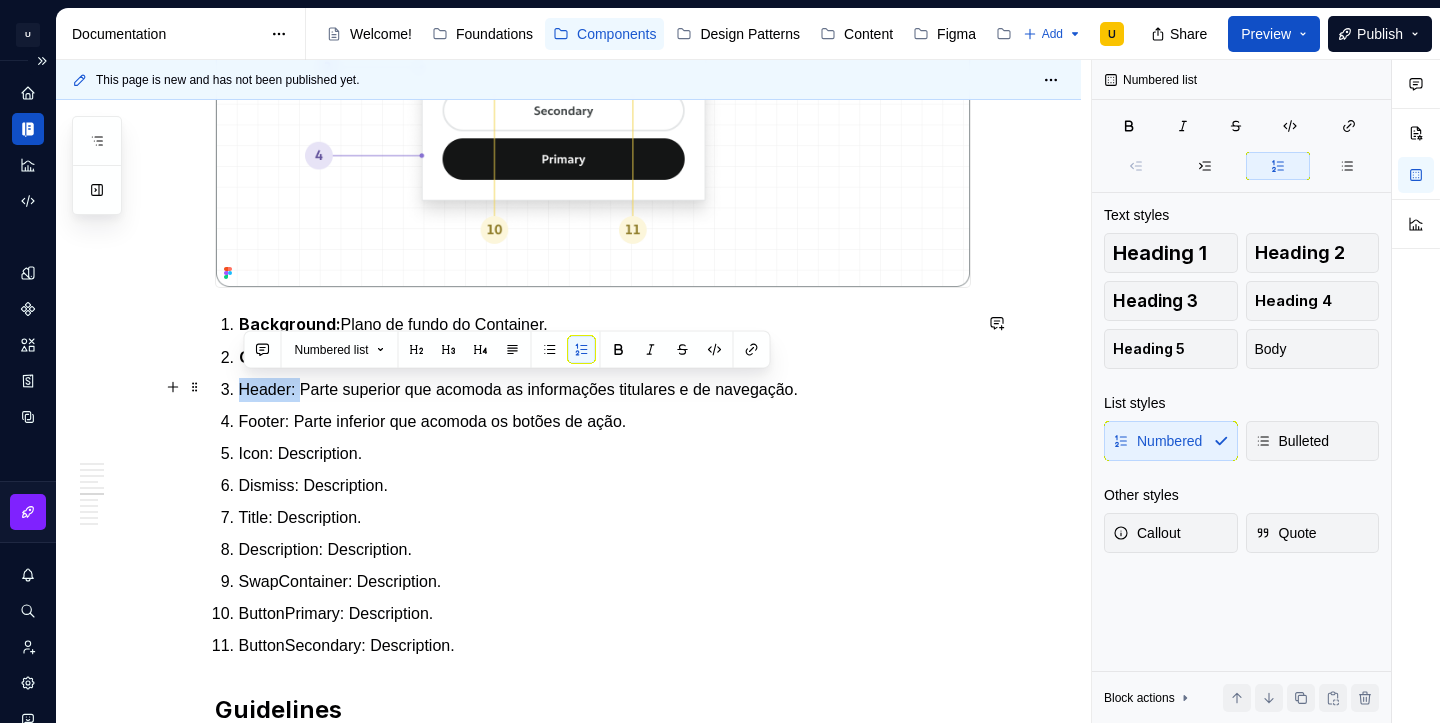 drag, startPoint x: 309, startPoint y: 389, endPoint x: 227, endPoint y: 396, distance: 82.29824 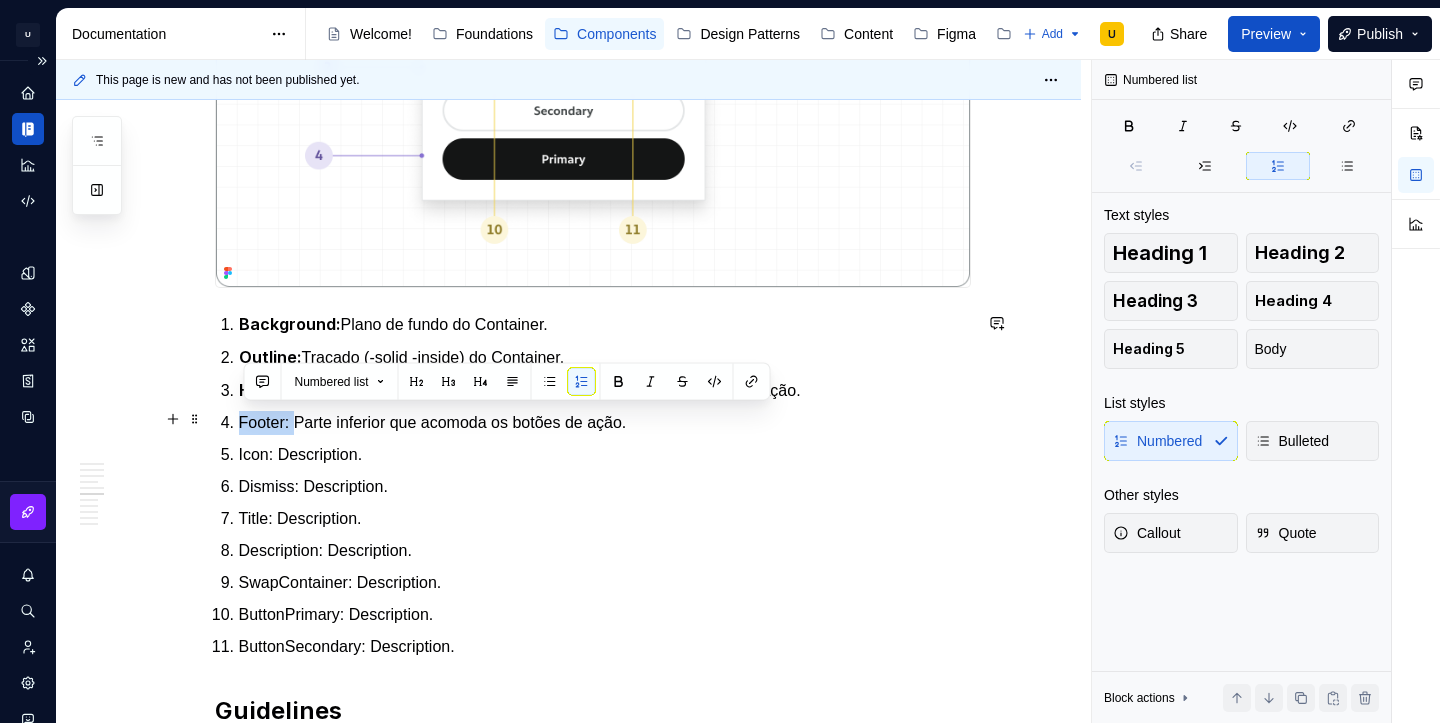 drag, startPoint x: 299, startPoint y: 419, endPoint x: 225, endPoint y: 419, distance: 74 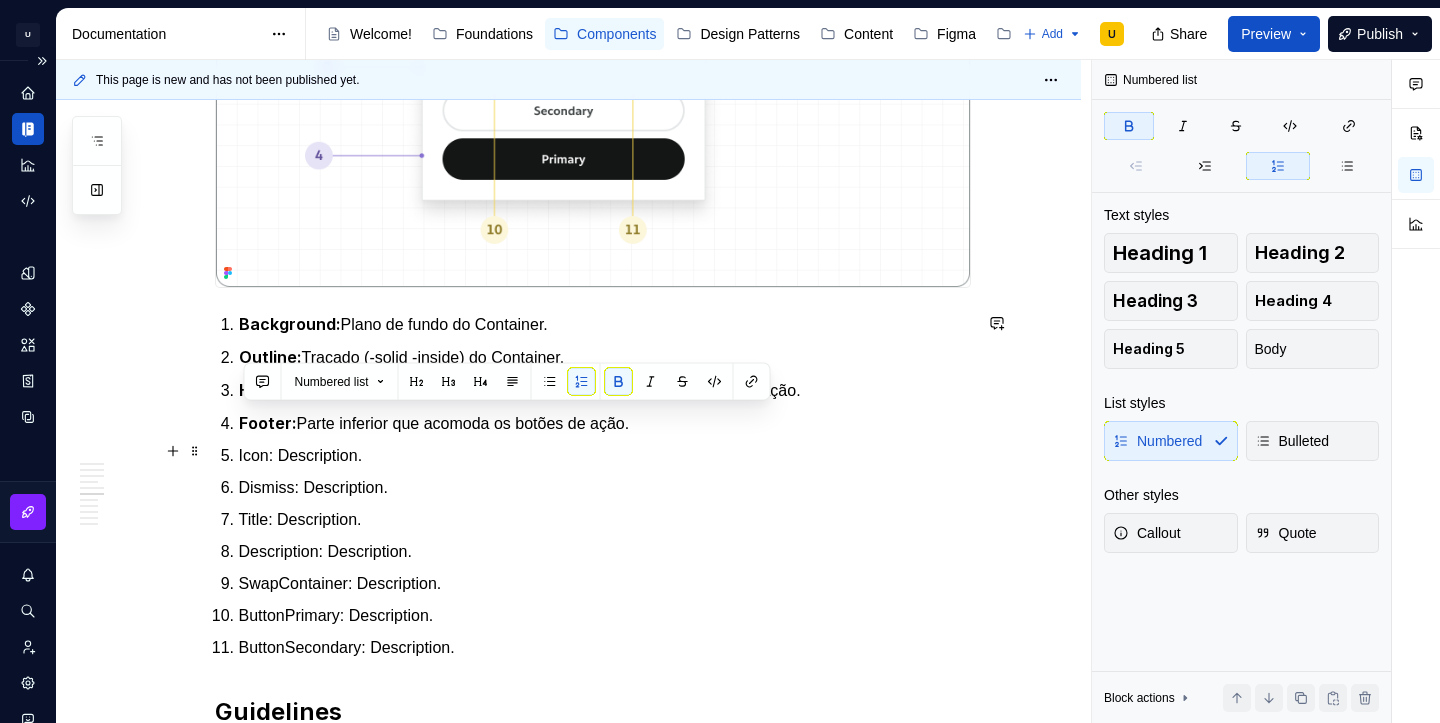 click on "Icon: Description." at bounding box center [605, 456] 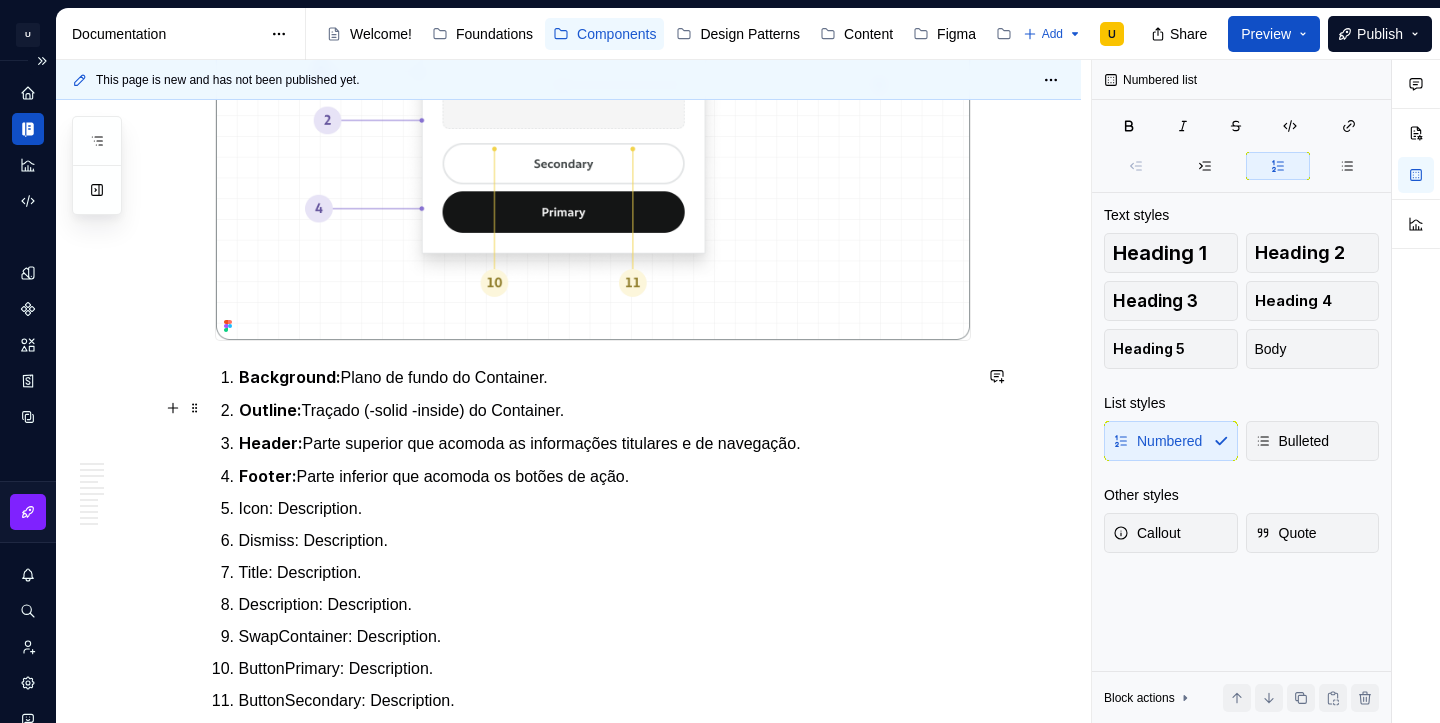 scroll, scrollTop: 1920, scrollLeft: 0, axis: vertical 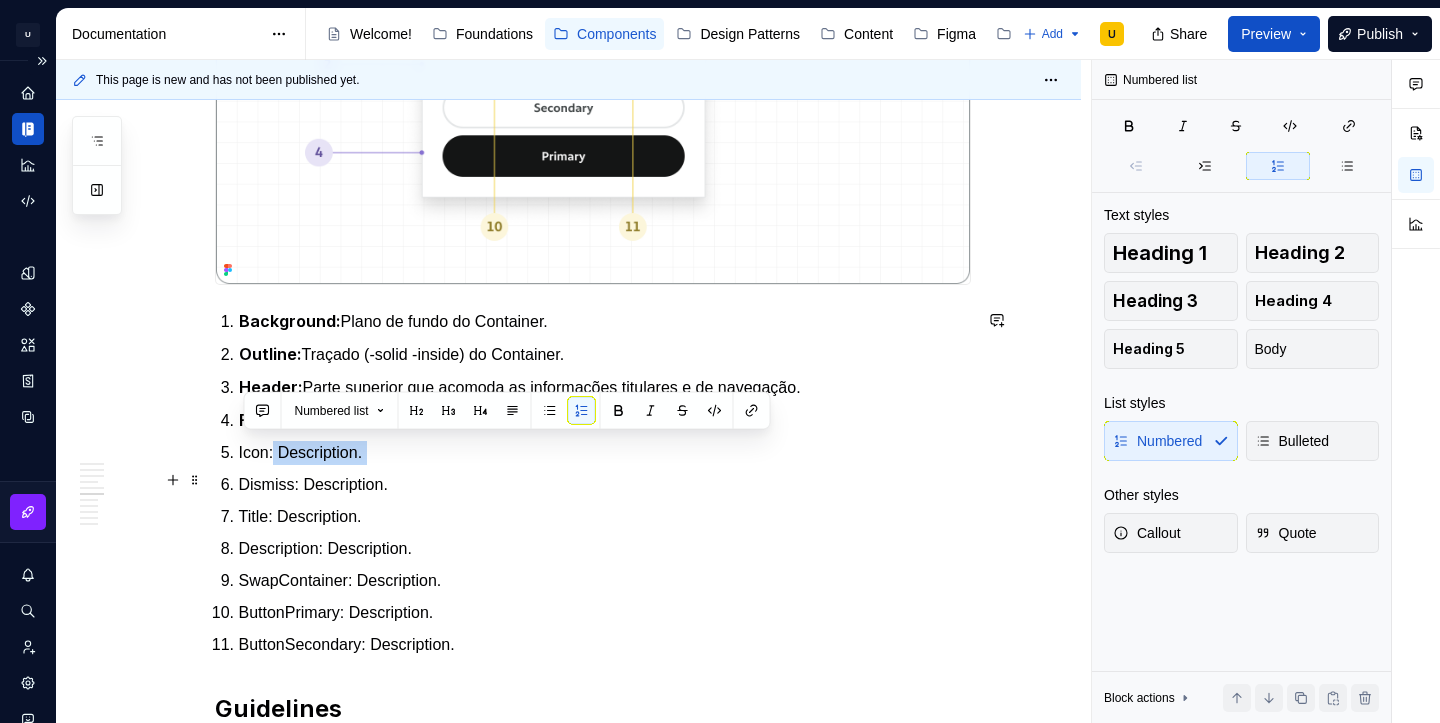 drag, startPoint x: 279, startPoint y: 445, endPoint x: 190, endPoint y: 461, distance: 90.426765 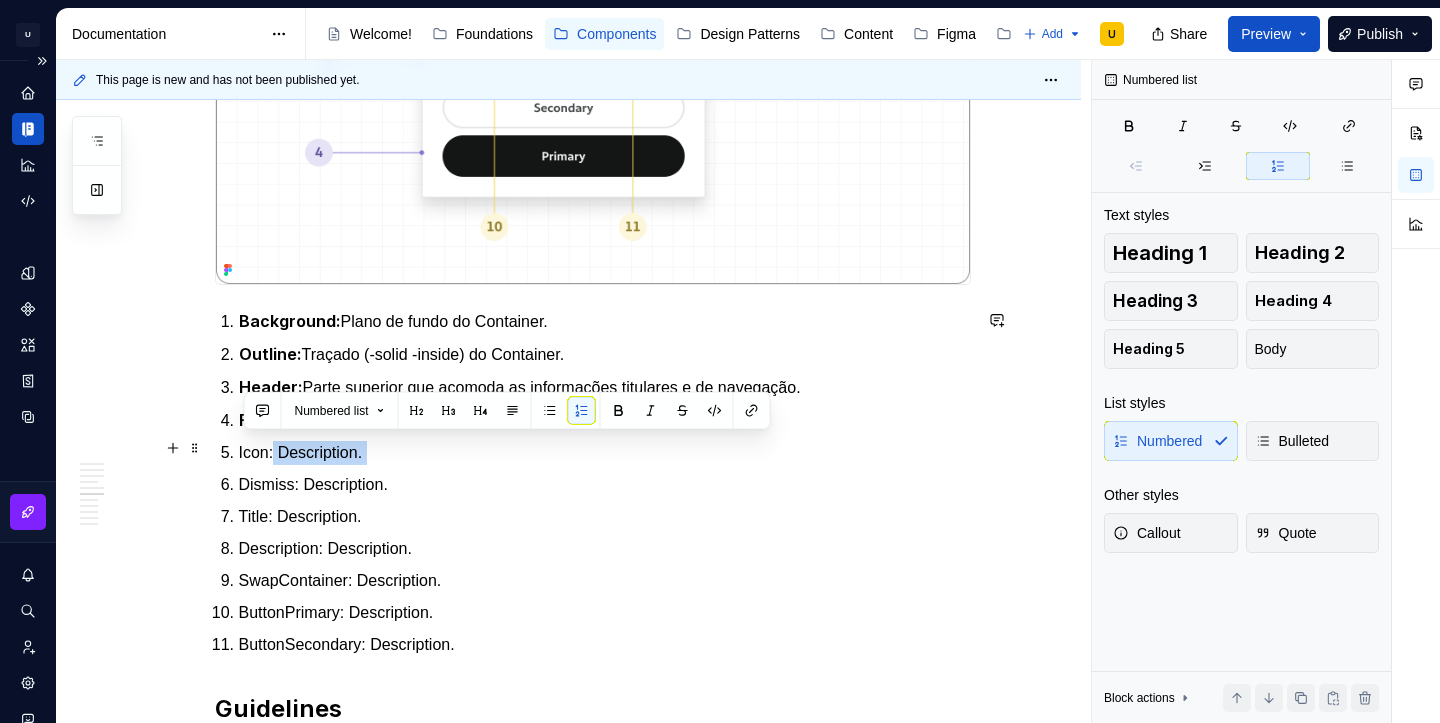click on "Icon: Description." at bounding box center (605, 453) 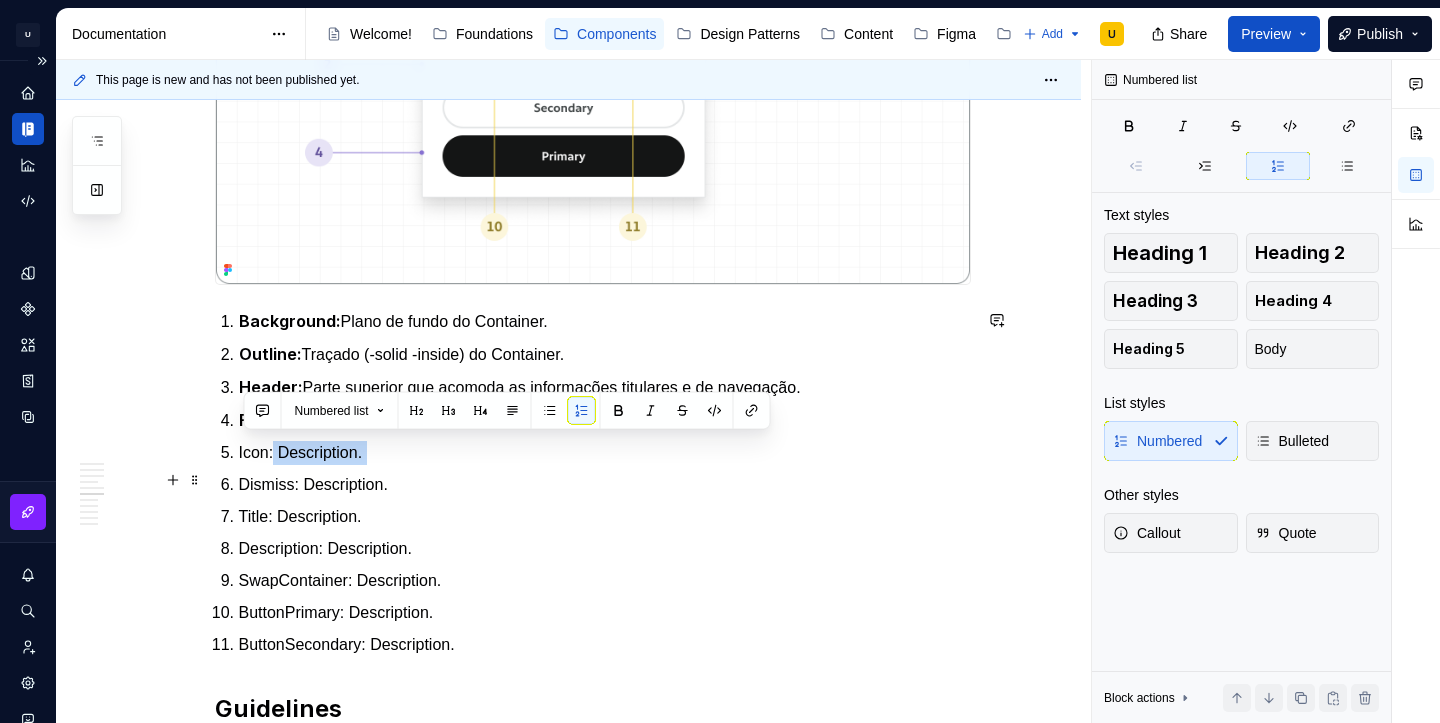 drag, startPoint x: 282, startPoint y: 447, endPoint x: 193, endPoint y: 463, distance: 90.426765 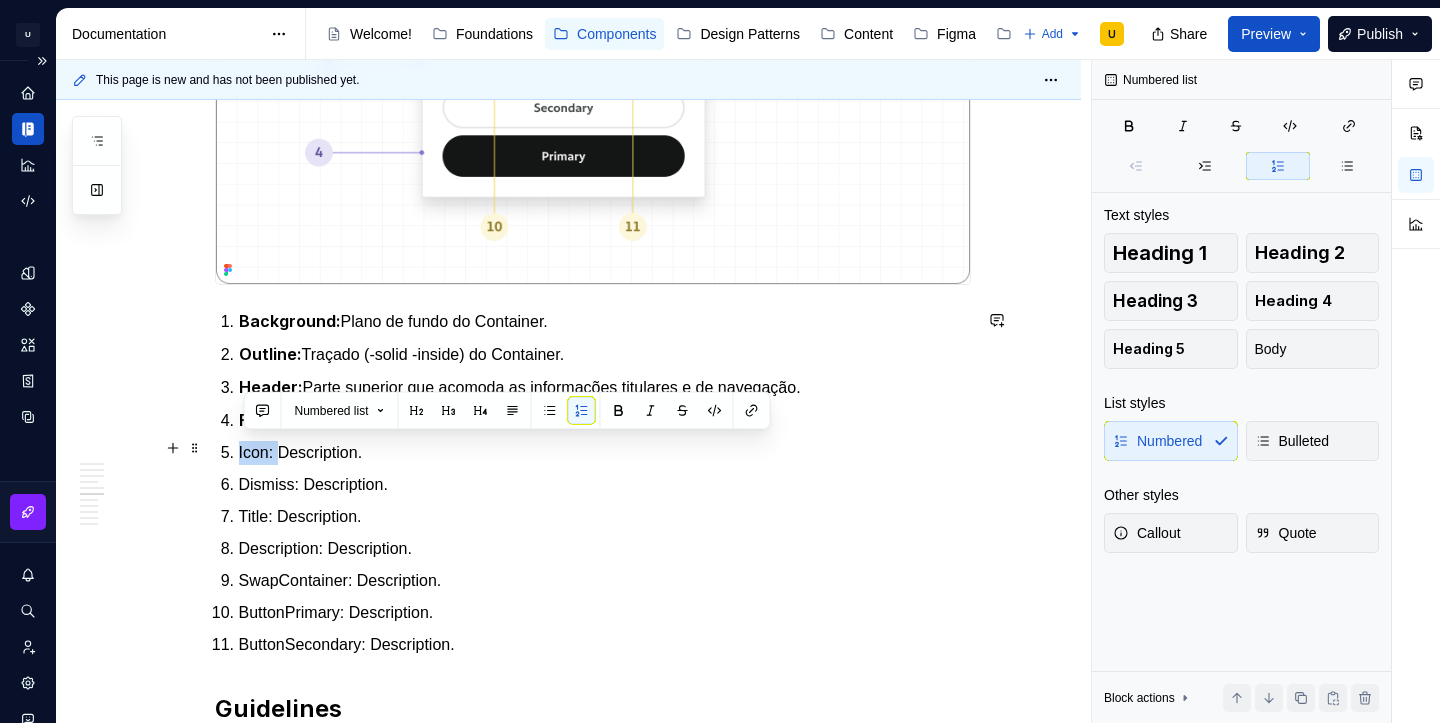 drag, startPoint x: 282, startPoint y: 448, endPoint x: 212, endPoint y: 449, distance: 70.00714 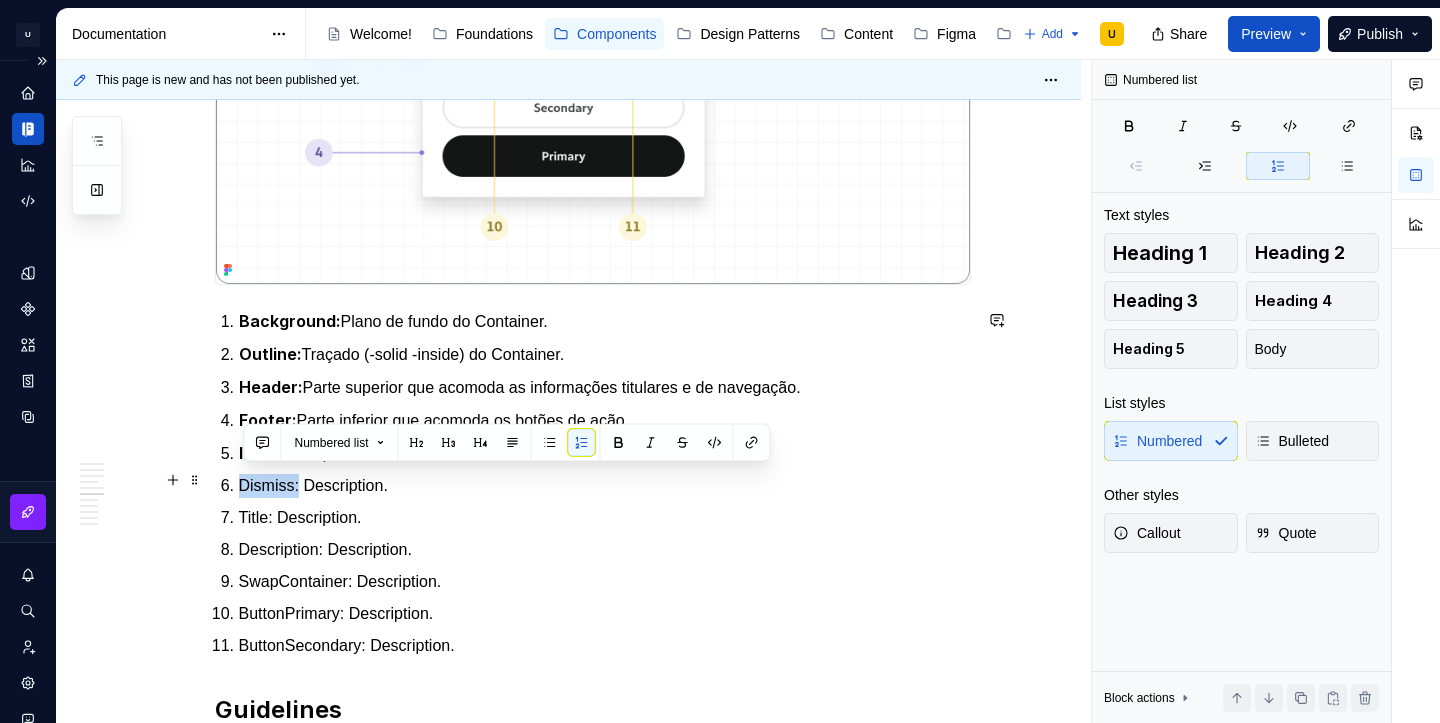 drag, startPoint x: 308, startPoint y: 478, endPoint x: 226, endPoint y: 485, distance: 82.29824 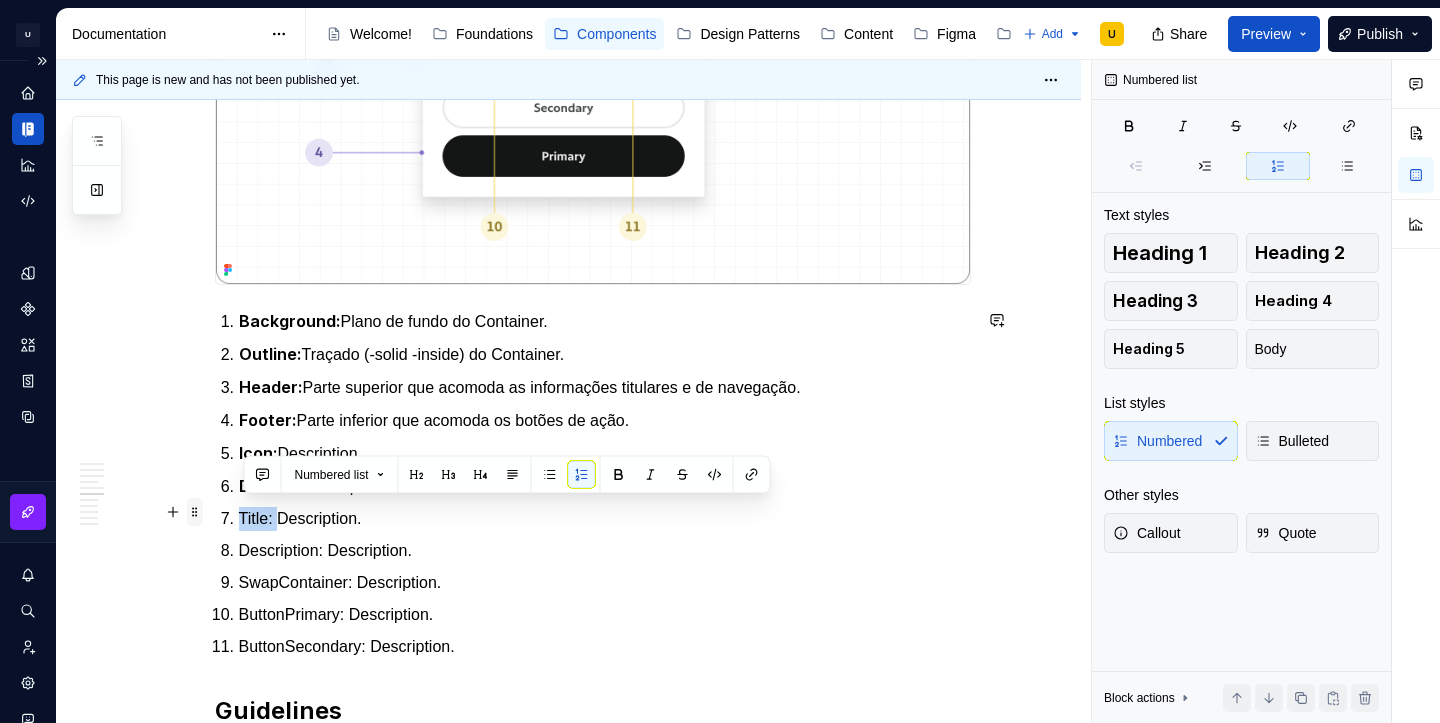 drag, startPoint x: 288, startPoint y: 515, endPoint x: 191, endPoint y: 509, distance: 97.18539 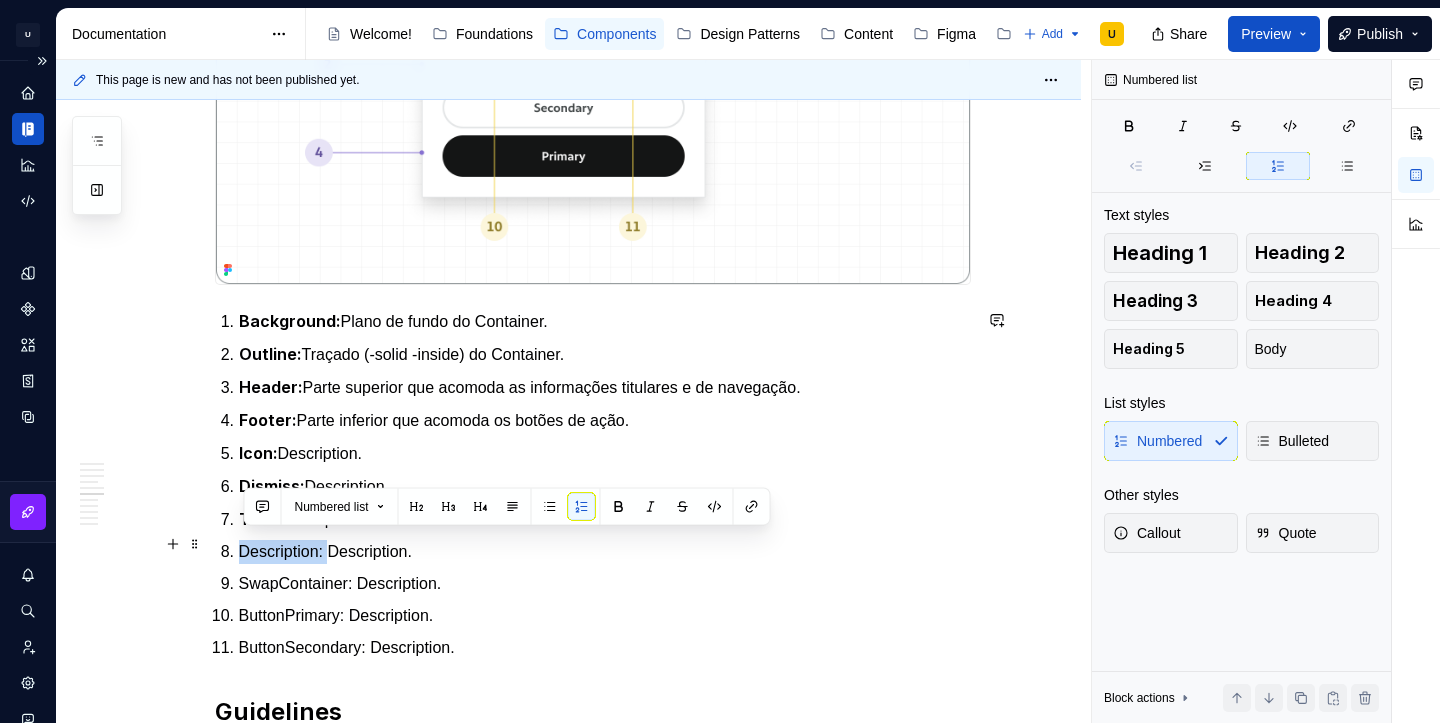drag, startPoint x: 339, startPoint y: 538, endPoint x: 212, endPoint y: 549, distance: 127.47549 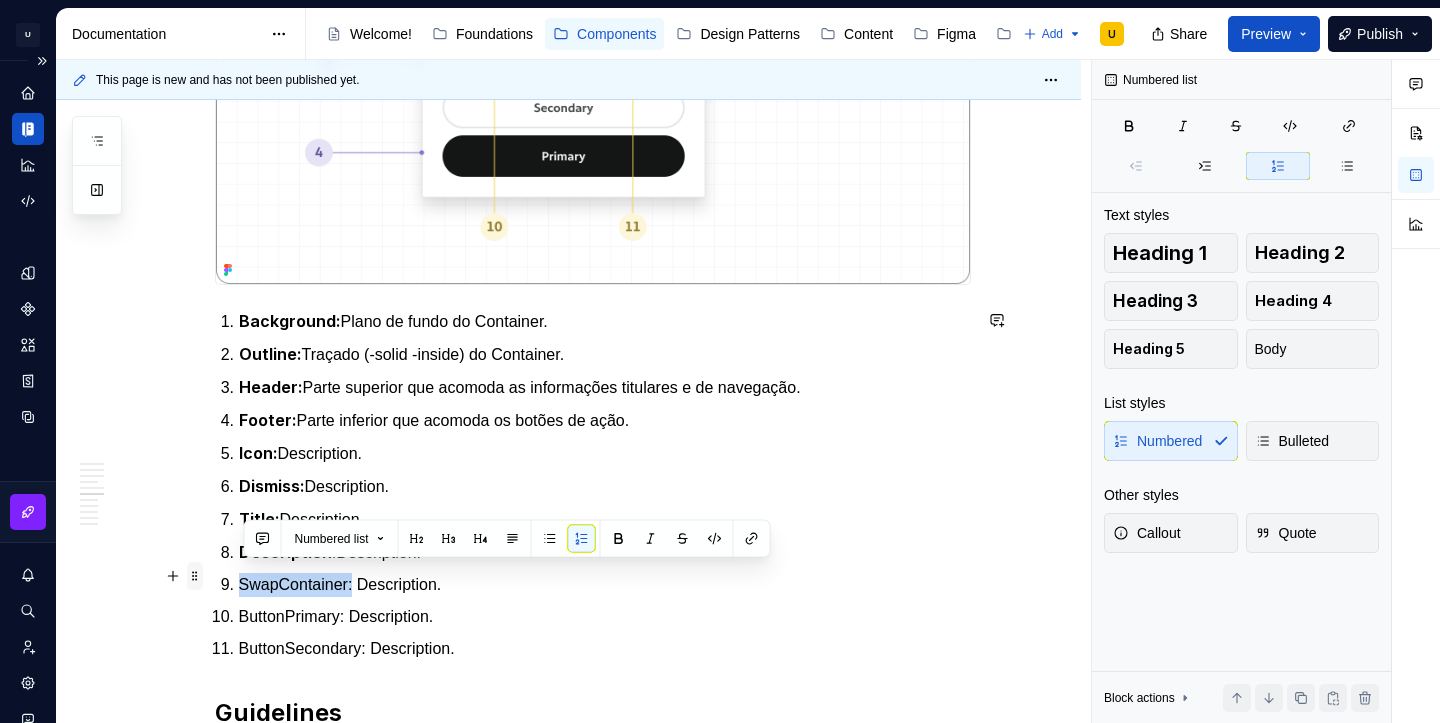 drag, startPoint x: 363, startPoint y: 573, endPoint x: 196, endPoint y: 577, distance: 167.0479 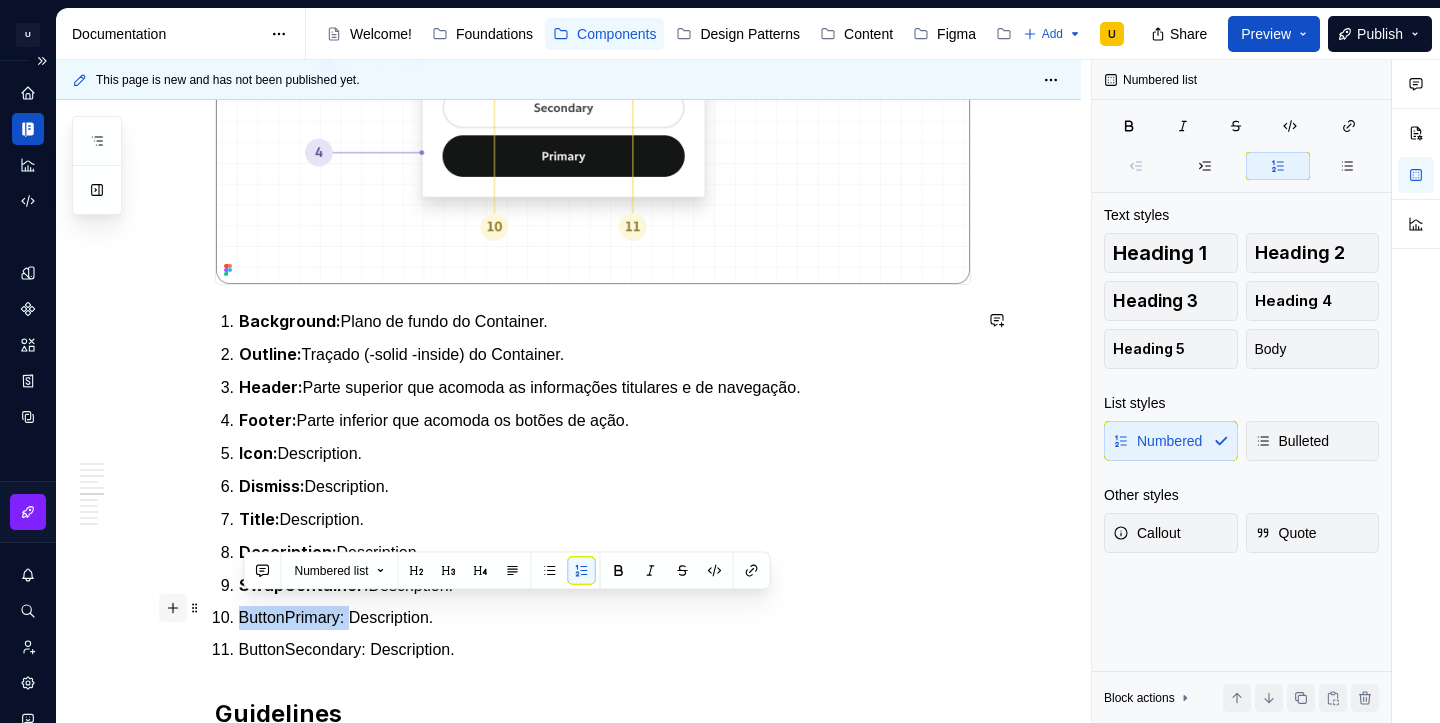 drag, startPoint x: 362, startPoint y: 607, endPoint x: 187, endPoint y: 608, distance: 175.00285 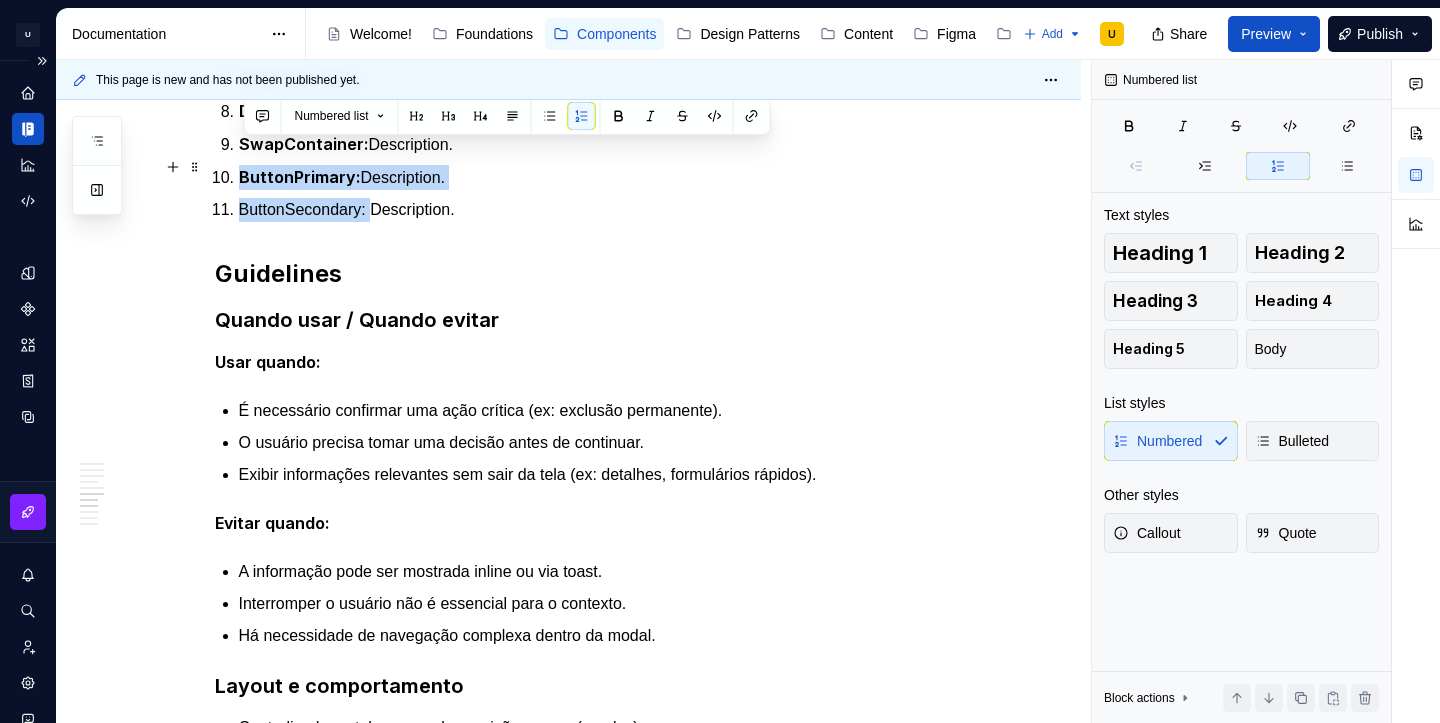 scroll, scrollTop: 2313, scrollLeft: 0, axis: vertical 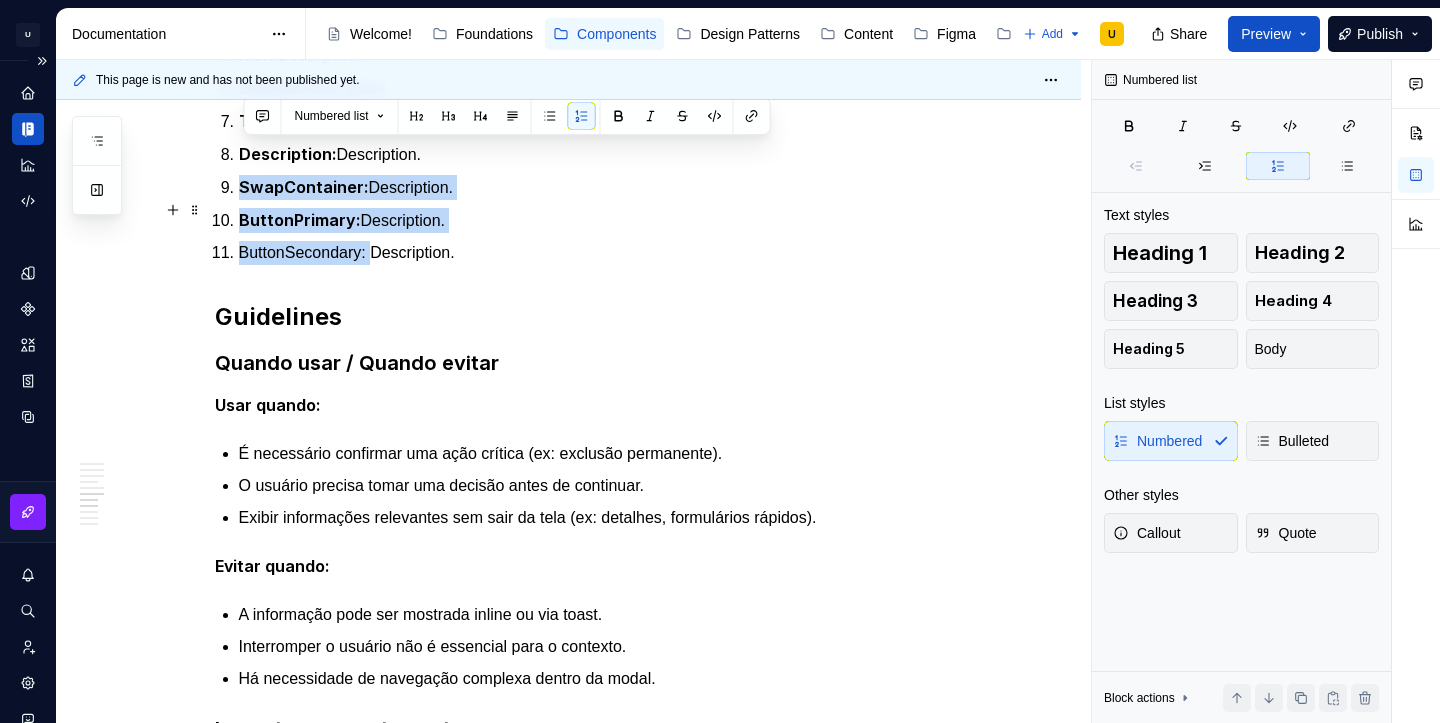 drag, startPoint x: 385, startPoint y: 638, endPoint x: 227, endPoint y: 154, distance: 509.13654 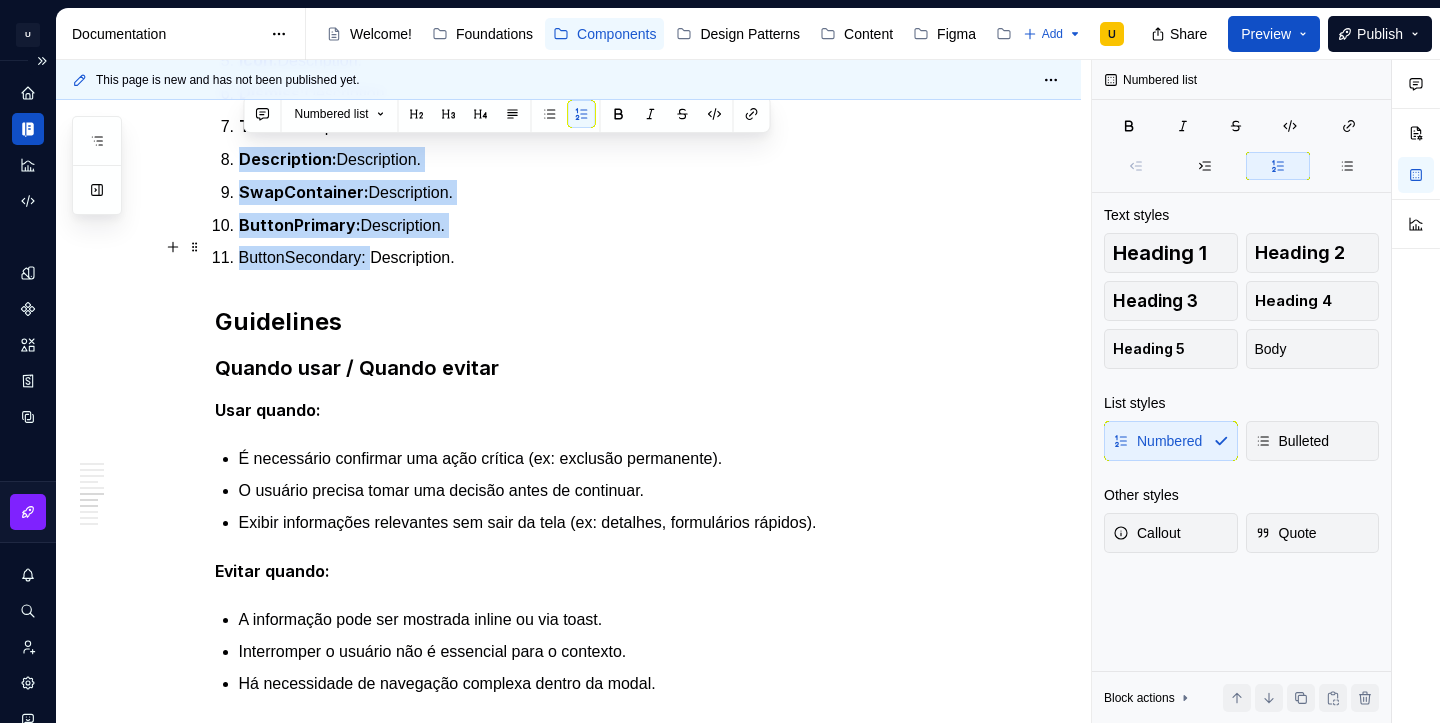click on "Background:  Plano de fundo do Container. Outline:  Traçado (-solid -inside) do Container. Header:  Parte superior que acomoda as informações titulares e de navegação. Footer:  Parte inferior que acomoda os botões de ação. Icon:  Description. Dismiss:  Description. Title:  Description. Description:  Description. SwapContainer:  Description. ButtonPrimary:  Description. ButtonSecondary: Description." at bounding box center (605, 93) 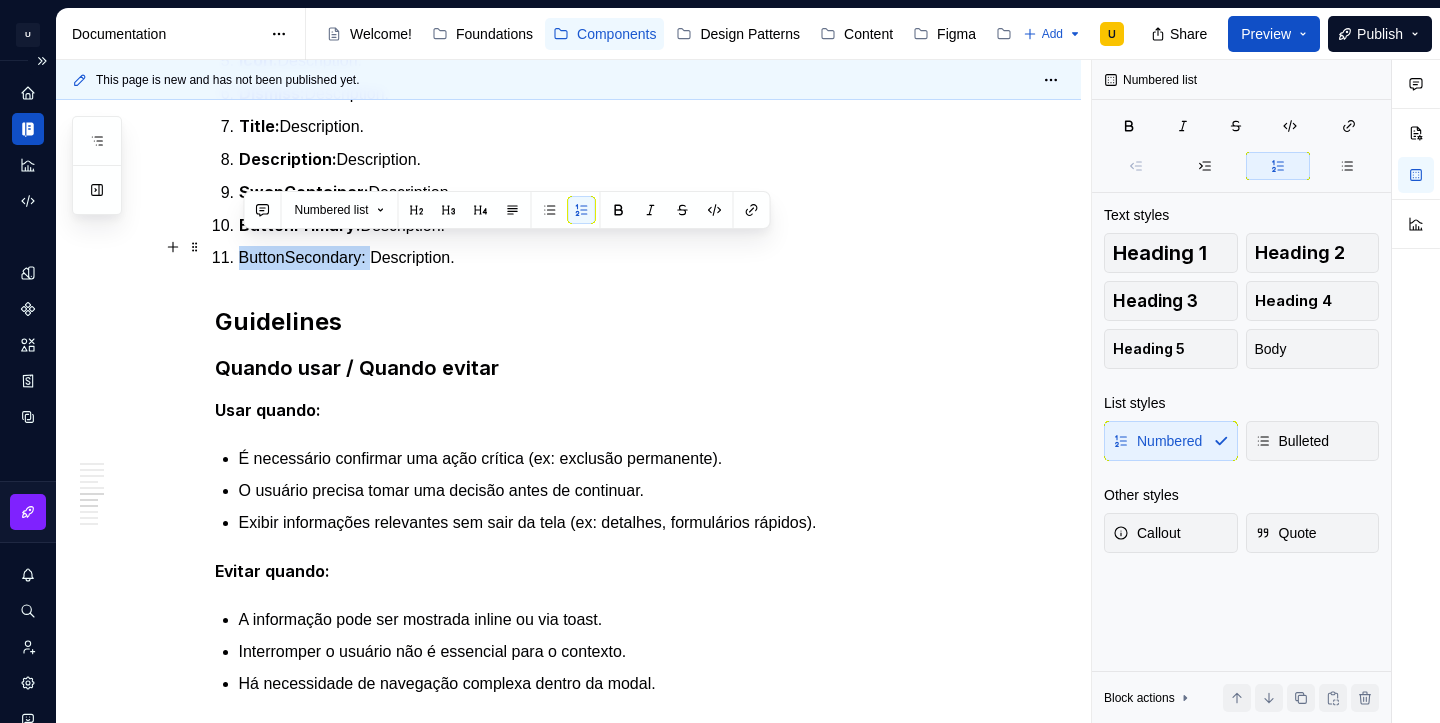 drag, startPoint x: 383, startPoint y: 244, endPoint x: 237, endPoint y: 257, distance: 146.57762 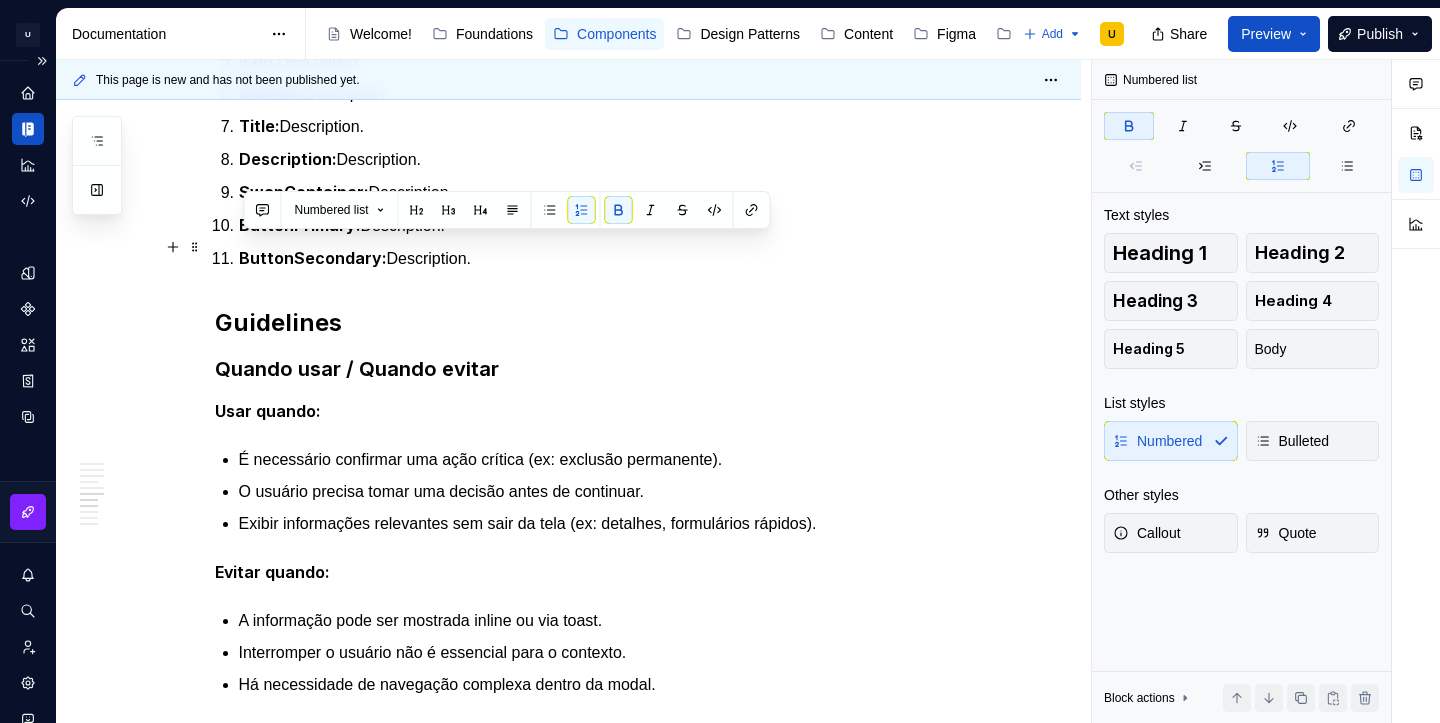 click on "ButtonSecondary:  Description." at bounding box center (605, 258) 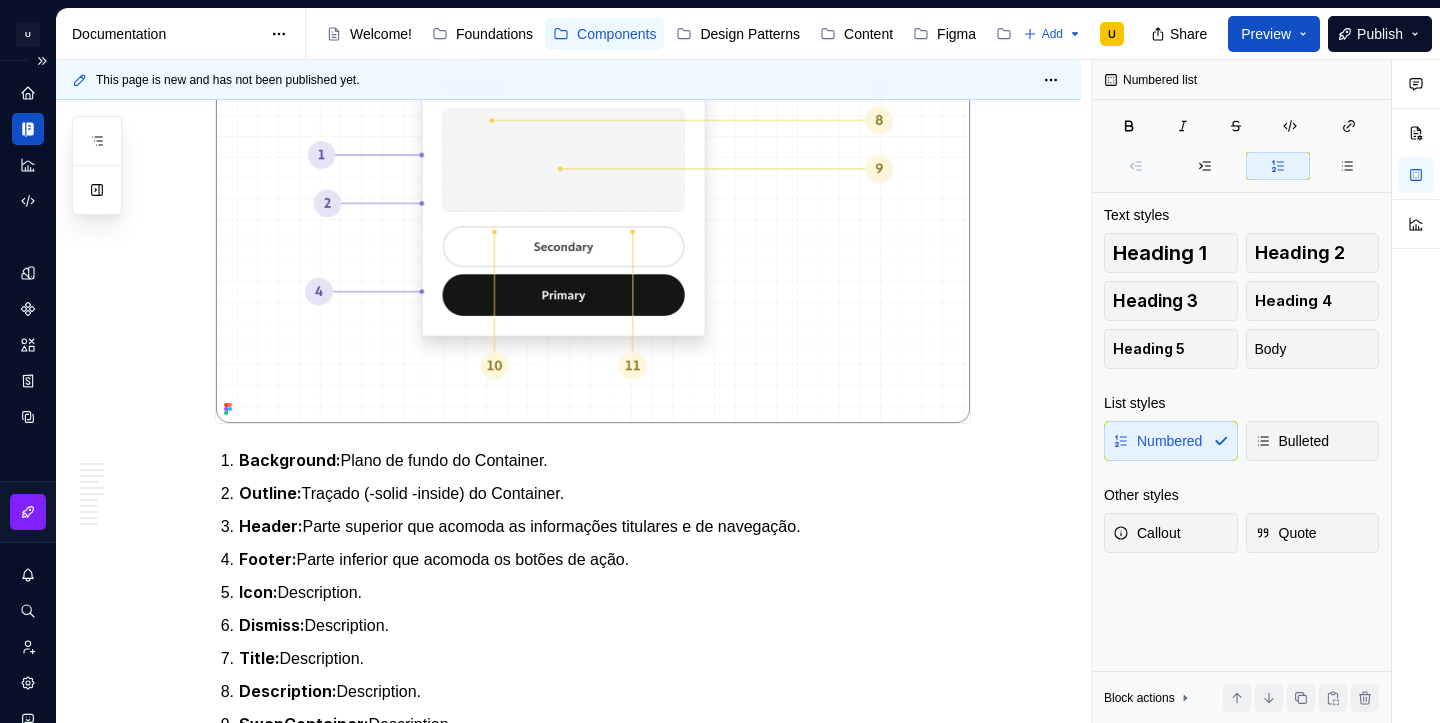scroll, scrollTop: 1783, scrollLeft: 0, axis: vertical 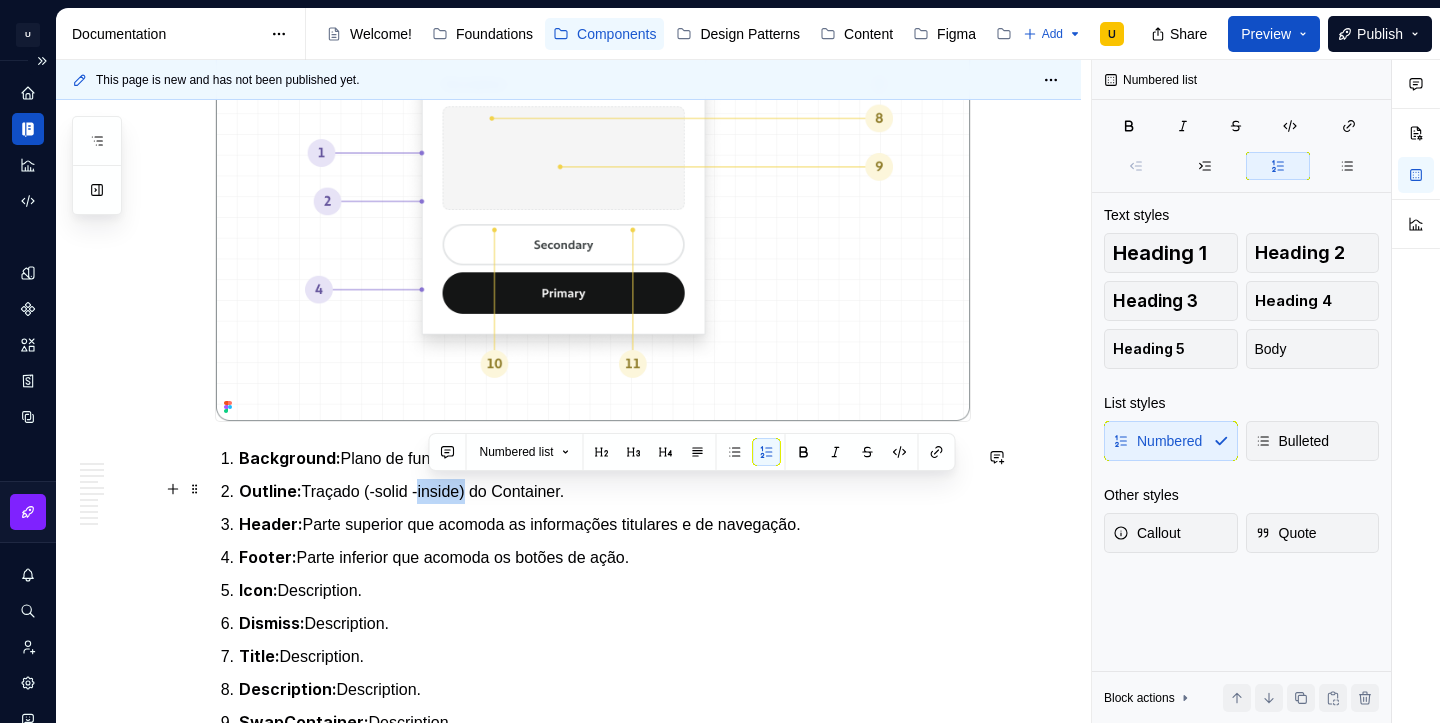 drag, startPoint x: 480, startPoint y: 488, endPoint x: 426, endPoint y: 488, distance: 54 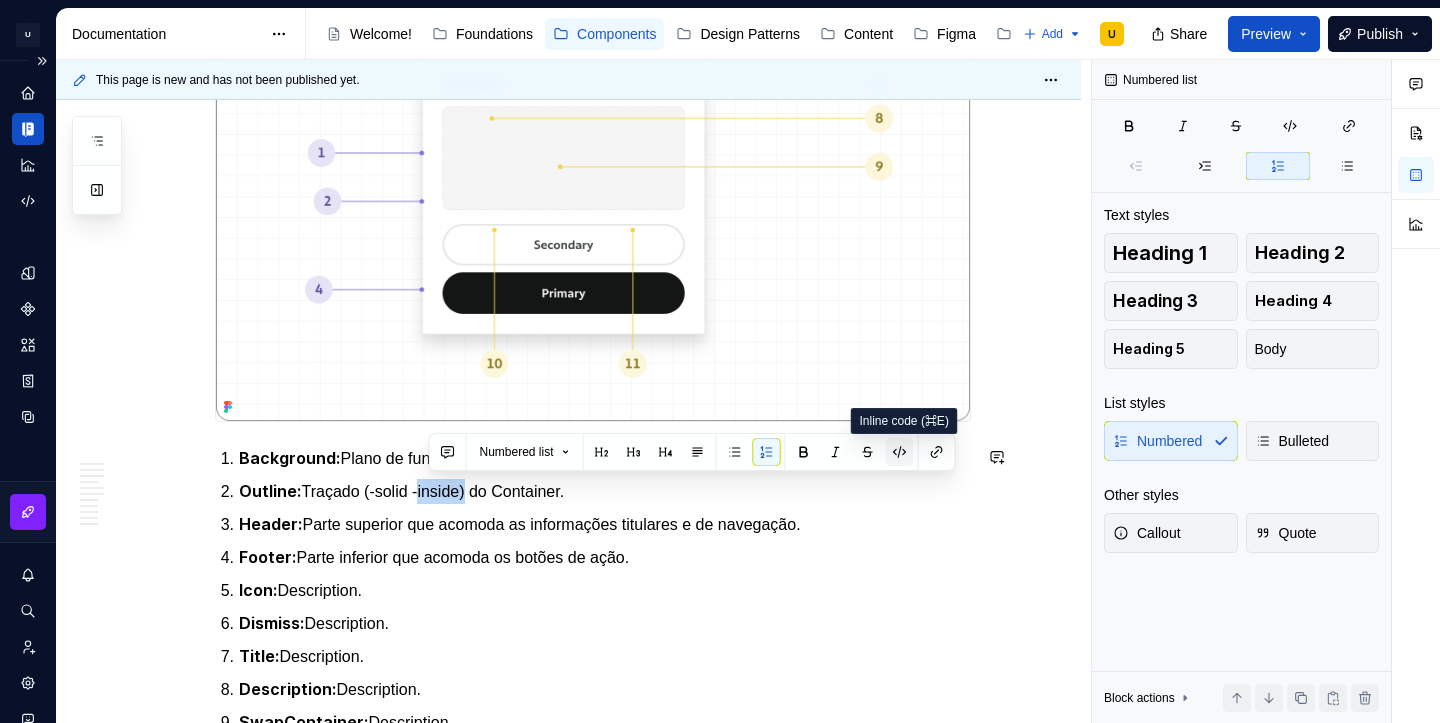 click at bounding box center [900, 452] 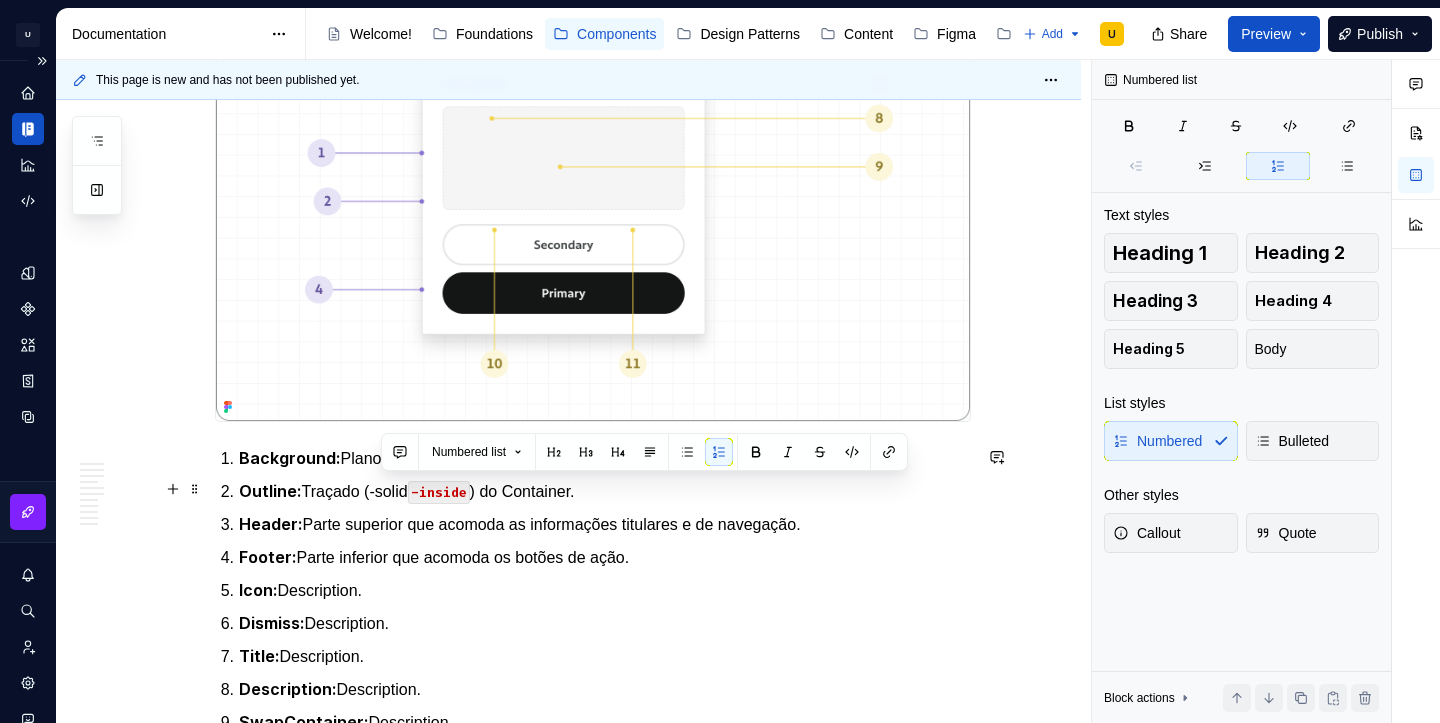 drag, startPoint x: 425, startPoint y: 490, endPoint x: 382, endPoint y: 489, distance: 43.011627 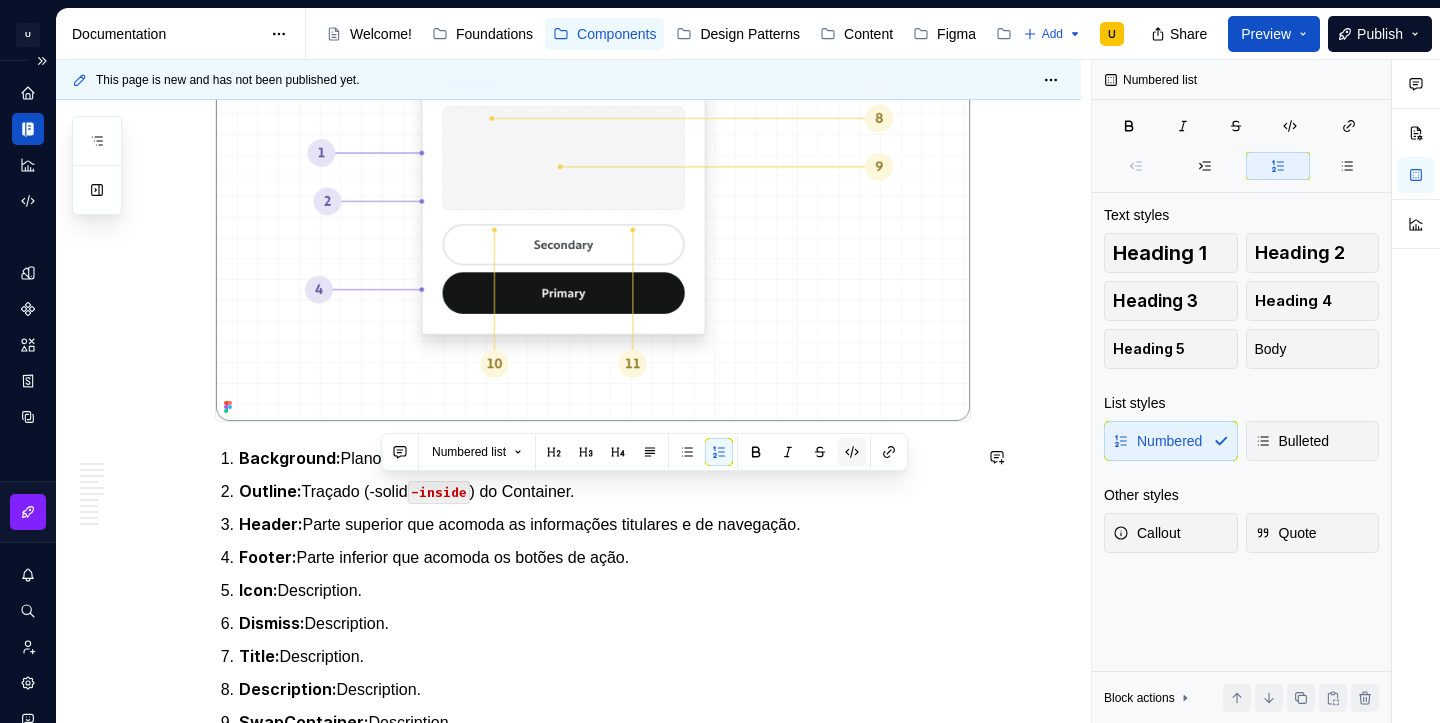 click at bounding box center [852, 452] 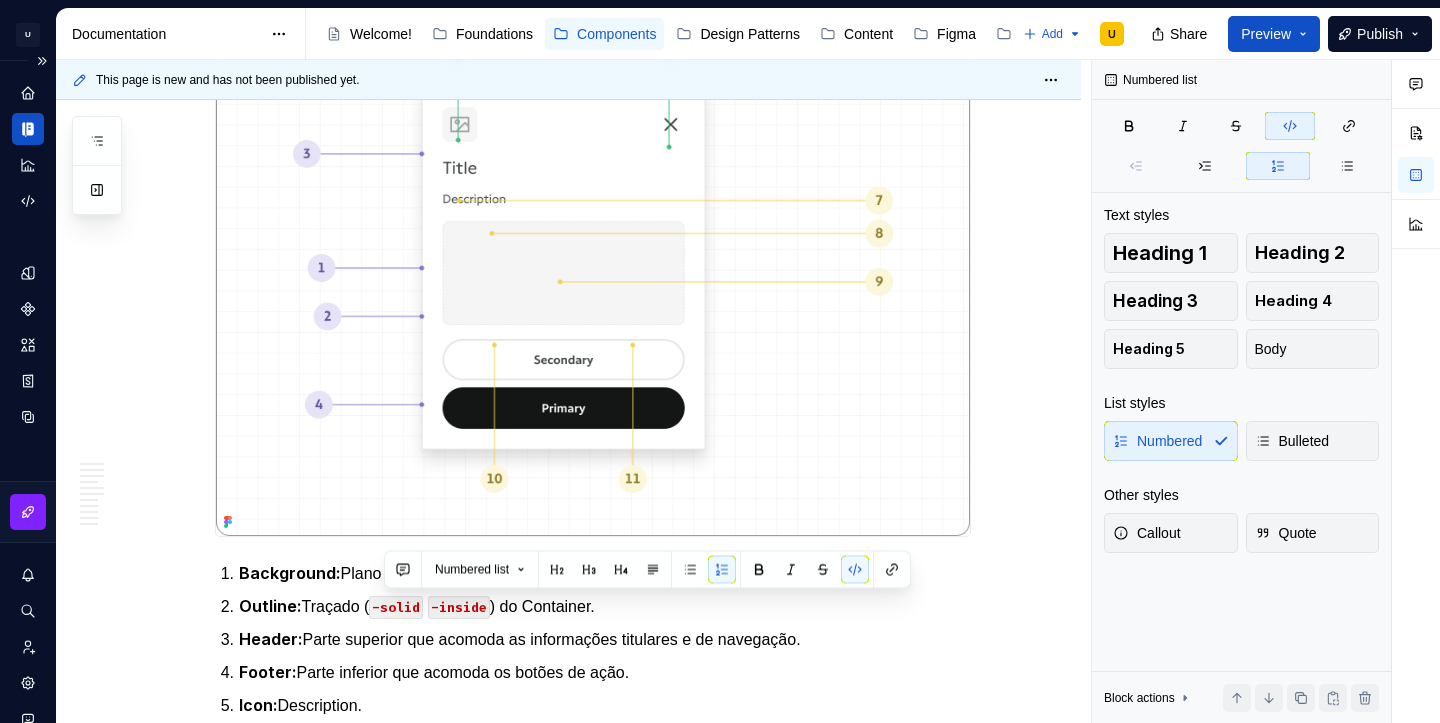 scroll, scrollTop: 1666, scrollLeft: 0, axis: vertical 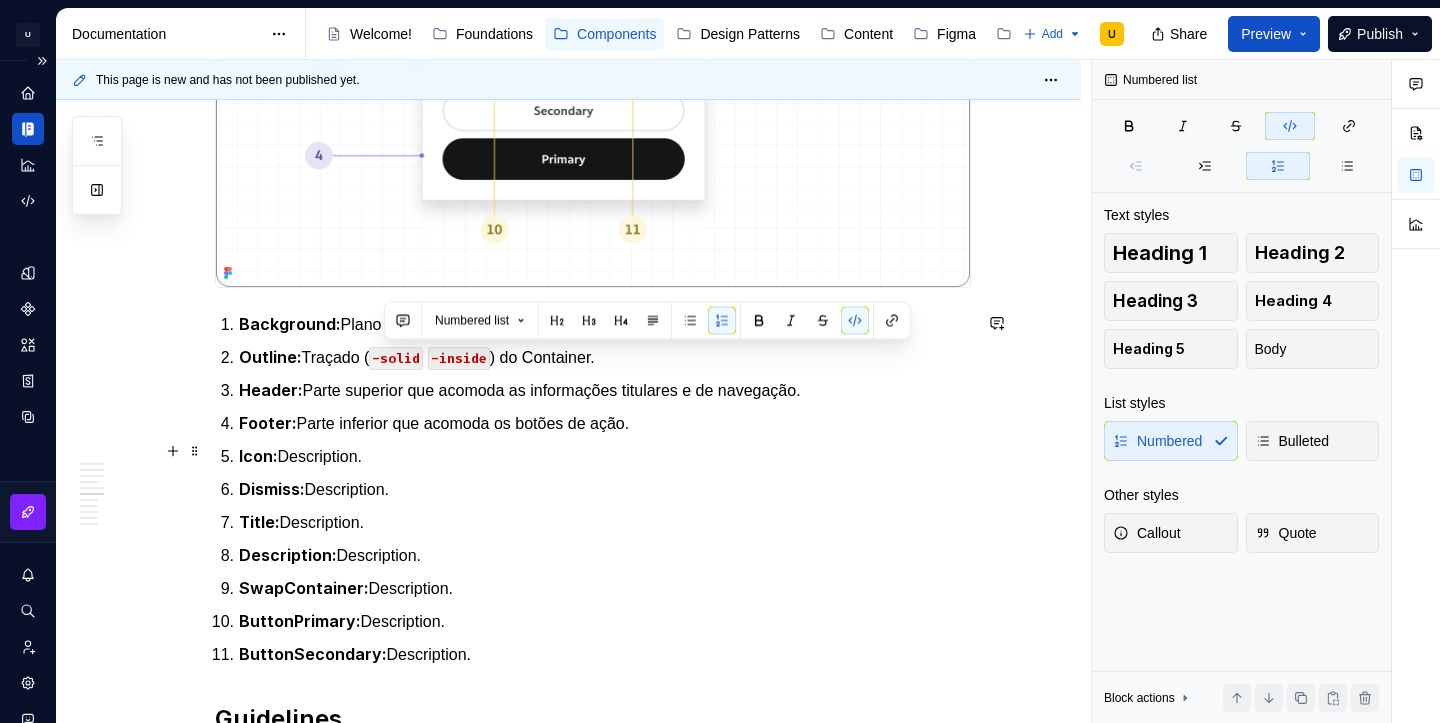 click on "Icon:  Description." at bounding box center (605, 456) 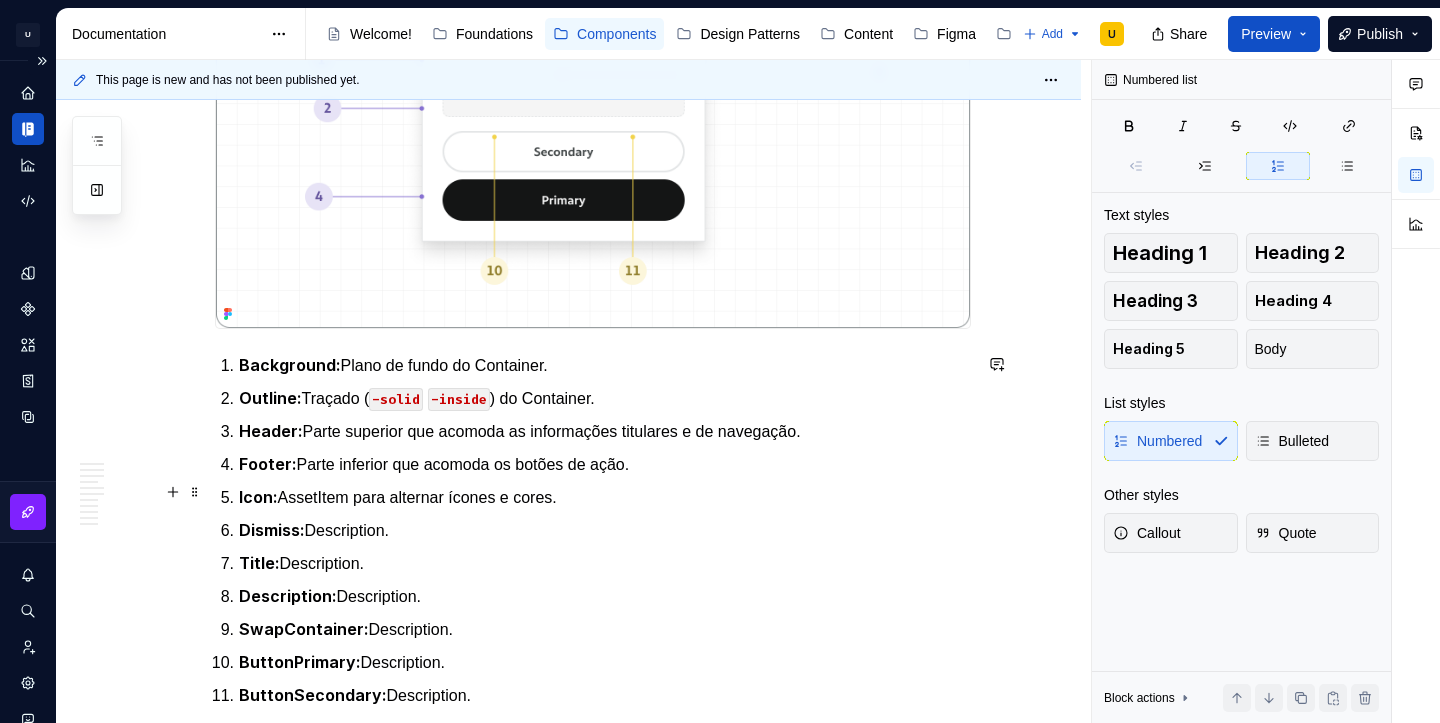 scroll, scrollTop: 1888, scrollLeft: 0, axis: vertical 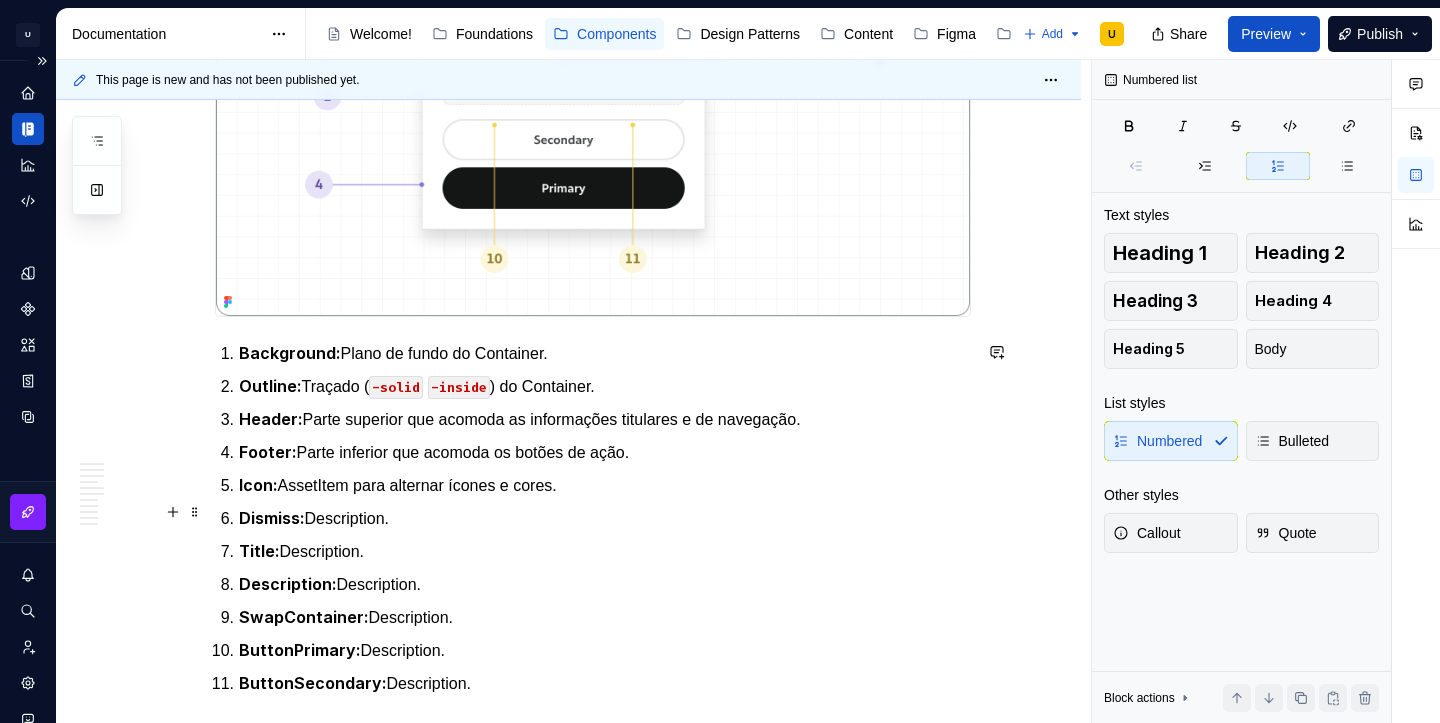 click on "Dismiss:" at bounding box center [272, 518] 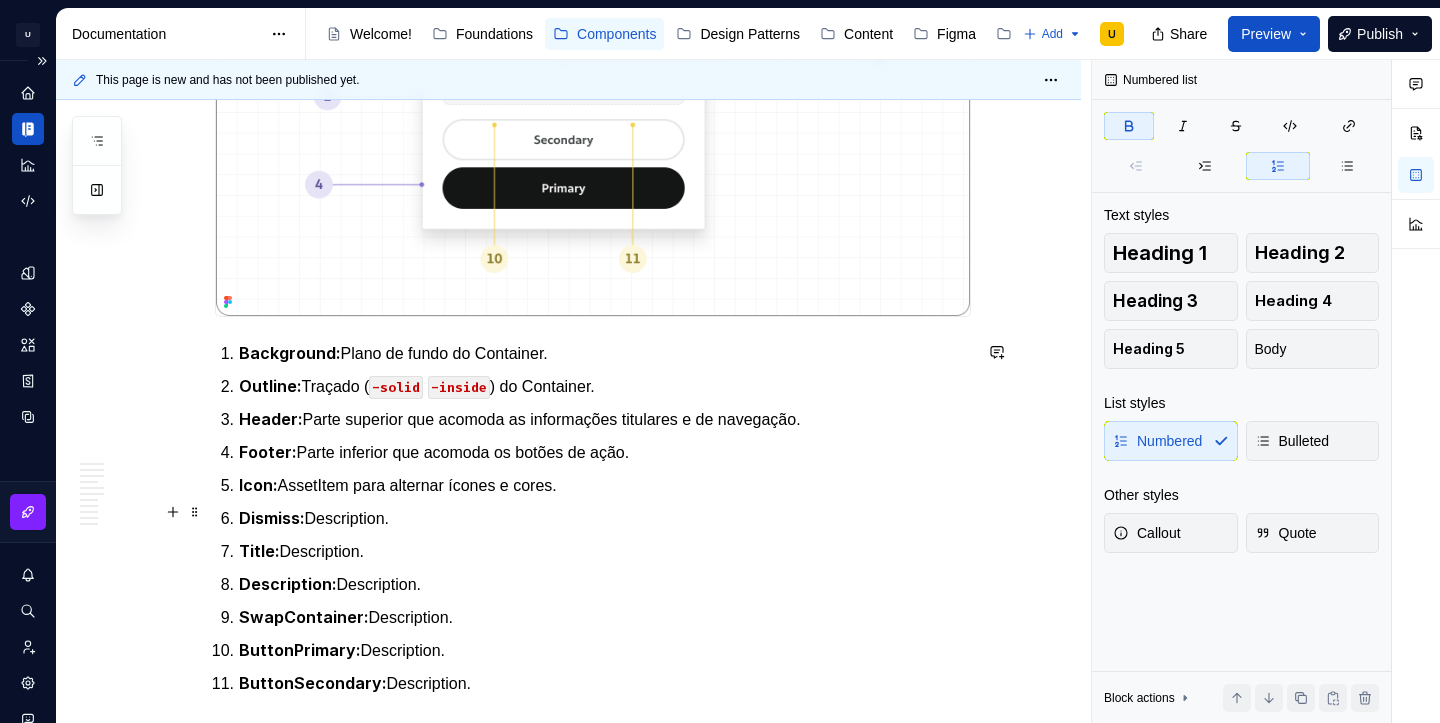 click on "Dismiss:" at bounding box center [272, 518] 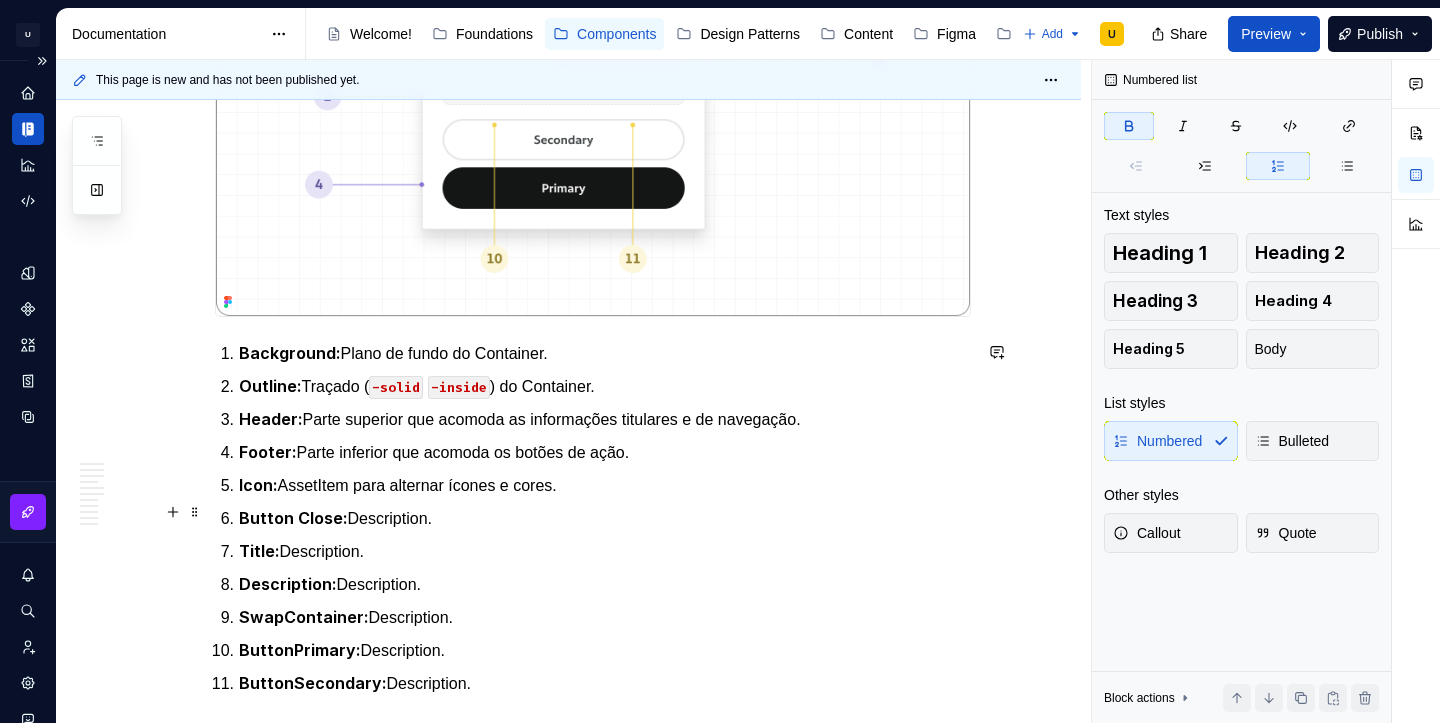 click on "Button Close:  Description." at bounding box center [605, 518] 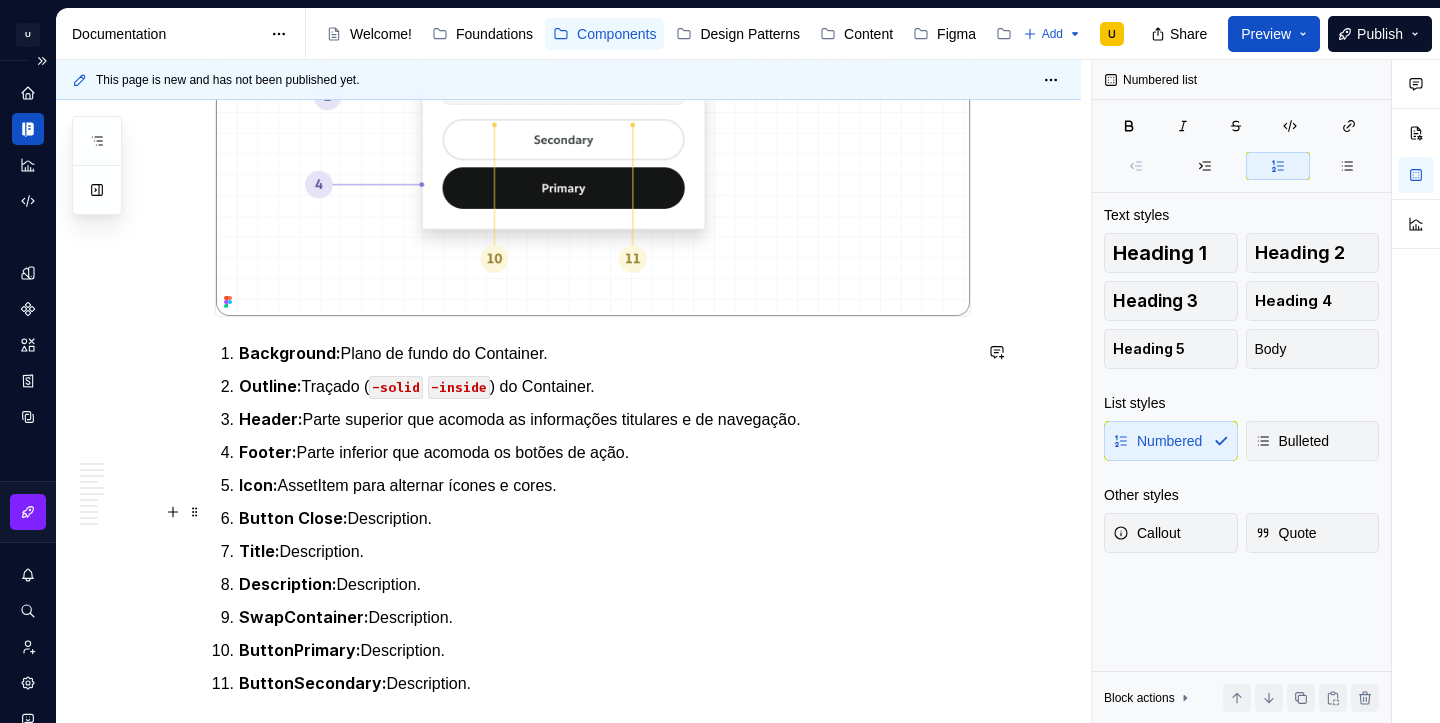 click on "Button Close:  Description." at bounding box center (605, 518) 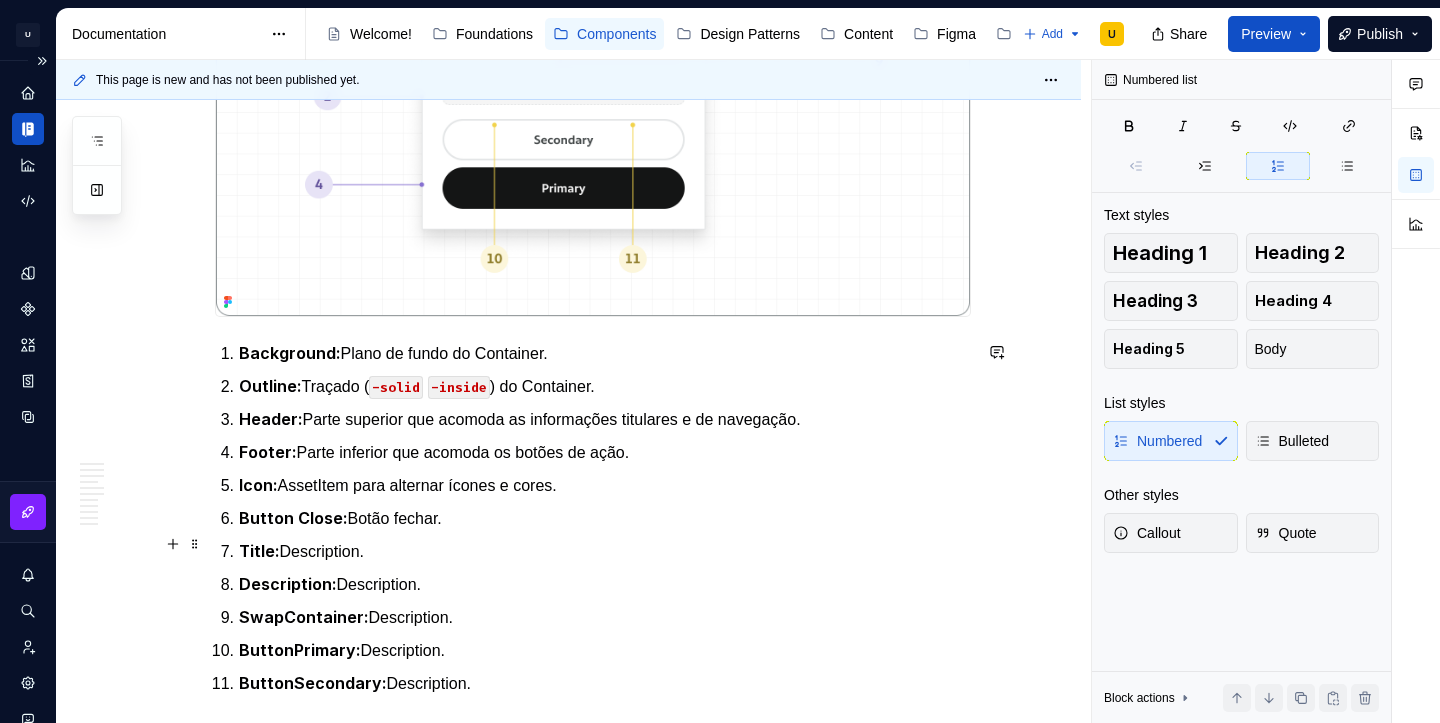 click on "Title:  Description." at bounding box center [605, 551] 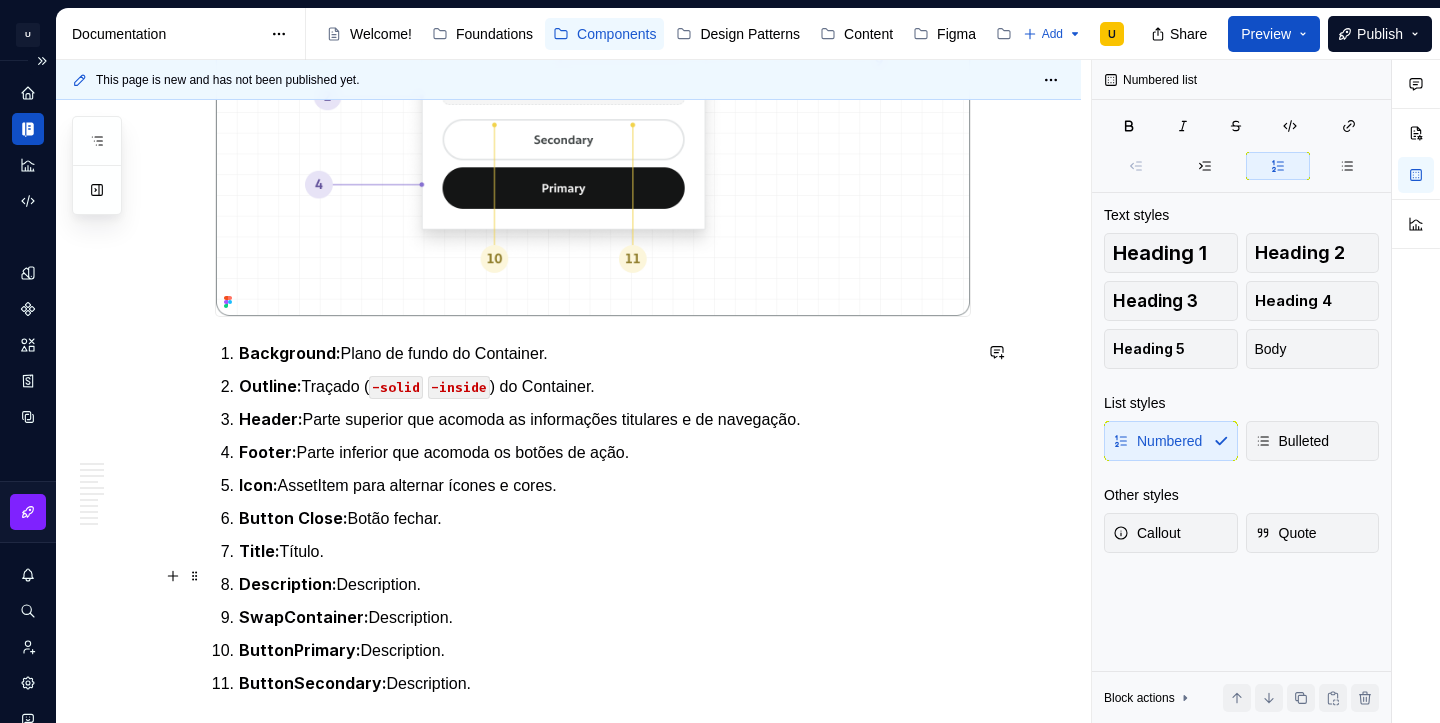 click on "Description:  Description." at bounding box center (605, 584) 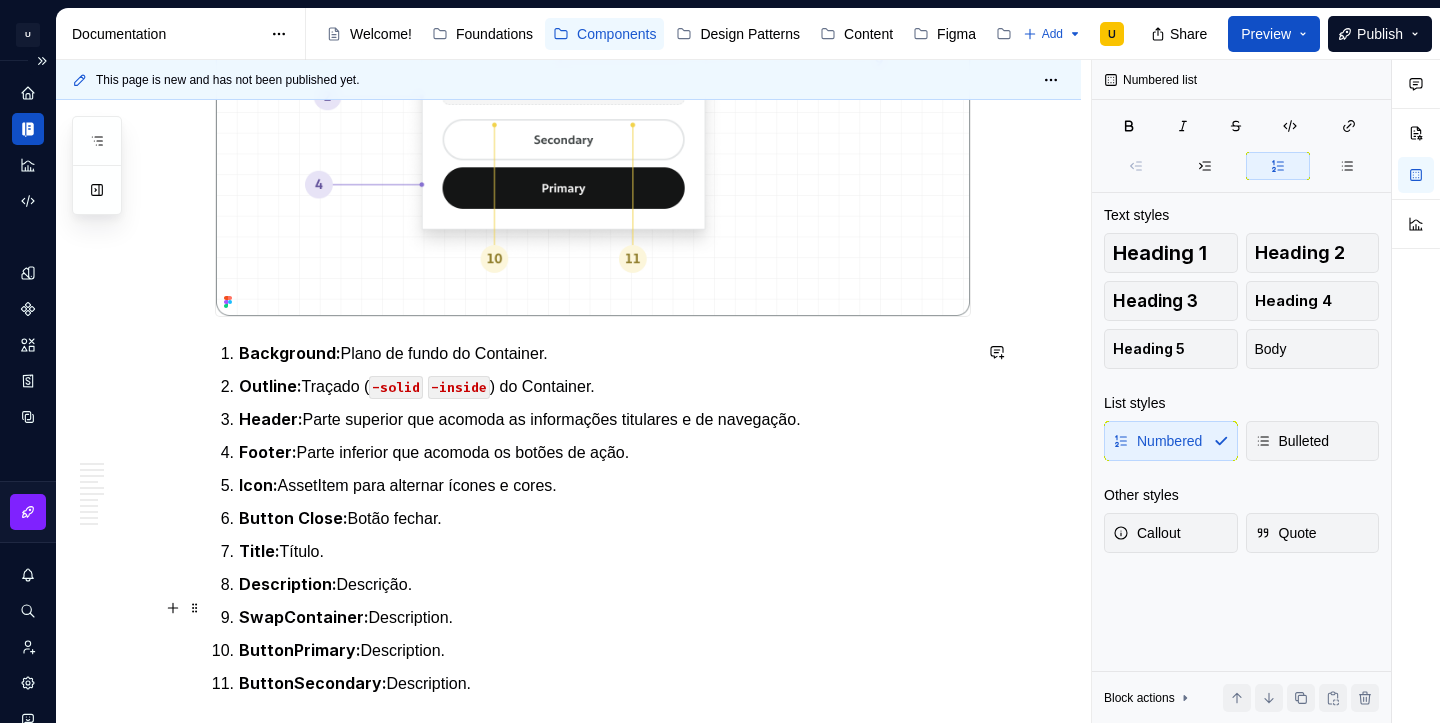 click on "SwapContainer:" at bounding box center [304, 617] 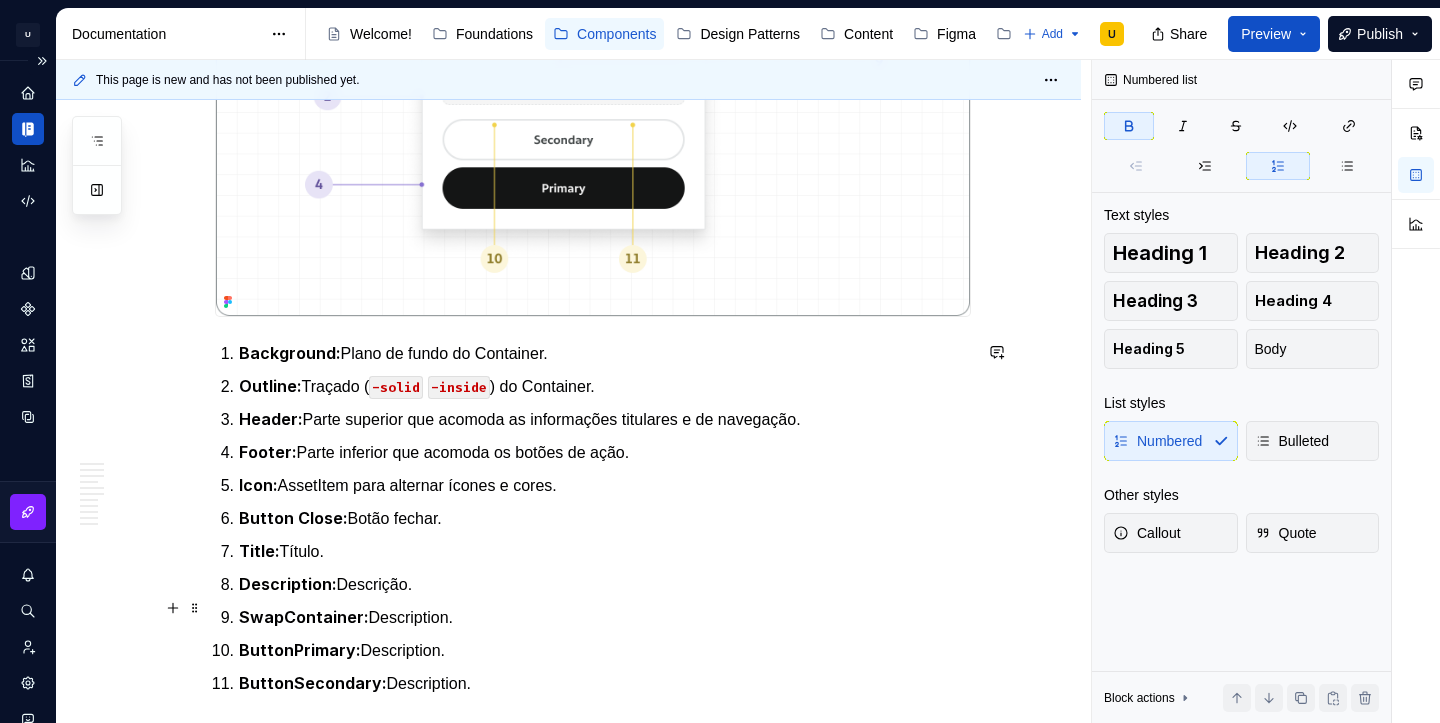 click on "SwapContainer:" at bounding box center (304, 617) 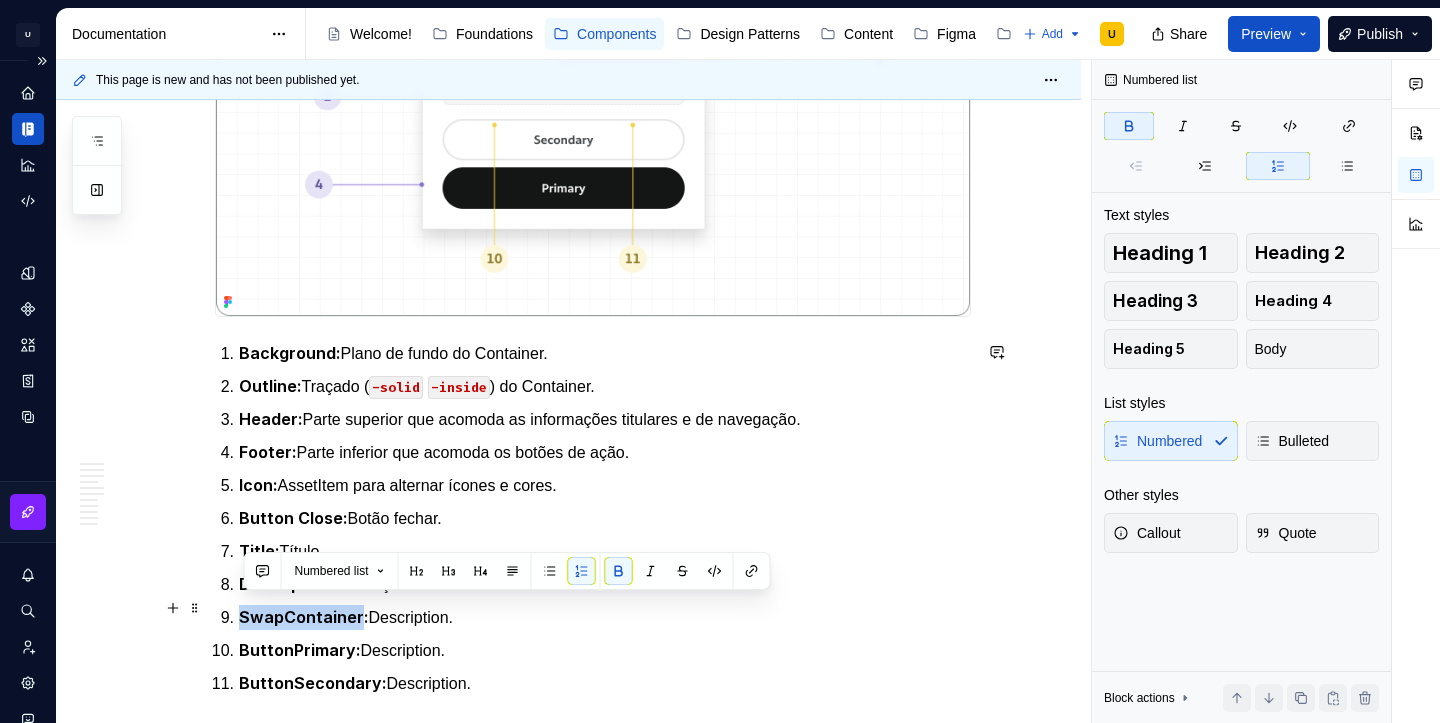 click on "SwapContainer:" at bounding box center [304, 617] 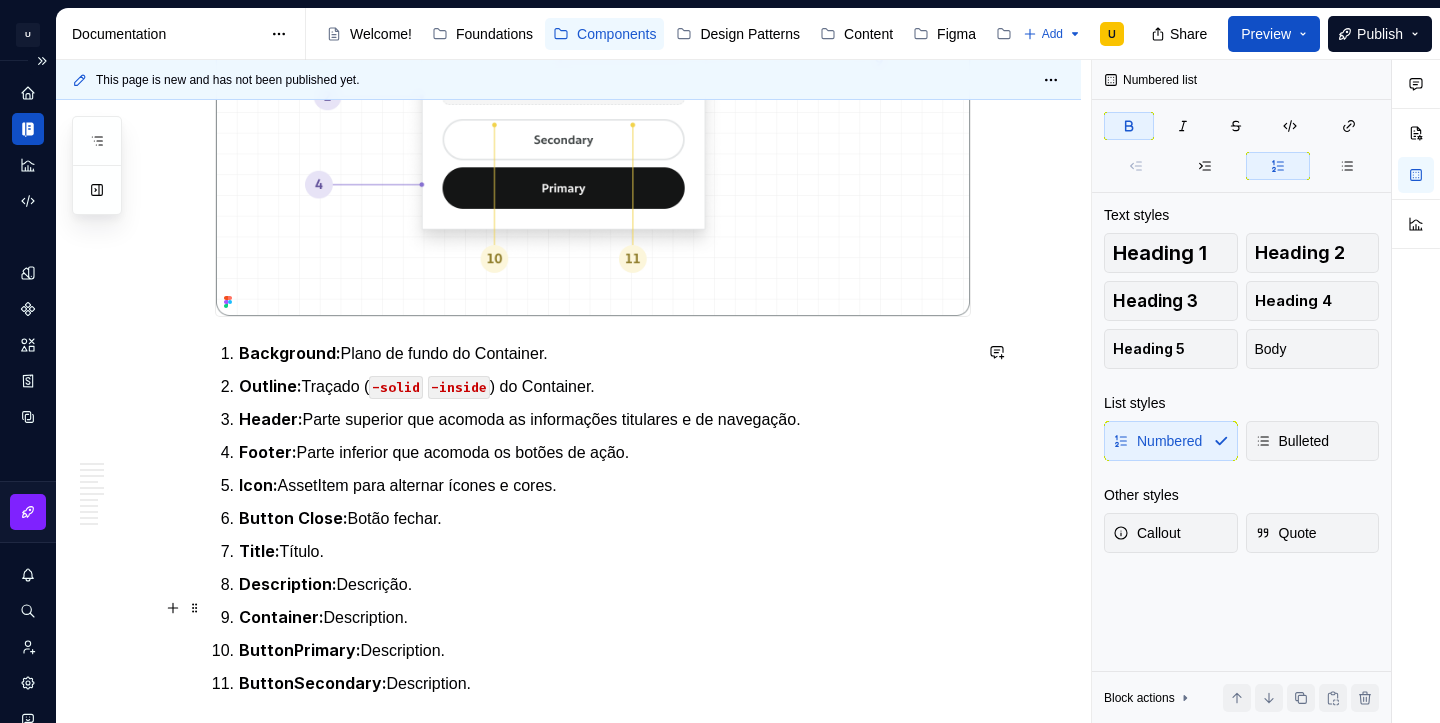click on "Container:  Description." at bounding box center [605, 617] 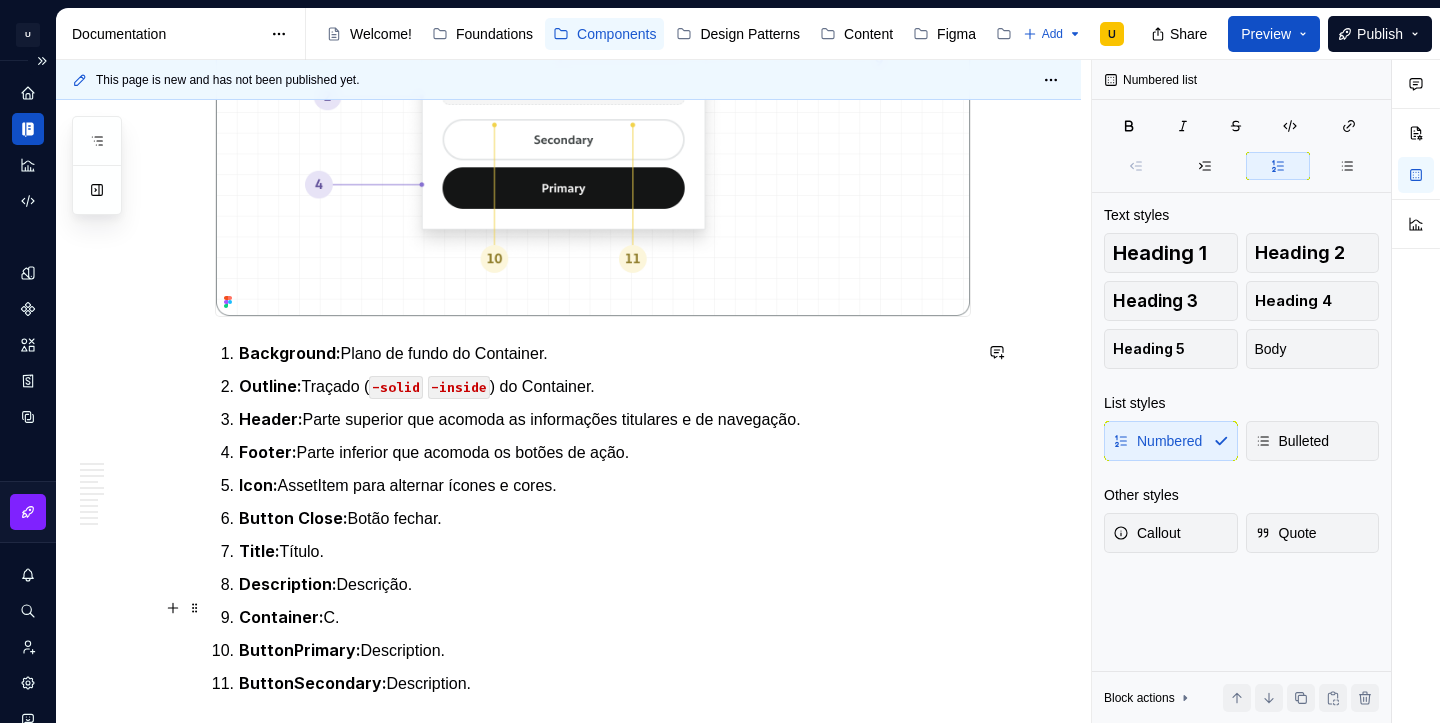 click on "Container:" at bounding box center [281, 617] 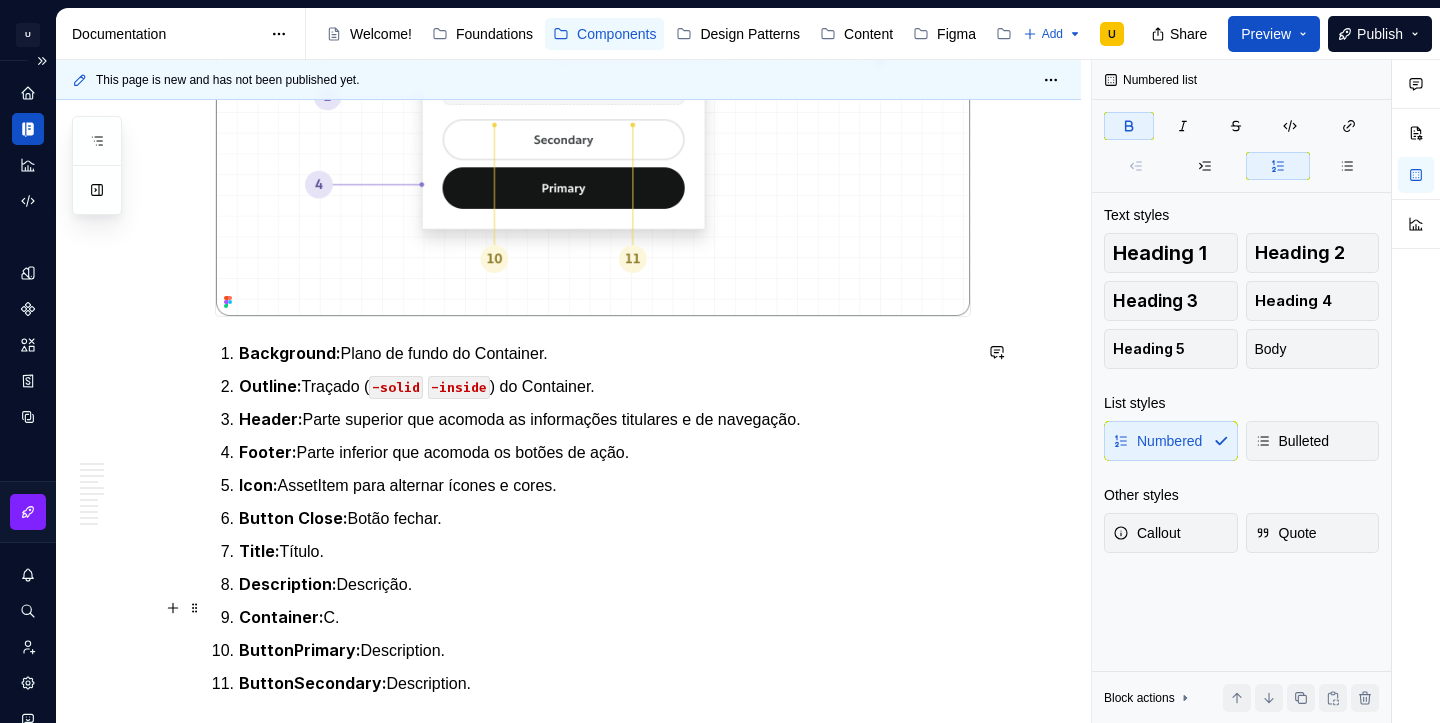 click on "Container:" at bounding box center [281, 617] 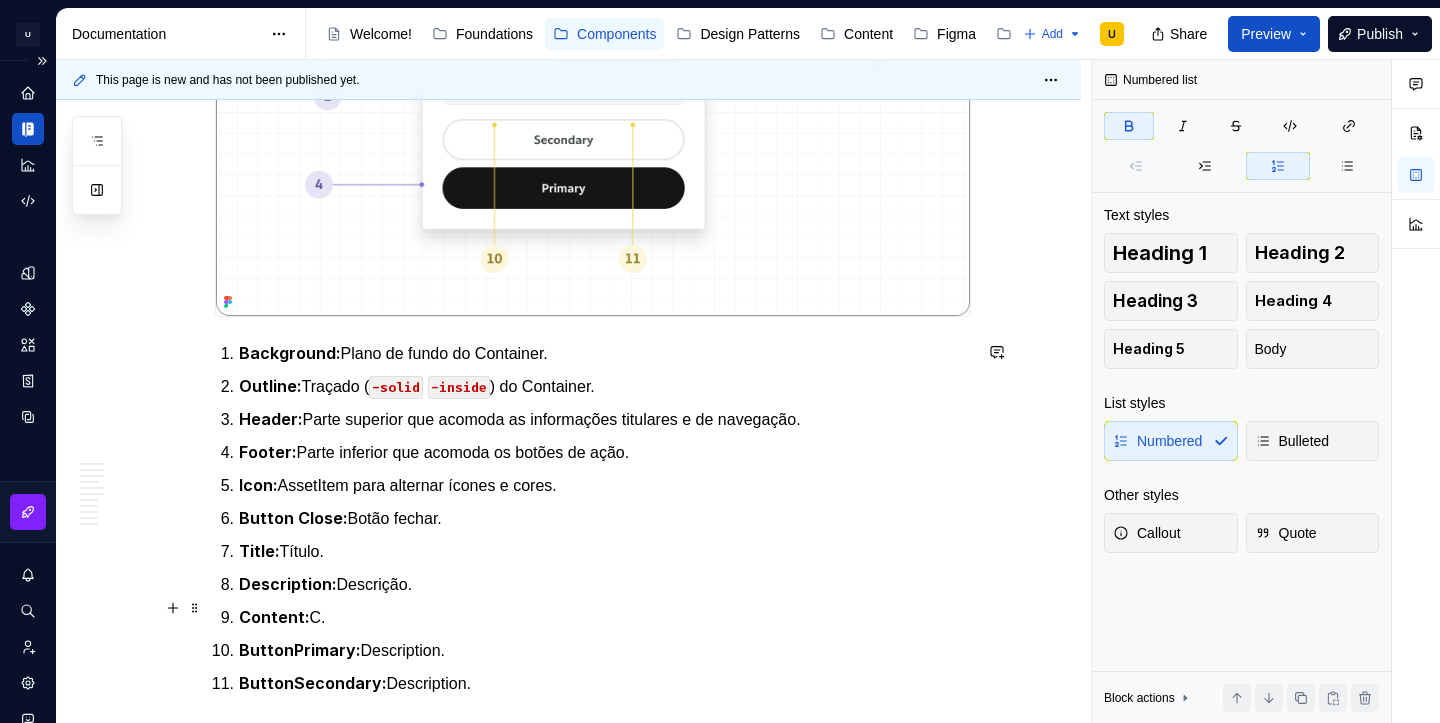 click on "Content:  C." at bounding box center [605, 617] 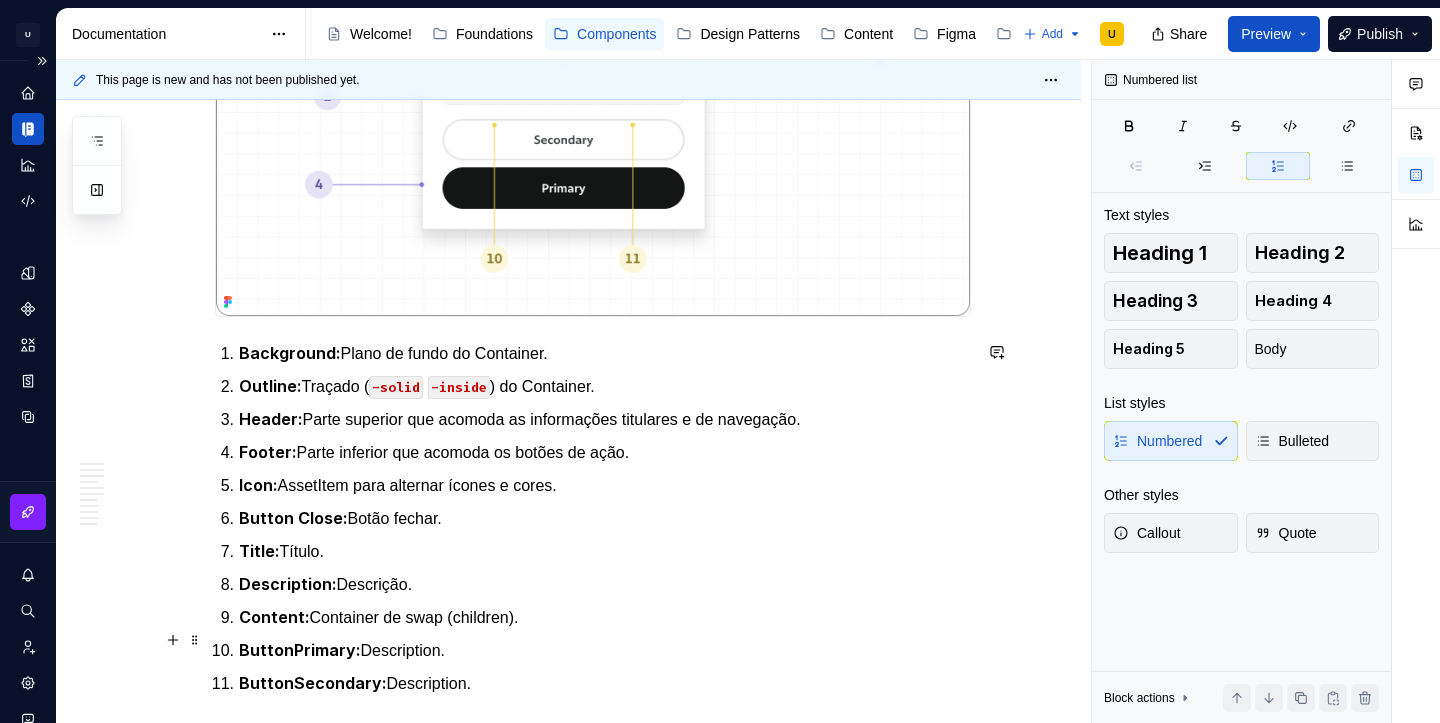 click on "ButtonPrimary:  Description." at bounding box center [605, 650] 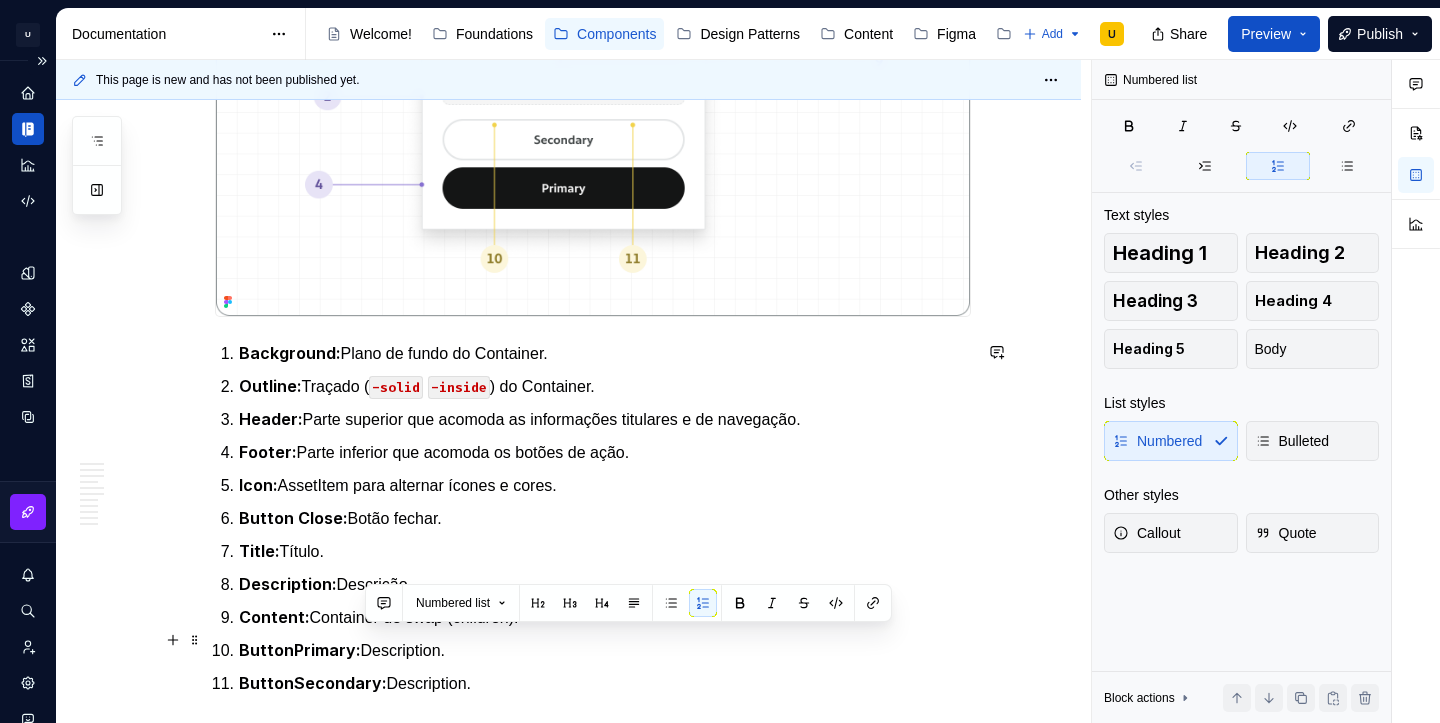 scroll, scrollTop: 1915, scrollLeft: 0, axis: vertical 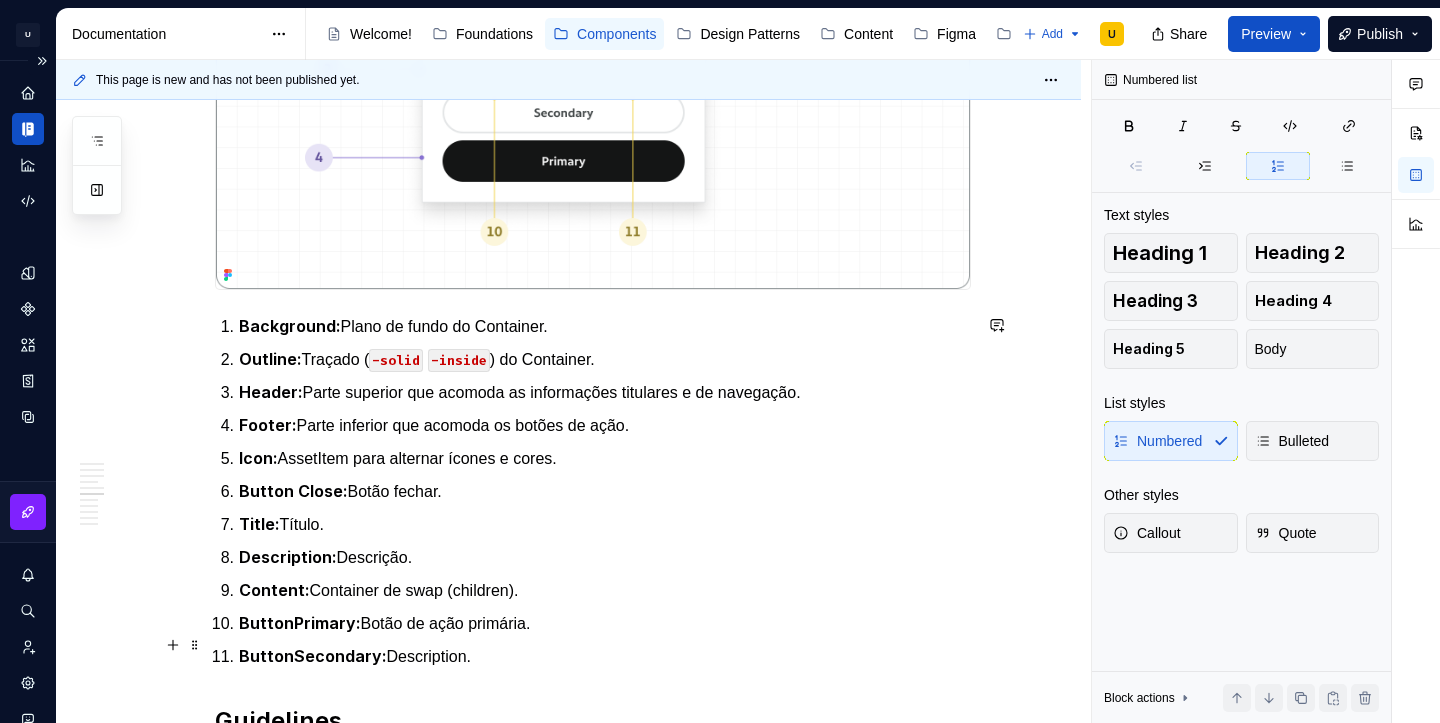 click on "ButtonSecondary:  Description." at bounding box center (605, 656) 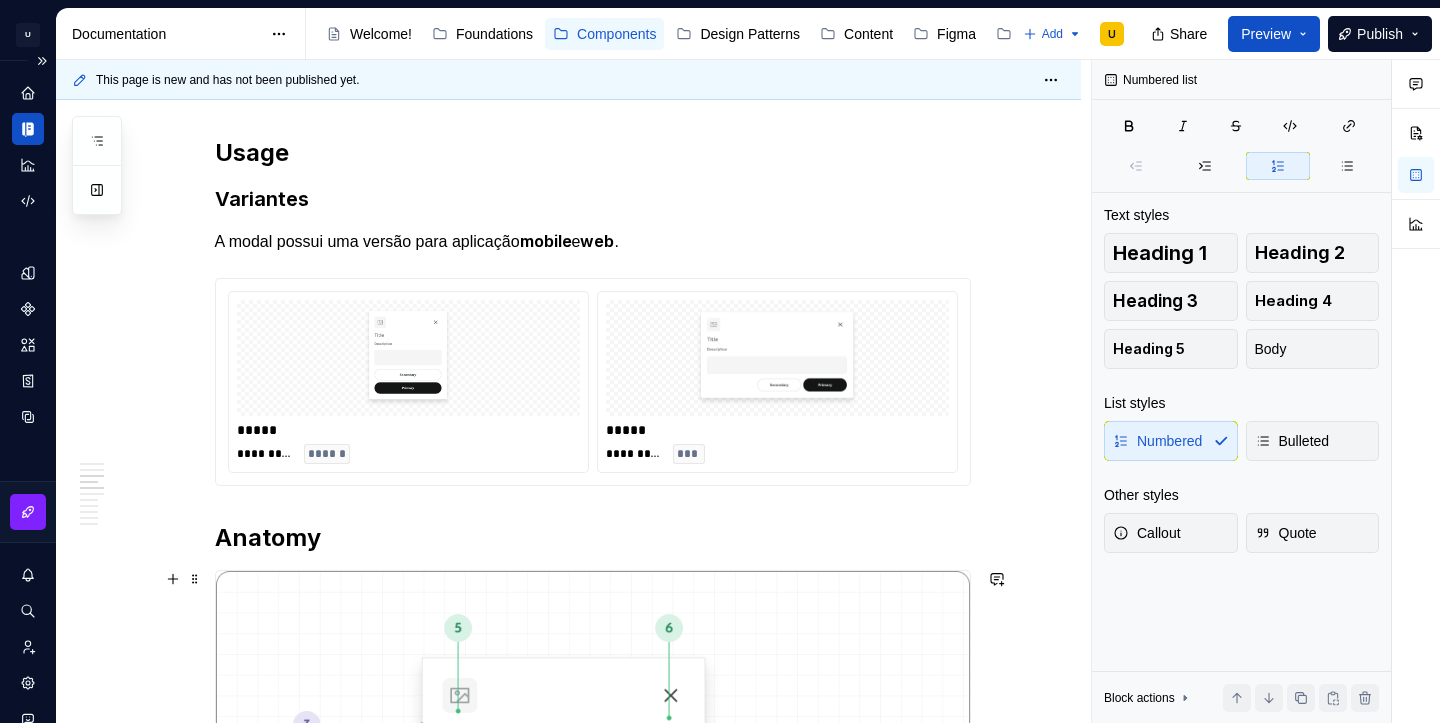 scroll, scrollTop: 1008, scrollLeft: 0, axis: vertical 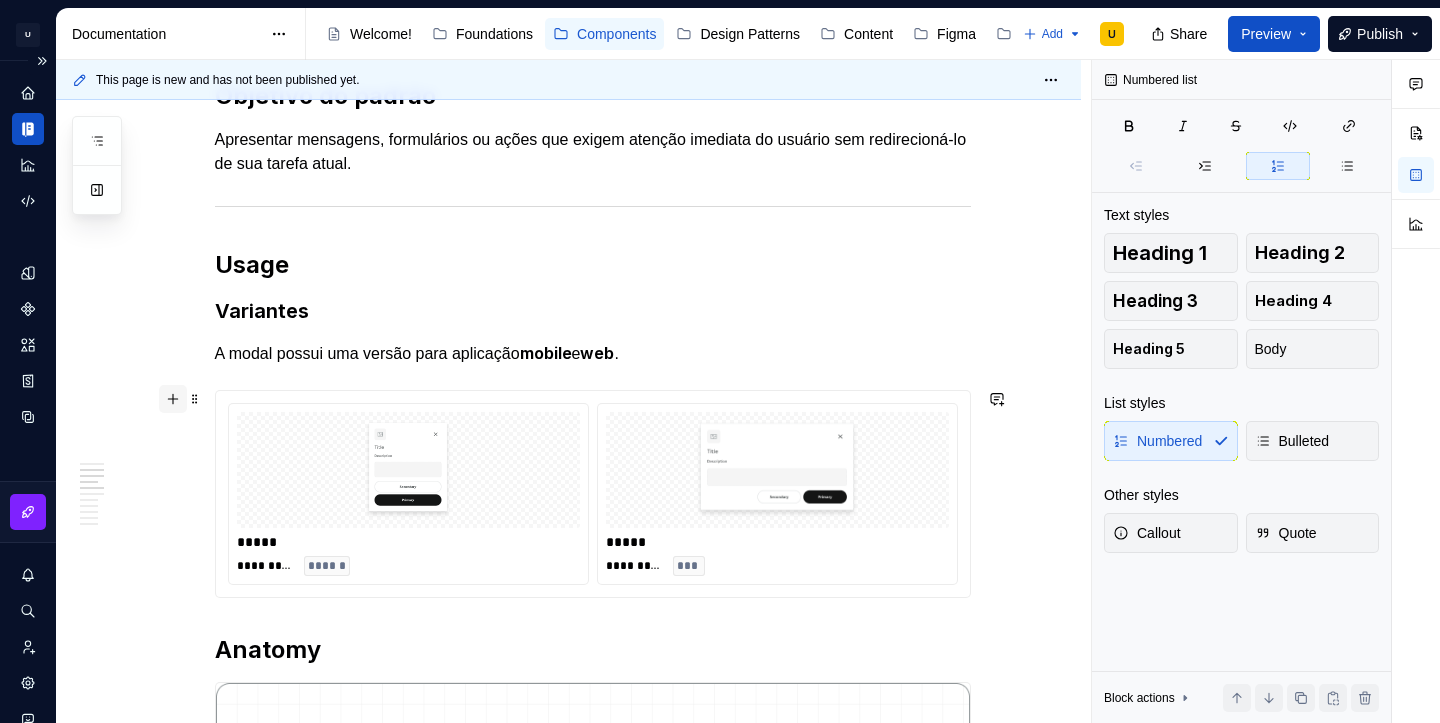 click at bounding box center (173, 399) 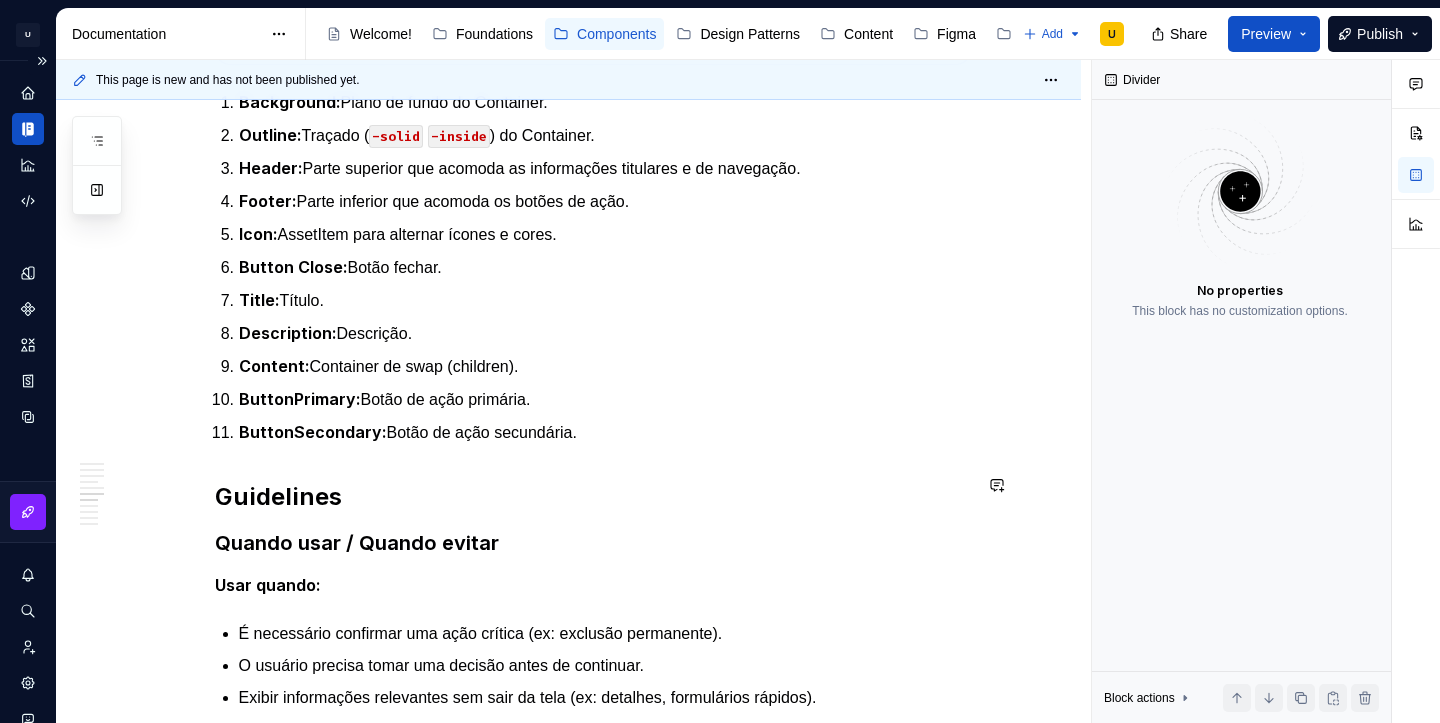 scroll, scrollTop: 2177, scrollLeft: 0, axis: vertical 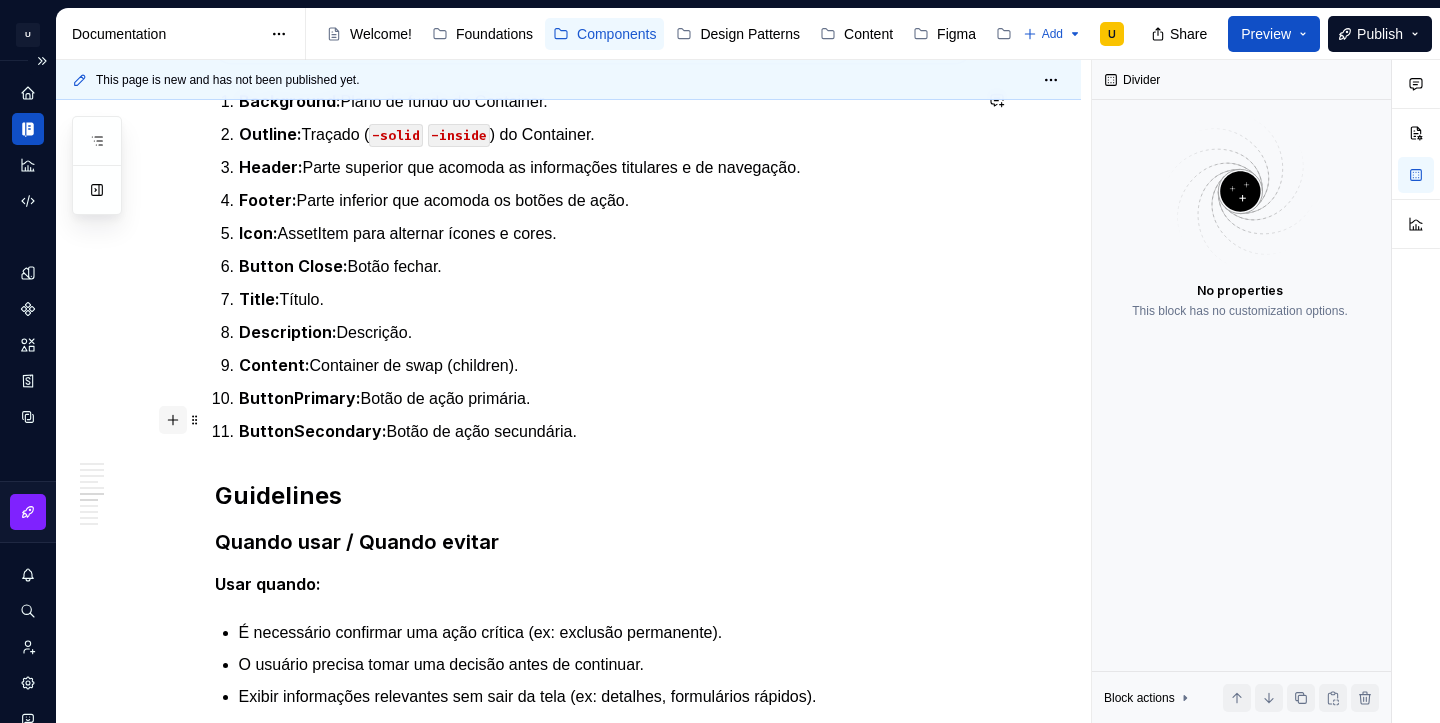 click at bounding box center (173, 420) 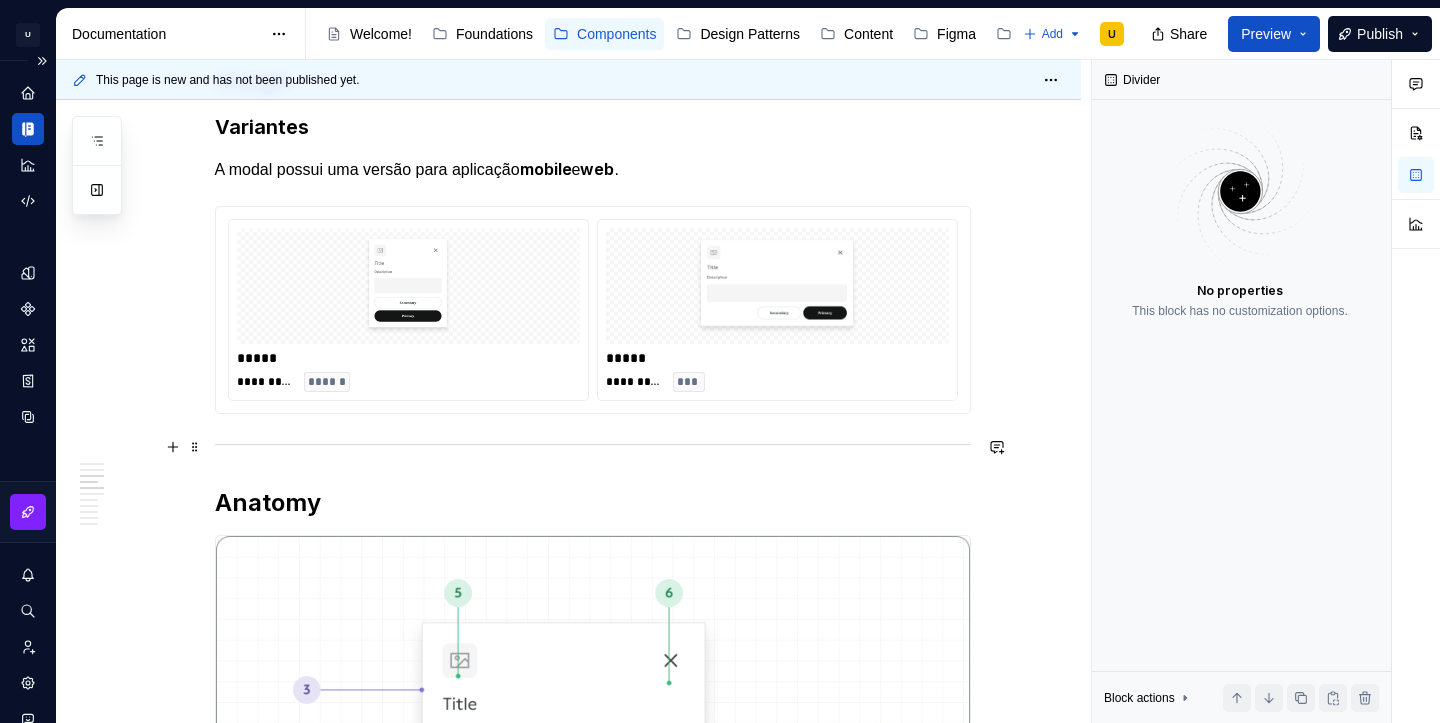 scroll, scrollTop: 795, scrollLeft: 0, axis: vertical 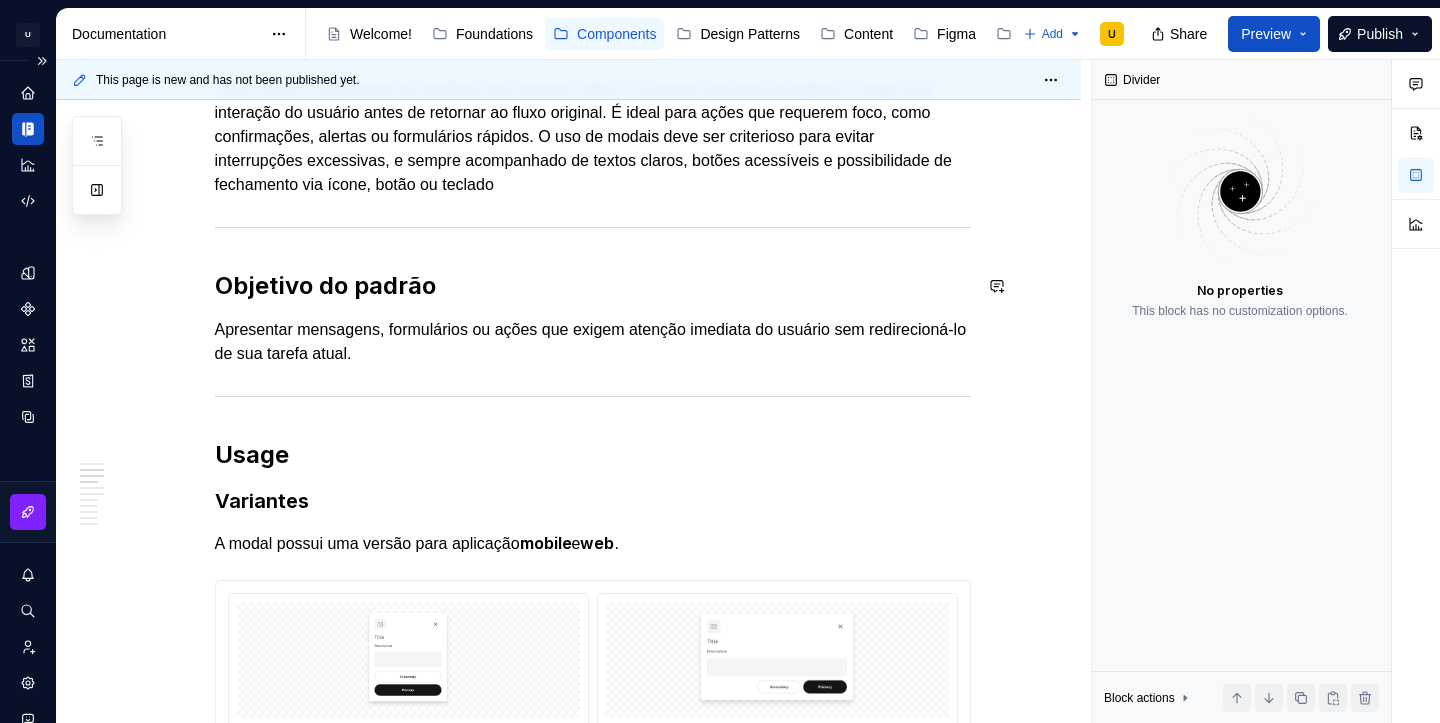 click on "**********" at bounding box center [593, 1595] 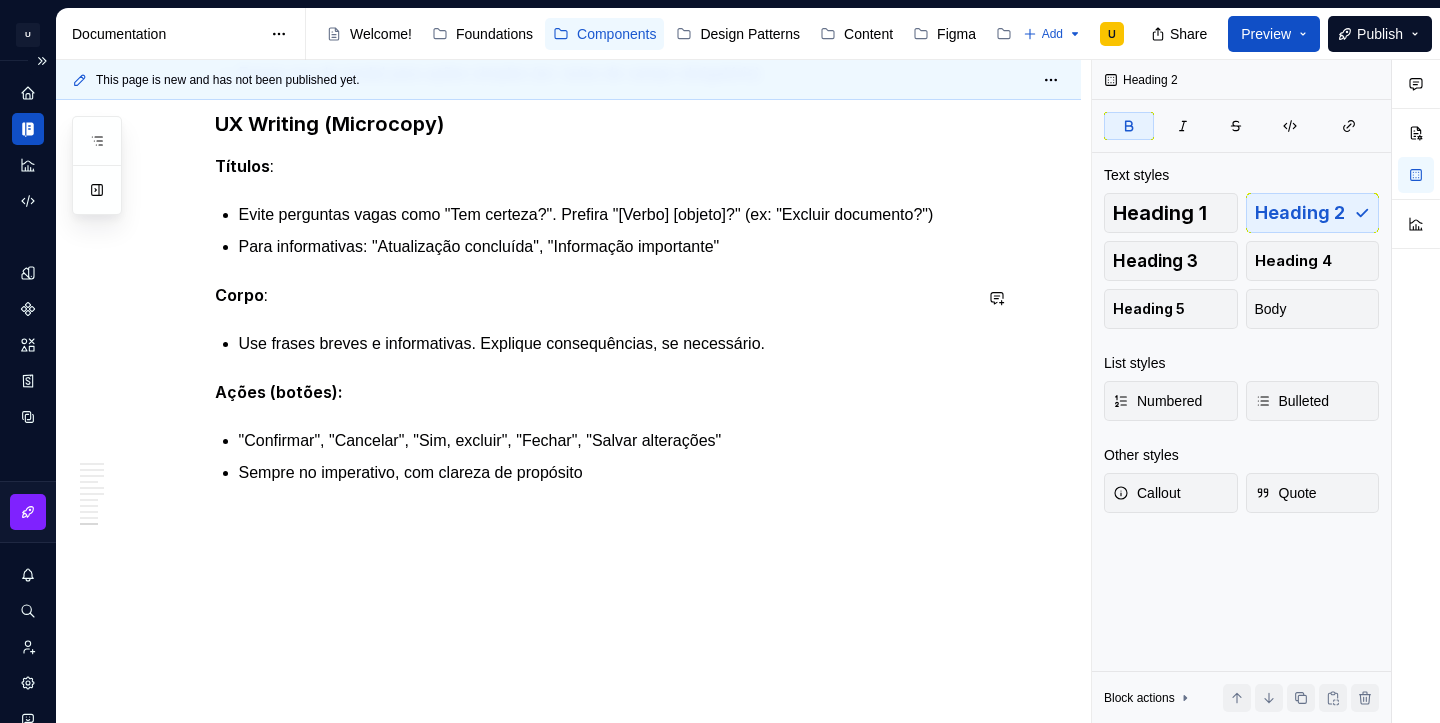 scroll, scrollTop: 3881, scrollLeft: 0, axis: vertical 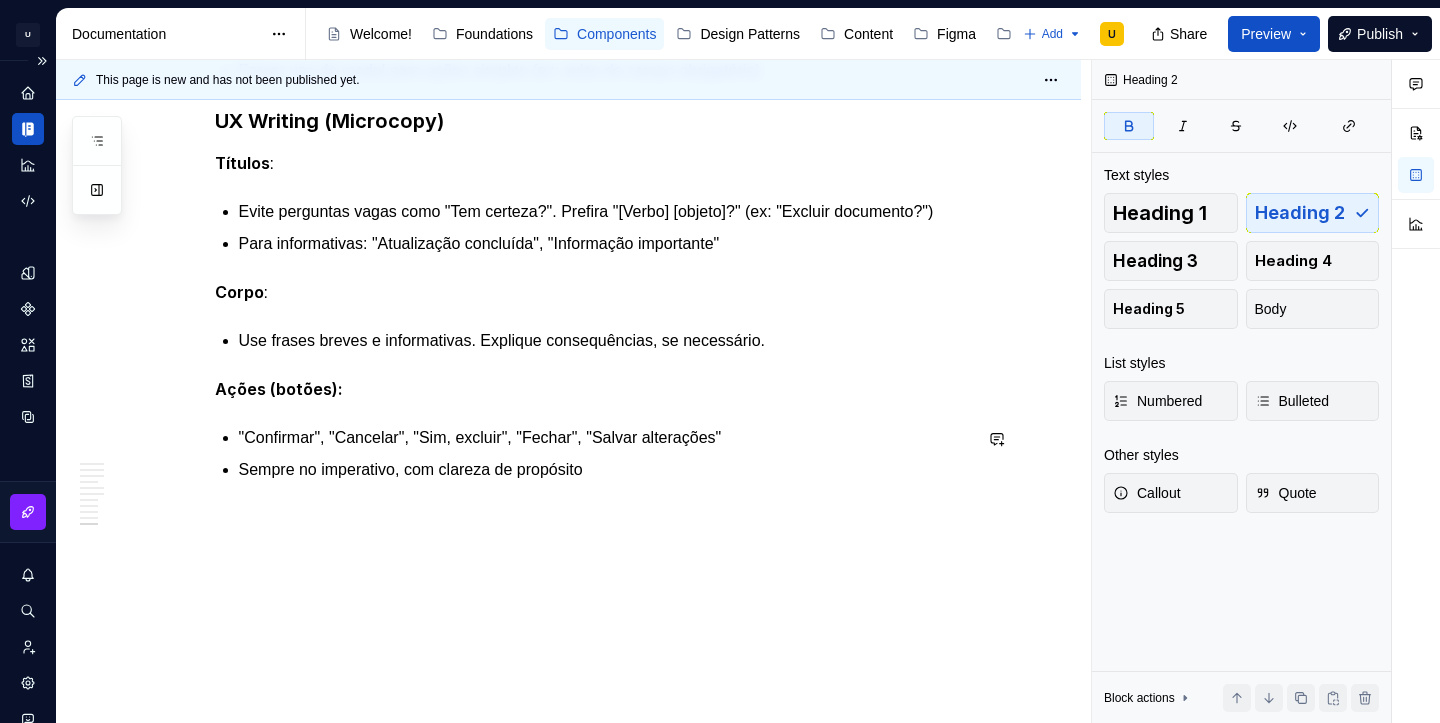 type on "*" 